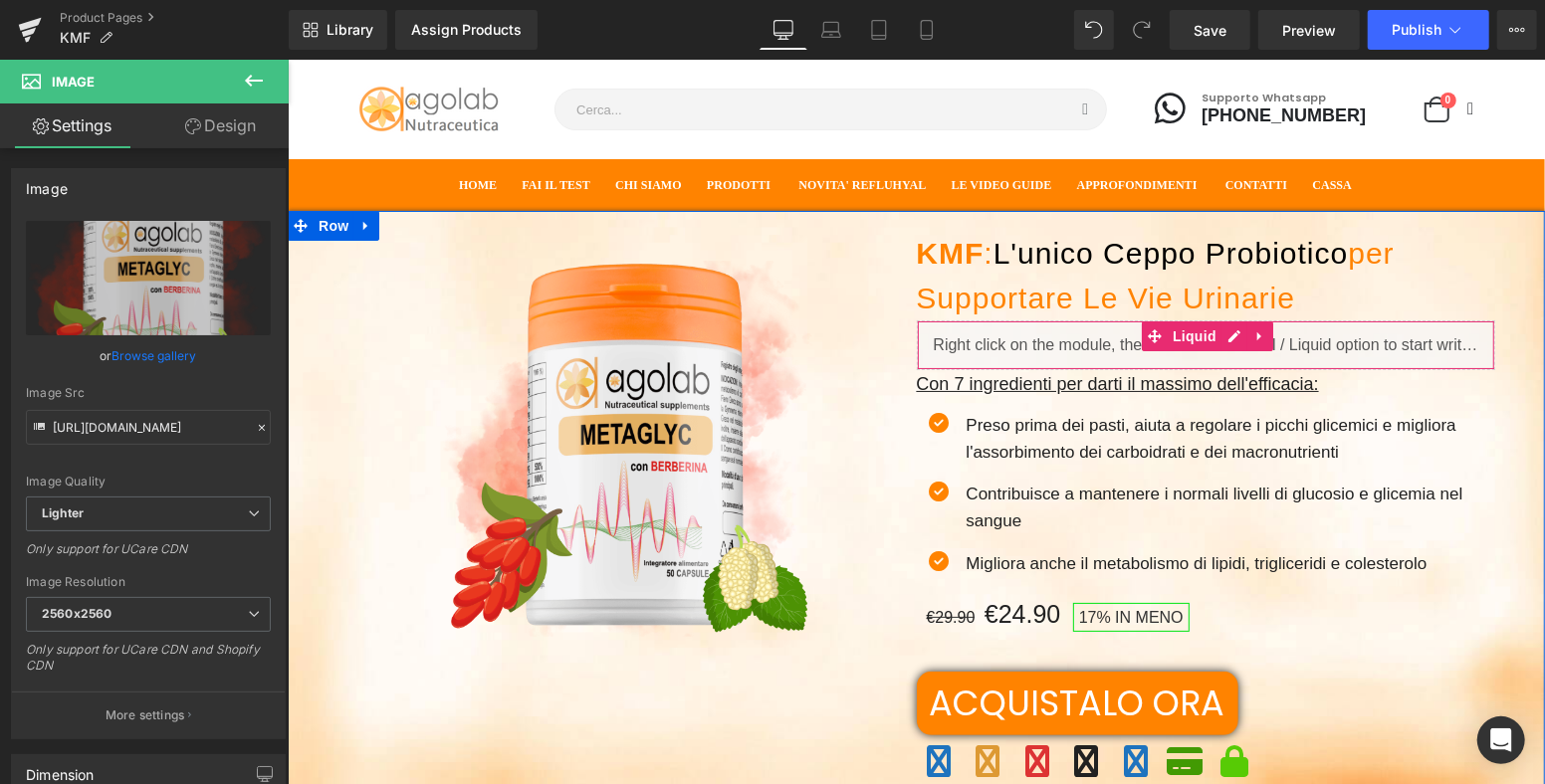 scroll, scrollTop: 0, scrollLeft: 0, axis: both 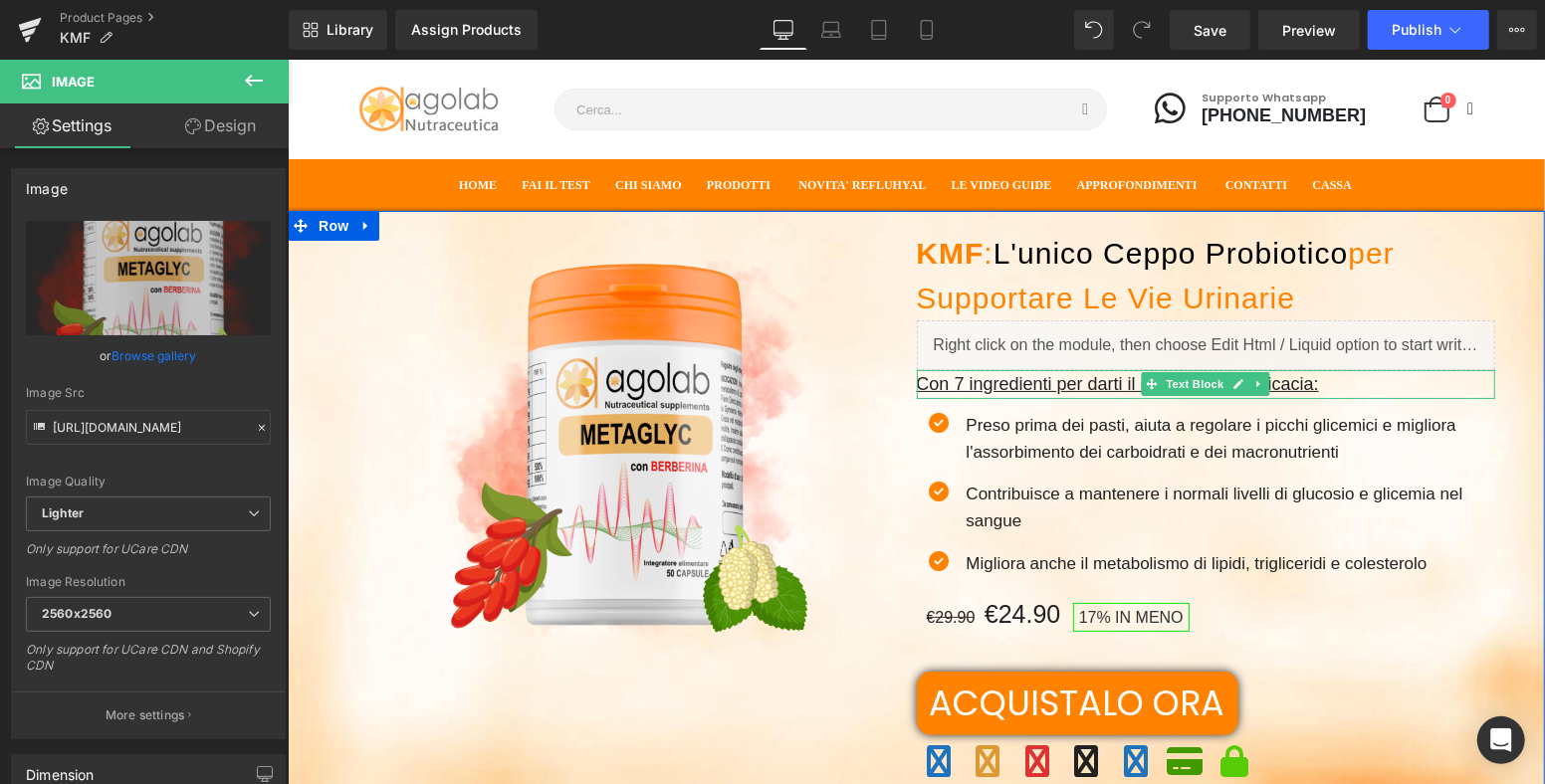 click on "Con 7 ingredienti per darti il massimo dell'efficacia:" at bounding box center (1117, 383) 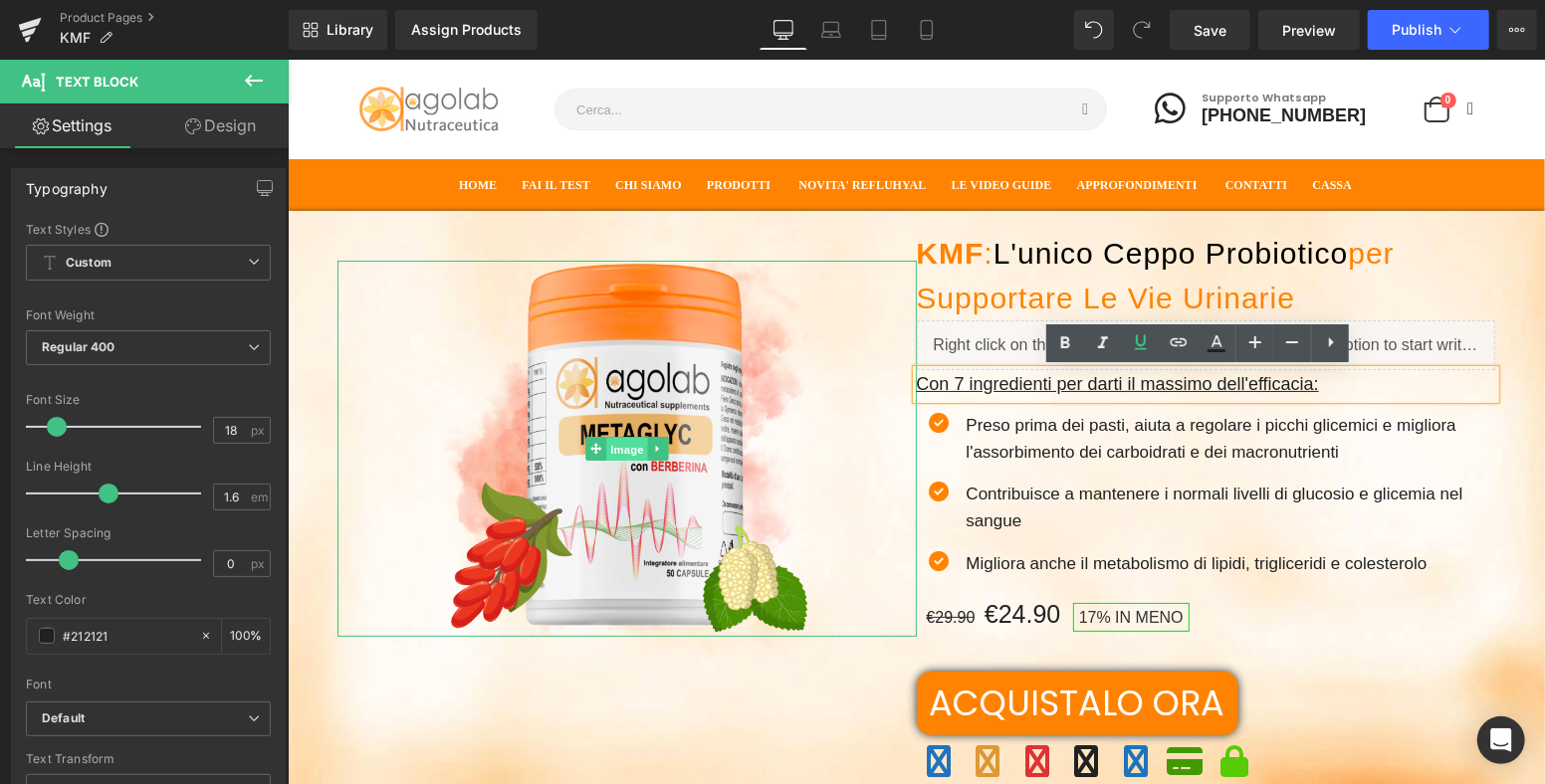 click on "Image" at bounding box center [626, 449] 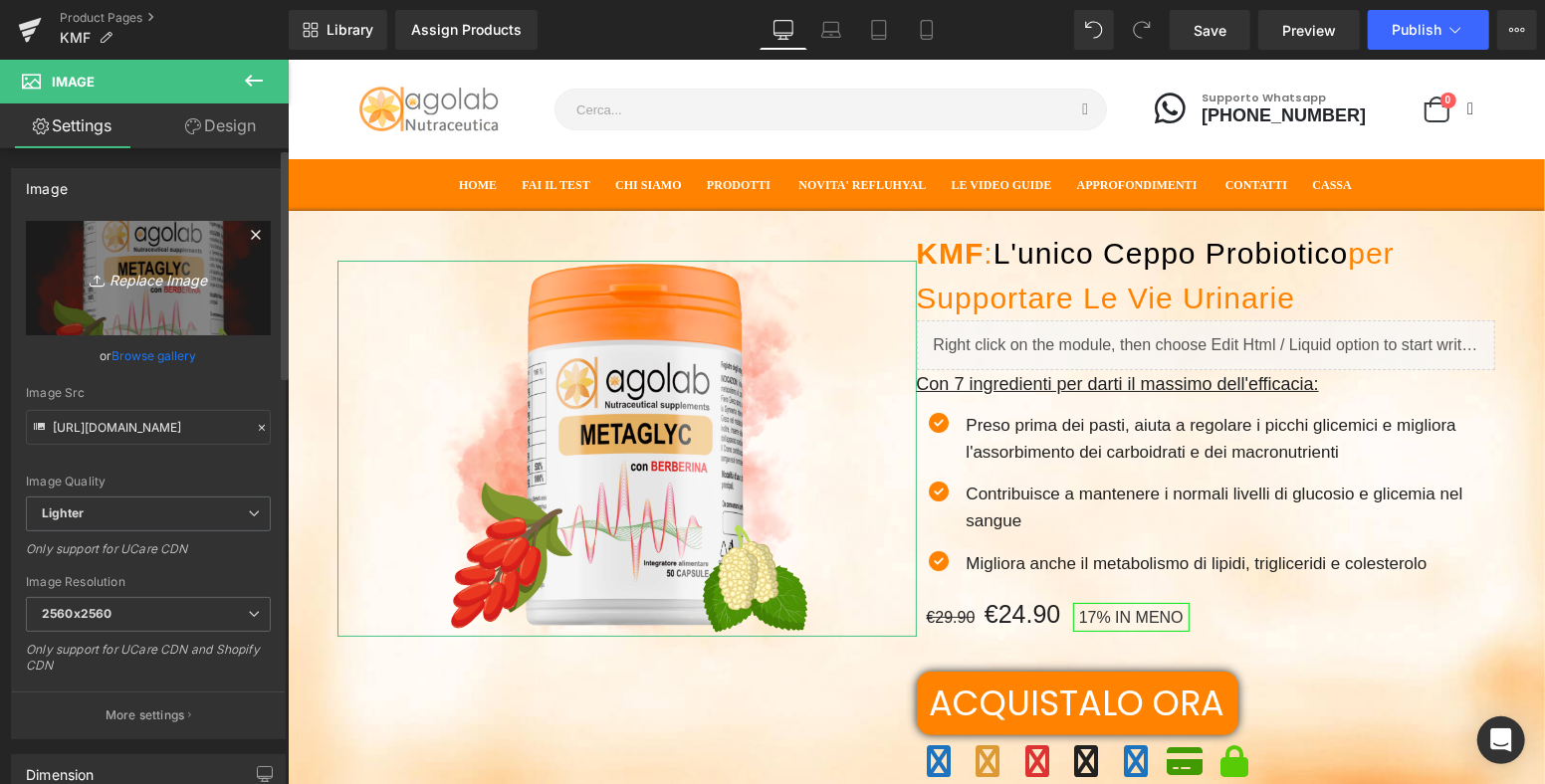 click on "Replace Image" at bounding box center [148, 278] 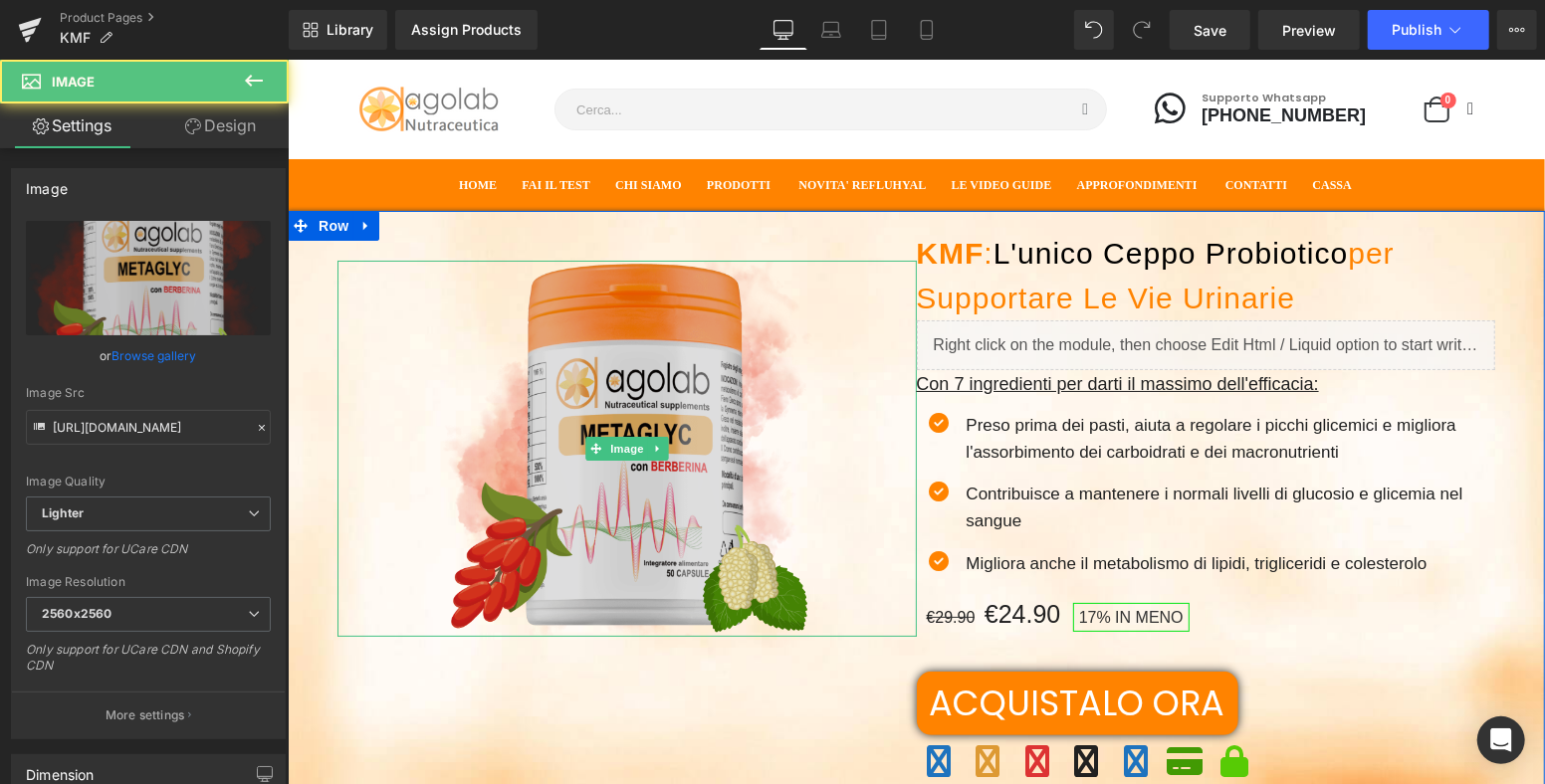 drag, startPoint x: 638, startPoint y: 503, endPoint x: 613, endPoint y: 501, distance: 25.079872 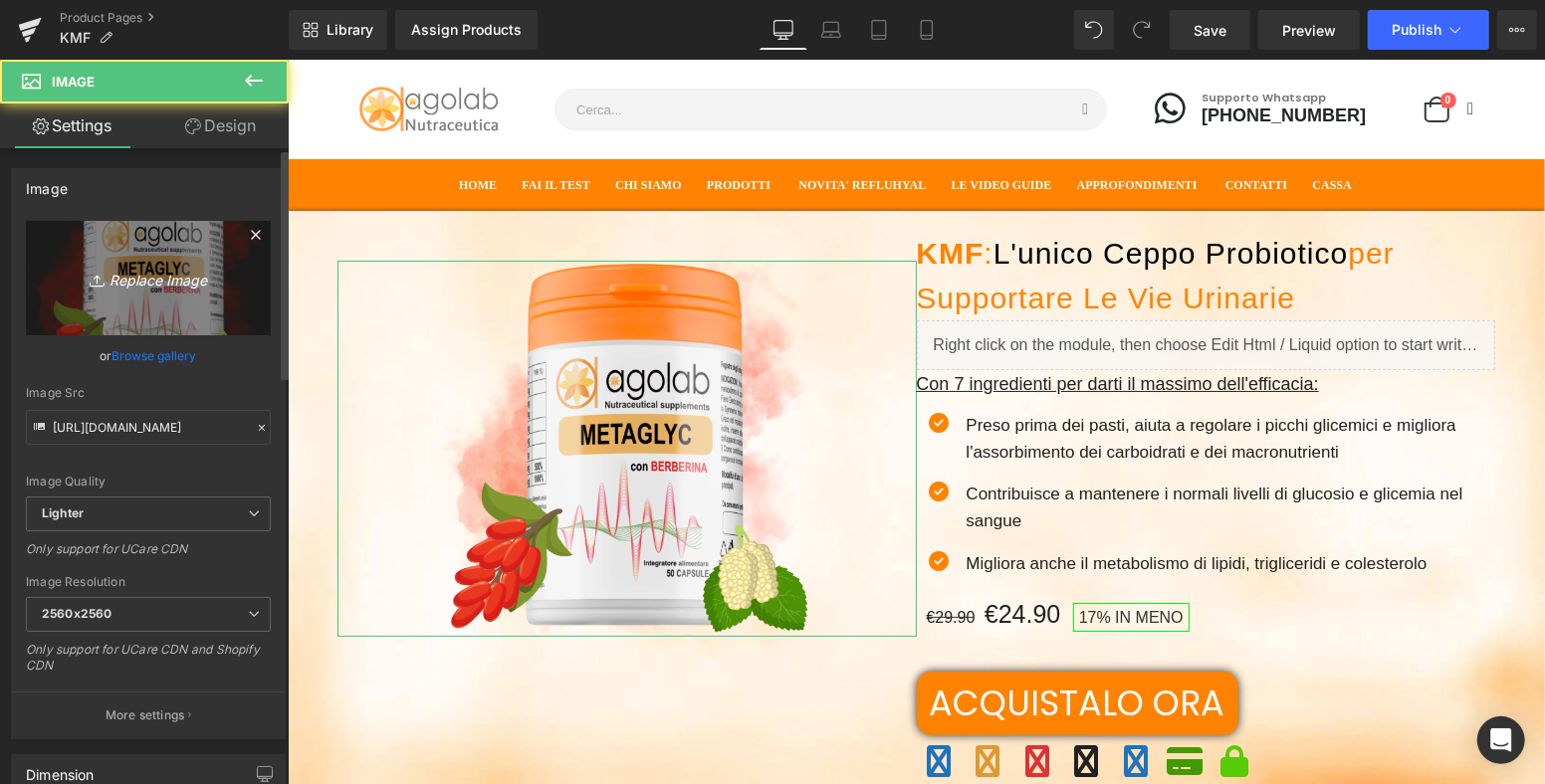 click on "Replace Image" at bounding box center [148, 278] 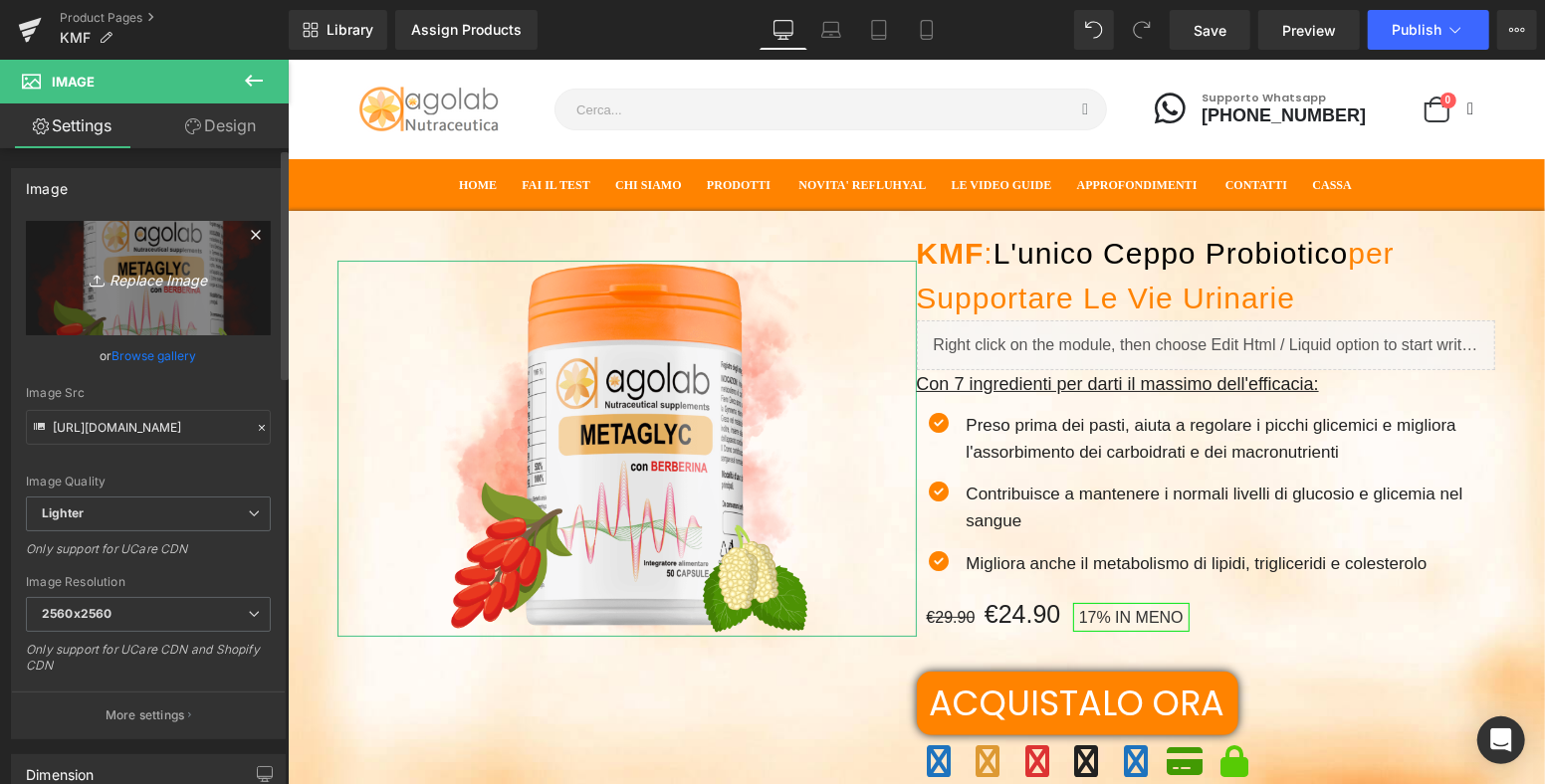 type on "C:\fakepath\KMF Agolab Probiotico.png" 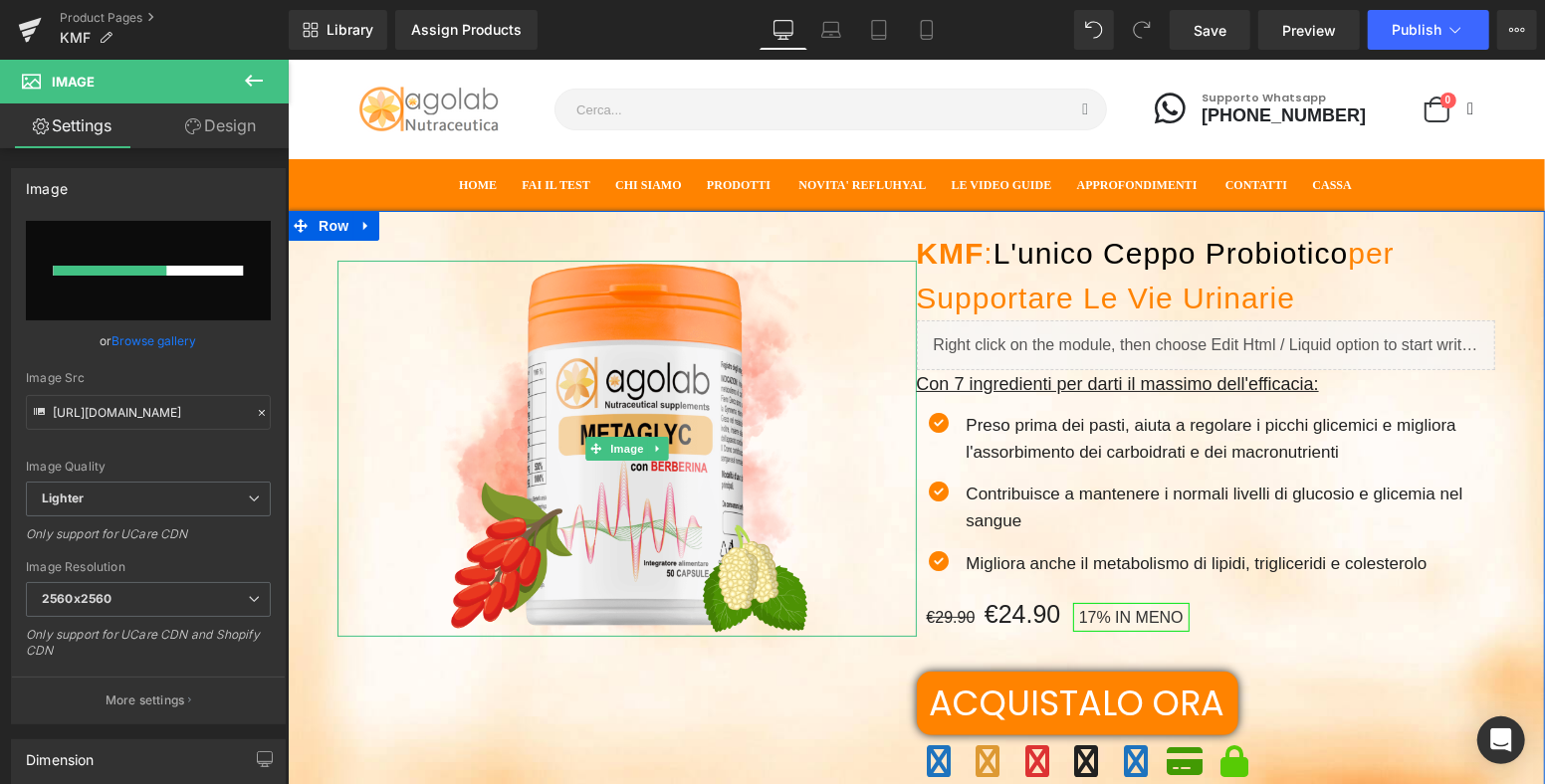 type 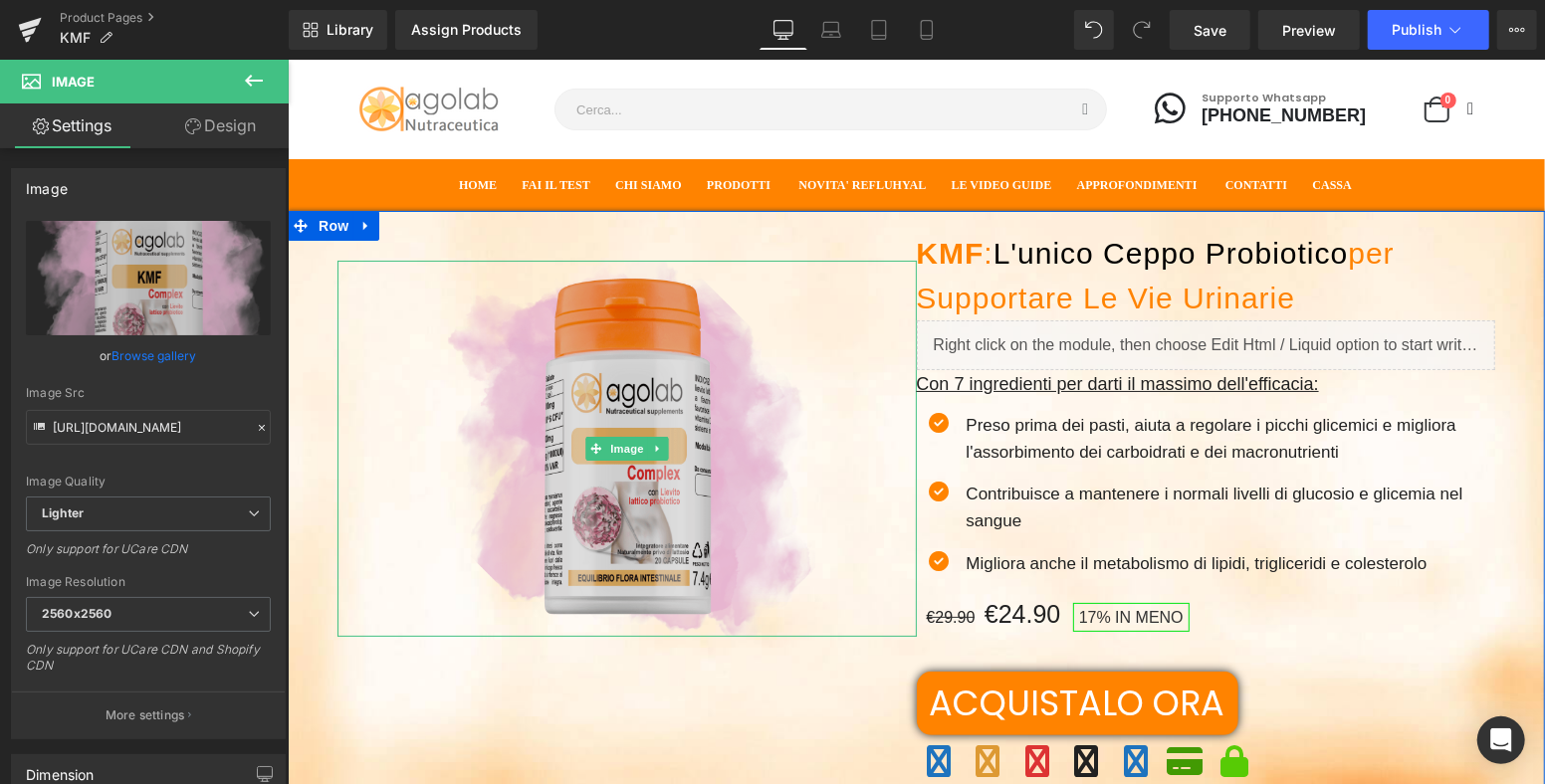 type on "[URL][DOMAIN_NAME]" 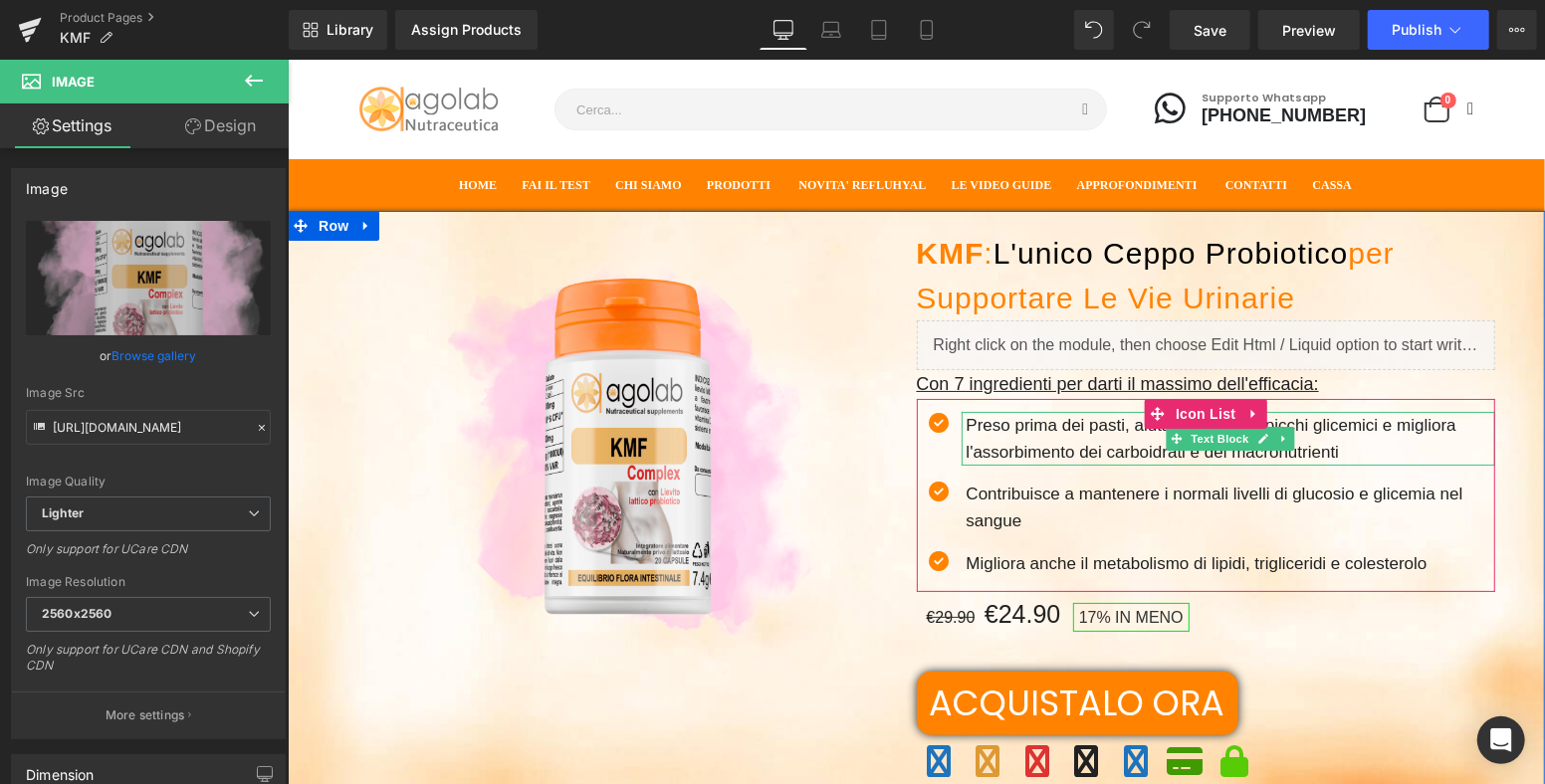 click on "Preso prima dei pasti, aiuta a regolare i picchi glicemici e migliora l'assorbimento dei carboidrati e dei macronutrienti" at bounding box center [1230, 438] 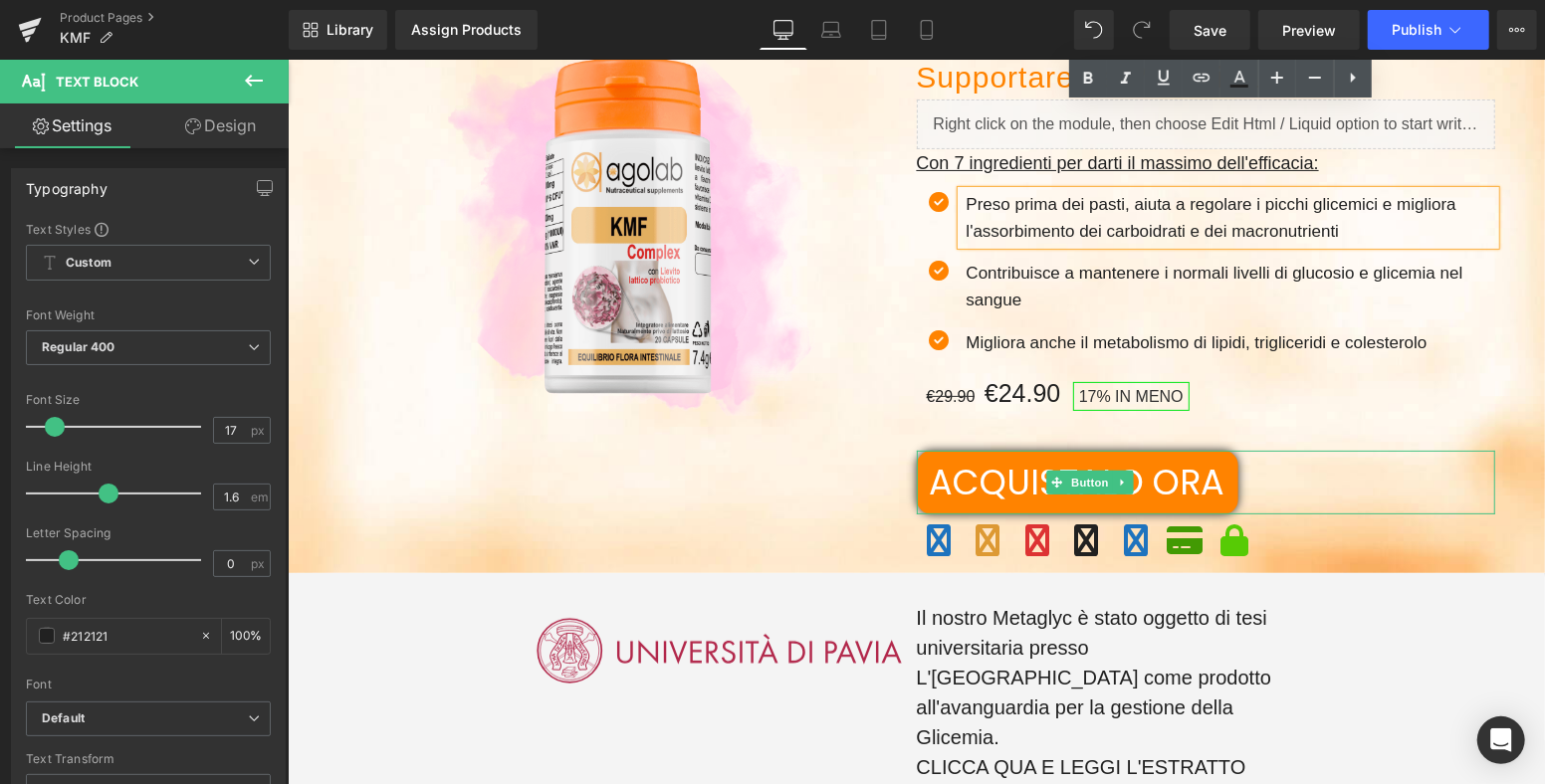 scroll, scrollTop: 442, scrollLeft: 0, axis: vertical 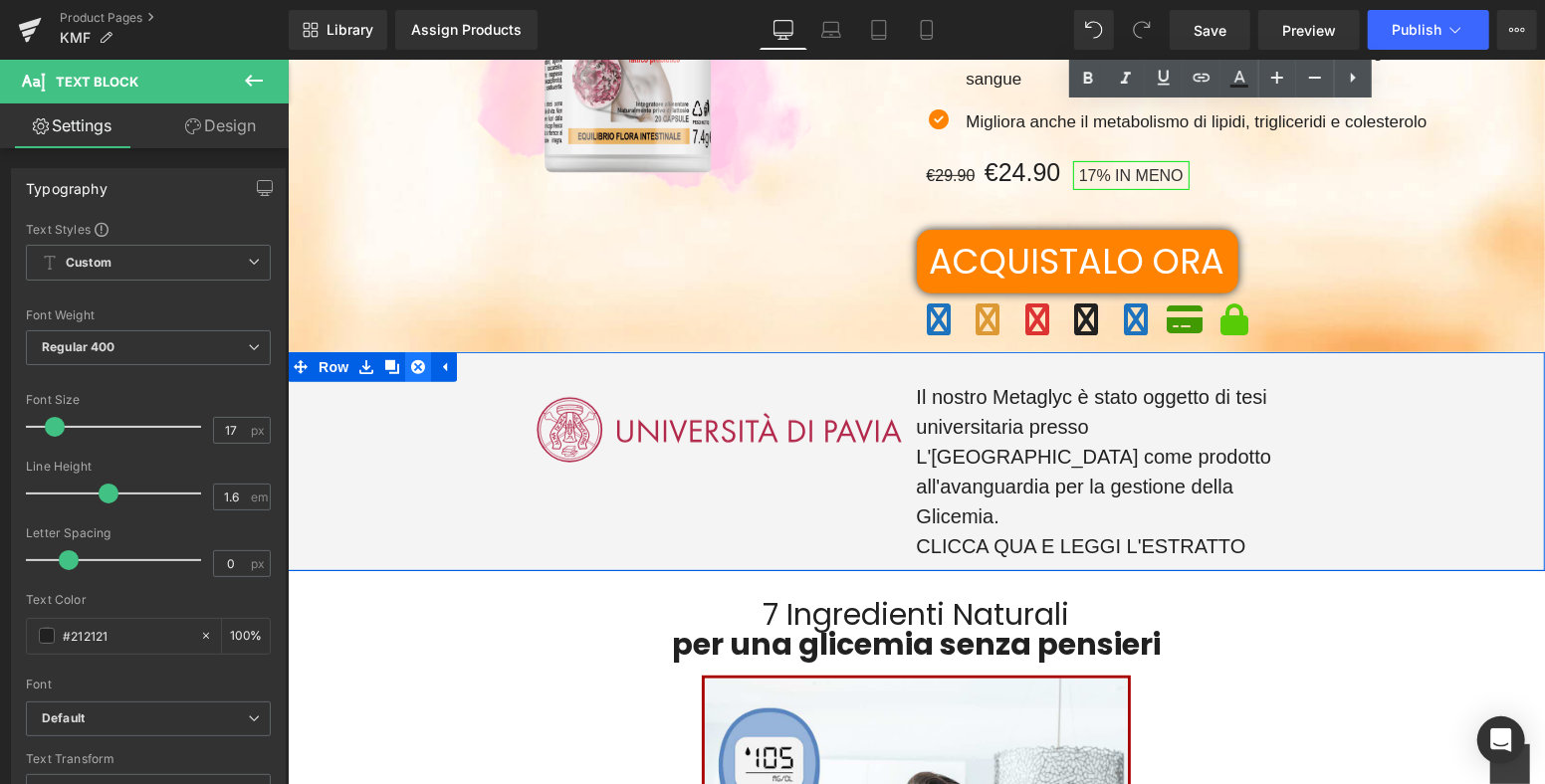 click 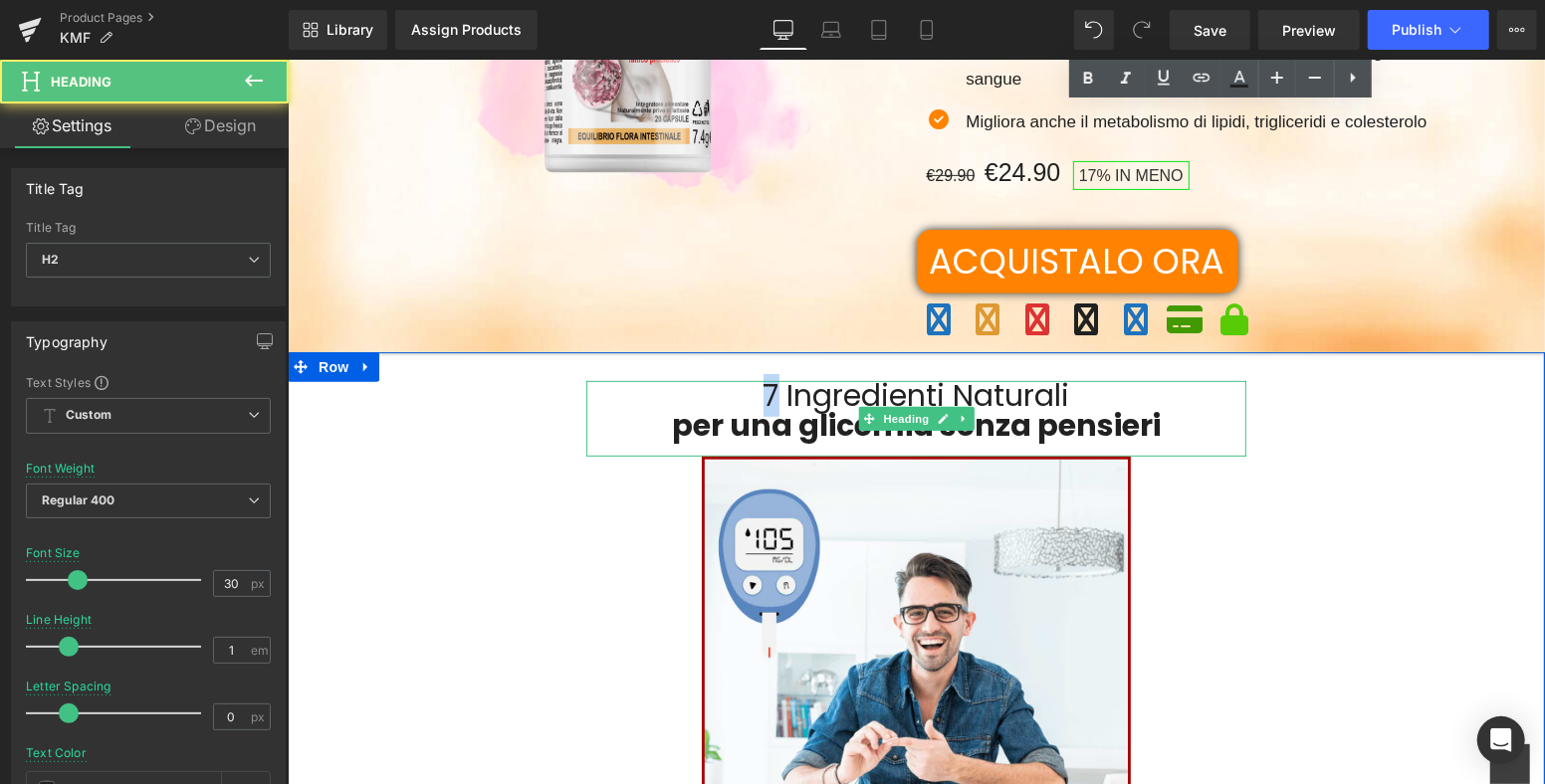 drag, startPoint x: 764, startPoint y: 394, endPoint x: 752, endPoint y: 394, distance: 12 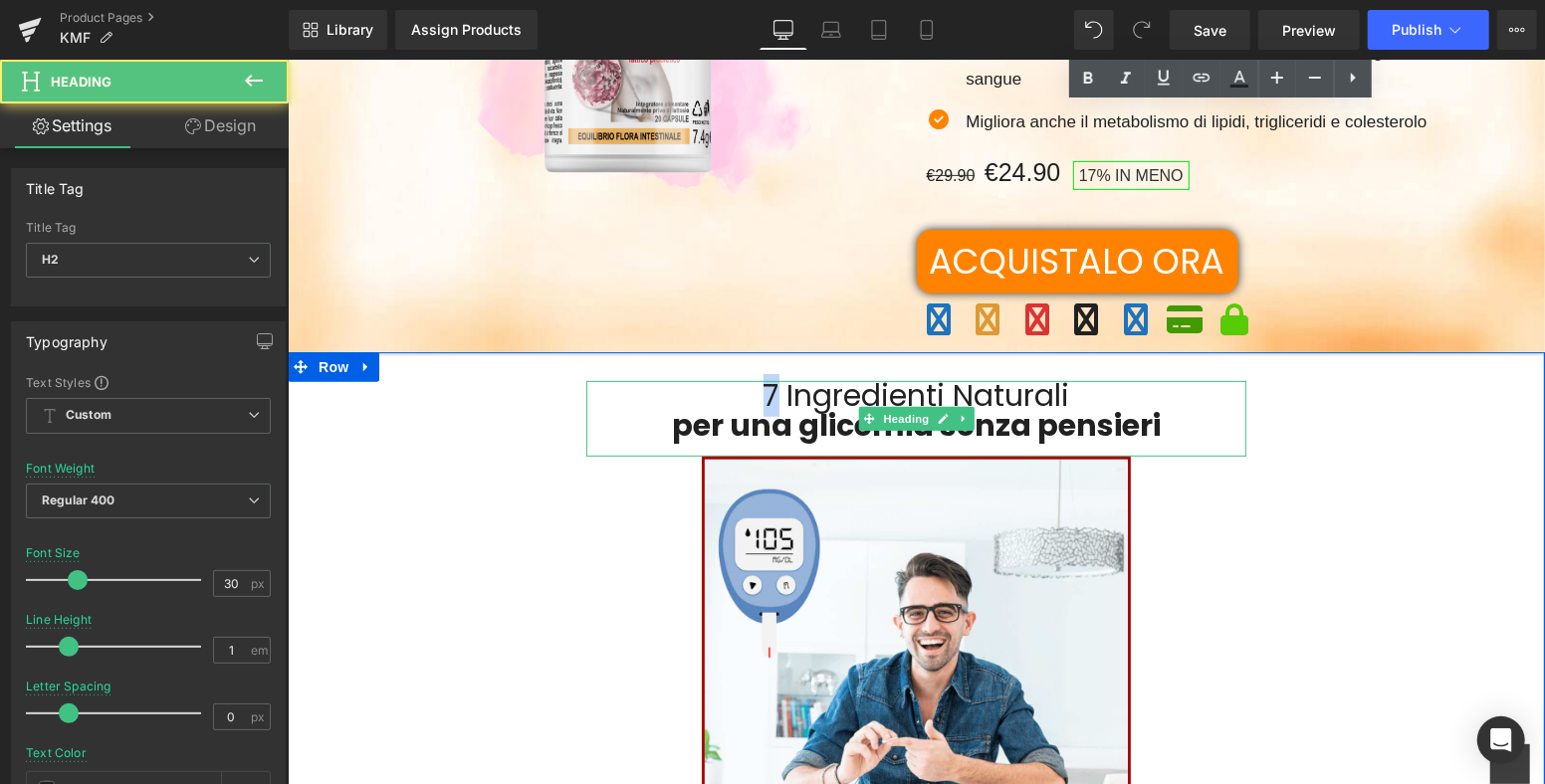 click on "7 Ingredienti Naturali" at bounding box center (915, 395) 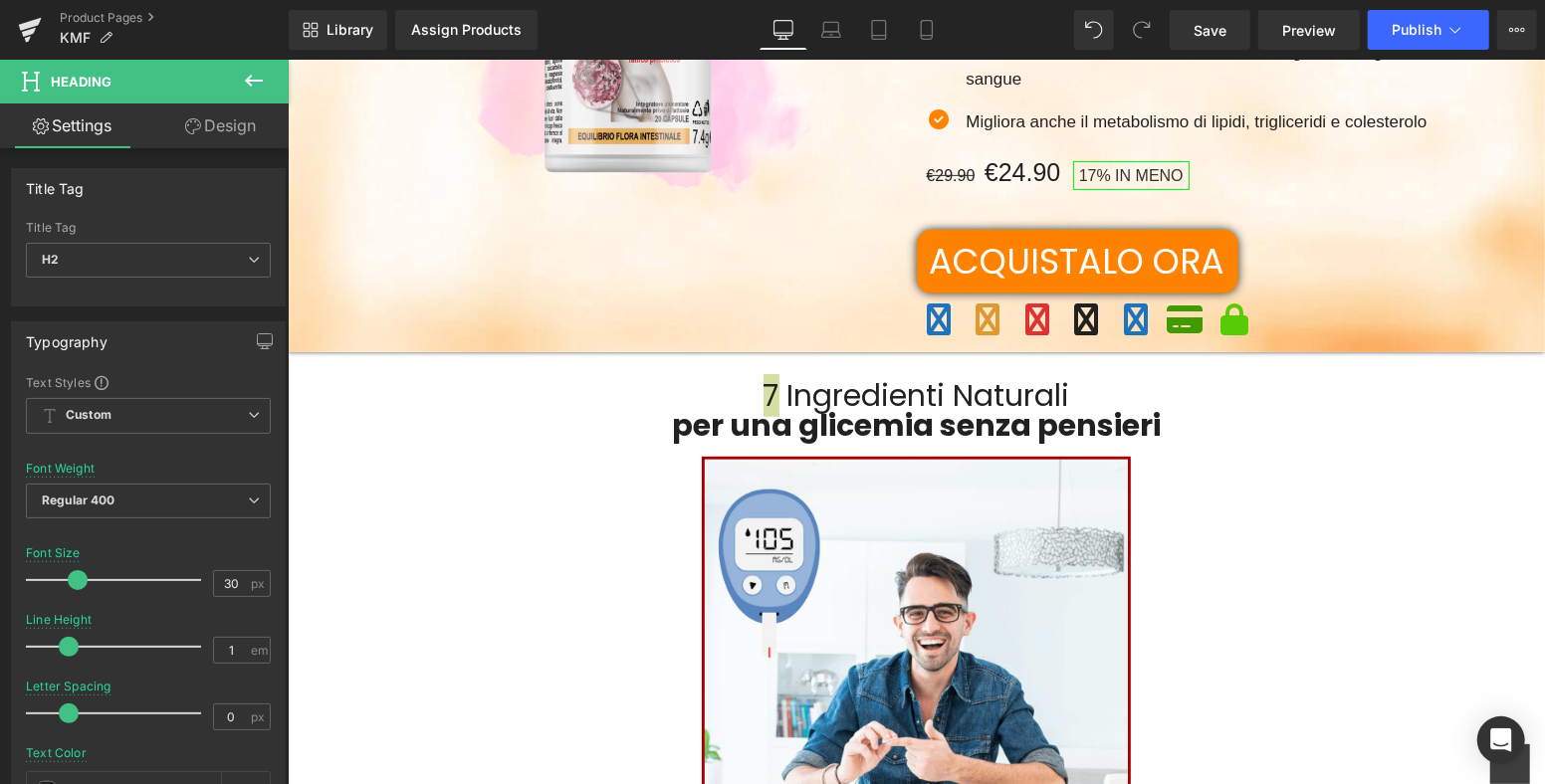 click 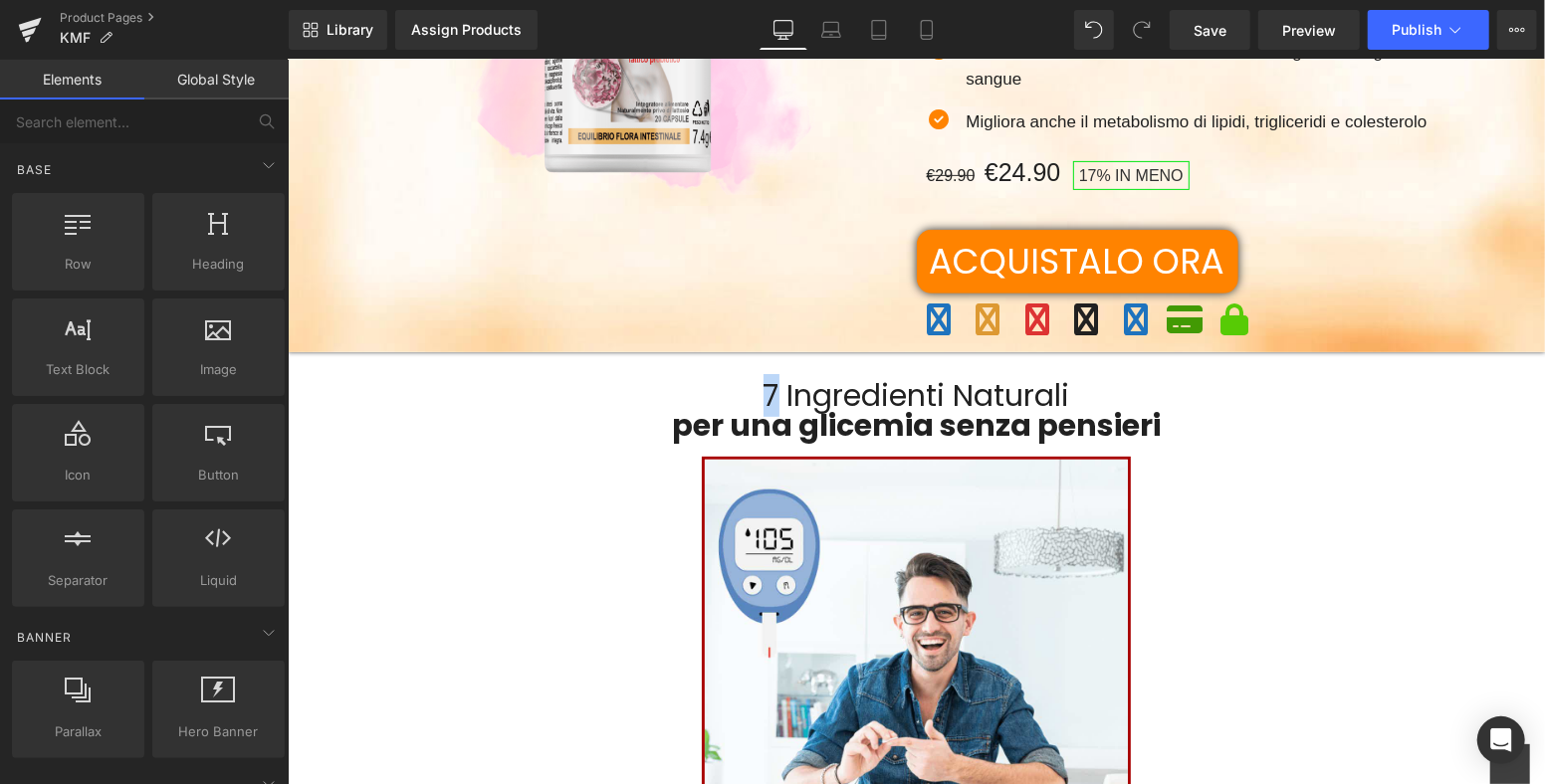 click on "per una glicemia senza pensieri" at bounding box center [915, 424] 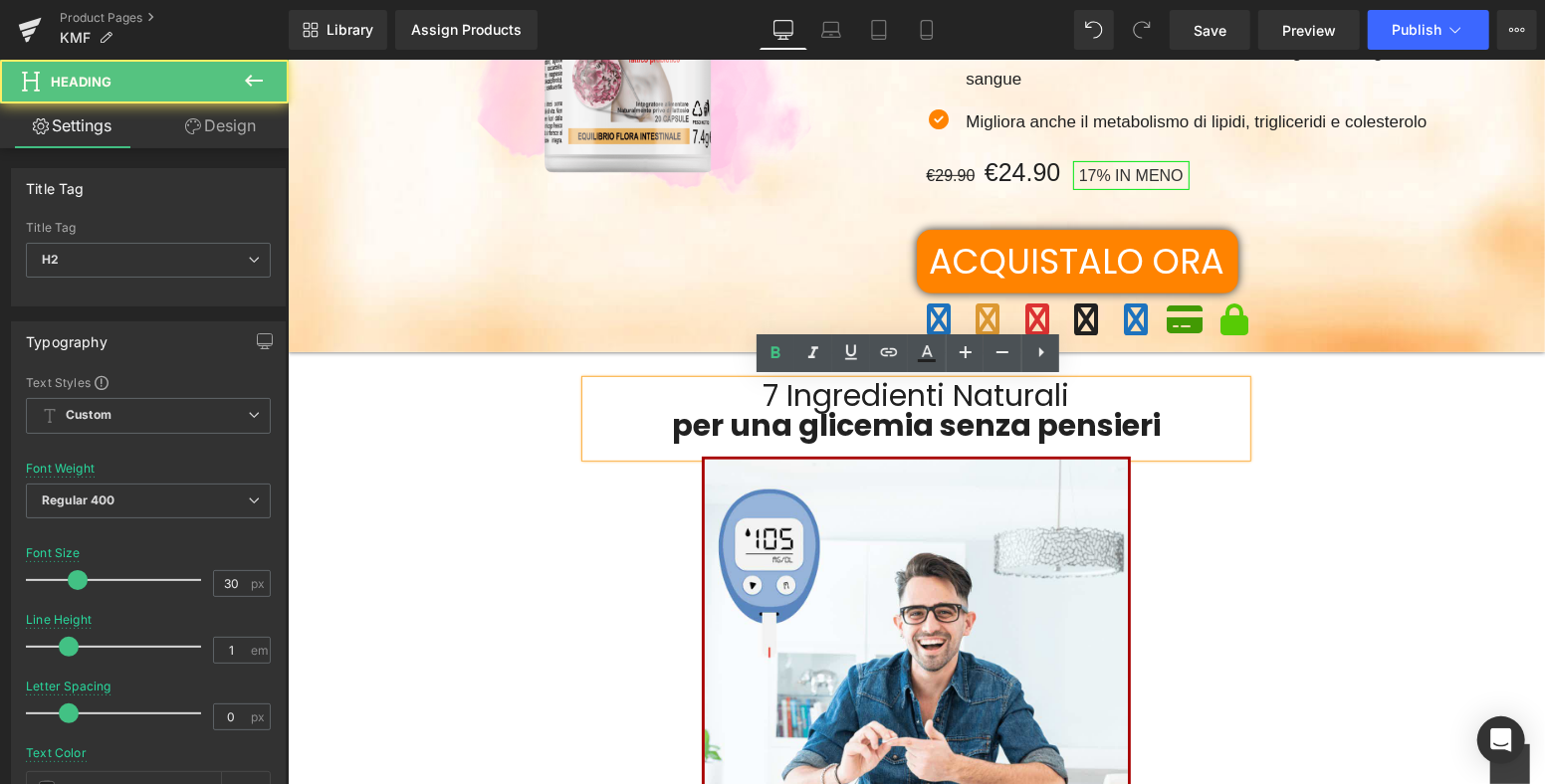 click on "7 Ingredienti Naturali" at bounding box center [915, 395] 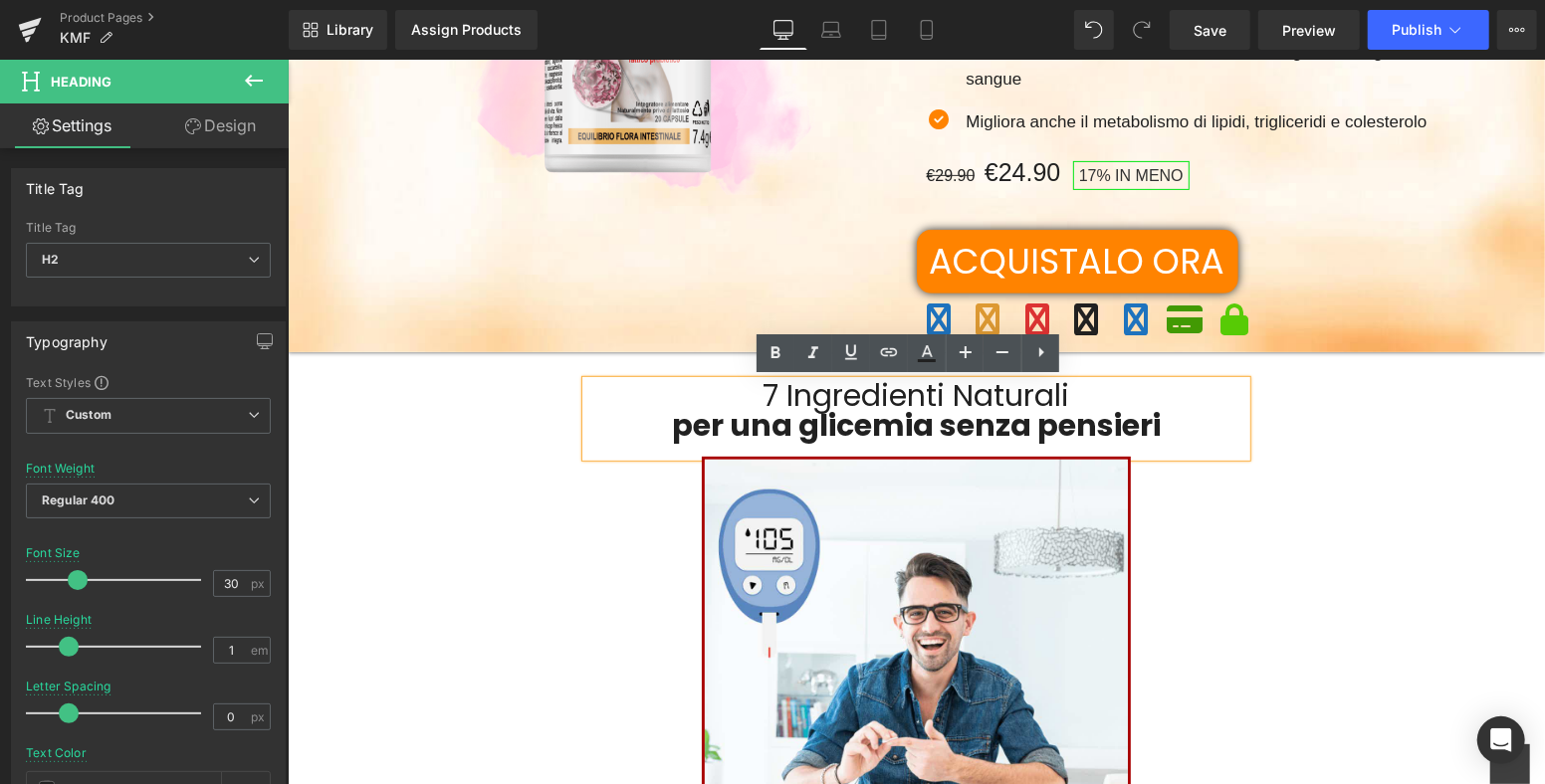 type 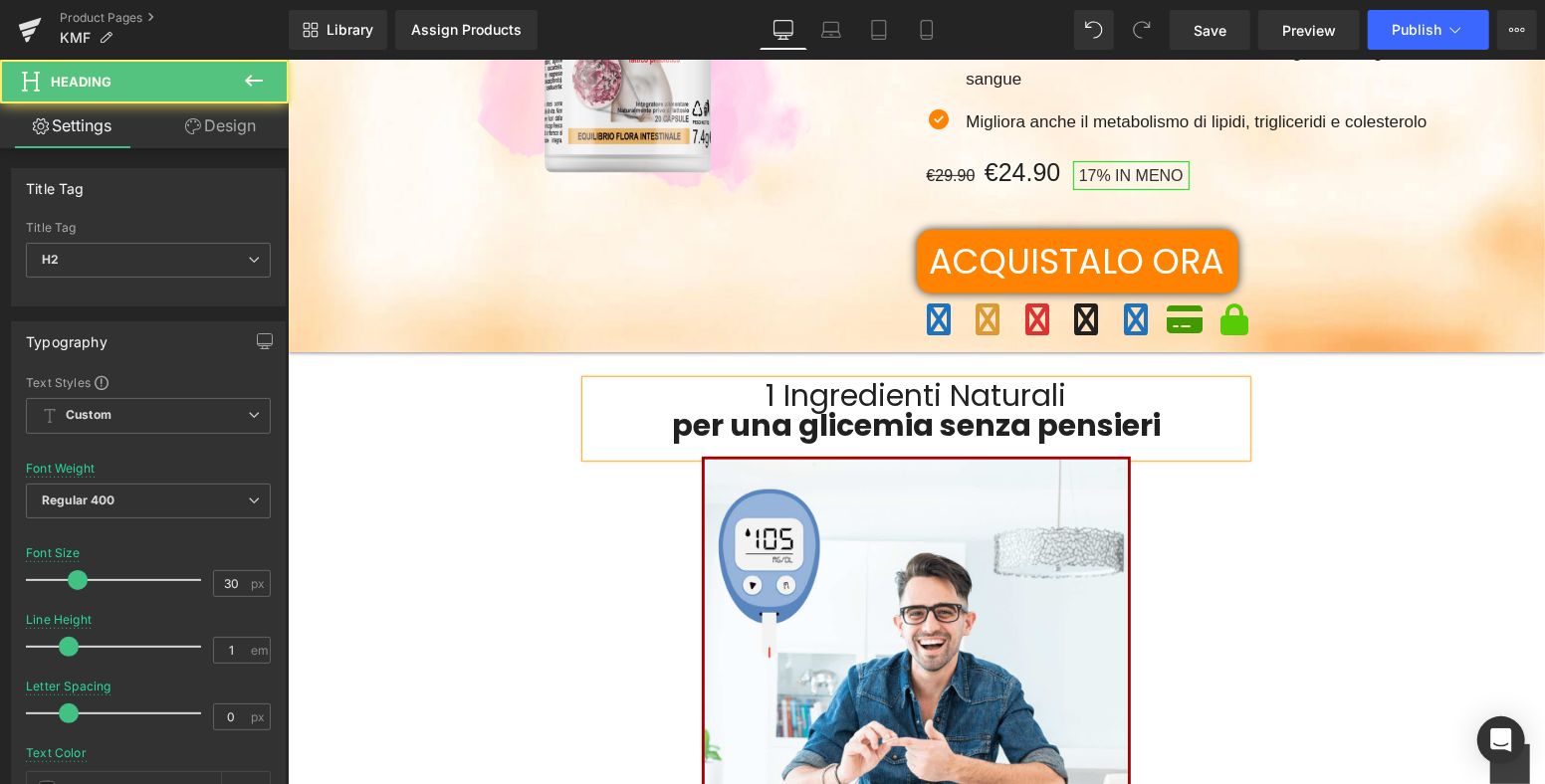 drag, startPoint x: 1104, startPoint y: 399, endPoint x: 772, endPoint y: 387, distance: 332.2168 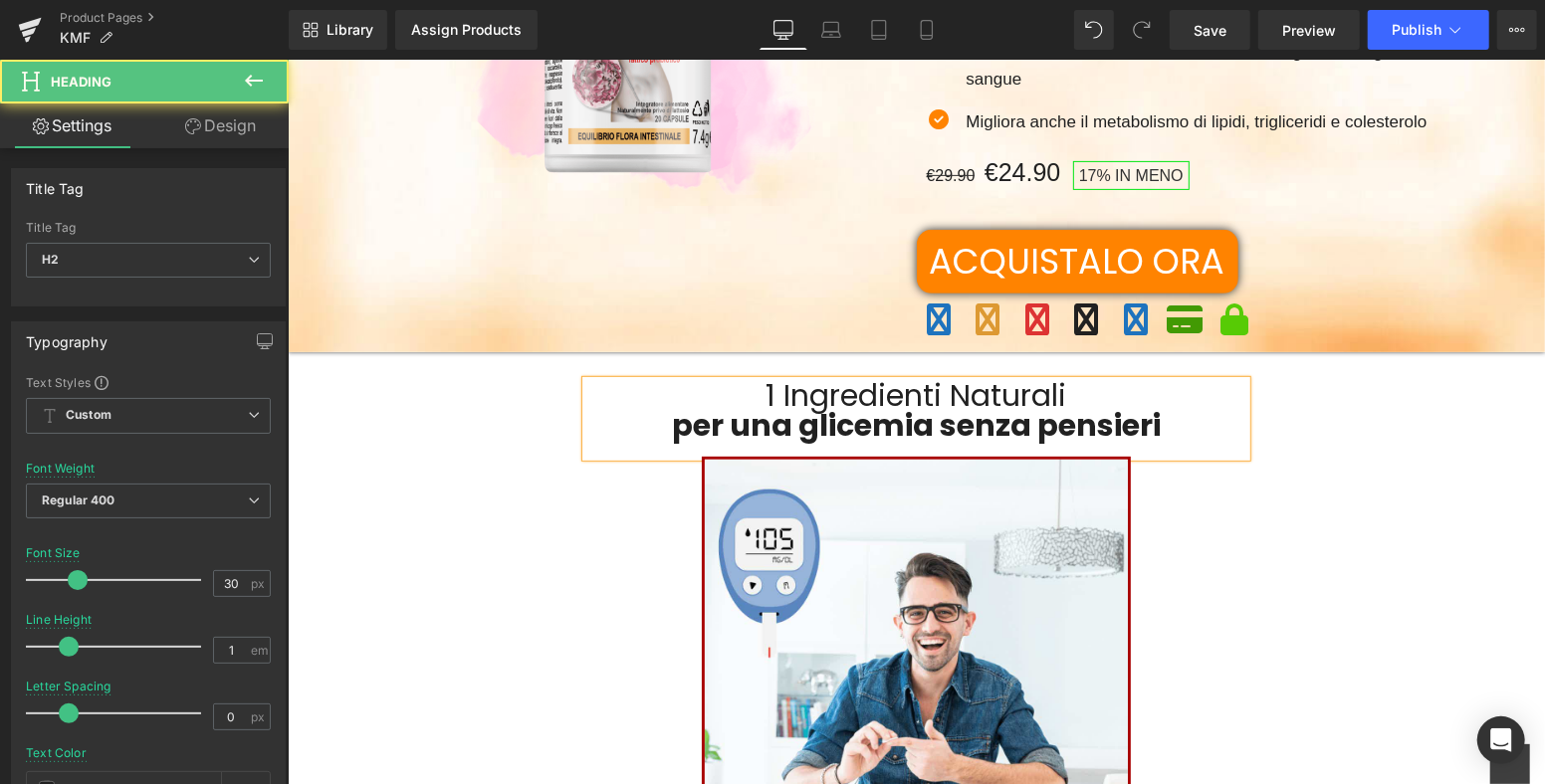 click on "1 Ingredienti Naturali" at bounding box center (915, 395) 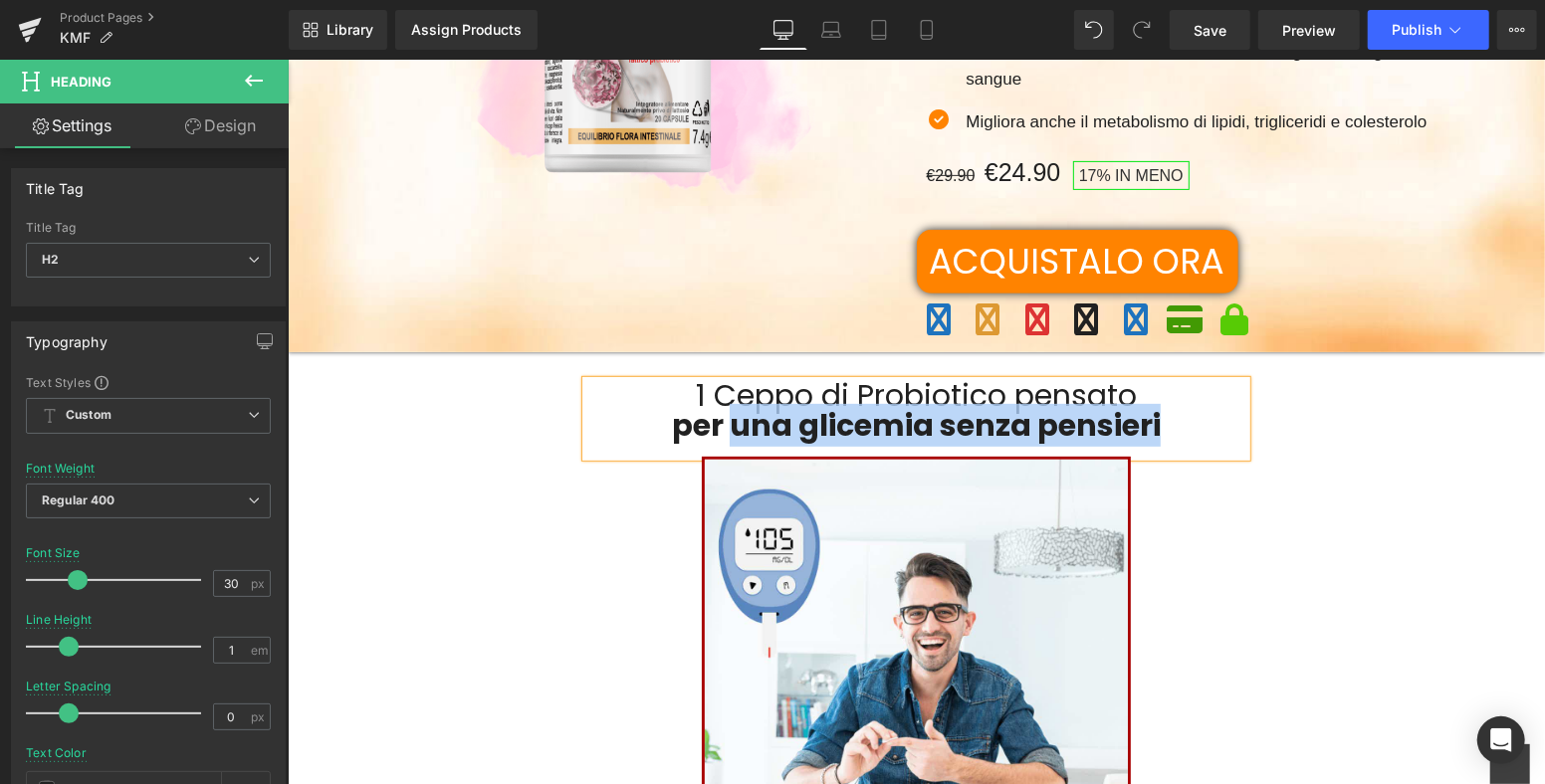 drag, startPoint x: 1171, startPoint y: 429, endPoint x: 721, endPoint y: 431, distance: 450.00444 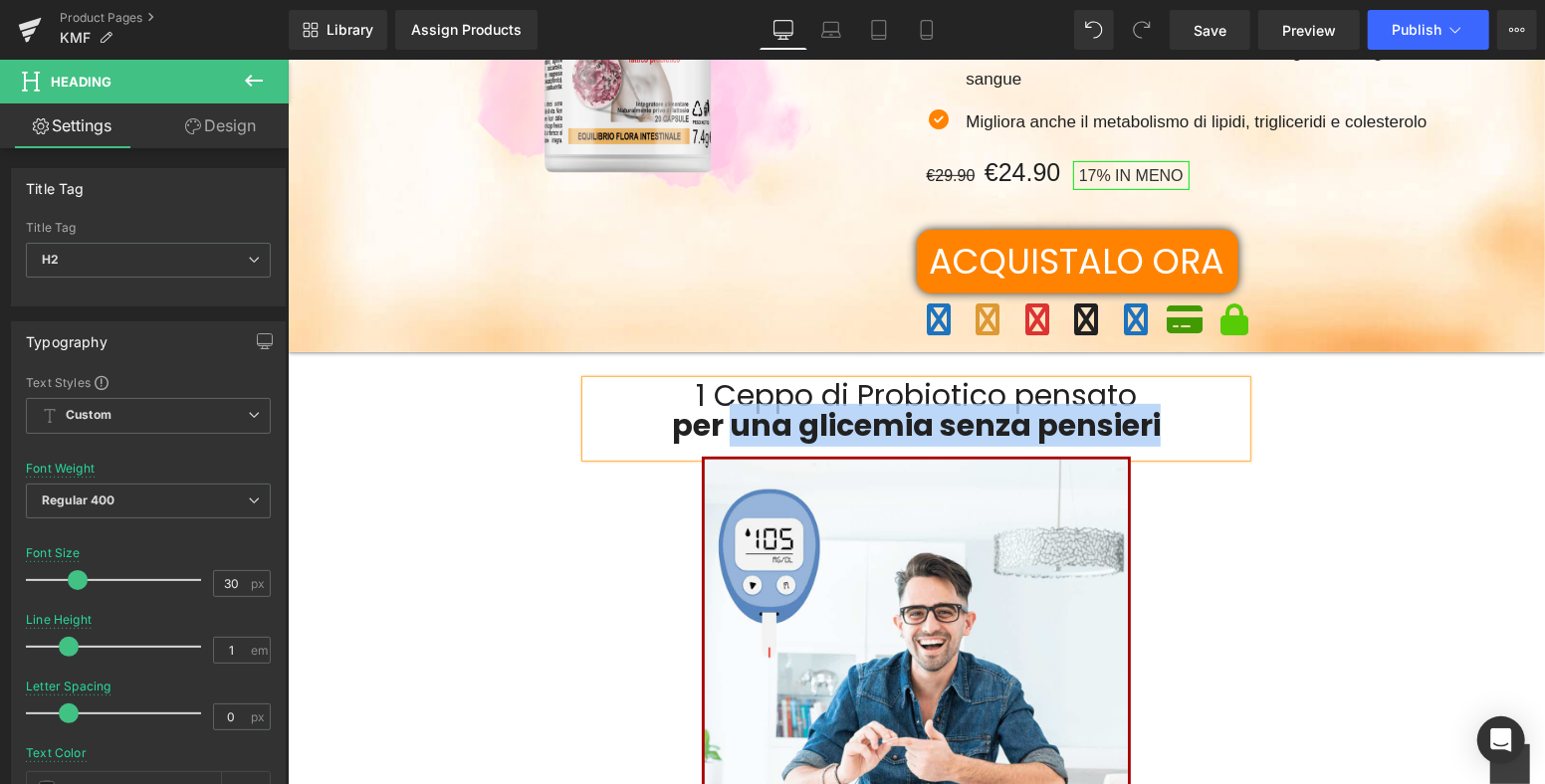 click on "per una glicemia senza pensieri" at bounding box center [915, 425] 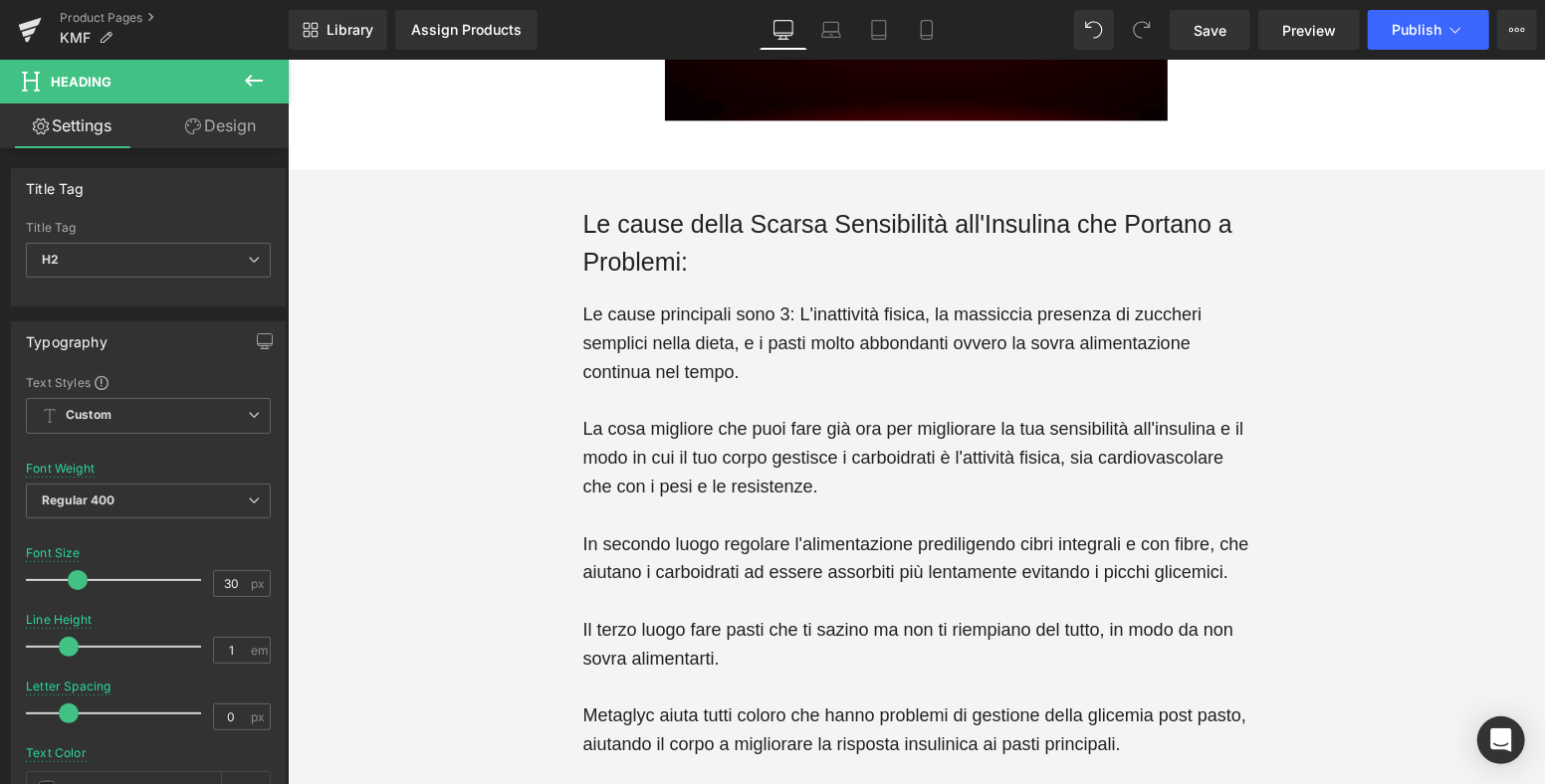 scroll, scrollTop: 2432, scrollLeft: 0, axis: vertical 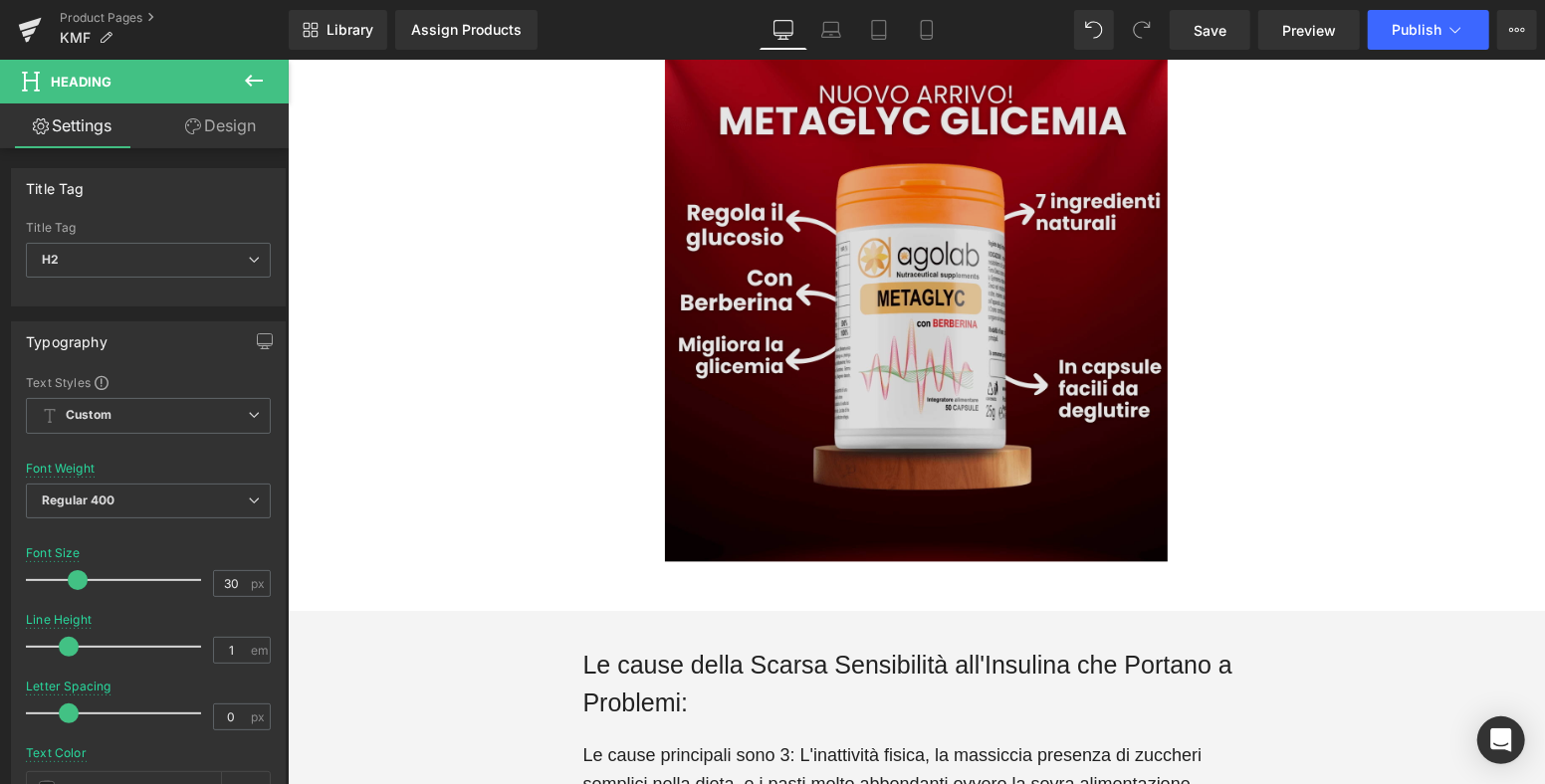 click on "Image" at bounding box center [915, 309] 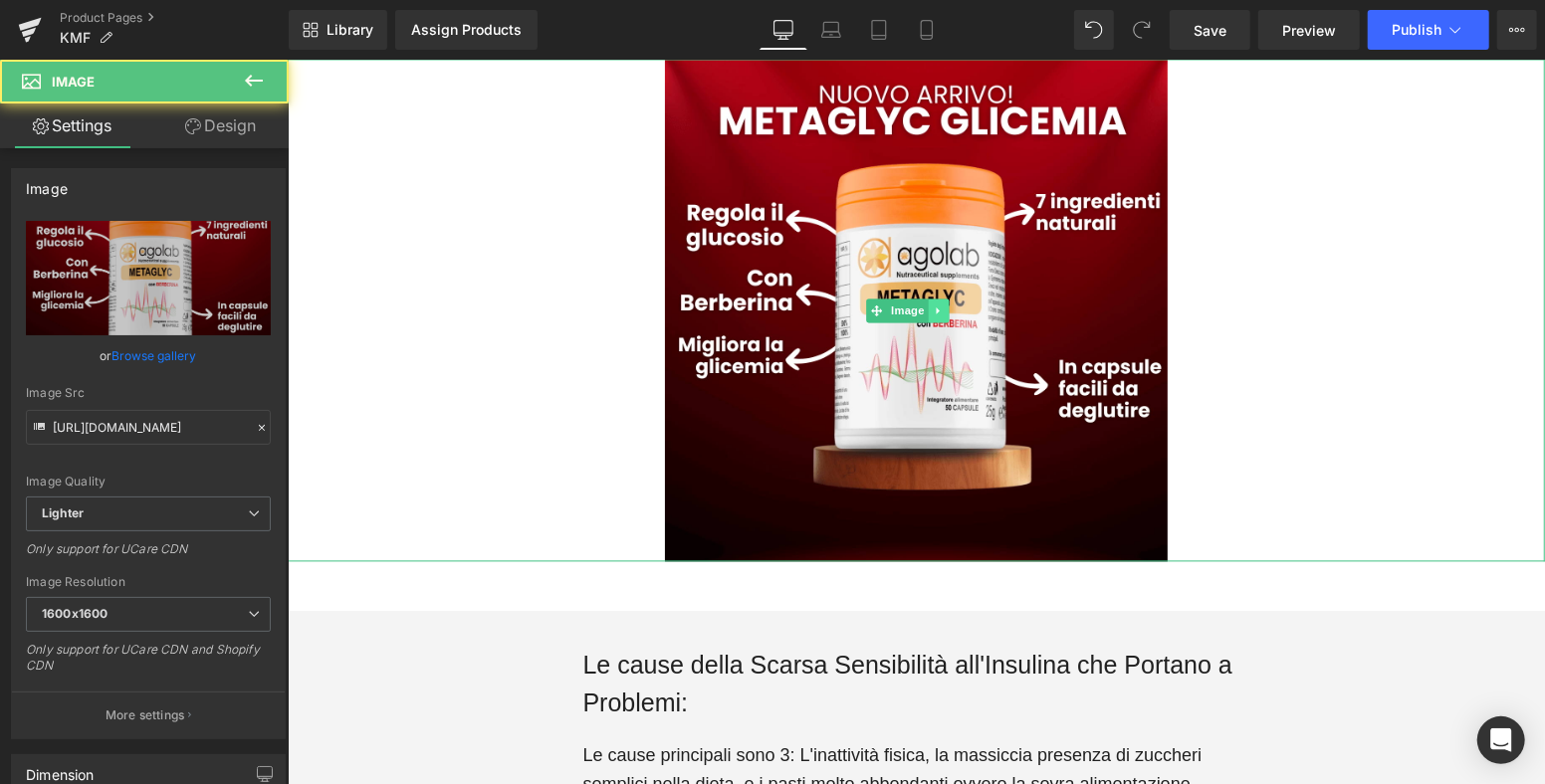 click 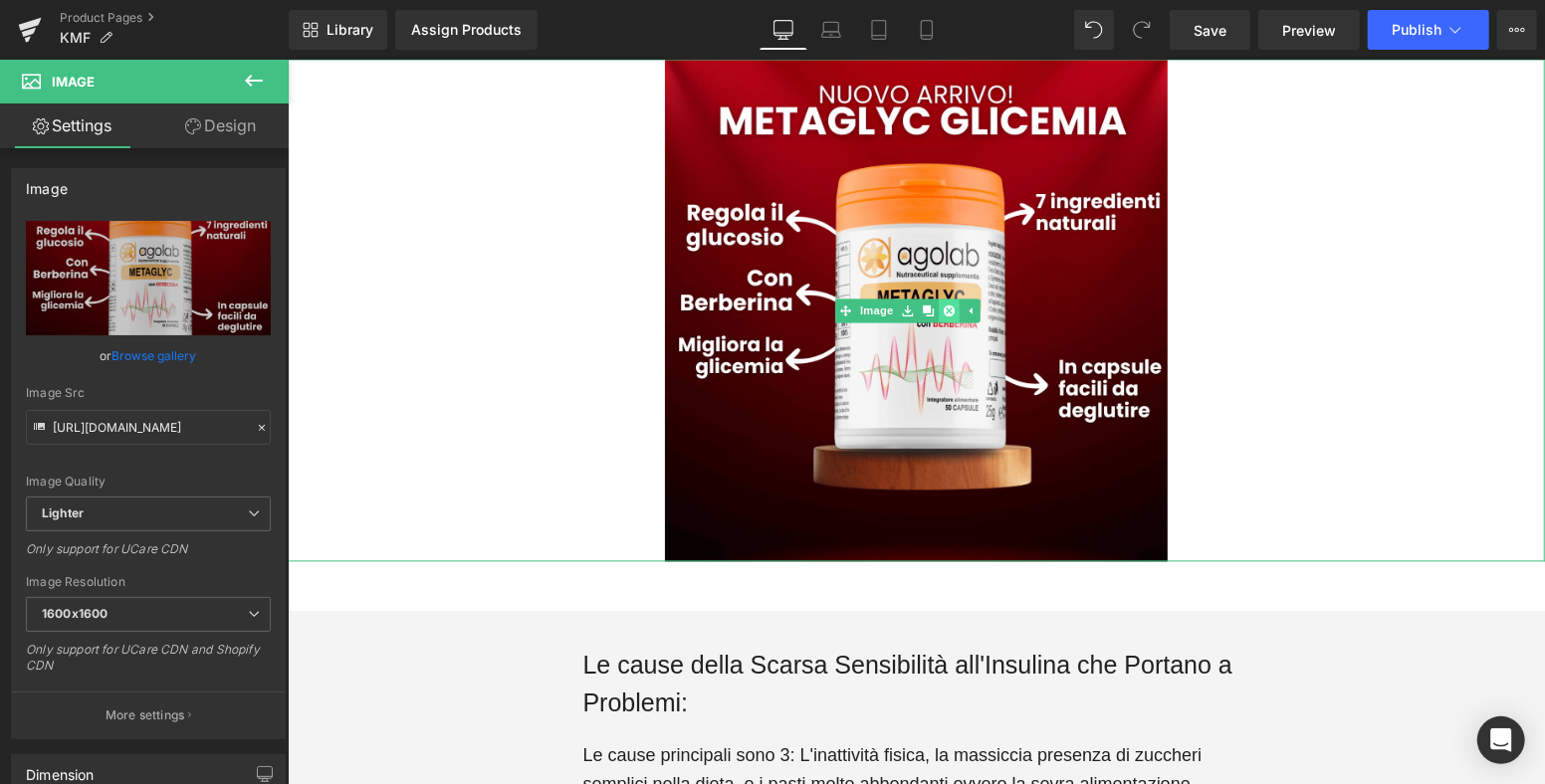 click 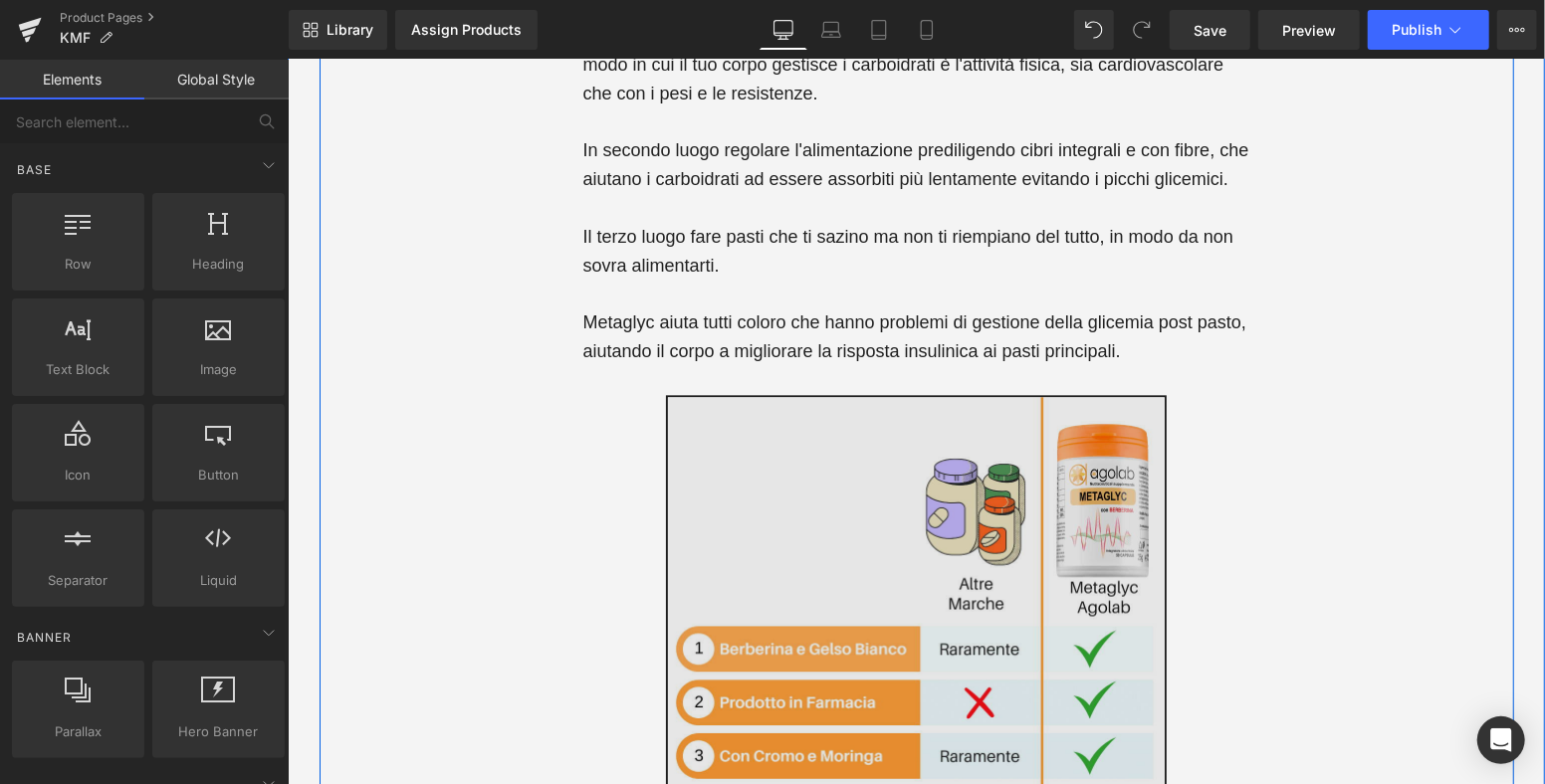 scroll, scrollTop: 2985, scrollLeft: 0, axis: vertical 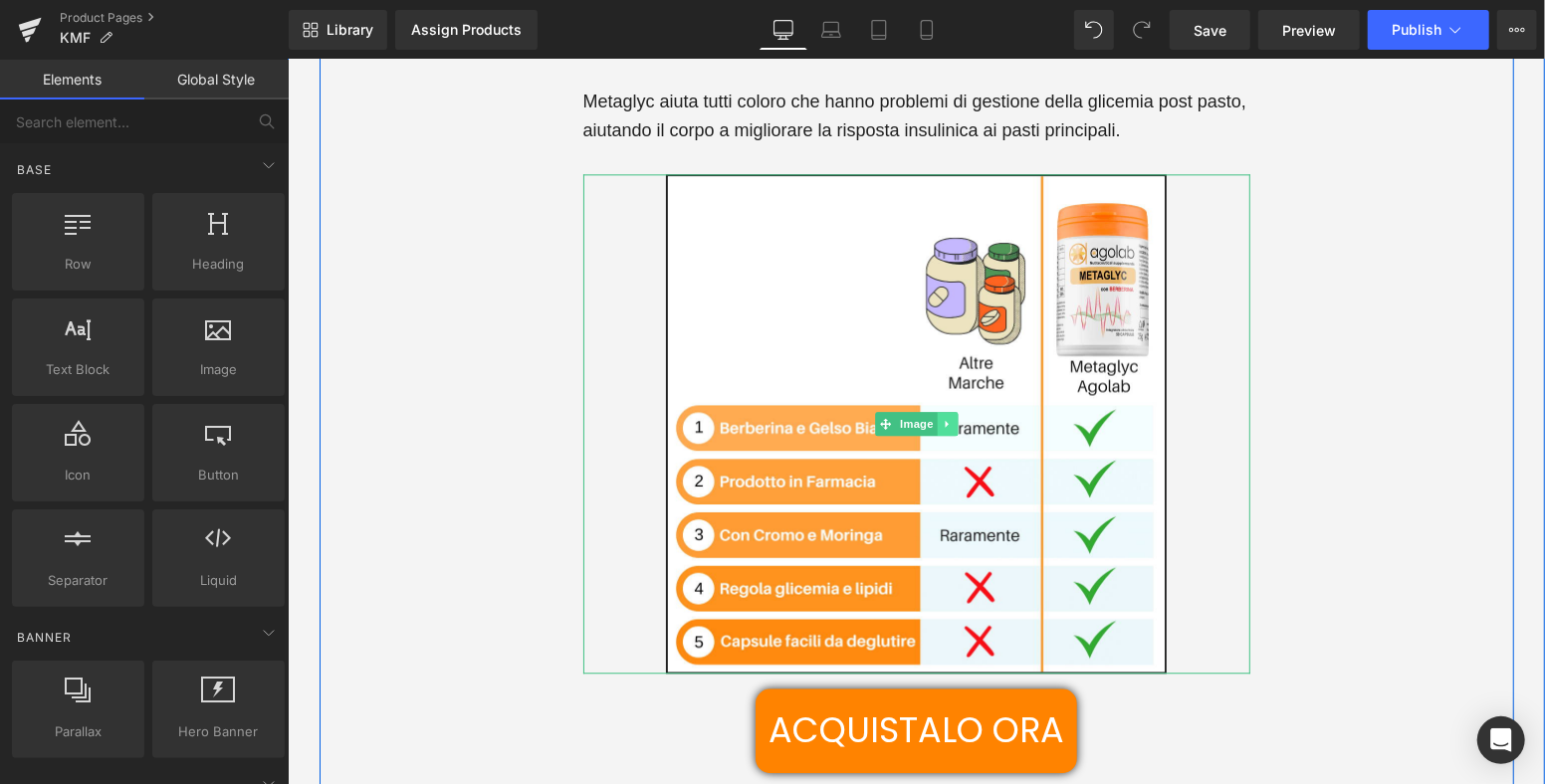 click 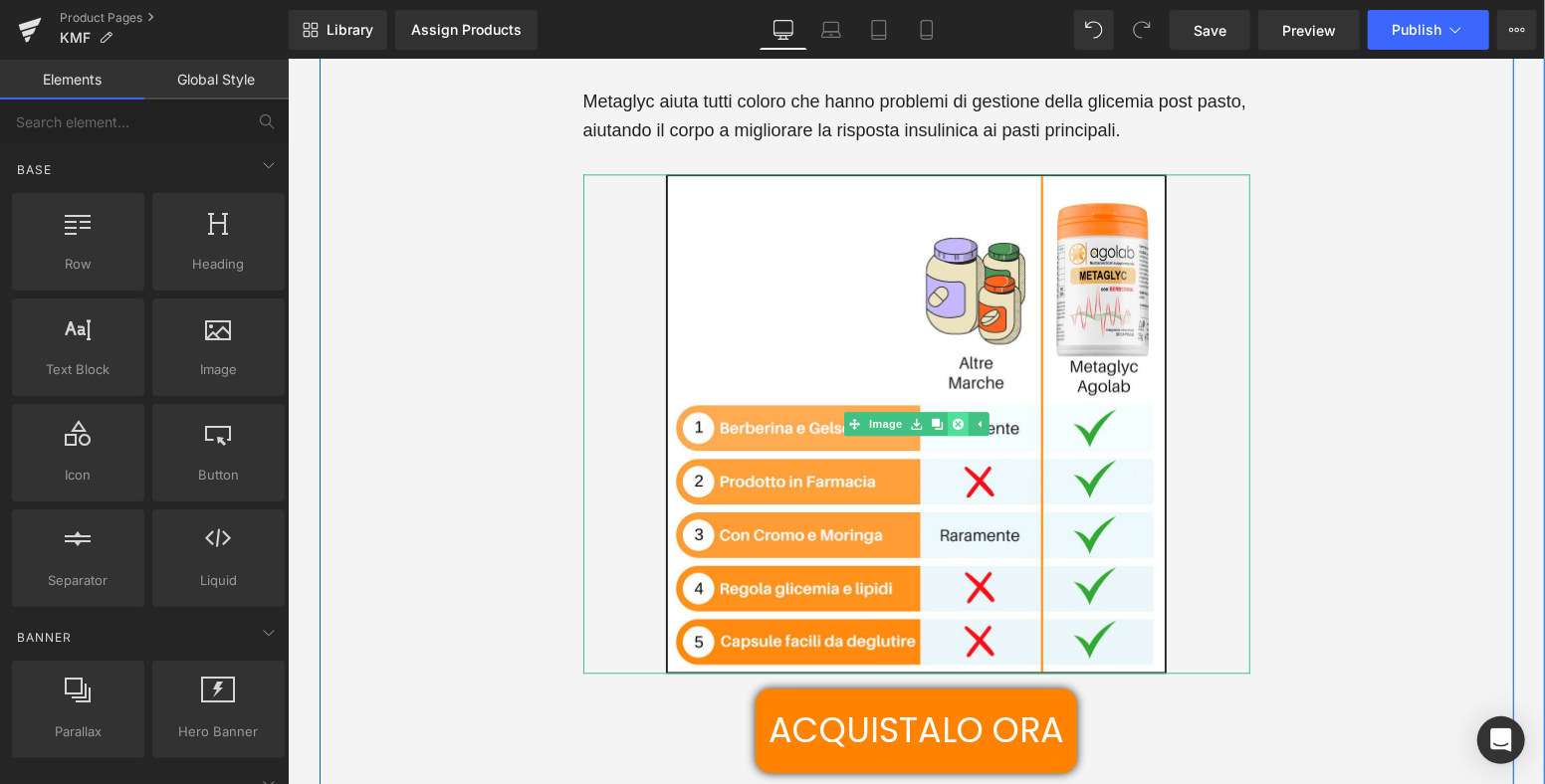 click 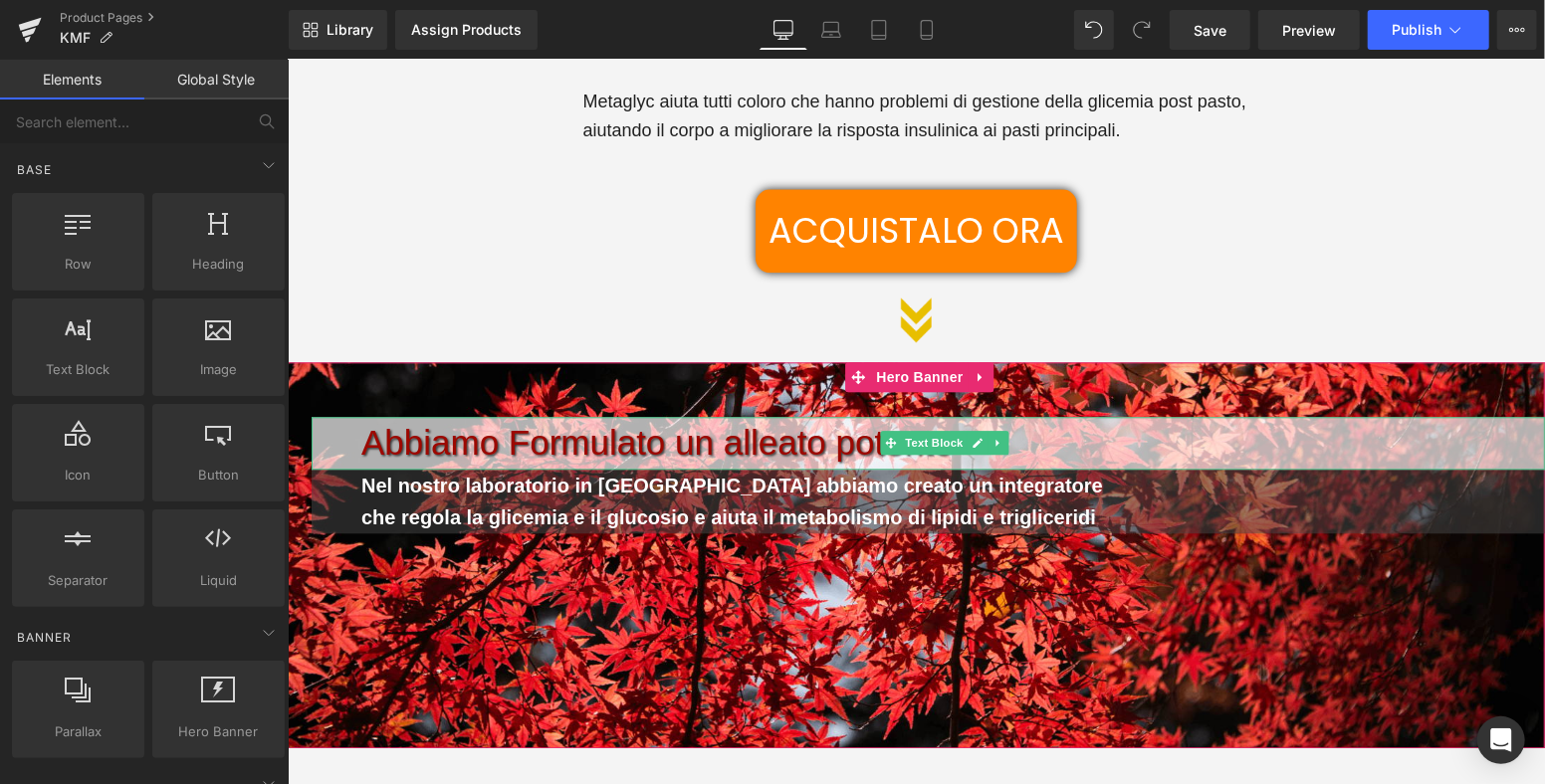 click on "Abbiamo Formulato un alleato potente" at bounding box center [952, 442] 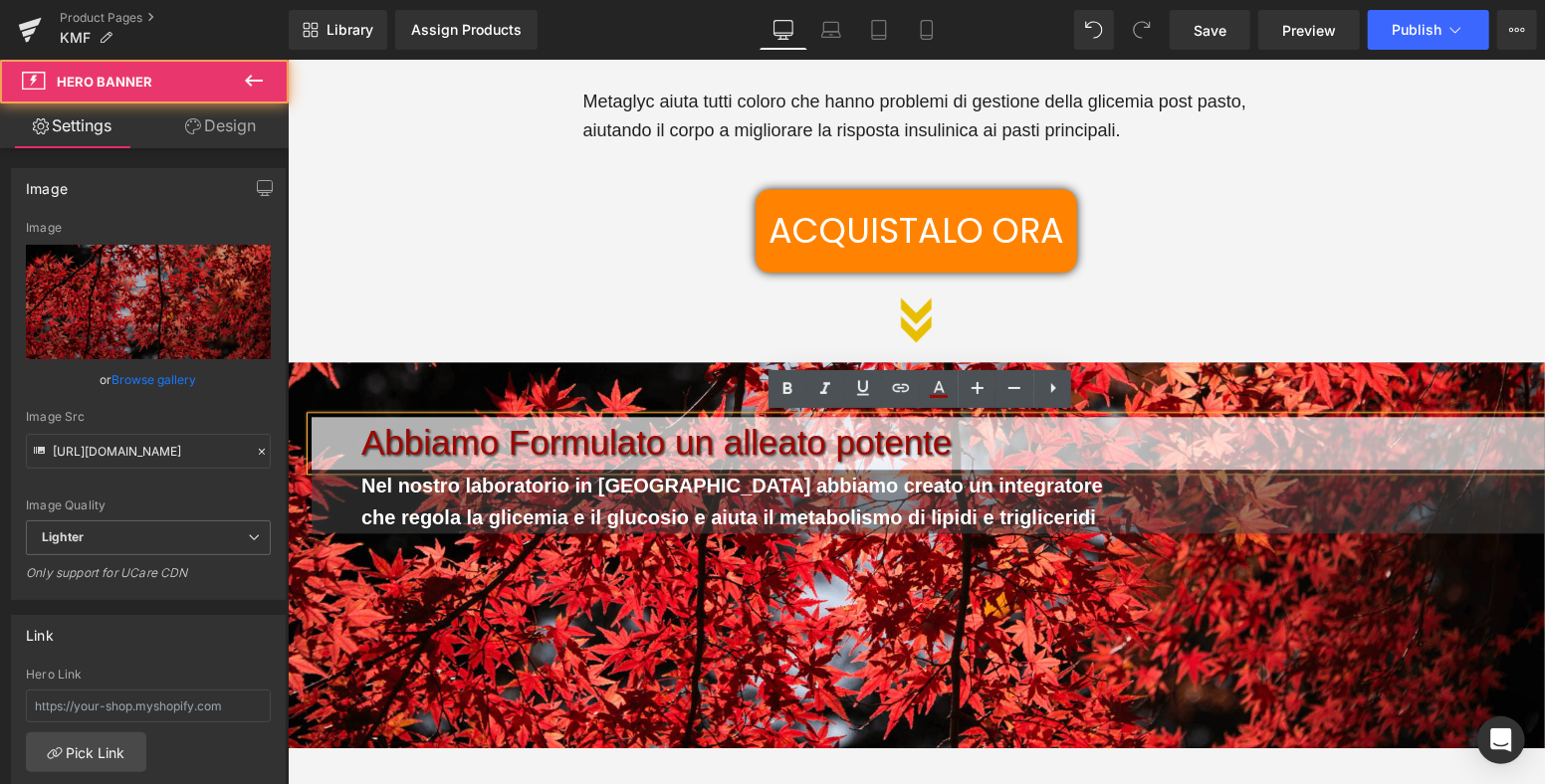 click at bounding box center (915, 554) 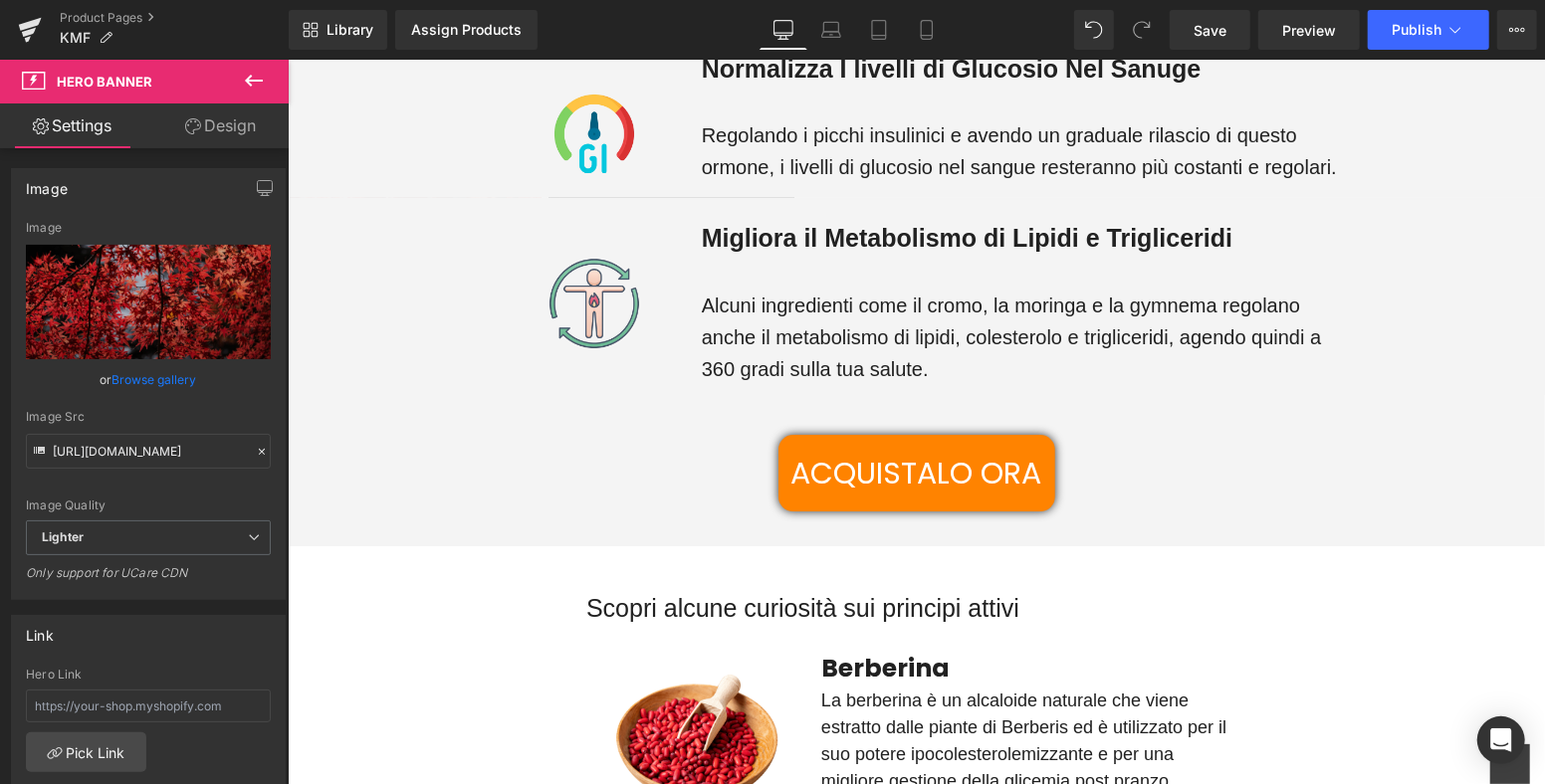 scroll, scrollTop: 4421, scrollLeft: 0, axis: vertical 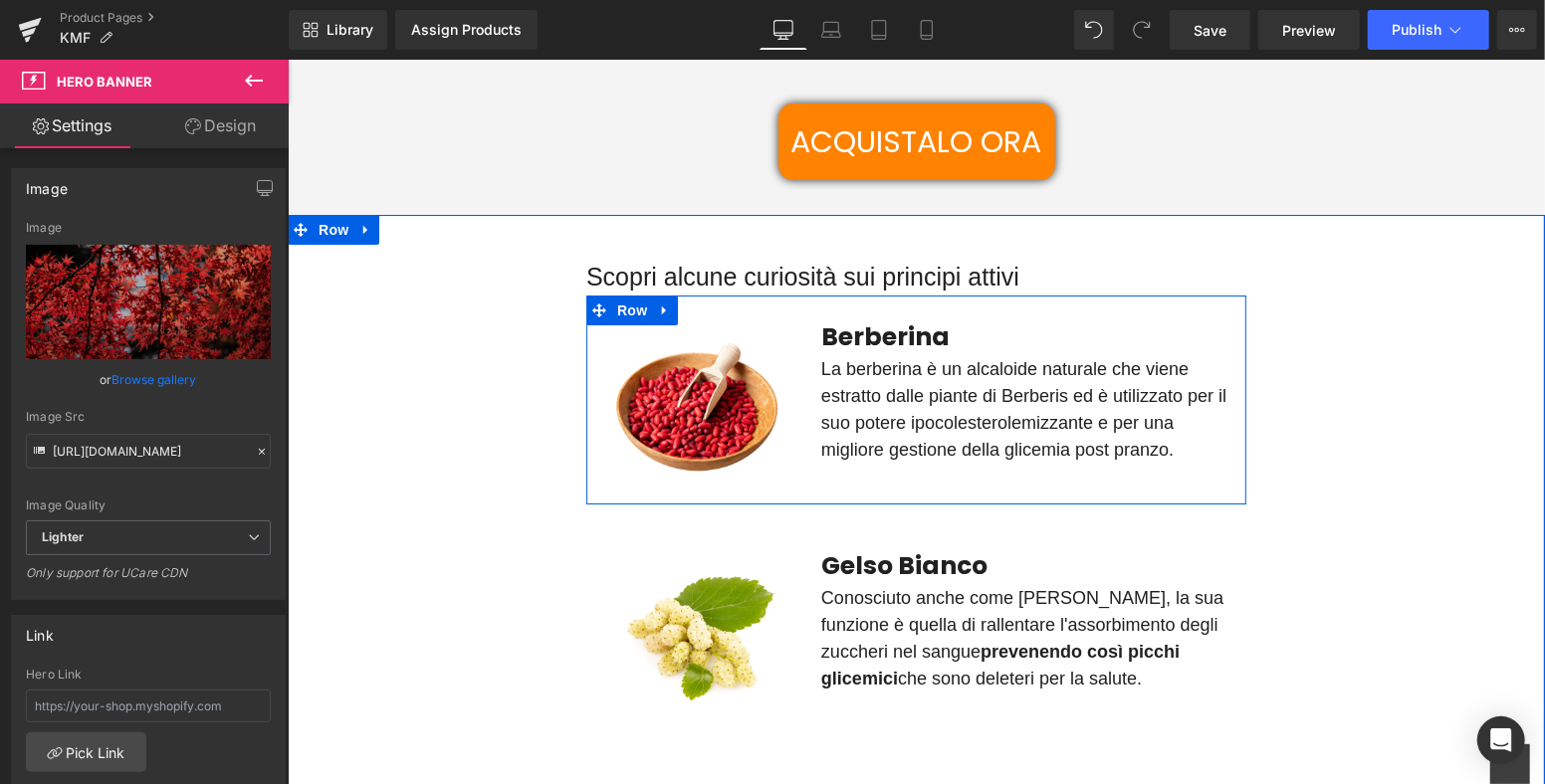 drag, startPoint x: 961, startPoint y: 343, endPoint x: 944, endPoint y: 348, distance: 17.720045 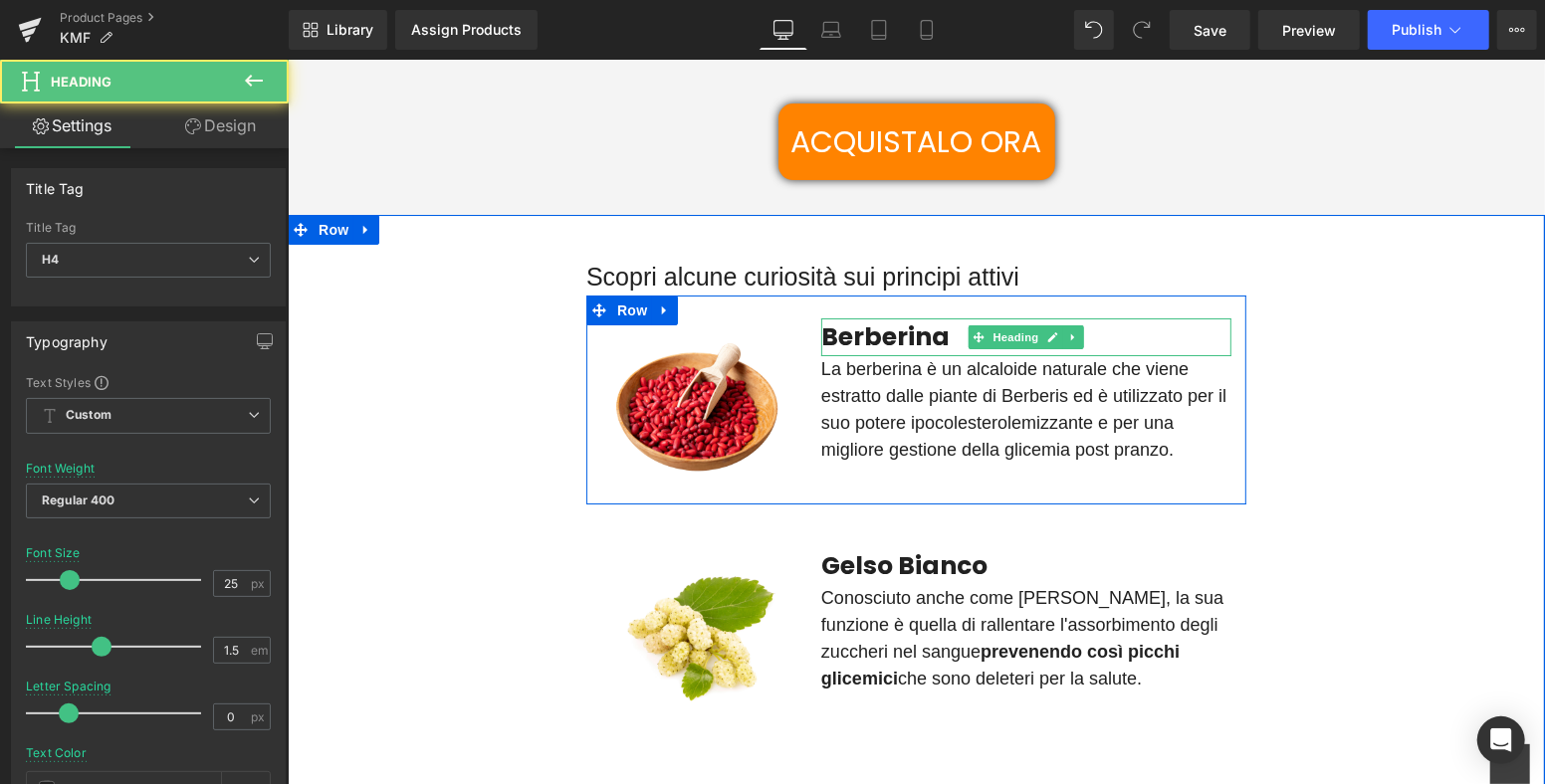 click on "Berberina" at bounding box center (1025, 336) 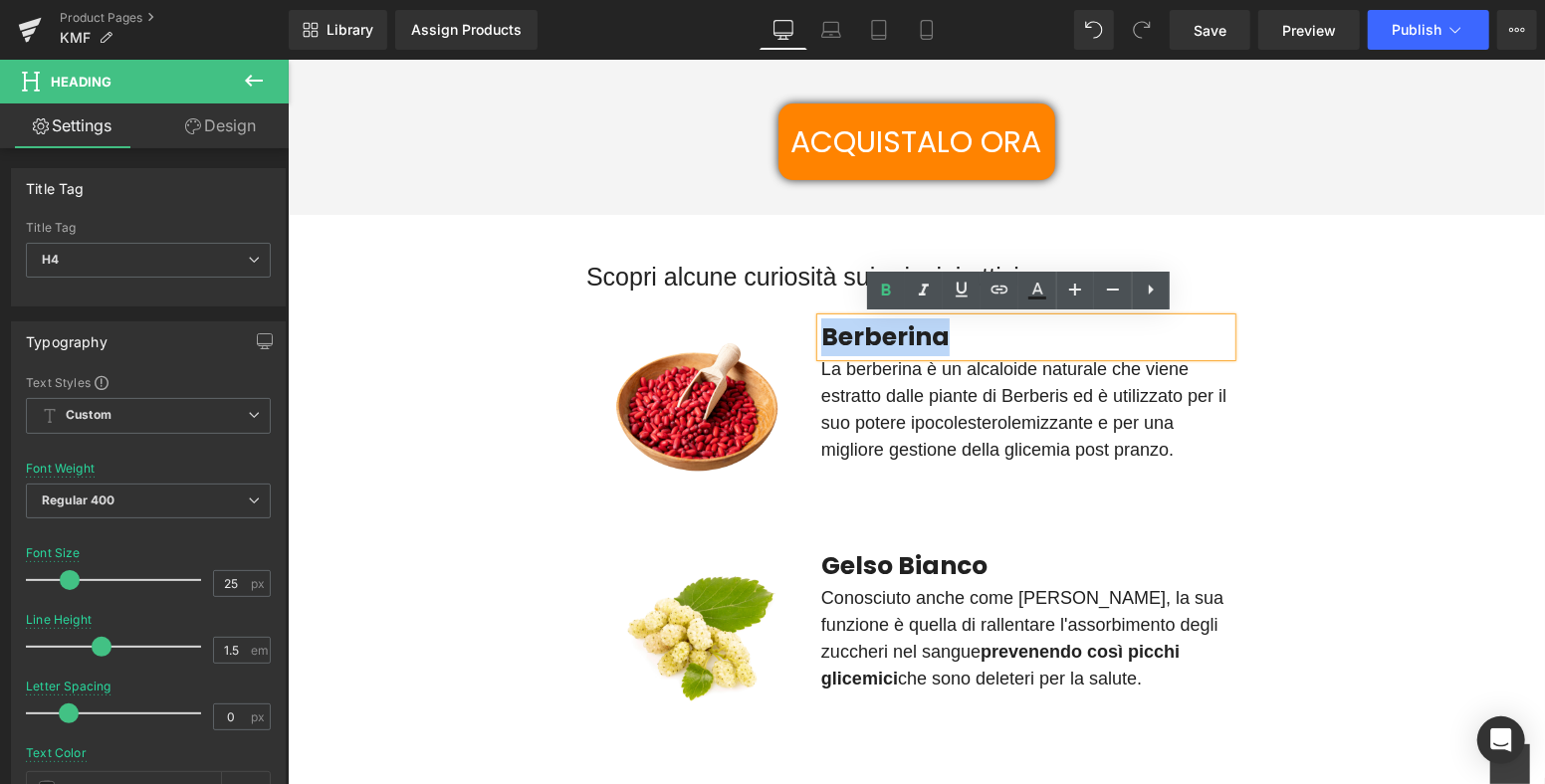 drag, startPoint x: 945, startPoint y: 330, endPoint x: 815, endPoint y: 332, distance: 130.01538 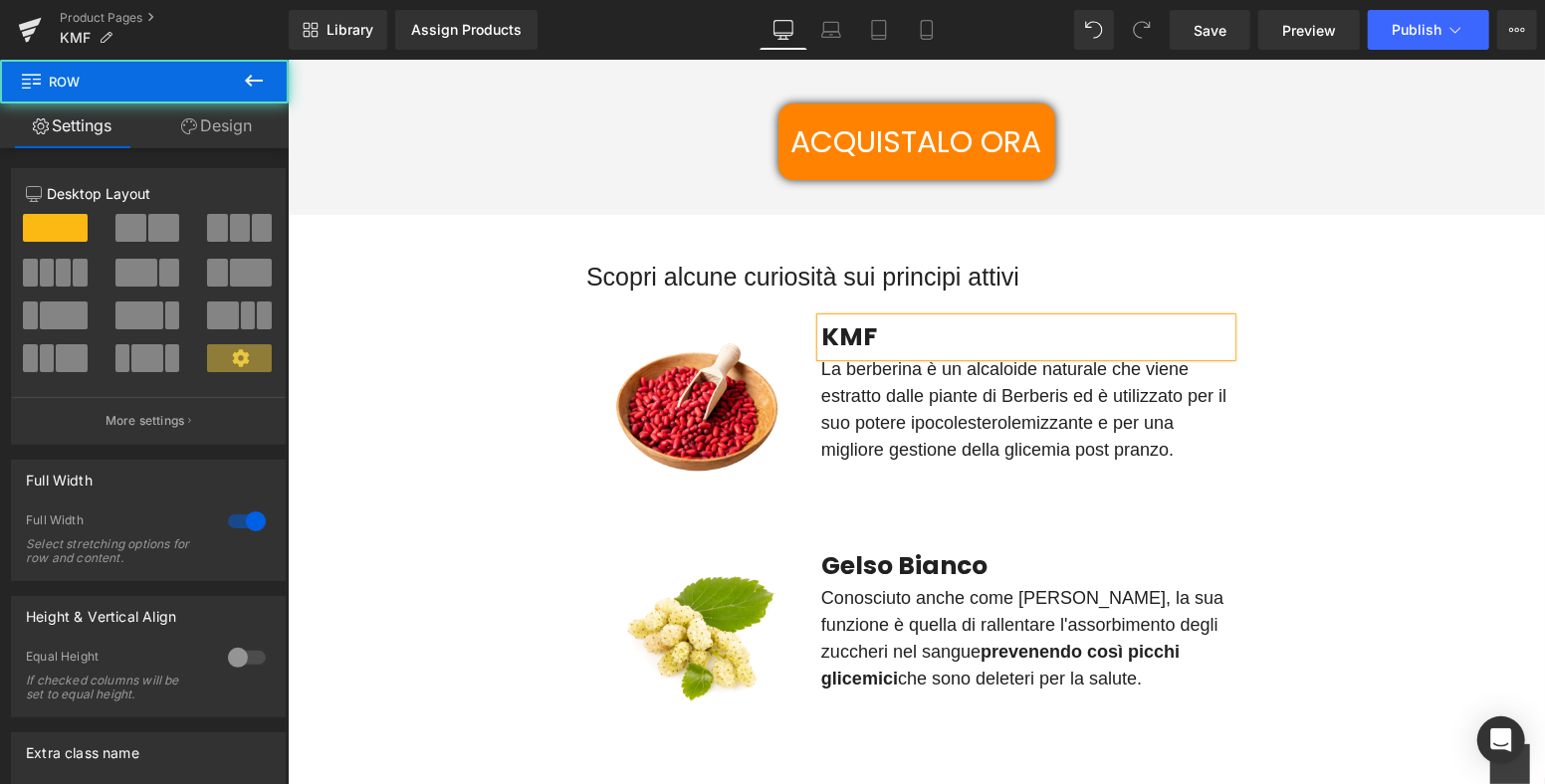 click on "Scopri alcune curiosità sui principi attivi Text Block         Image         KMF Heading         La berberina è un alcaloide naturale che viene estratto dalle piante di Berberis ed è utilizzato per il suo potere ipocolesterolemizzante e per una migliore gestione della glicemia post pranzo. Text Block         Row         Image         Gelso Bianco Heading         Conosciuto anche come Morus Alba, la sua funzione è quella di rallentare l'assorbimento degli zuccheri nel sangue  prevenendo così picchi glicemici  che sono deleteri per la salute.  Text Block         Row         Image         Gymnema Heading         Piccolo arbusto conosciuto come anti zuccheri per eccellenza. Il componente più attivo è l'acido gymnemico A1, che svolge un’azione ipoglicemizzante attraverso l'inibizione dell'assorbimento degli zuccheri a livello intestinale. Text Block         Row         Image         Moringa Heading         Text Block         Row         Image         Fieno Greco Heading         Text Block         Row" at bounding box center [915, 1093] 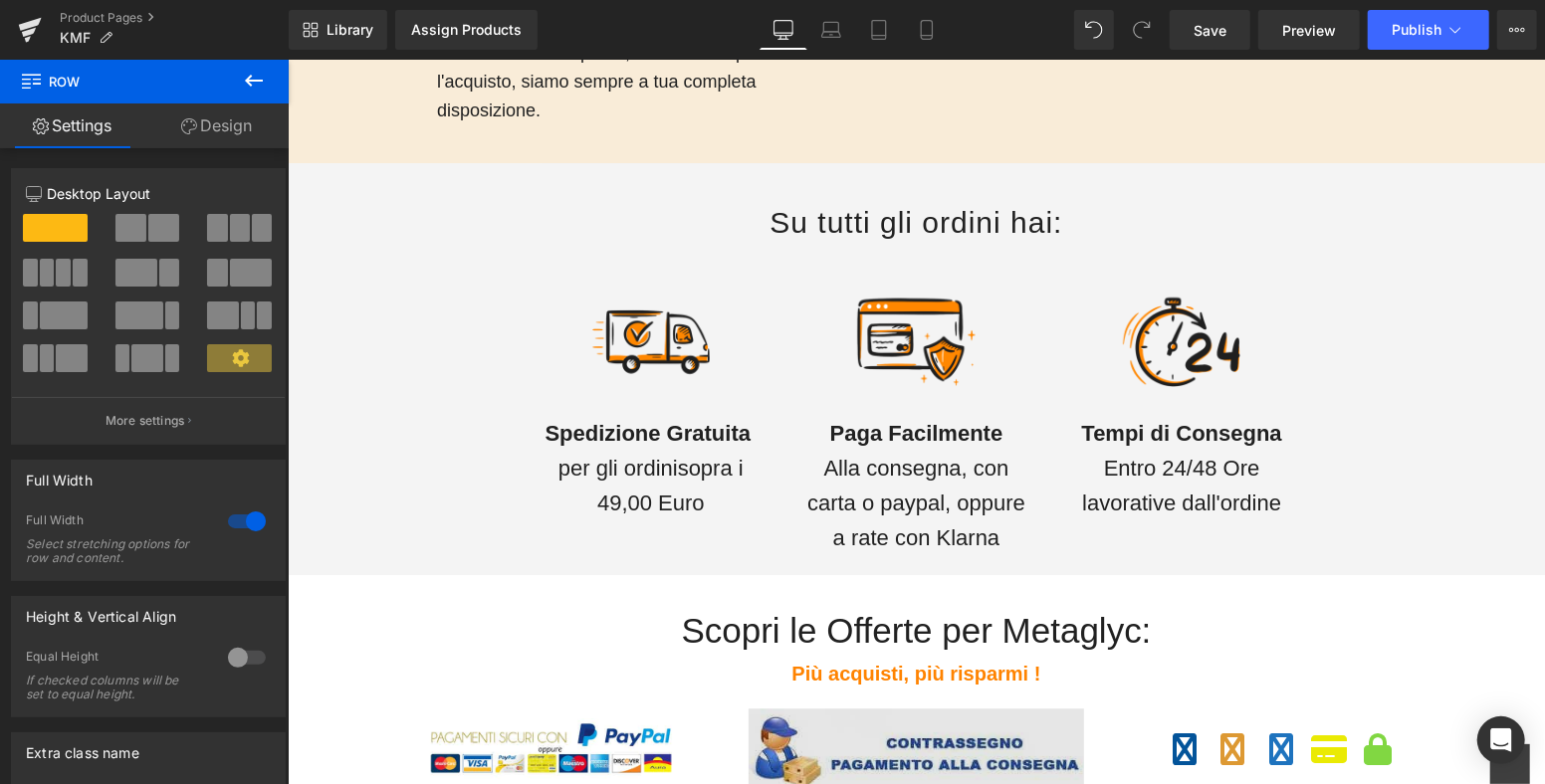 scroll, scrollTop: 8180, scrollLeft: 0, axis: vertical 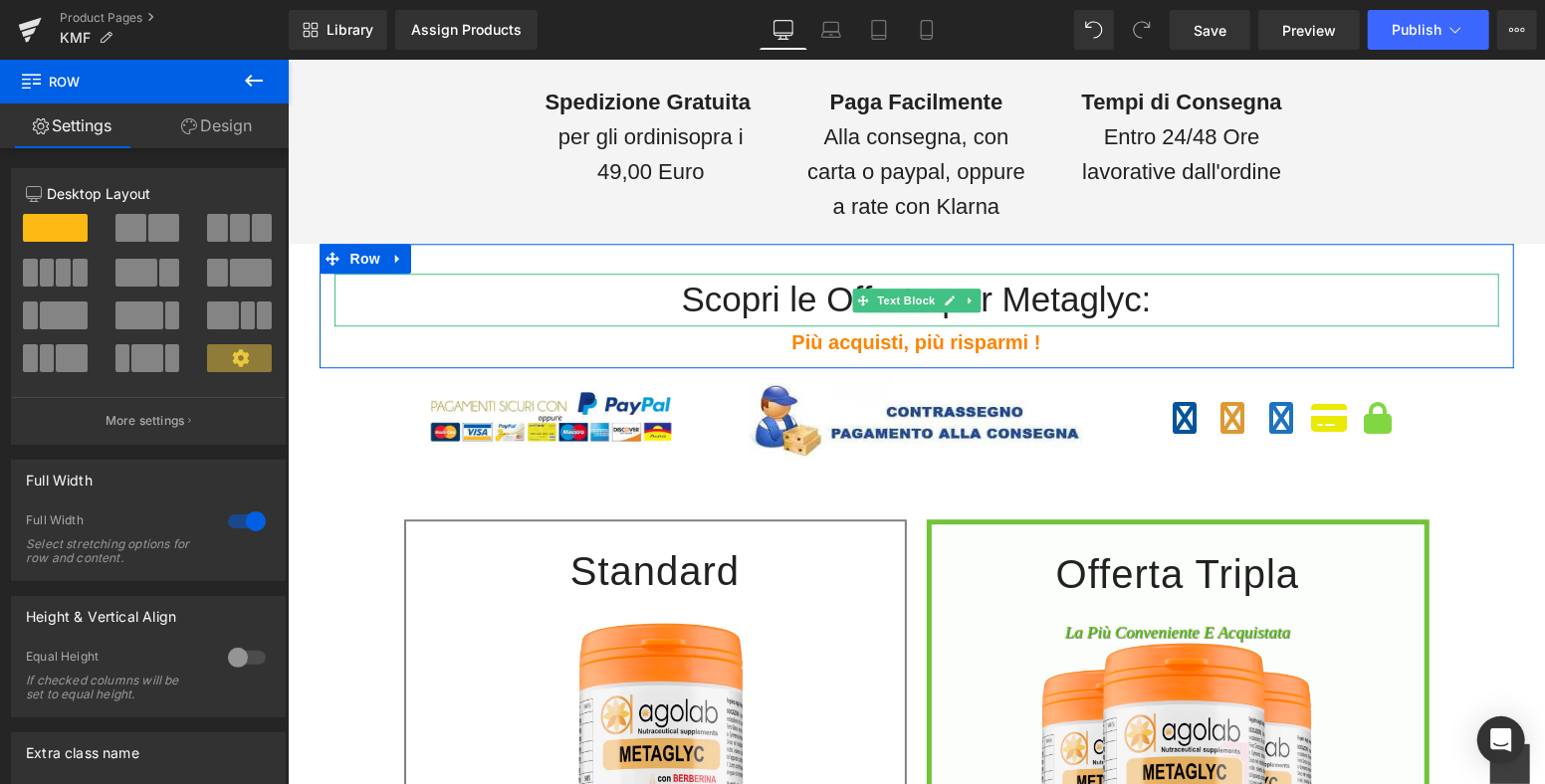 click on "Scopri le Offerte per Metaglyc:" at bounding box center (916, 298) 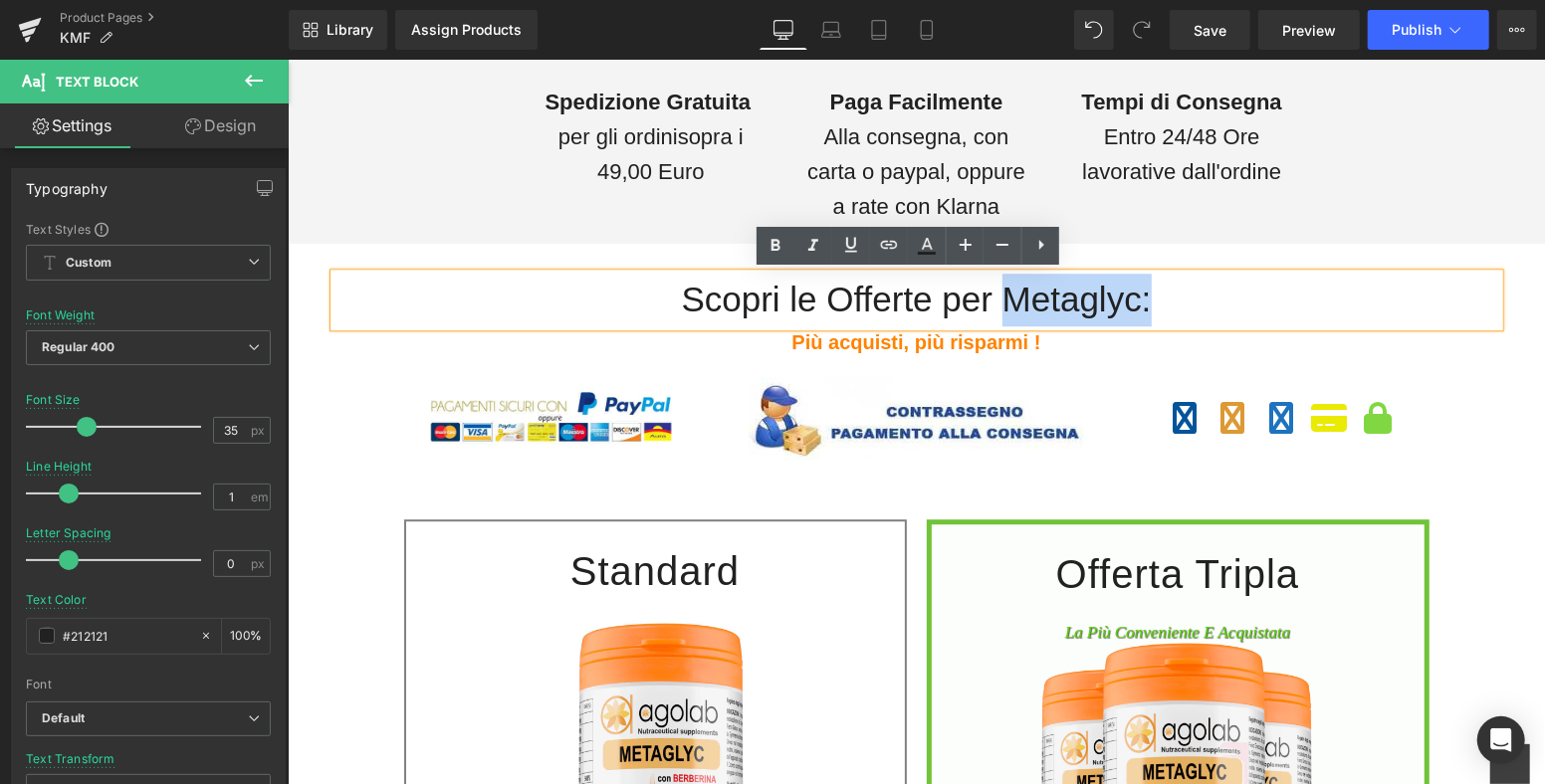drag, startPoint x: 996, startPoint y: 291, endPoint x: 1147, endPoint y: 295, distance: 151.05297 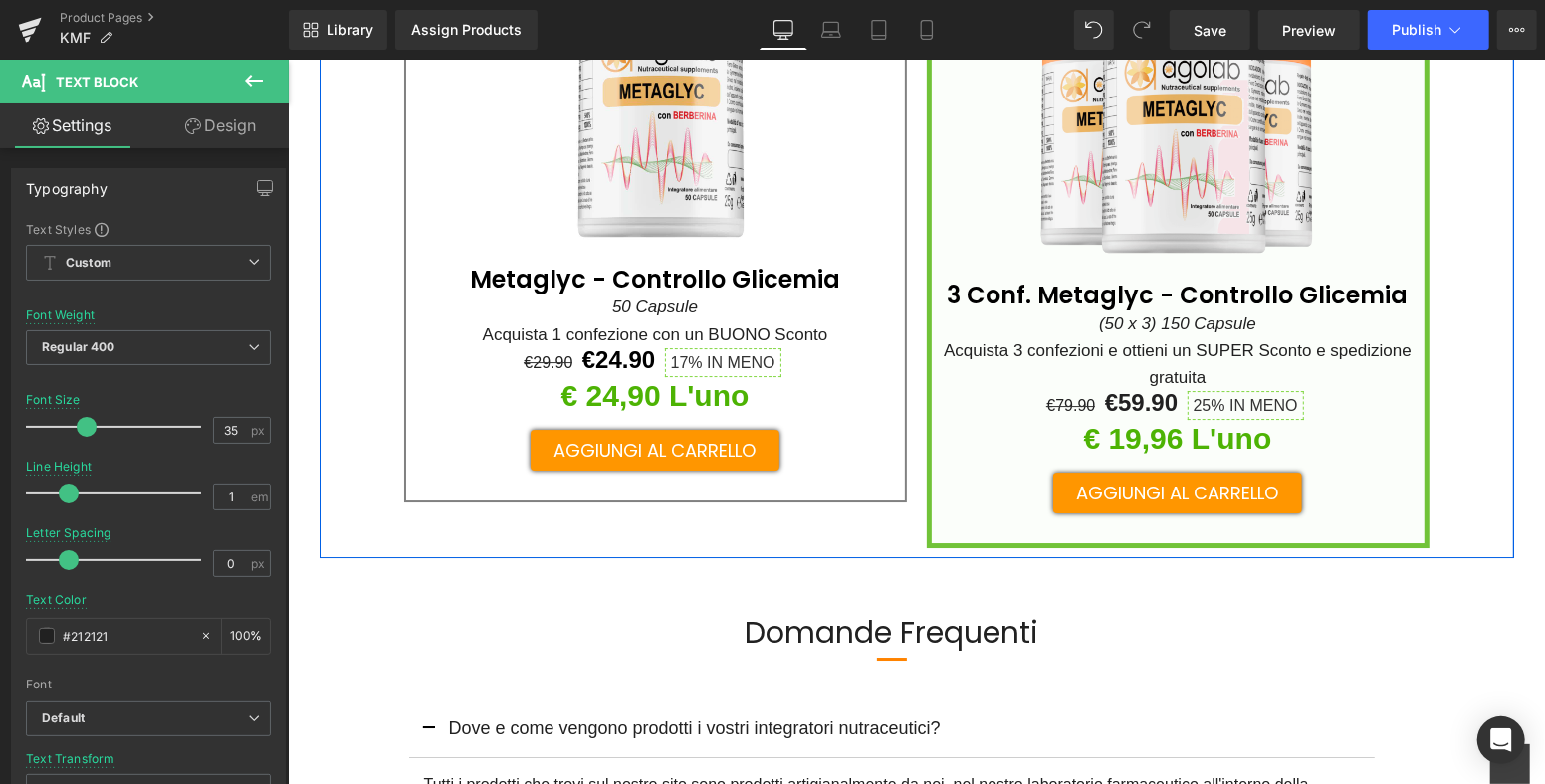 scroll, scrollTop: 9286, scrollLeft: 0, axis: vertical 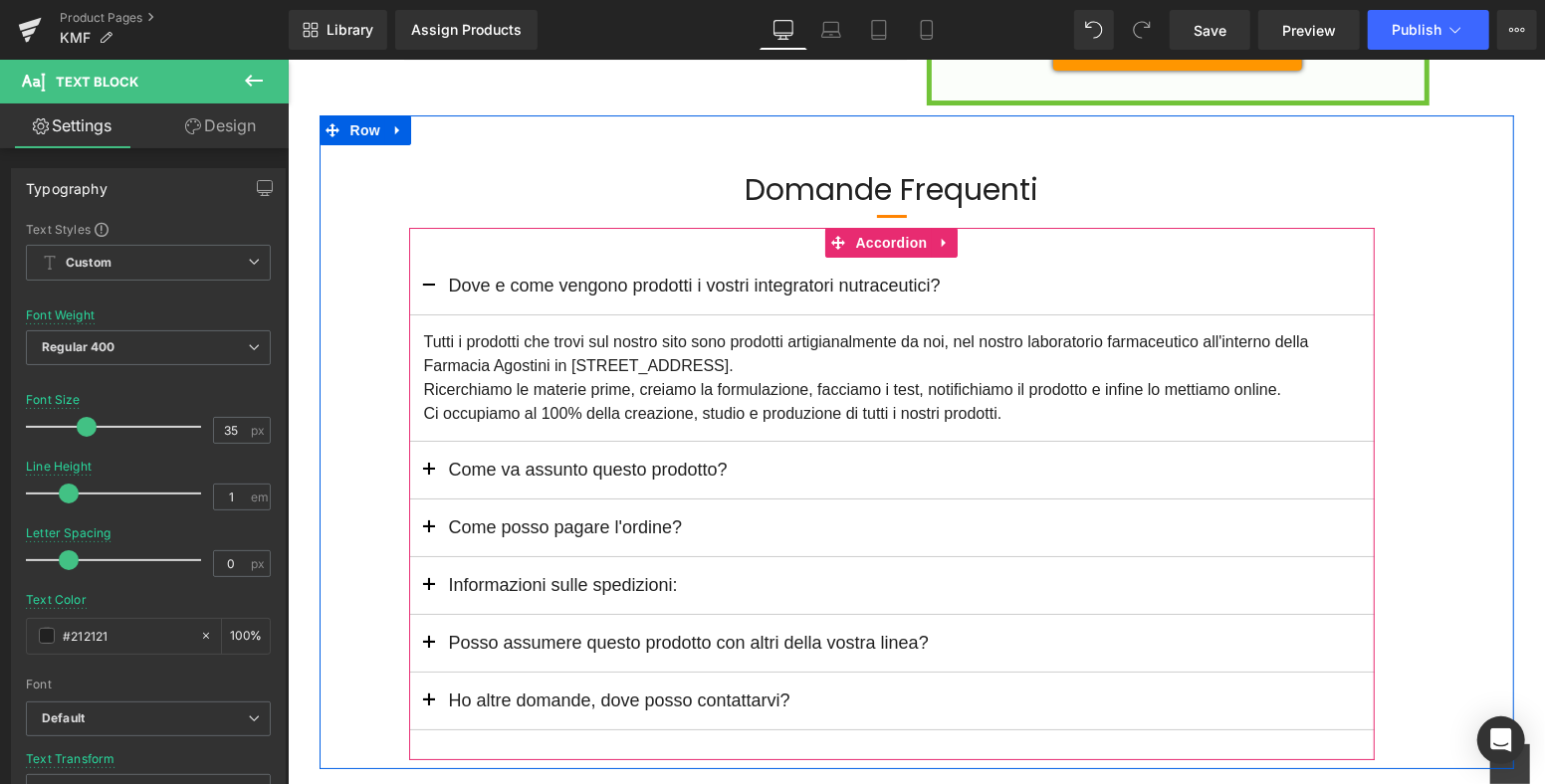 click at bounding box center (428, 469) 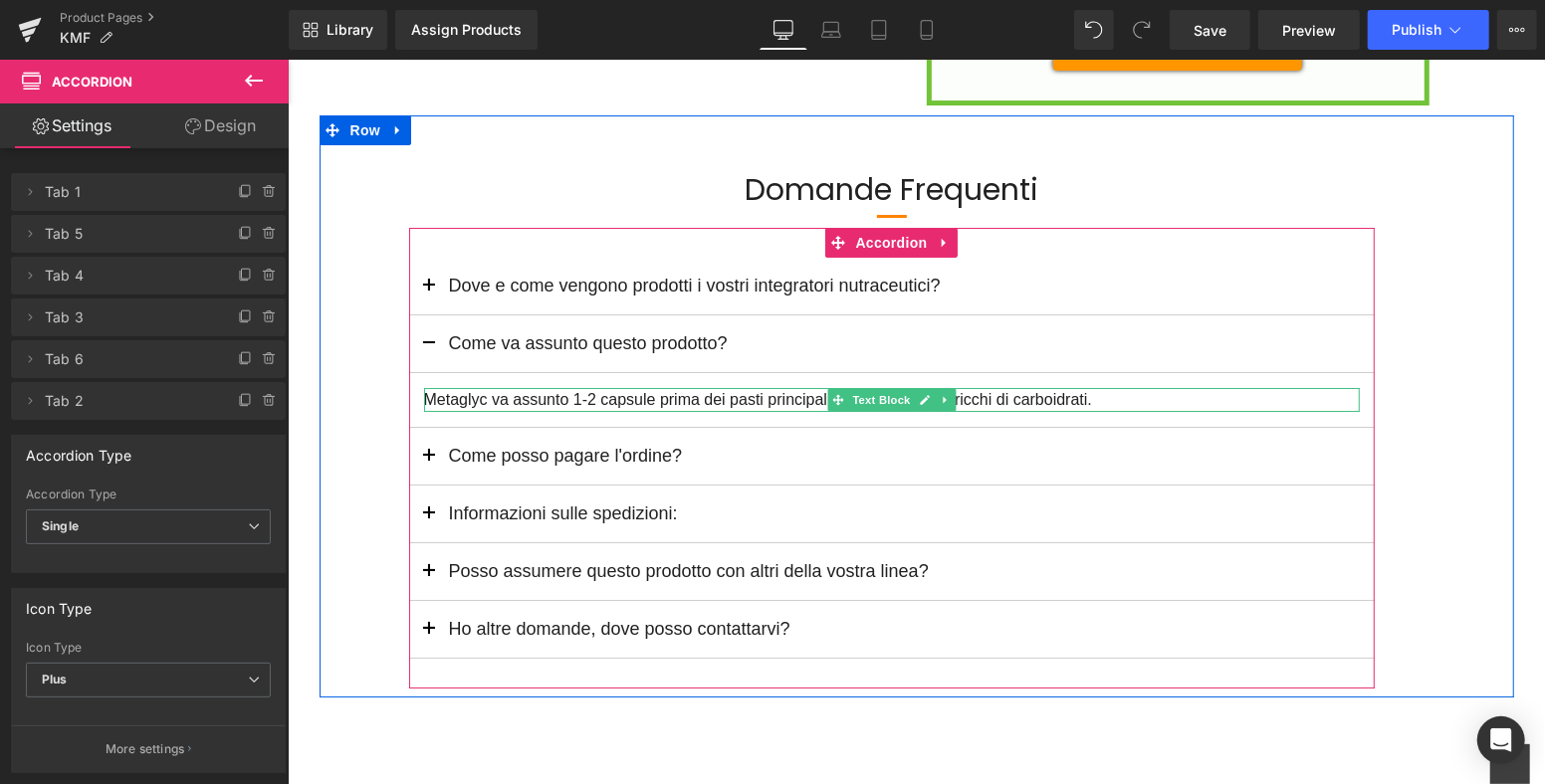 click on "Metaglyc va assunto 1-2 capsule prima dei pasti principali specialmente se ricchi di carboidrati." at bounding box center [891, 399] 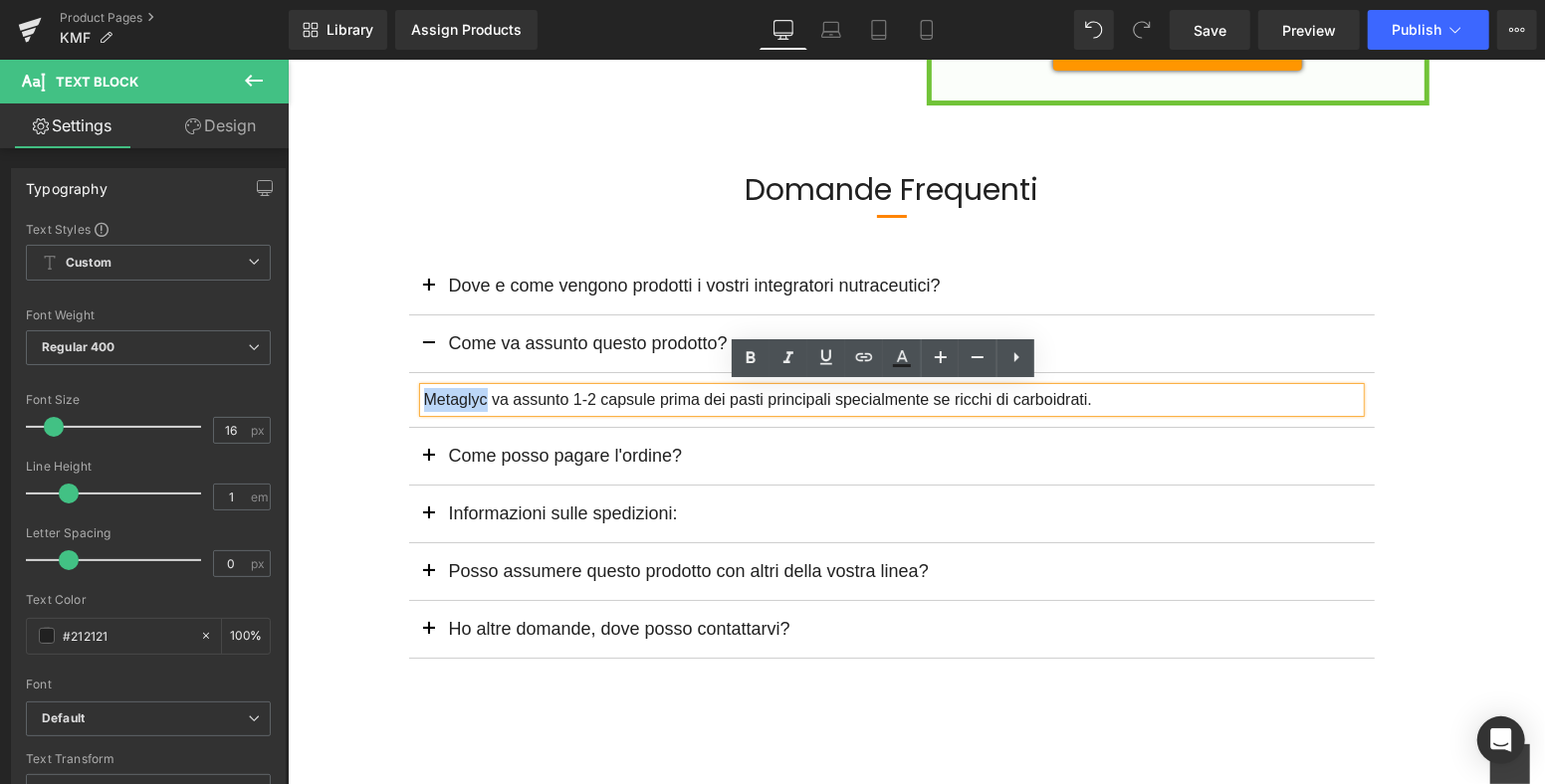 drag, startPoint x: 476, startPoint y: 399, endPoint x: 414, endPoint y: 399, distance: 62 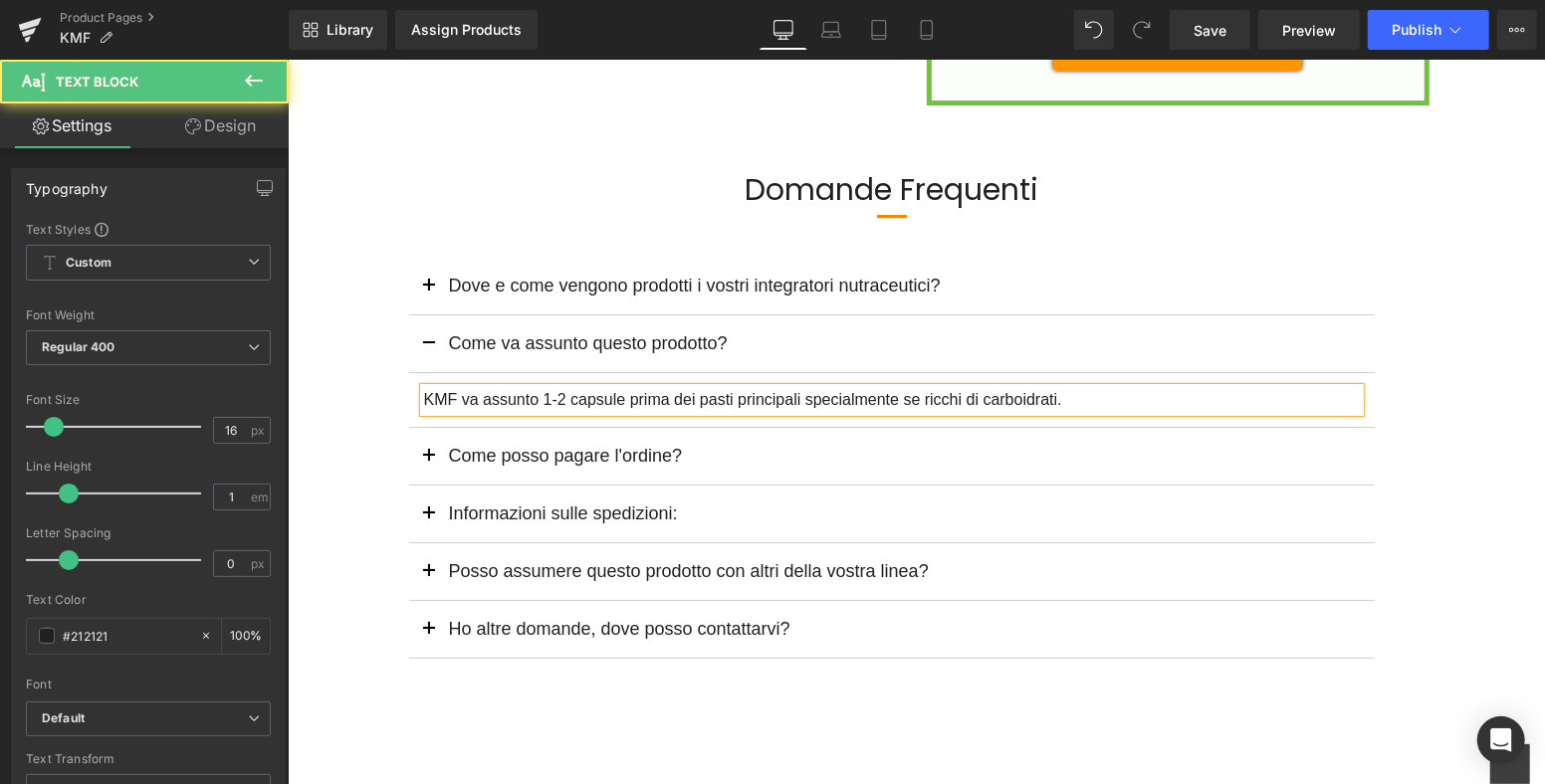 drag, startPoint x: 621, startPoint y: 393, endPoint x: 1093, endPoint y: 387, distance: 472.03813 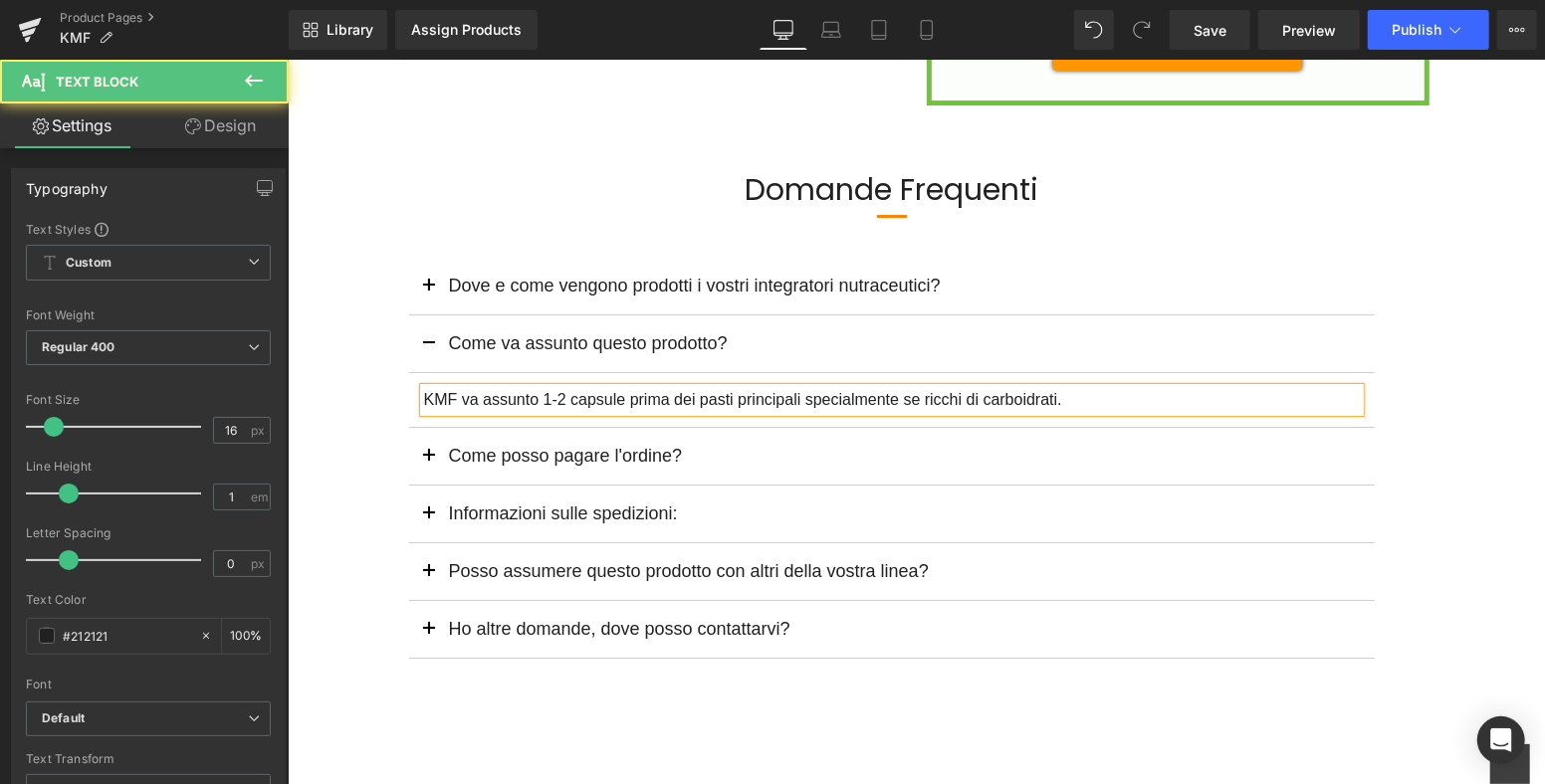 click on "KMF va assunto 1-2 capsule prima dei pasti principali specialmente se ricchi di carboidrati." at bounding box center [891, 399] 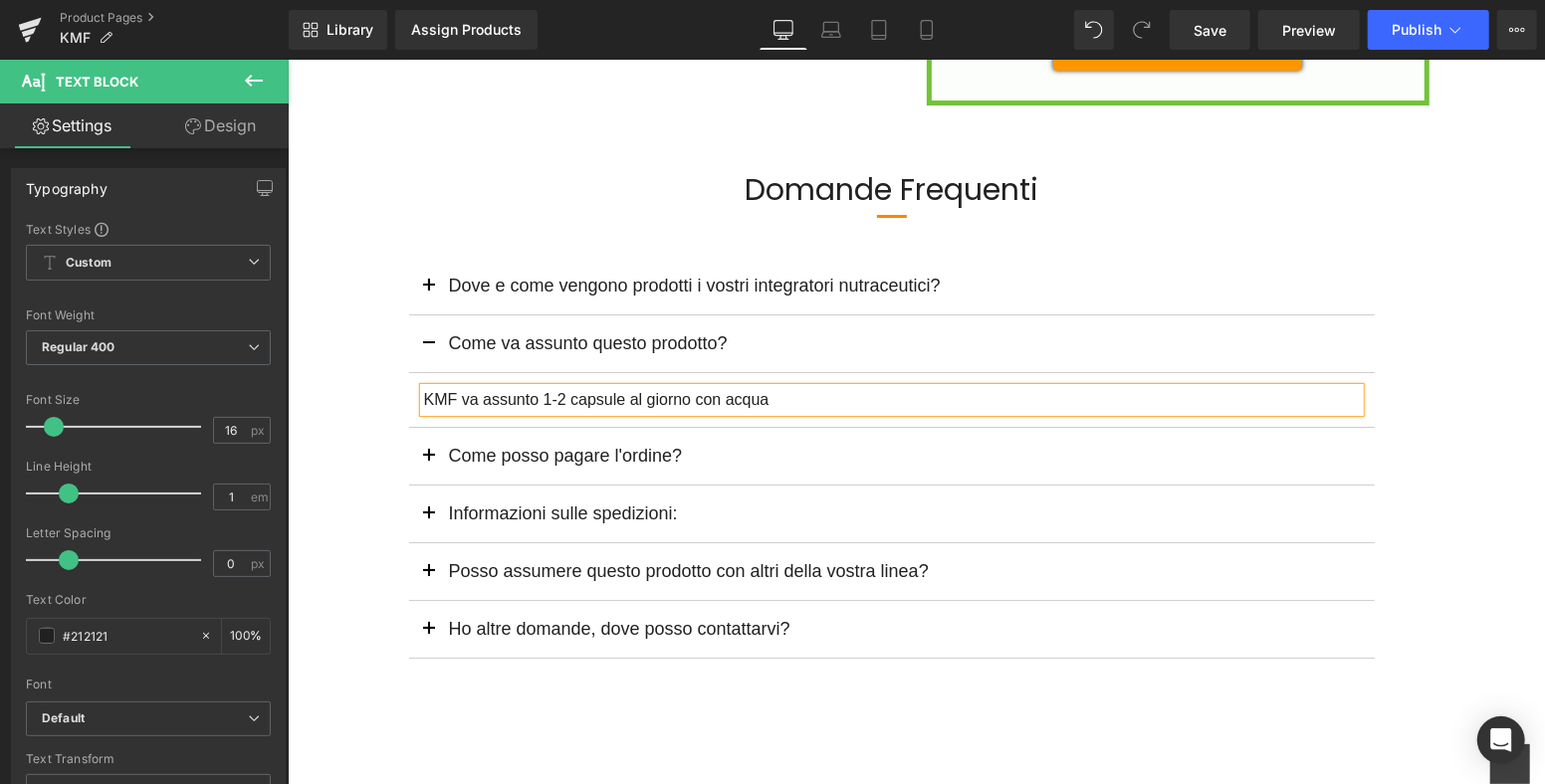 click at bounding box center (428, 576) 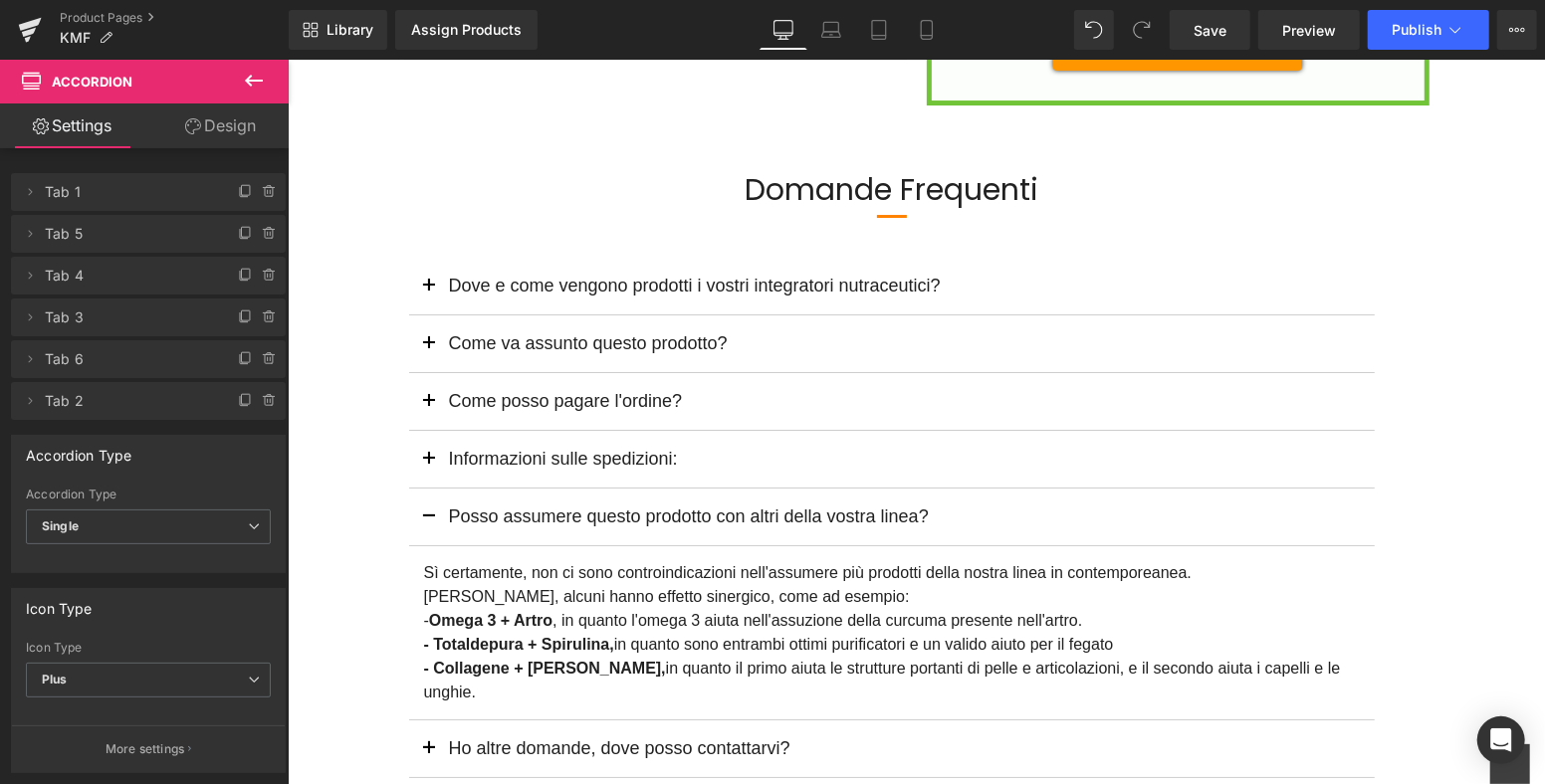 click on "Domande Frequenti Heading         Separator
Dove e come vengono prodotti i vostri integratori nutraceutici?
Text Block
Tutti i prodotti che trovi sul nostro sito sono prodotti artigianalmente da noi, nel nostro laboratorio farmaceutico all'interno della Farmacia Agostini in [STREET_ADDRESS].  Ricerchiamo le materie prime, creiamo la formulazione, facciamo i test, notifichiamo il prodotto e infine lo mettiamo online.  Ci occupiamo al 100% della creazione, studio e produzione di tutti i nostri prodotti.
Text Block
Come va assunto questo prodotto? Text Block" at bounding box center [916, 465] 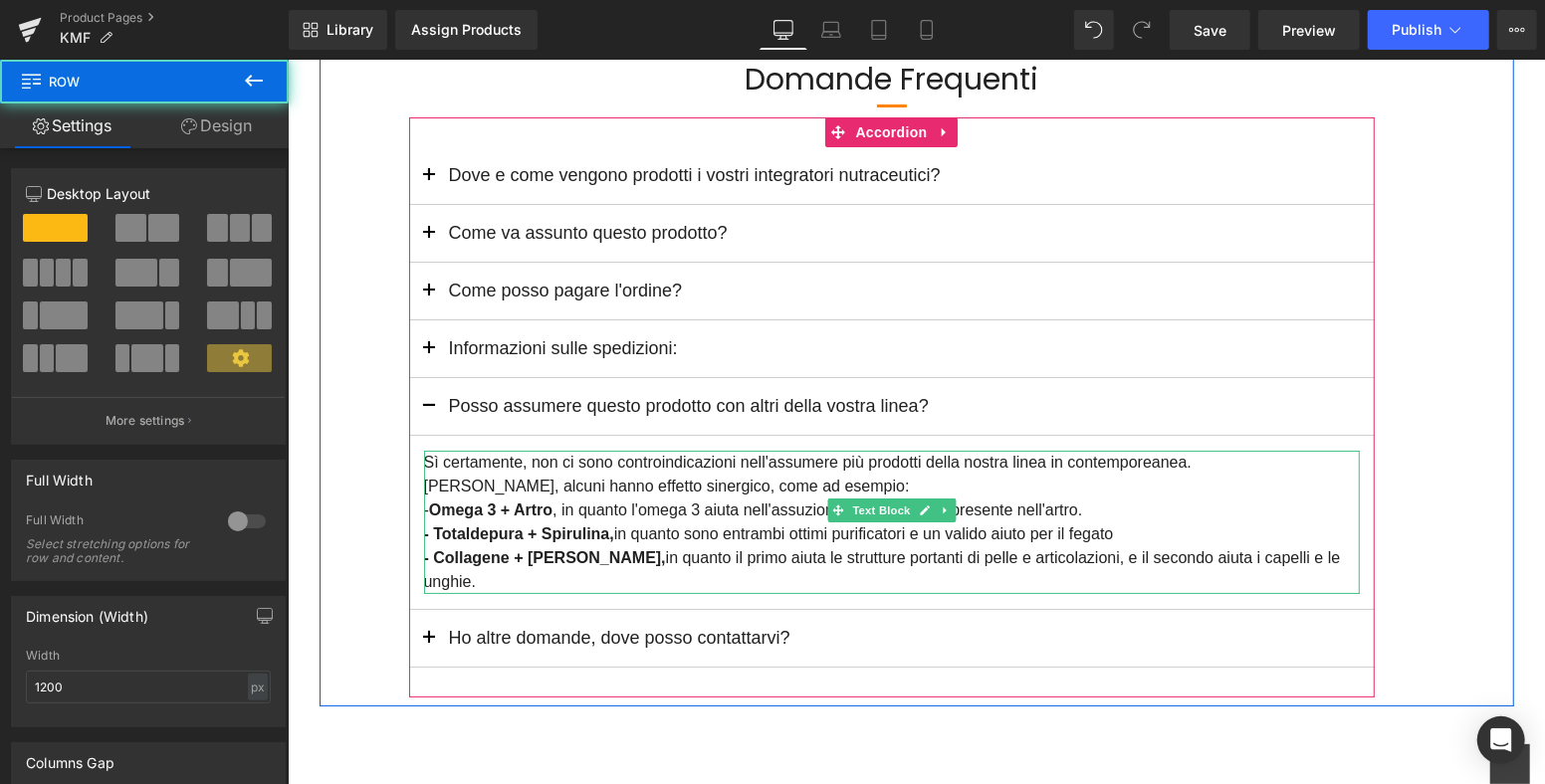 scroll, scrollTop: 9506, scrollLeft: 0, axis: vertical 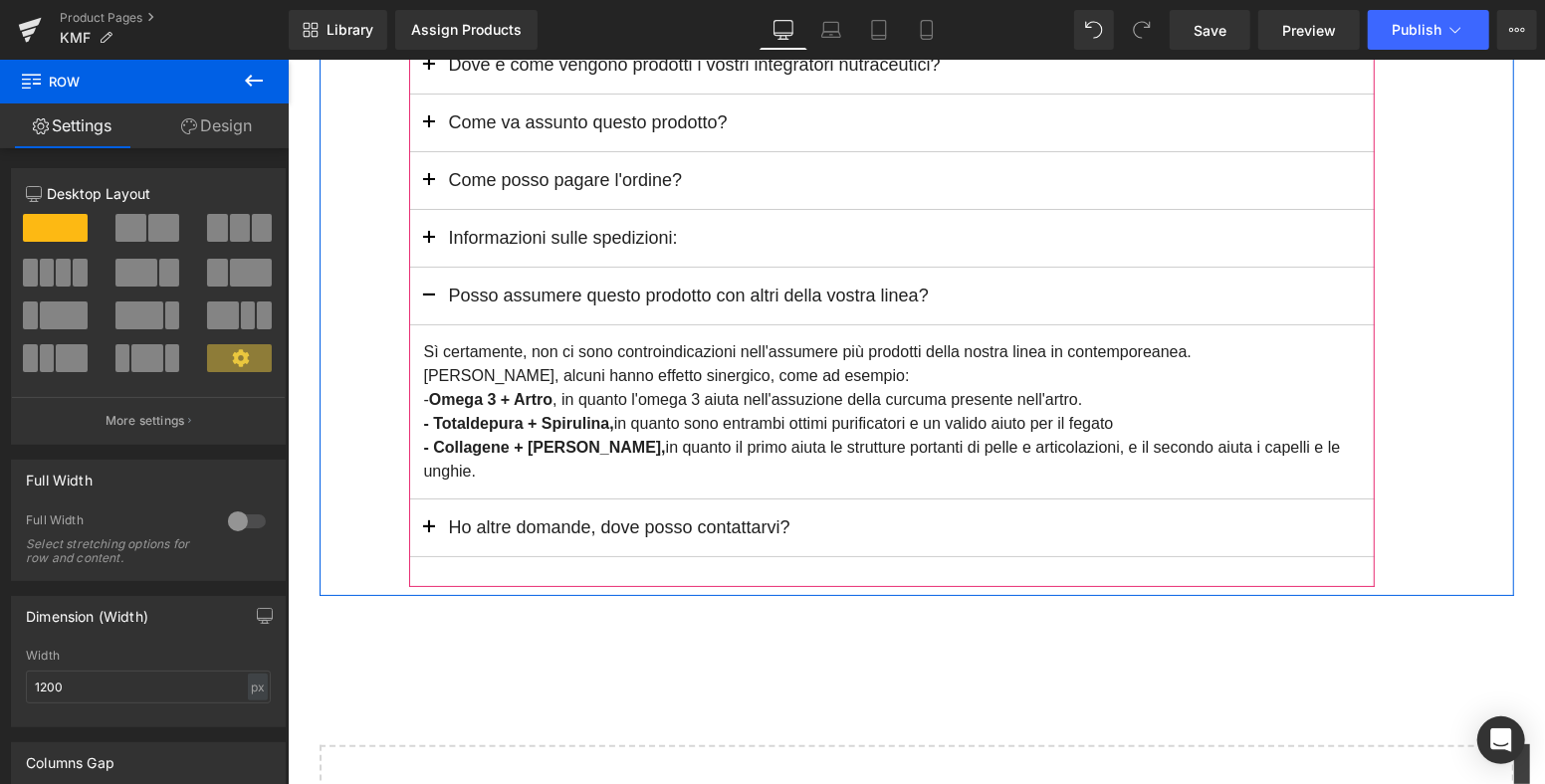 click at bounding box center (428, 532) 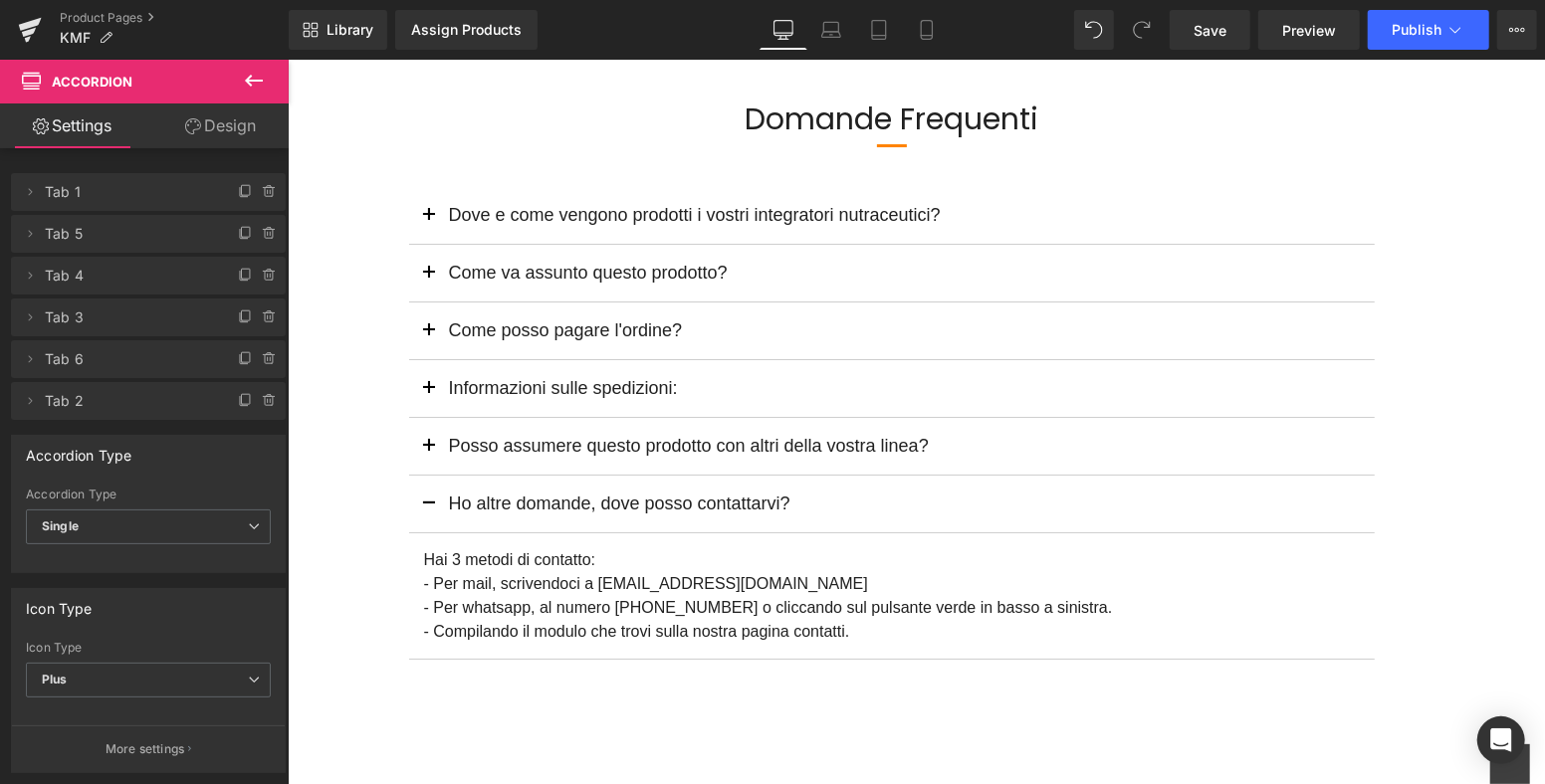 scroll, scrollTop: 9246, scrollLeft: 0, axis: vertical 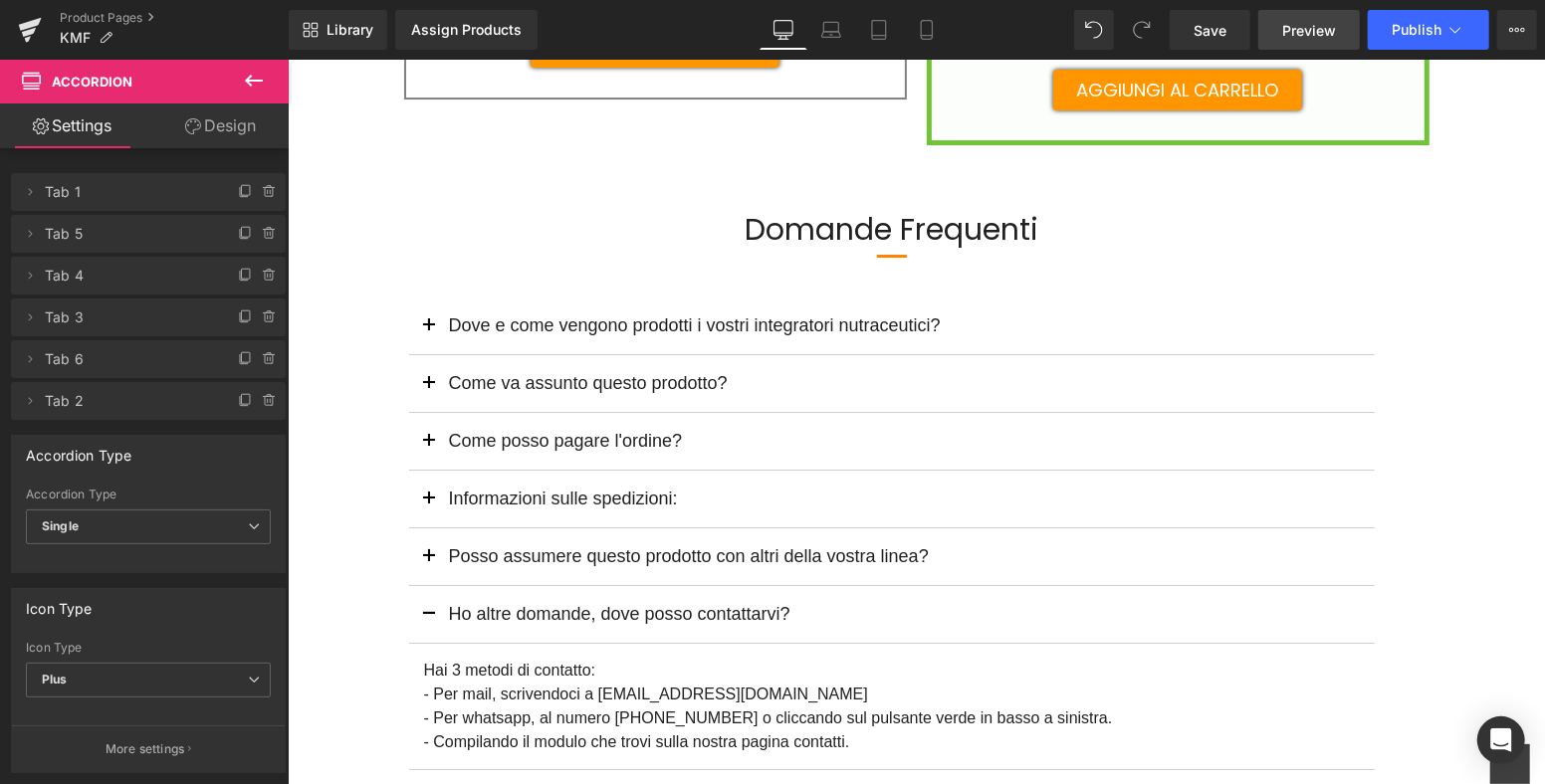 click on "Preview" at bounding box center [1309, 30] 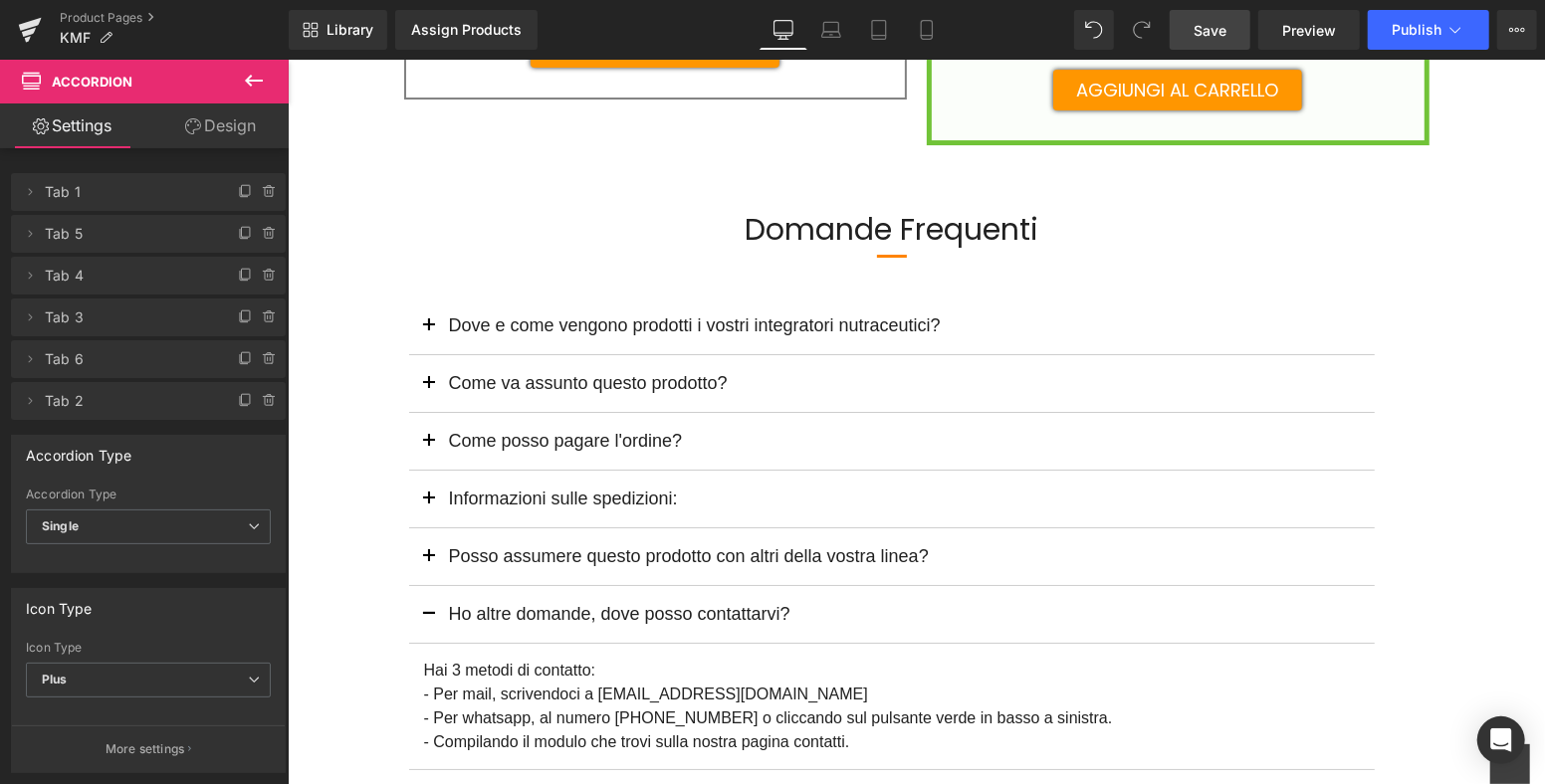 click on "Save" at bounding box center (1210, 30) 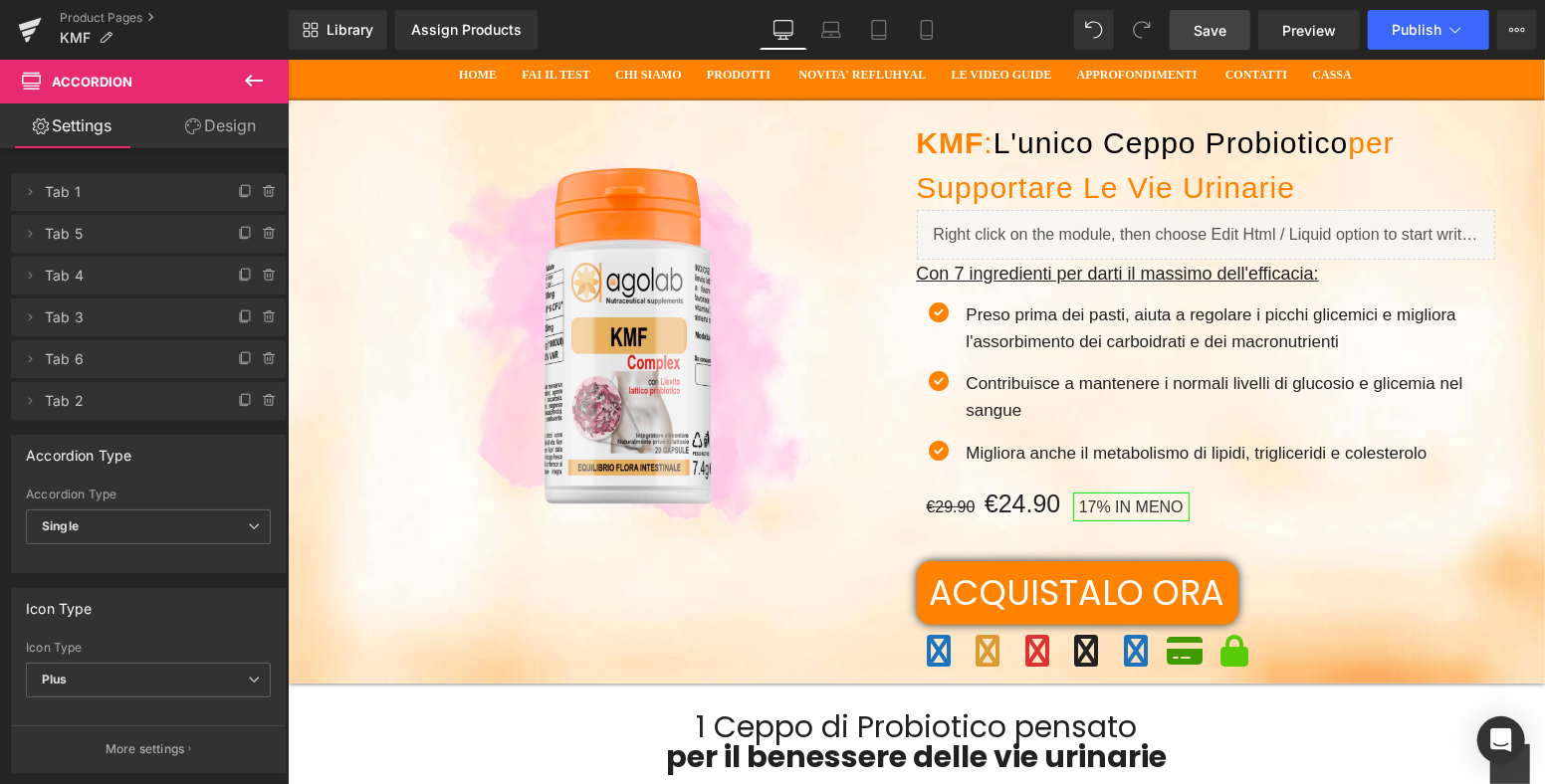 scroll, scrollTop: 0, scrollLeft: 0, axis: both 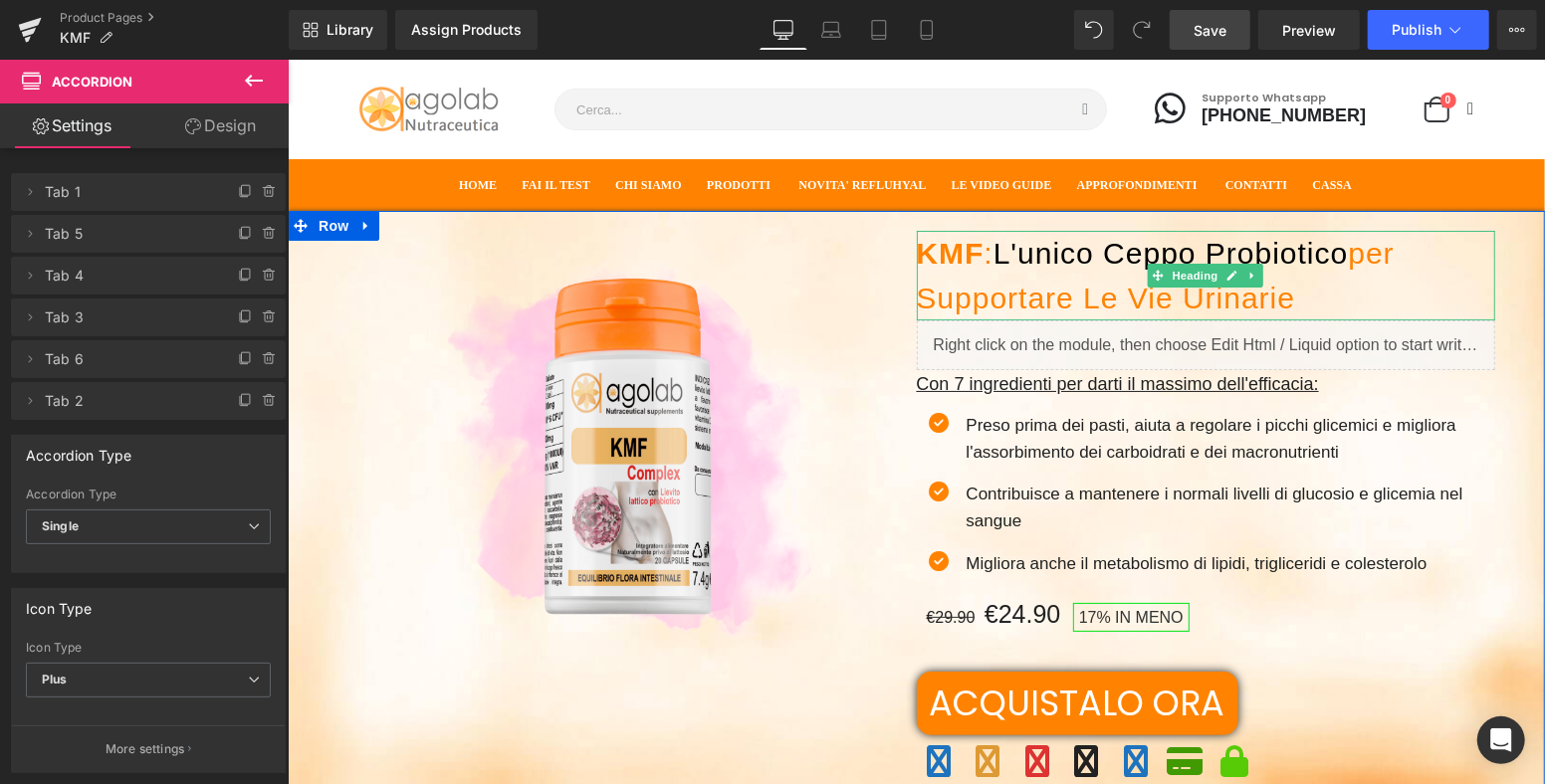click on "KMF :  l'unico ceppo probiotico  per supportare le vie urinarie" at bounding box center (1206, 275) 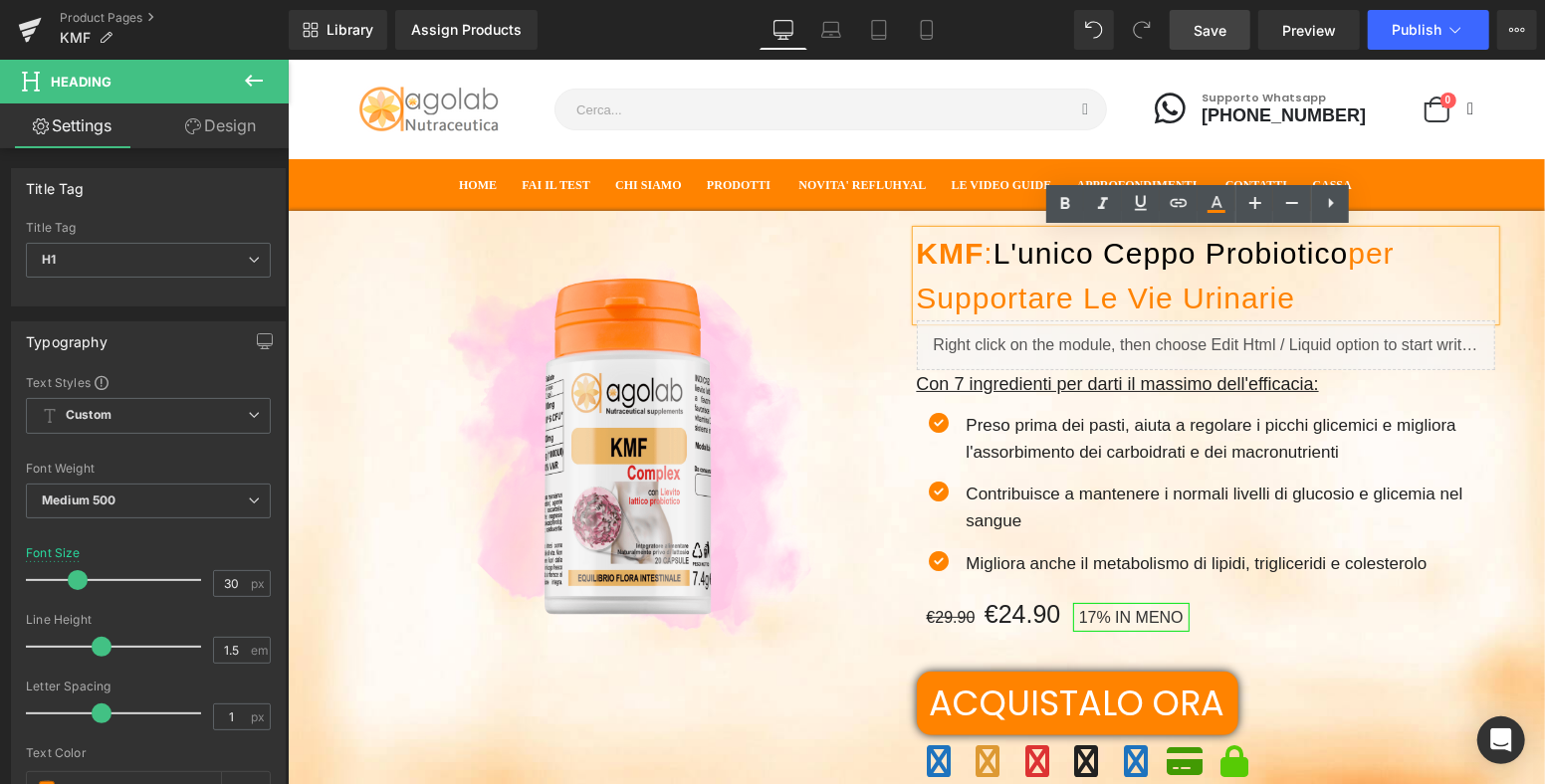 type 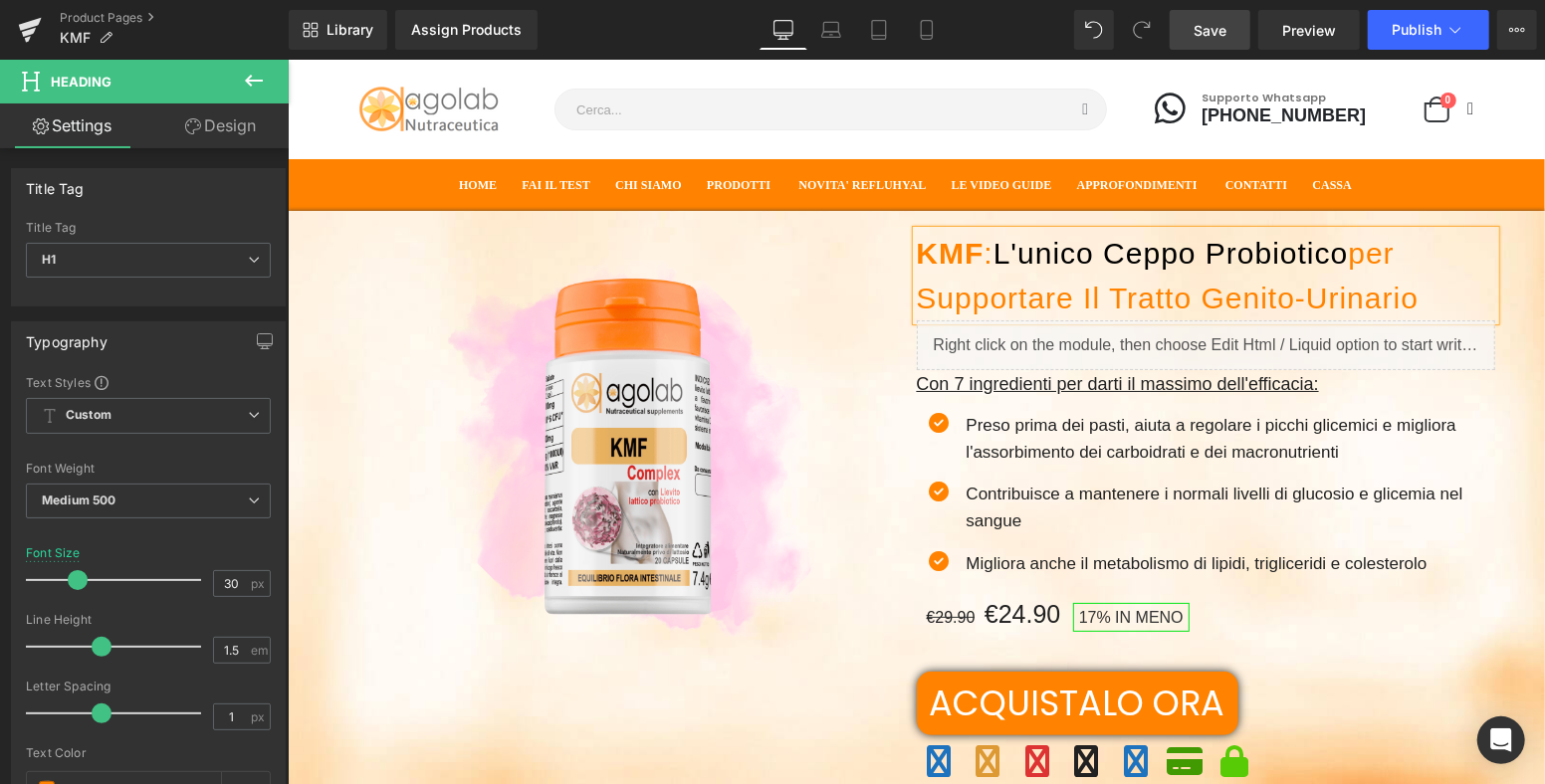 click on "Con 7 ingredienti per darti il massimo dell'efficacia:" at bounding box center [1117, 383] 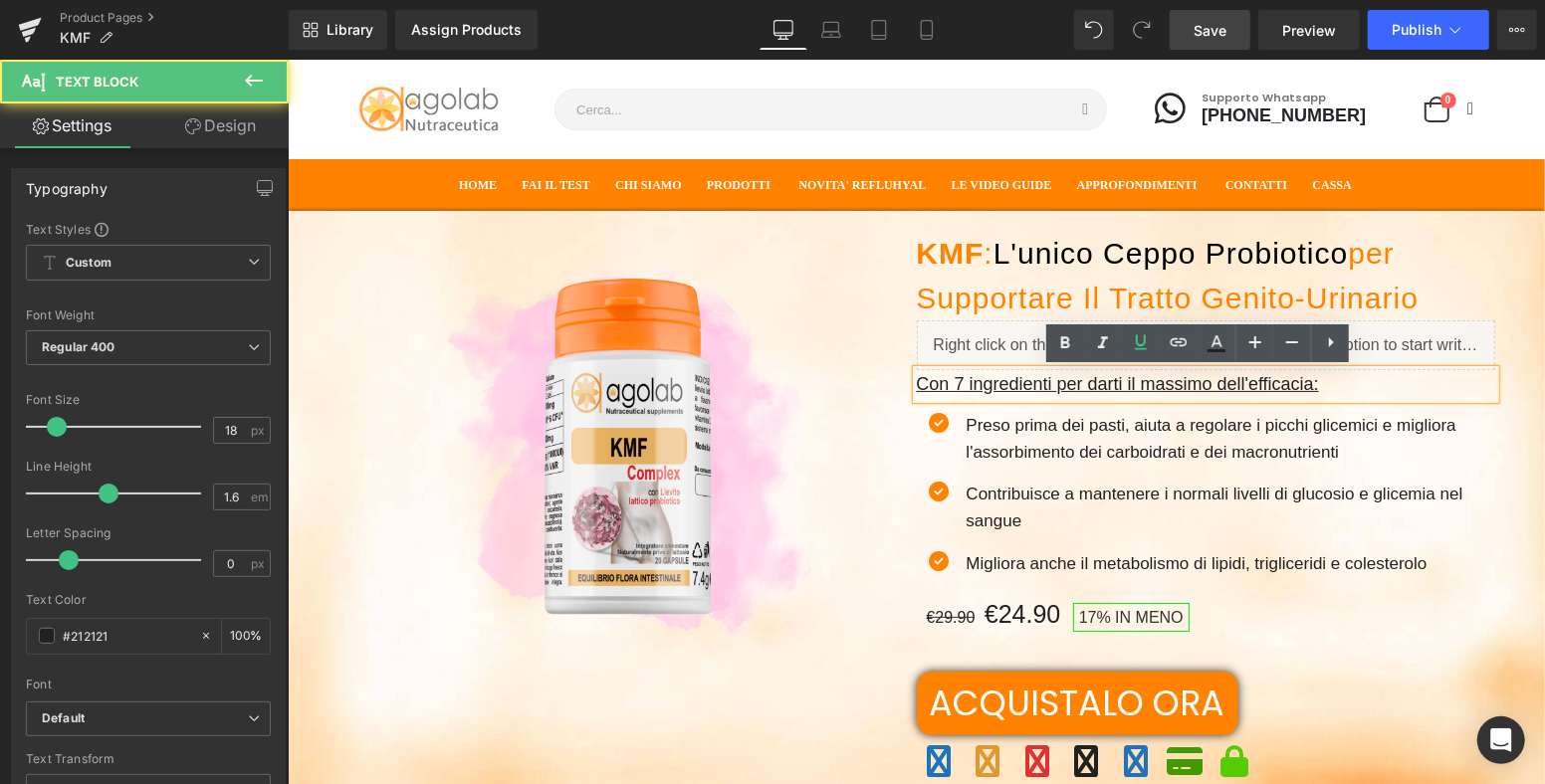 type 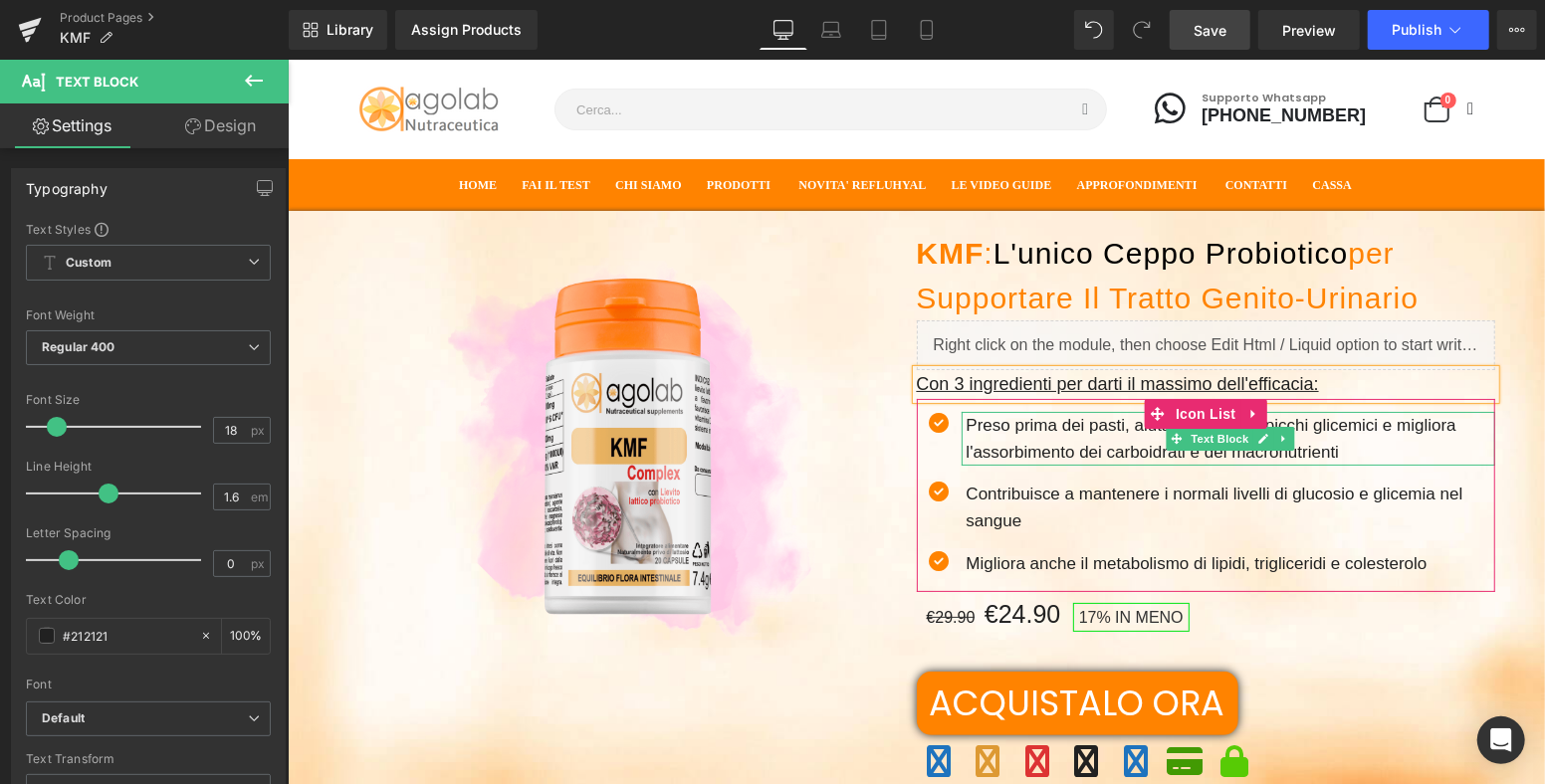 click on "Preso prima dei pasti, aiuta a regolare i picchi glicemici e migliora l'assorbimento dei carboidrati e dei macronutrienti" at bounding box center [1230, 438] 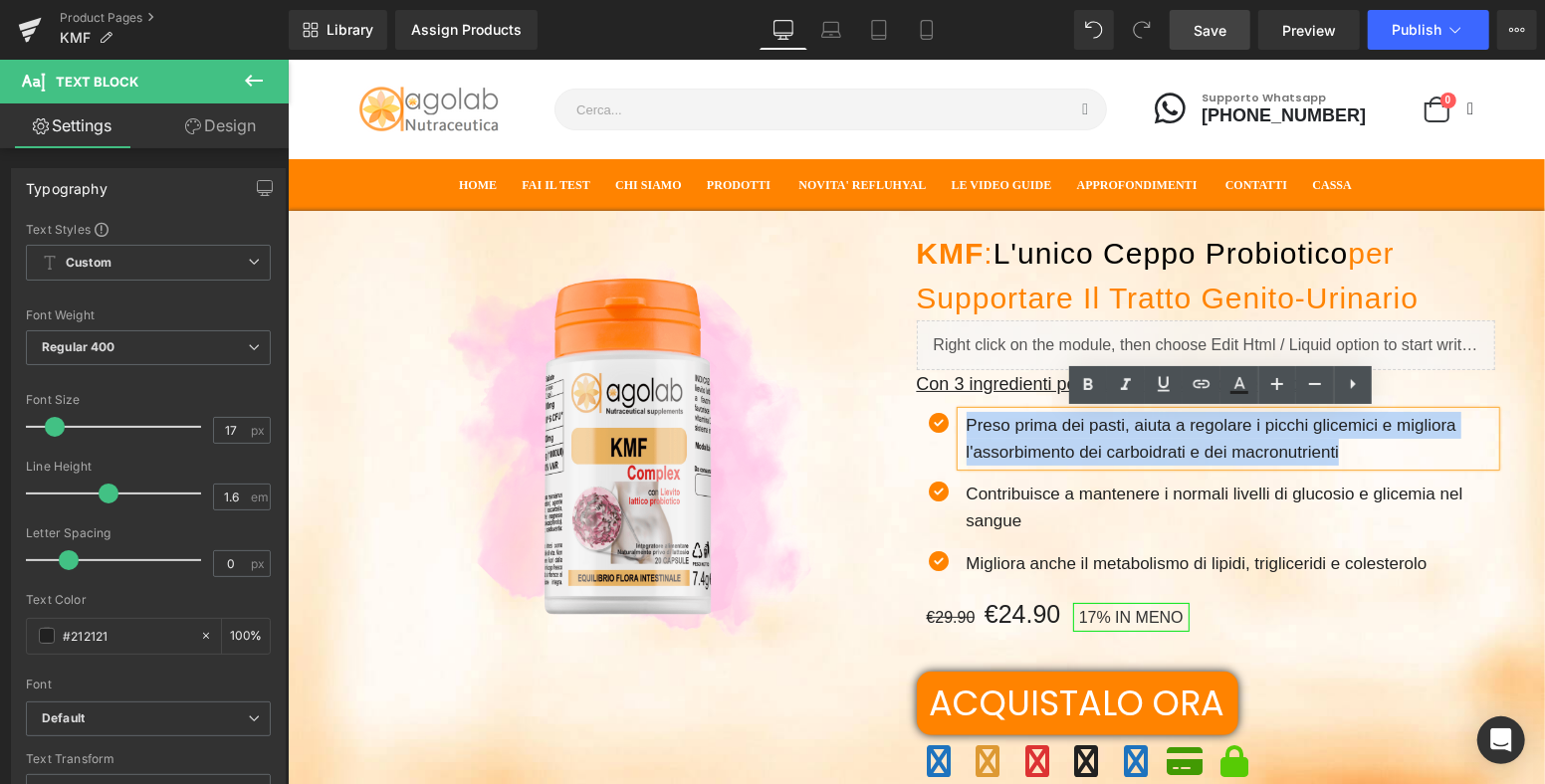 drag, startPoint x: 1351, startPoint y: 447, endPoint x: 957, endPoint y: 428, distance: 394.45786 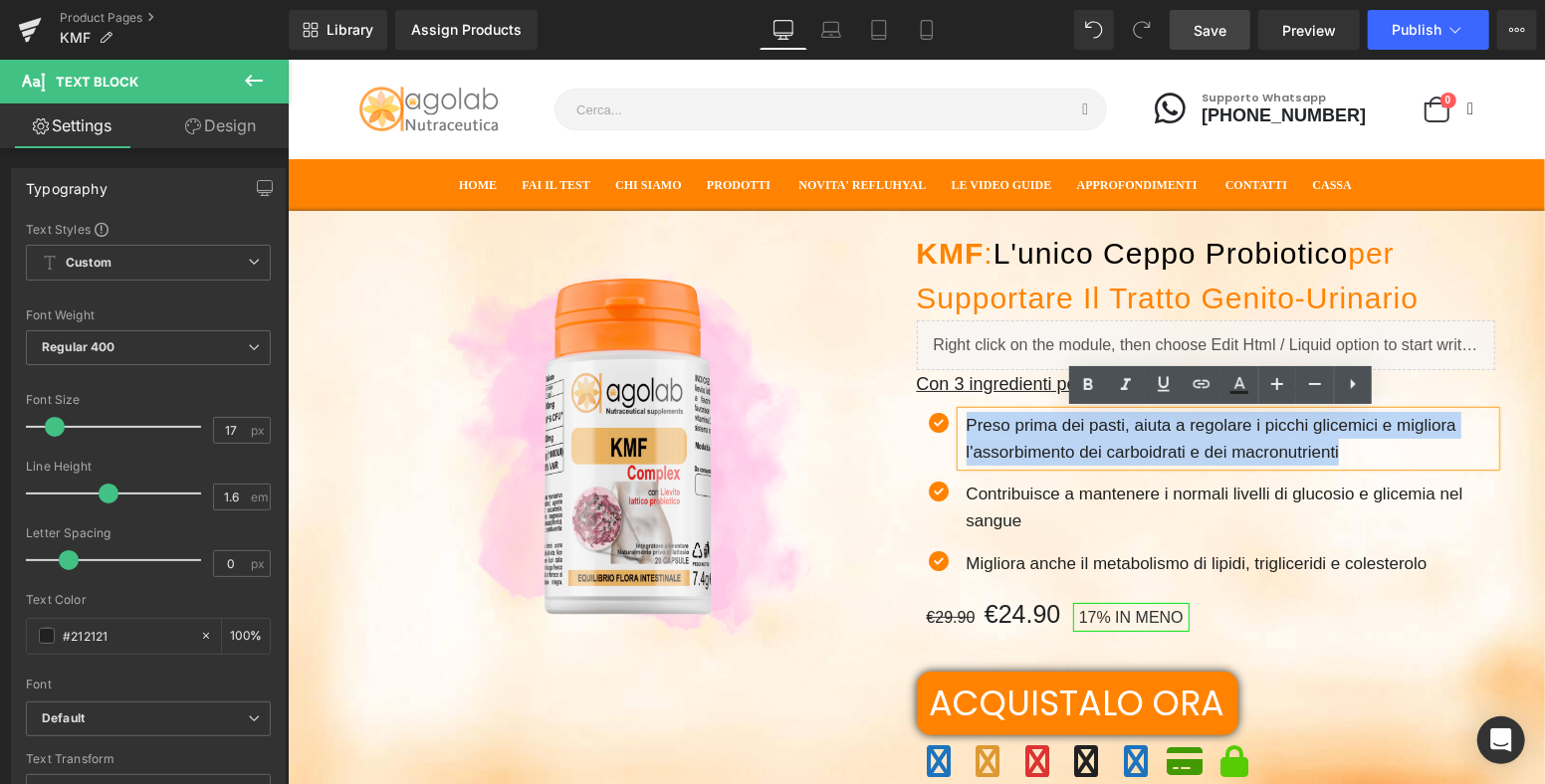 click on "Preso prima dei pasti, aiuta a regolare i picchi glicemici e migliora l'assorbimento dei carboidrati e dei macronutrienti" at bounding box center (1230, 438) 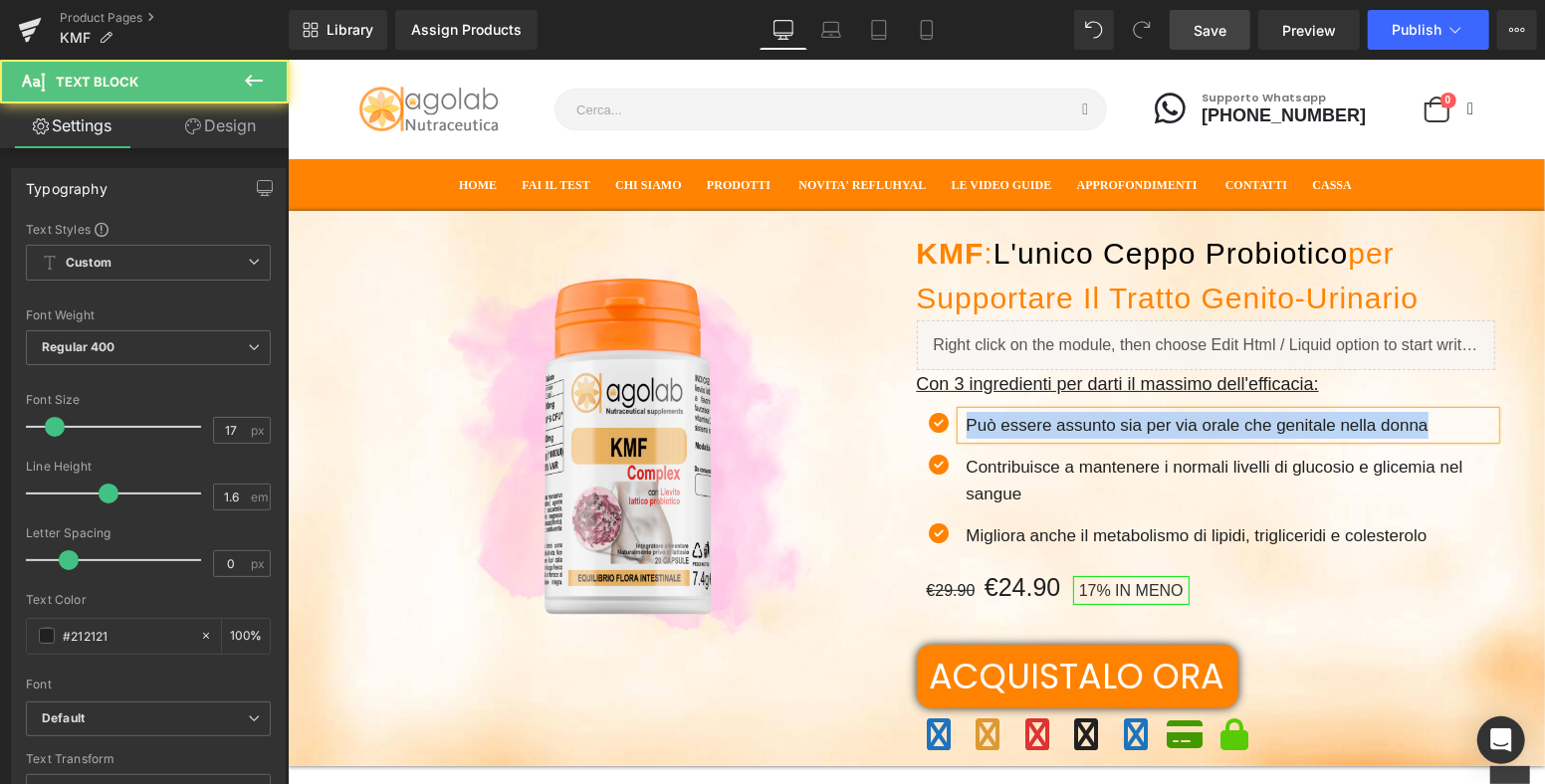 drag, startPoint x: 1433, startPoint y: 425, endPoint x: 957, endPoint y: 422, distance: 476.0095 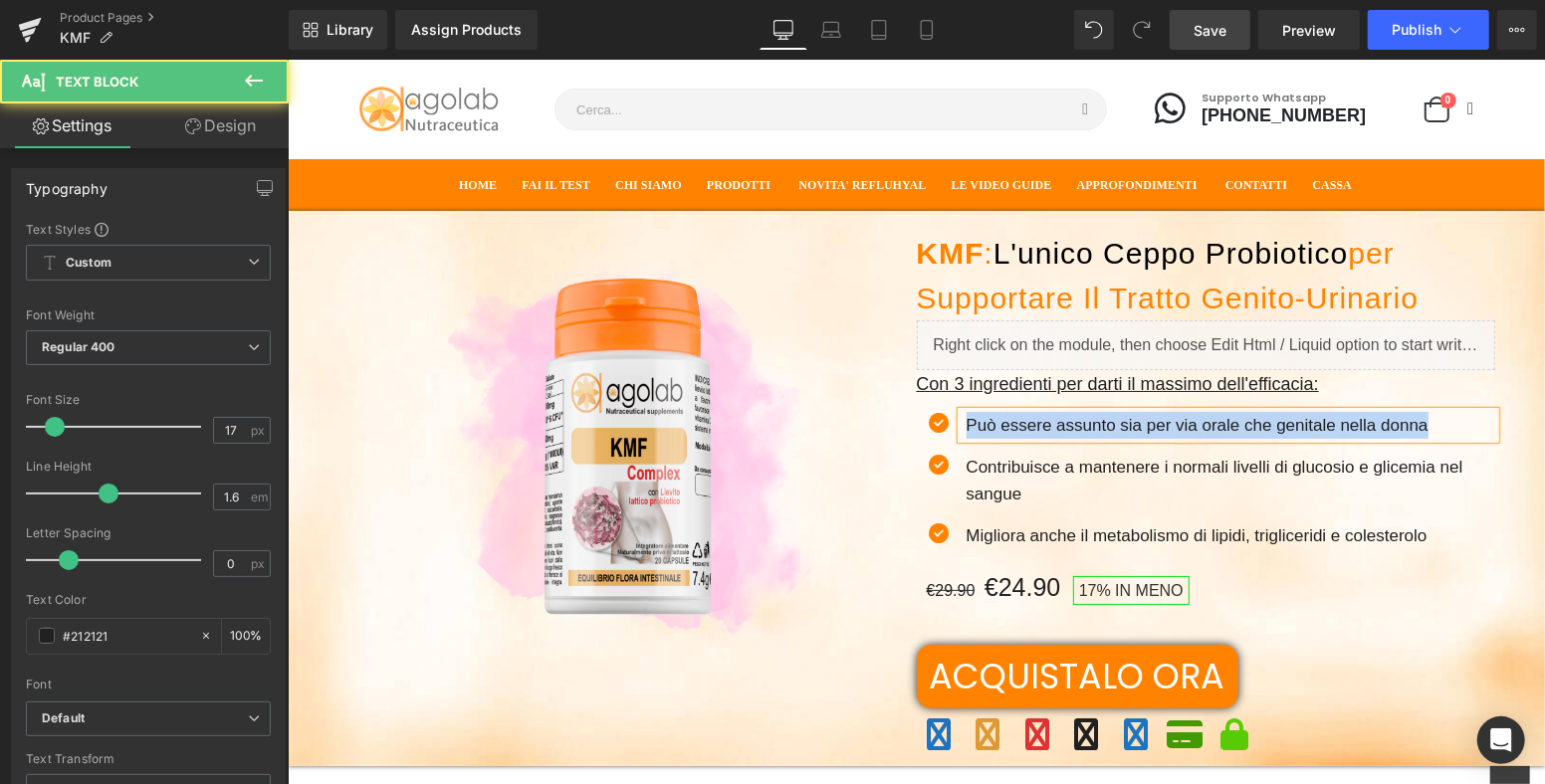 click on "Può essere assunto sia per via orale che genitale nella donna" at bounding box center (1230, 424) 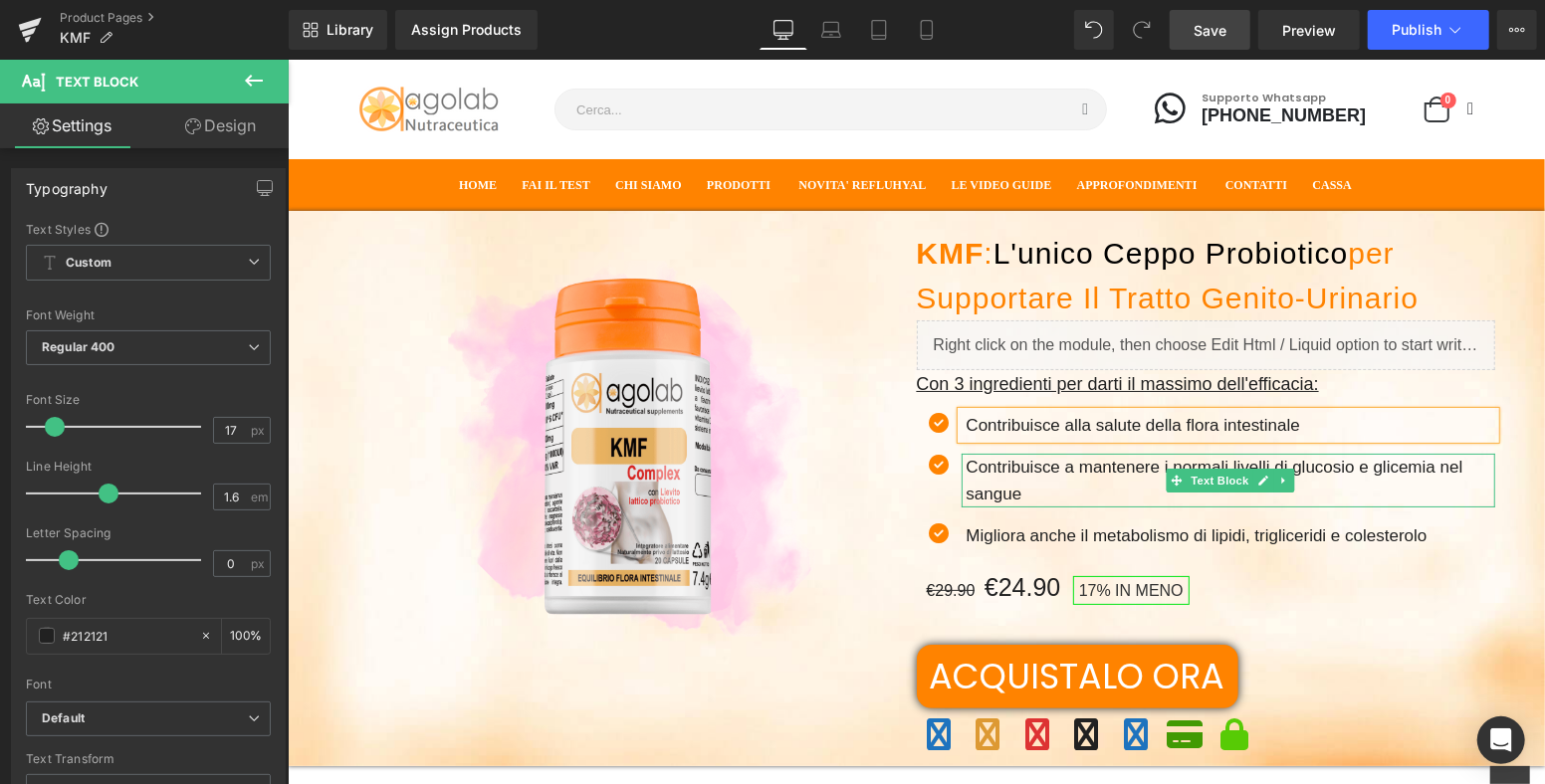 click on "Contribuisce a mantenere i normali livelli di glucosio e glicemia nel sangue" at bounding box center [1230, 480] 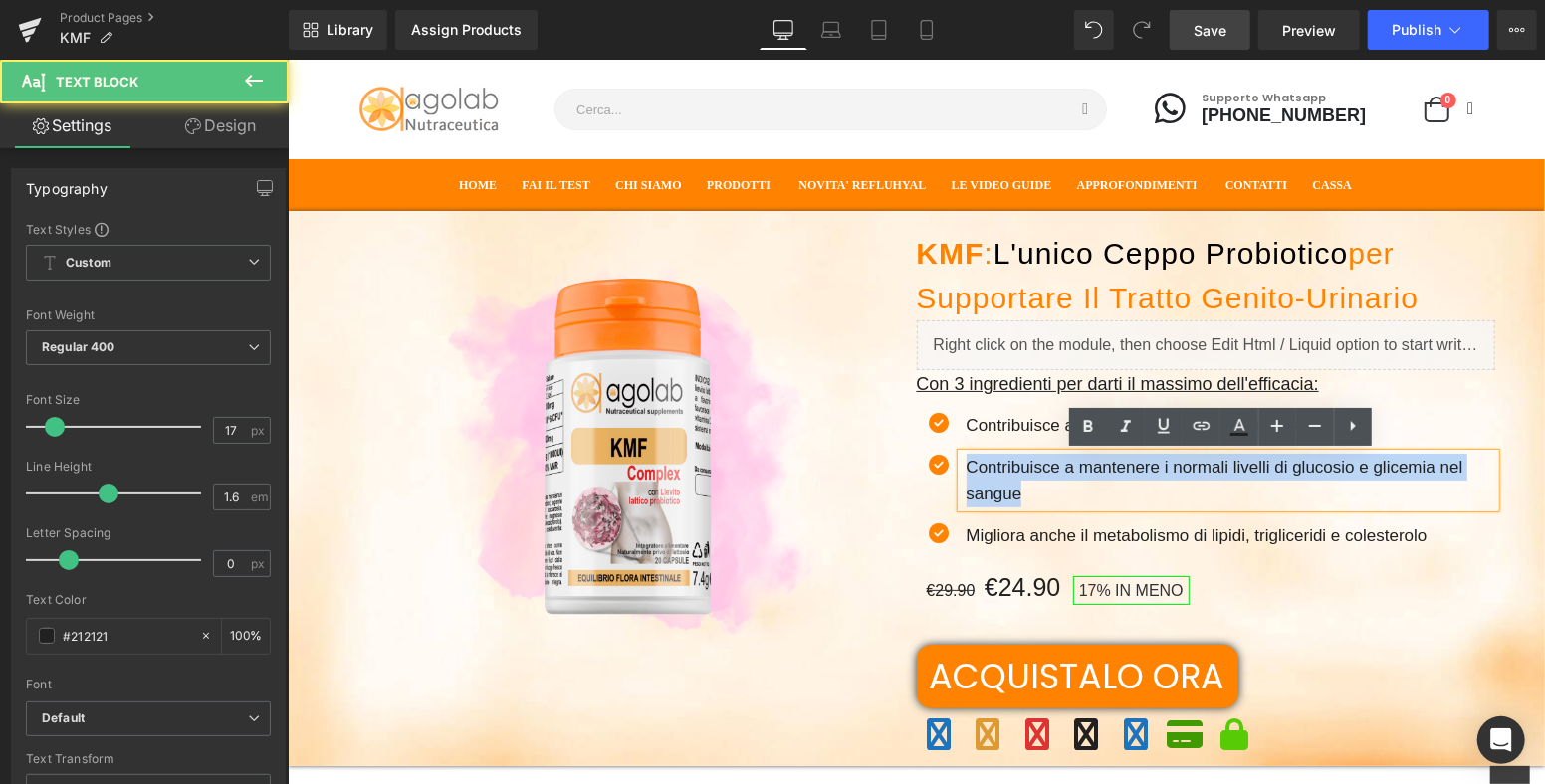 drag, startPoint x: 1007, startPoint y: 484, endPoint x: 951, endPoint y: 451, distance: 65 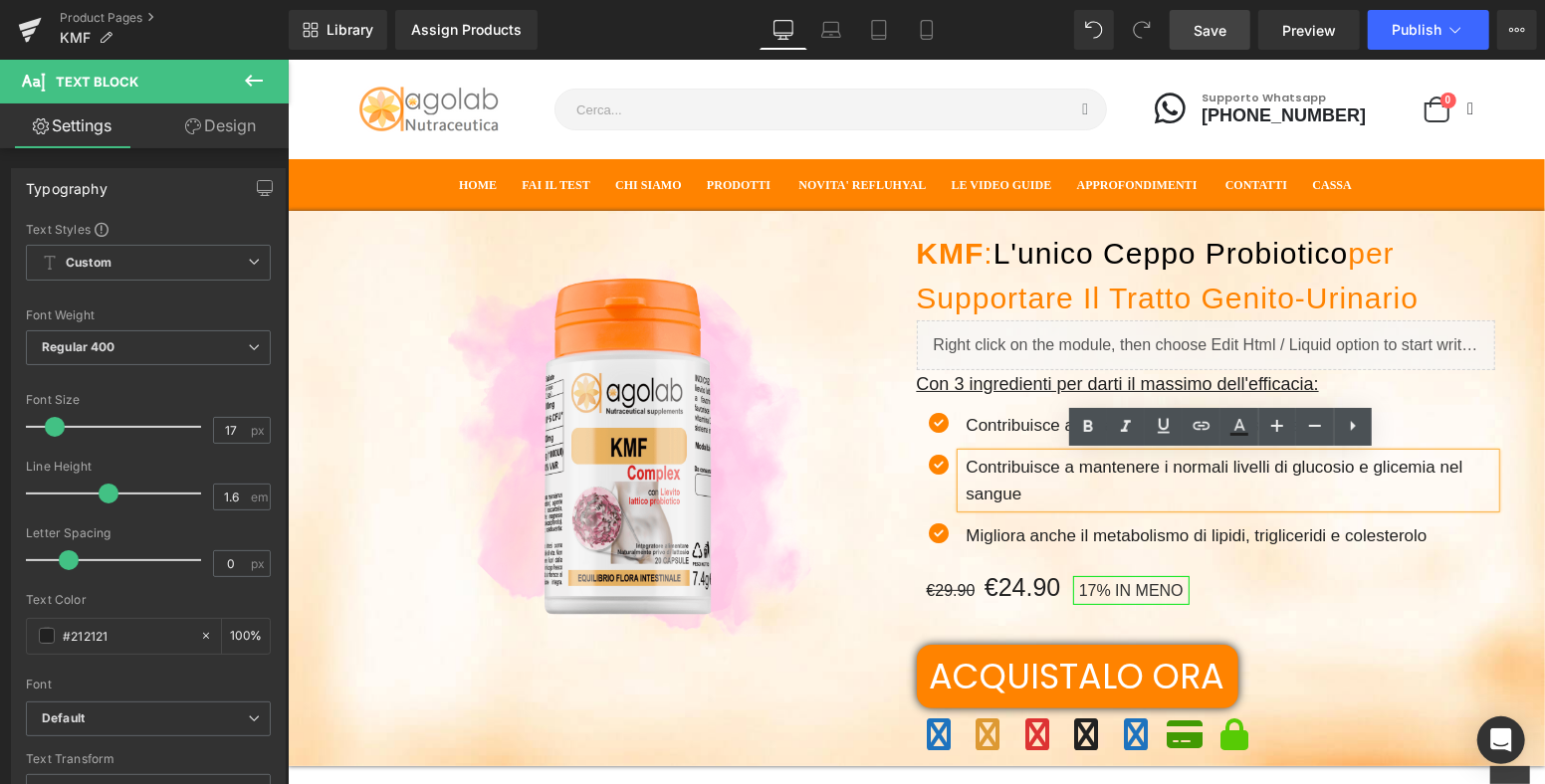 type 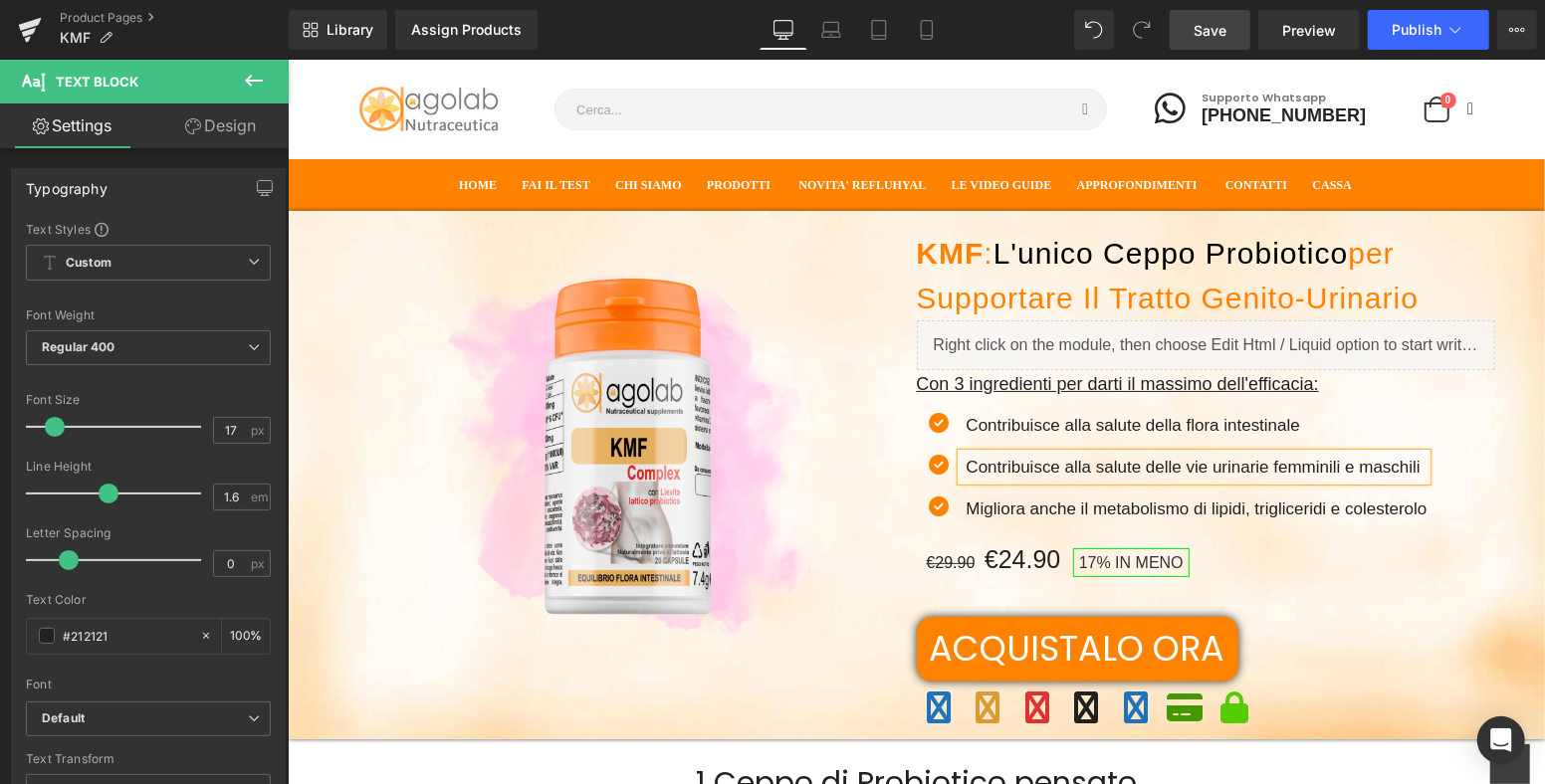 click on "Migliora anche il metabolismo di lipidi, trigliceridi e colesterolo" at bounding box center [1196, 507] 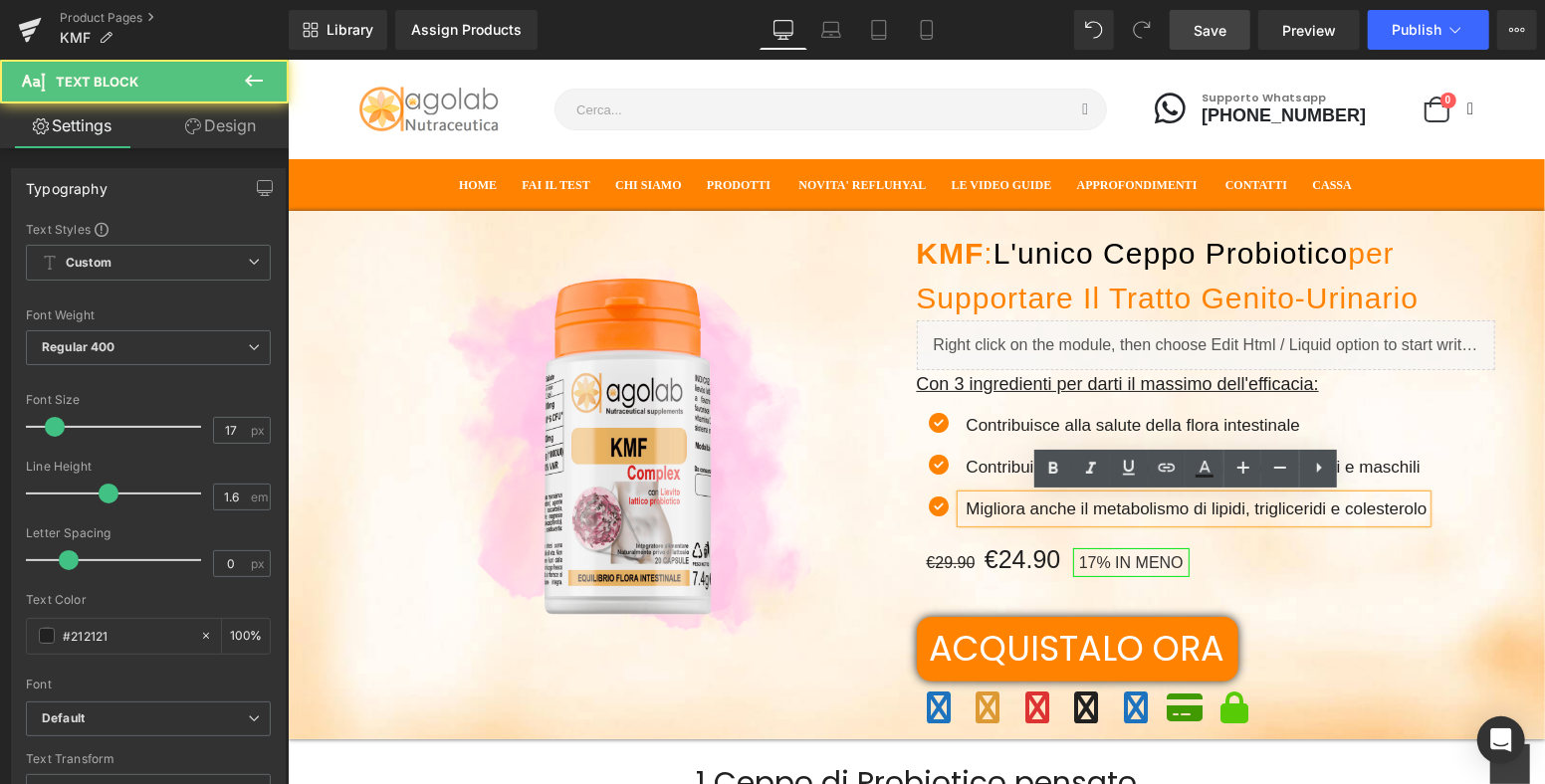 click on "Migliora anche il metabolismo di lipidi, trigliceridi e colesterolo" at bounding box center (1196, 507) 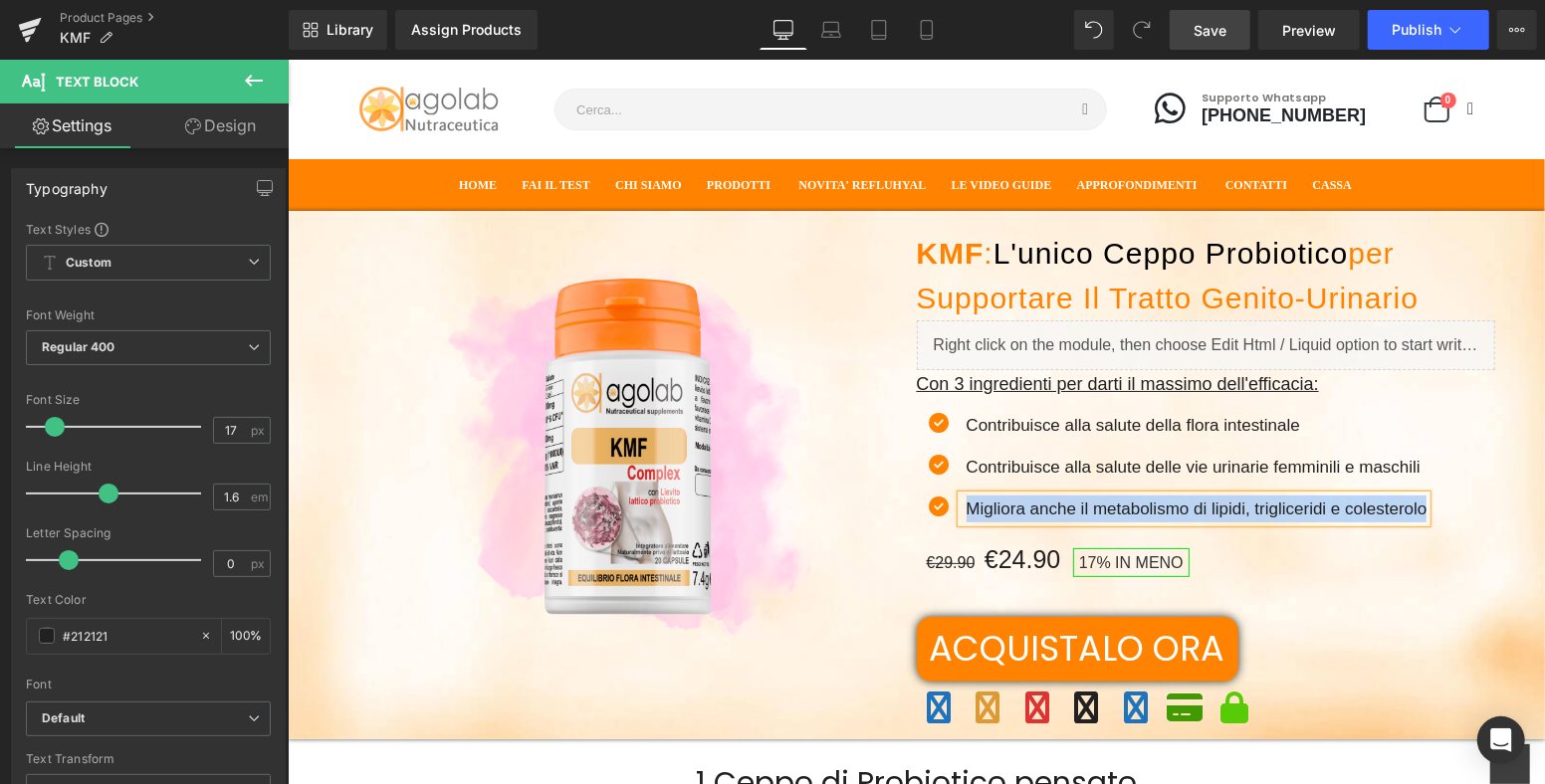 type 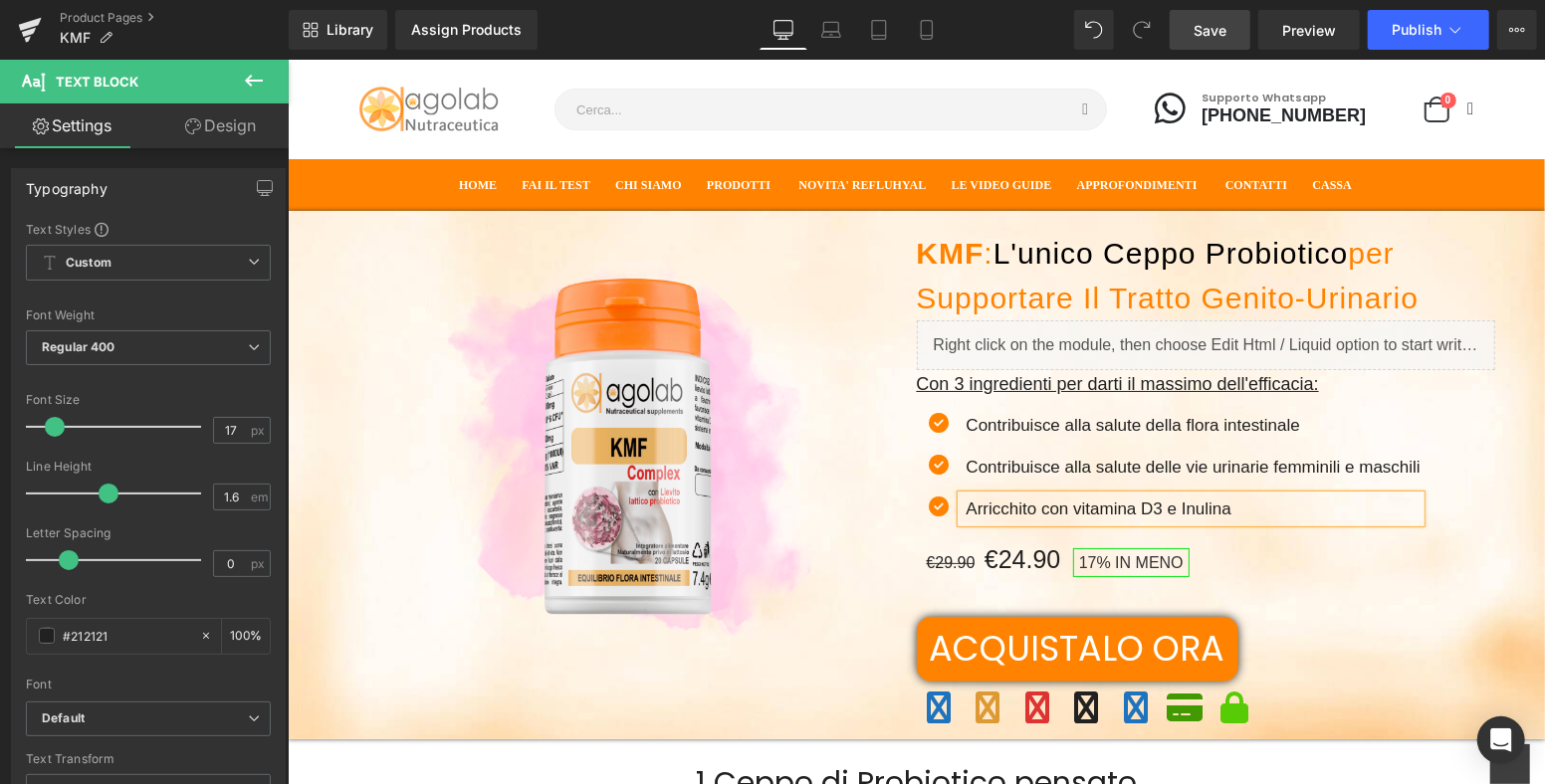 drag, startPoint x: 1463, startPoint y: 518, endPoint x: 1452, endPoint y: 521, distance: 11.401754 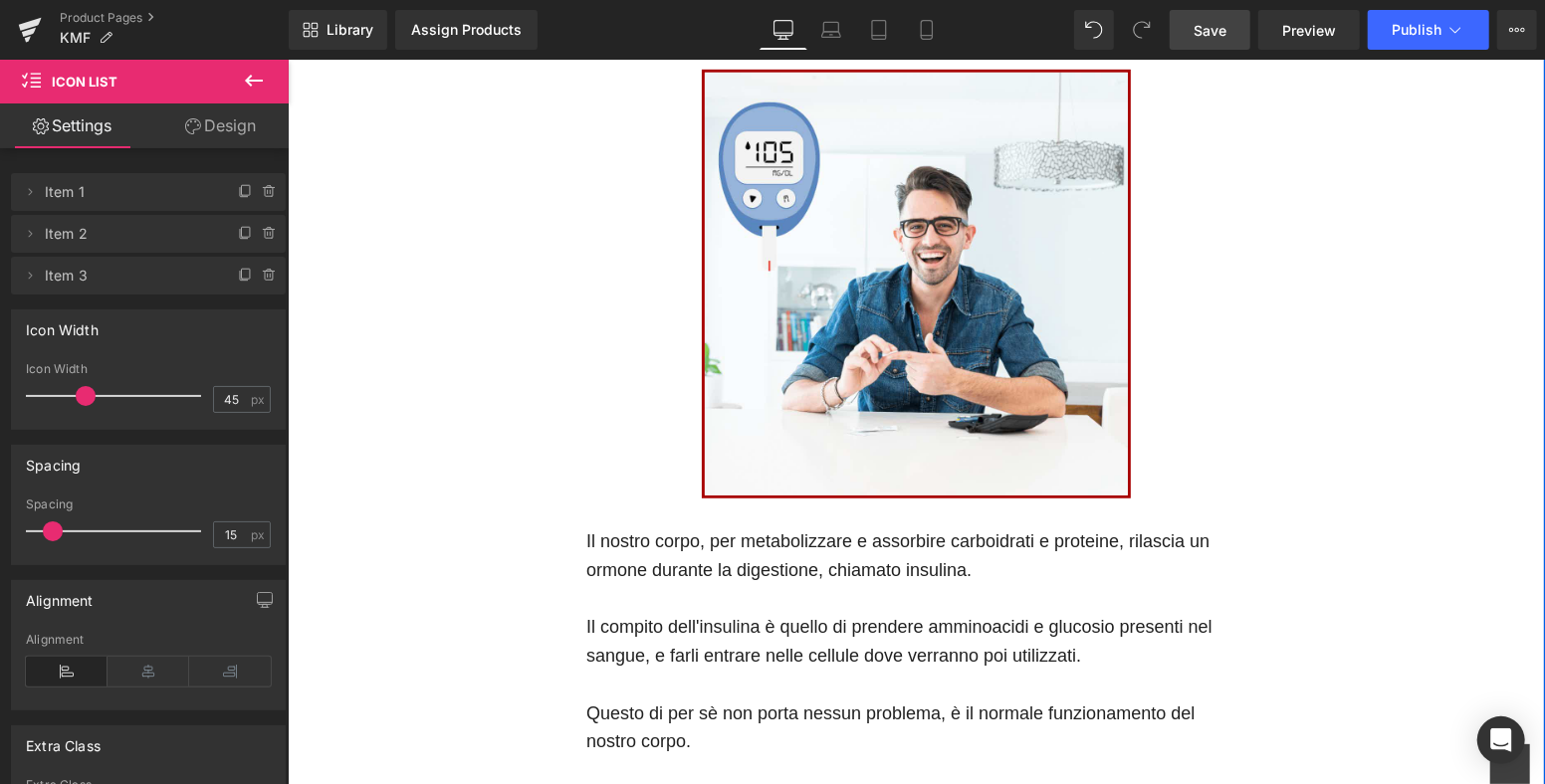 scroll, scrollTop: 883, scrollLeft: 0, axis: vertical 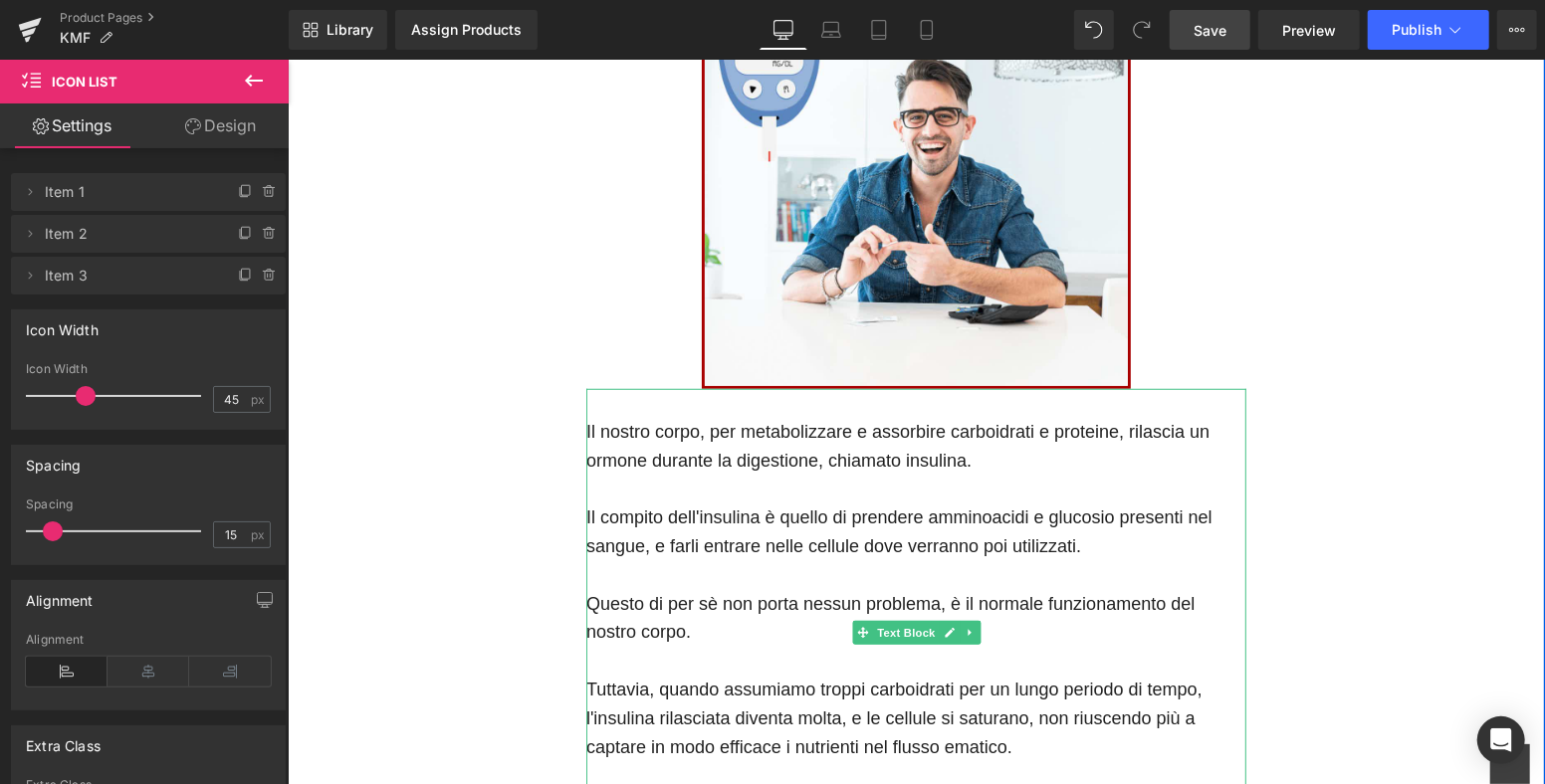 drag, startPoint x: 771, startPoint y: 470, endPoint x: 839, endPoint y: 445, distance: 72.44998 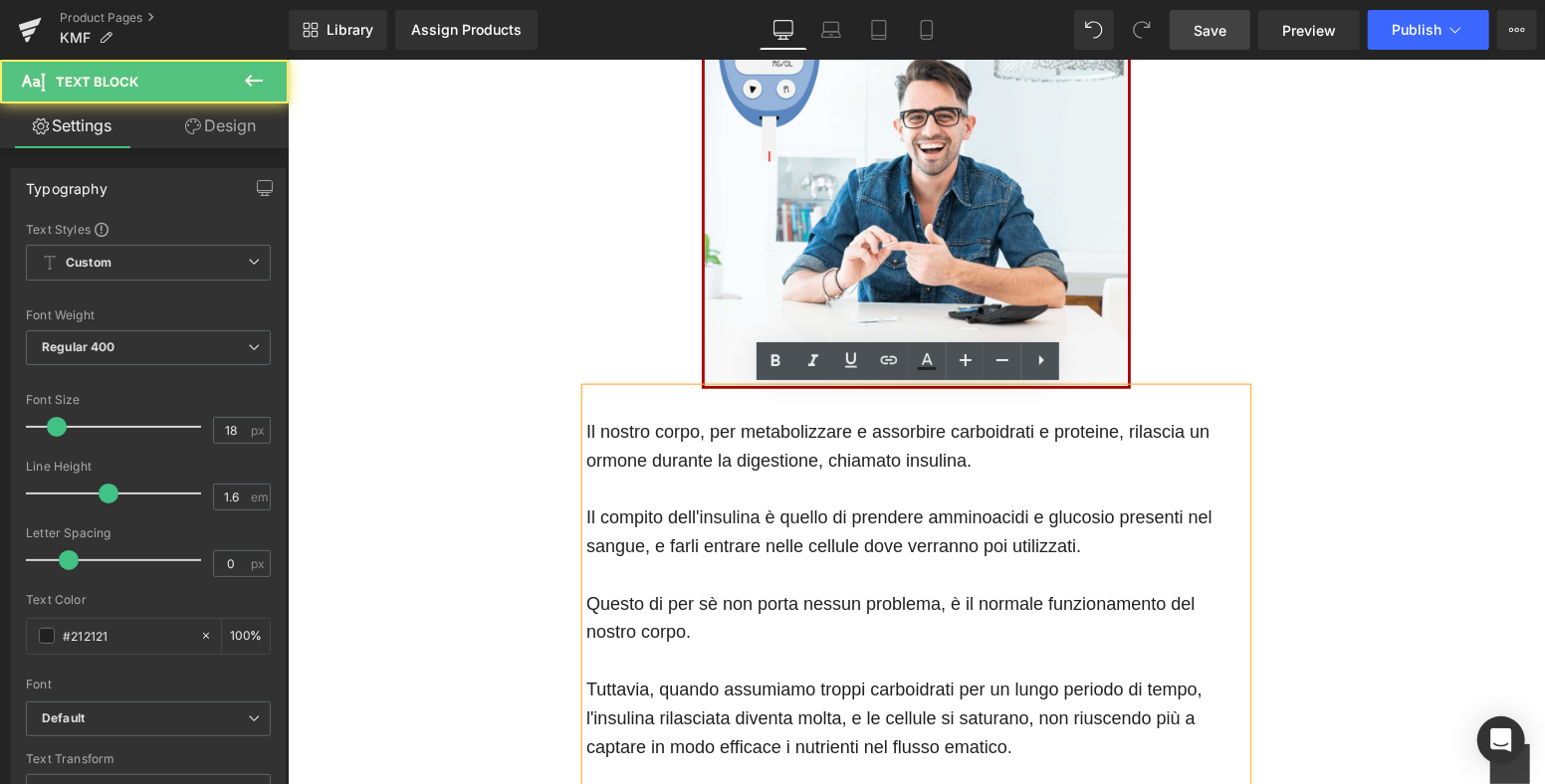 click on "Il nostro corpo, per metabolizzare e assorbire carboidrati e proteine, rilascia un ormone durante la digestione, chiamato insulina." at bounding box center [915, 446] 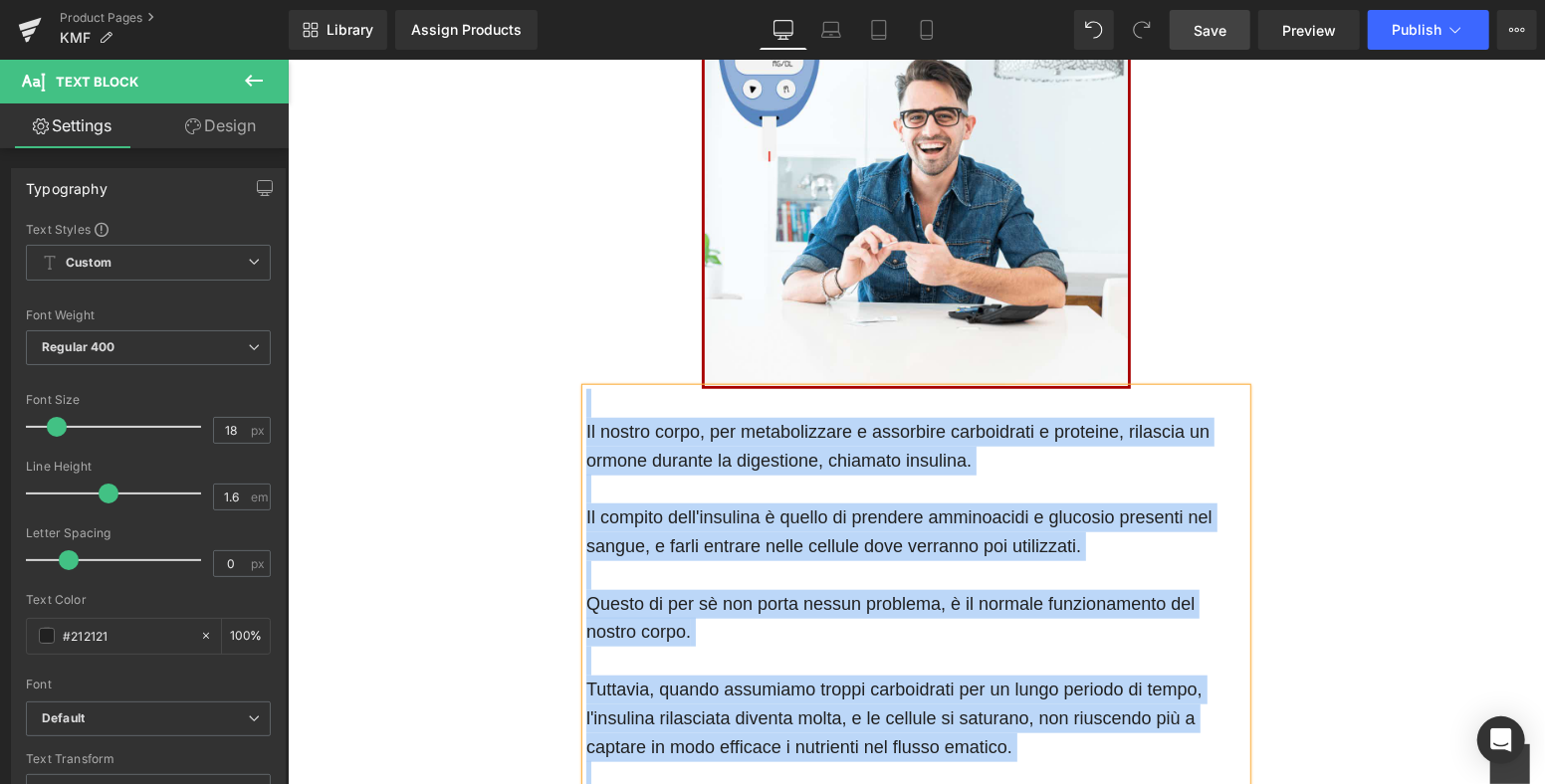 type 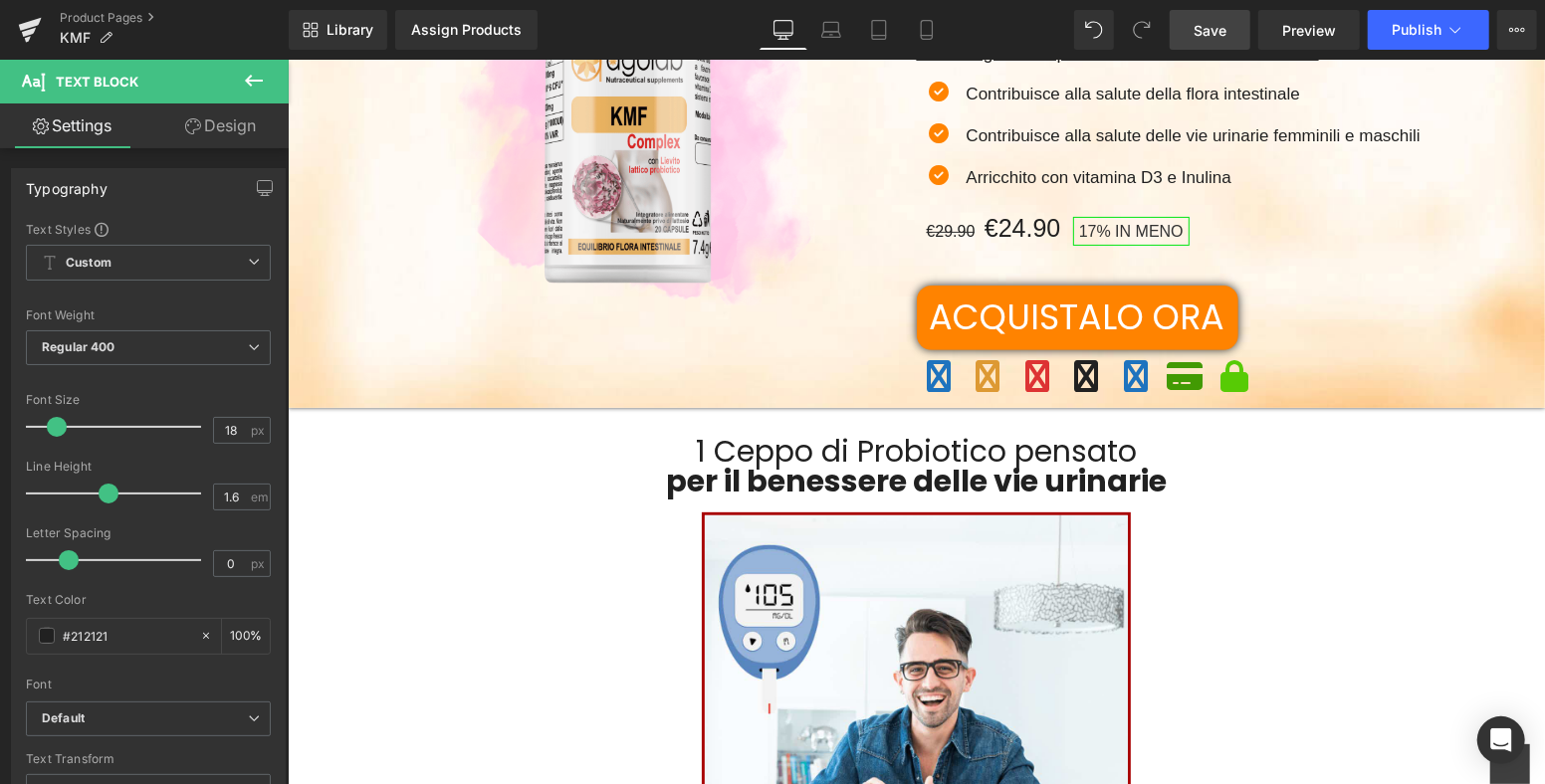 scroll, scrollTop: 0, scrollLeft: 0, axis: both 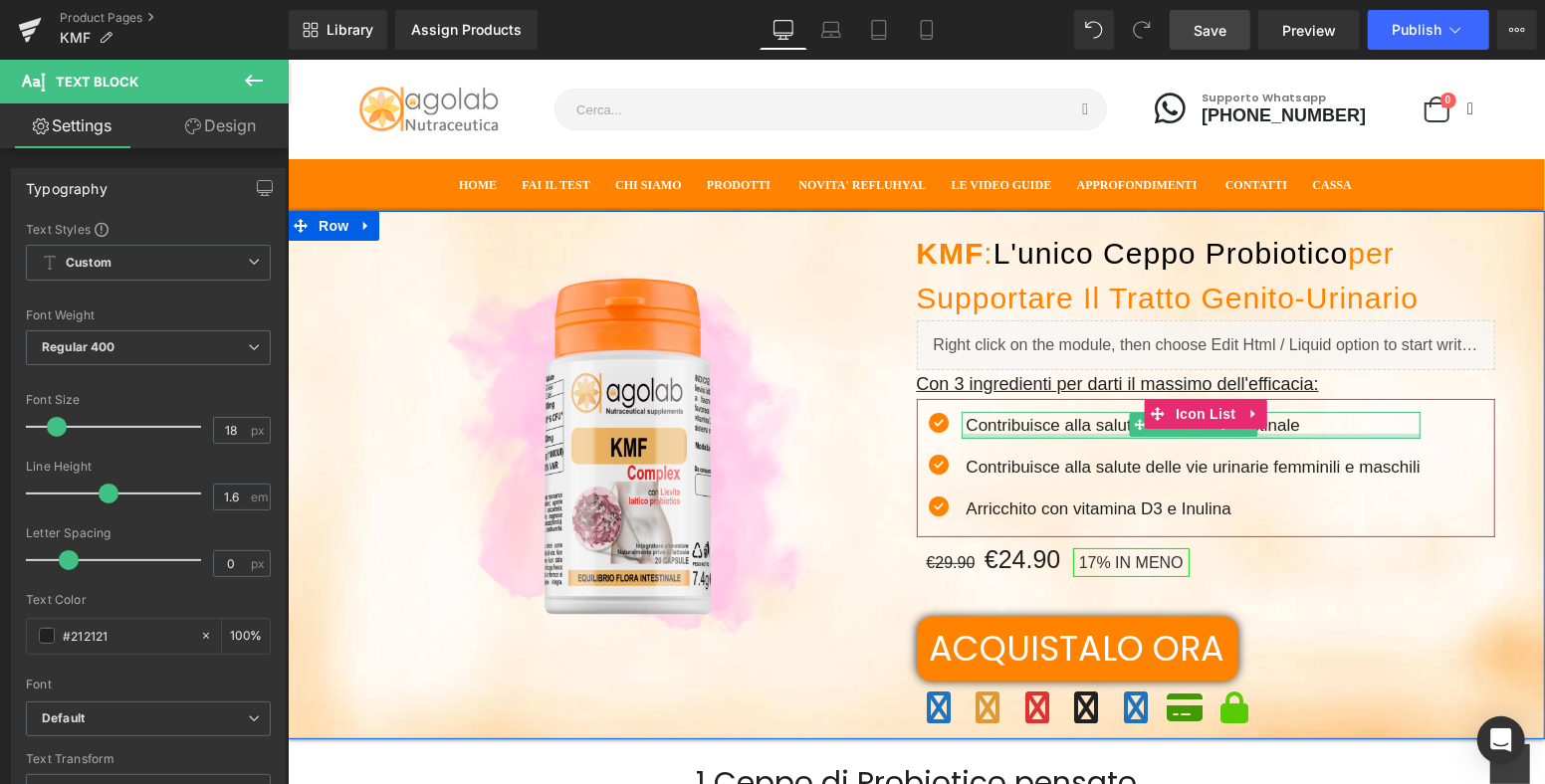 drag, startPoint x: 1293, startPoint y: 432, endPoint x: 1304, endPoint y: 426, distance: 12.529964 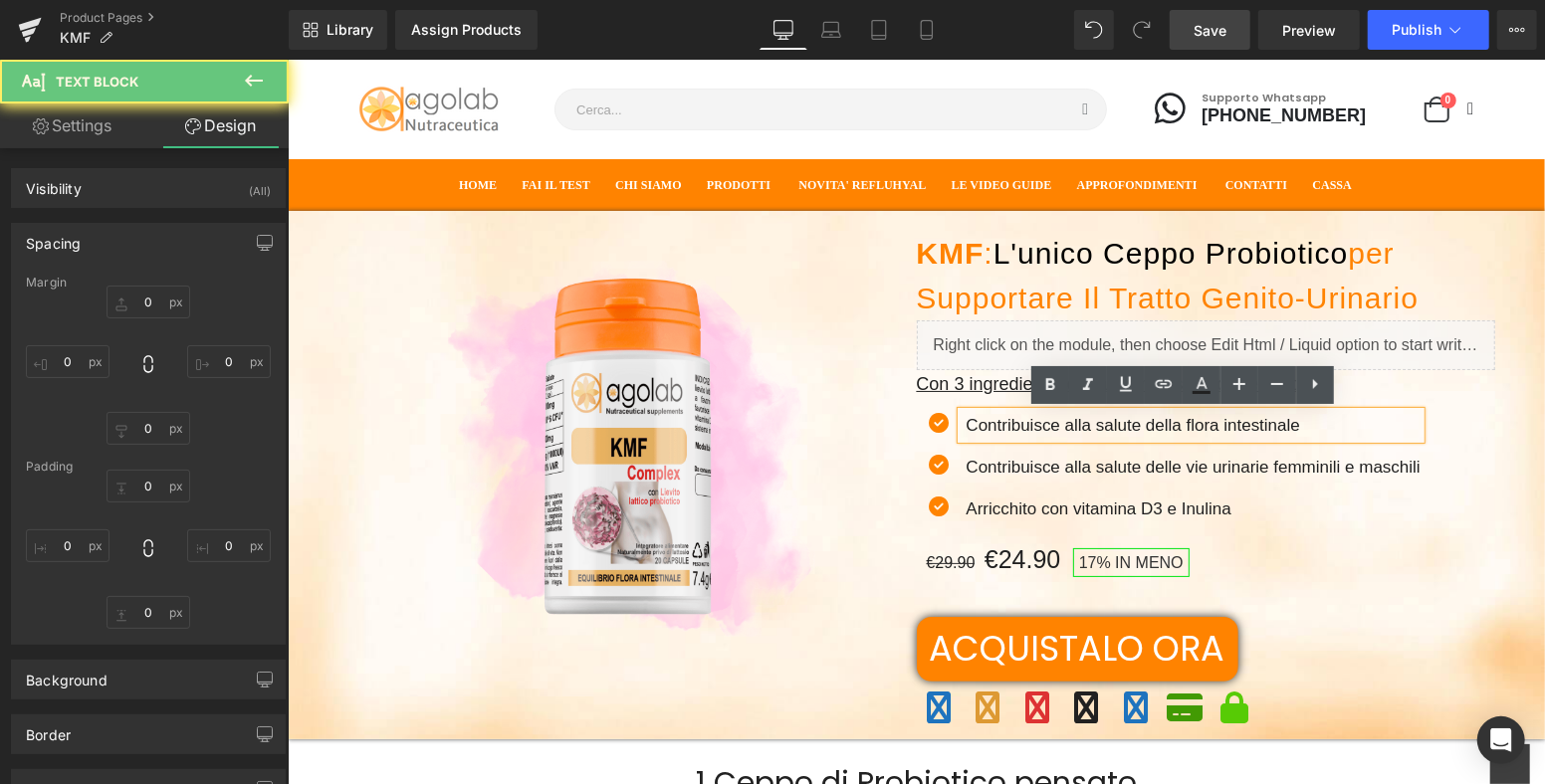 type on "0" 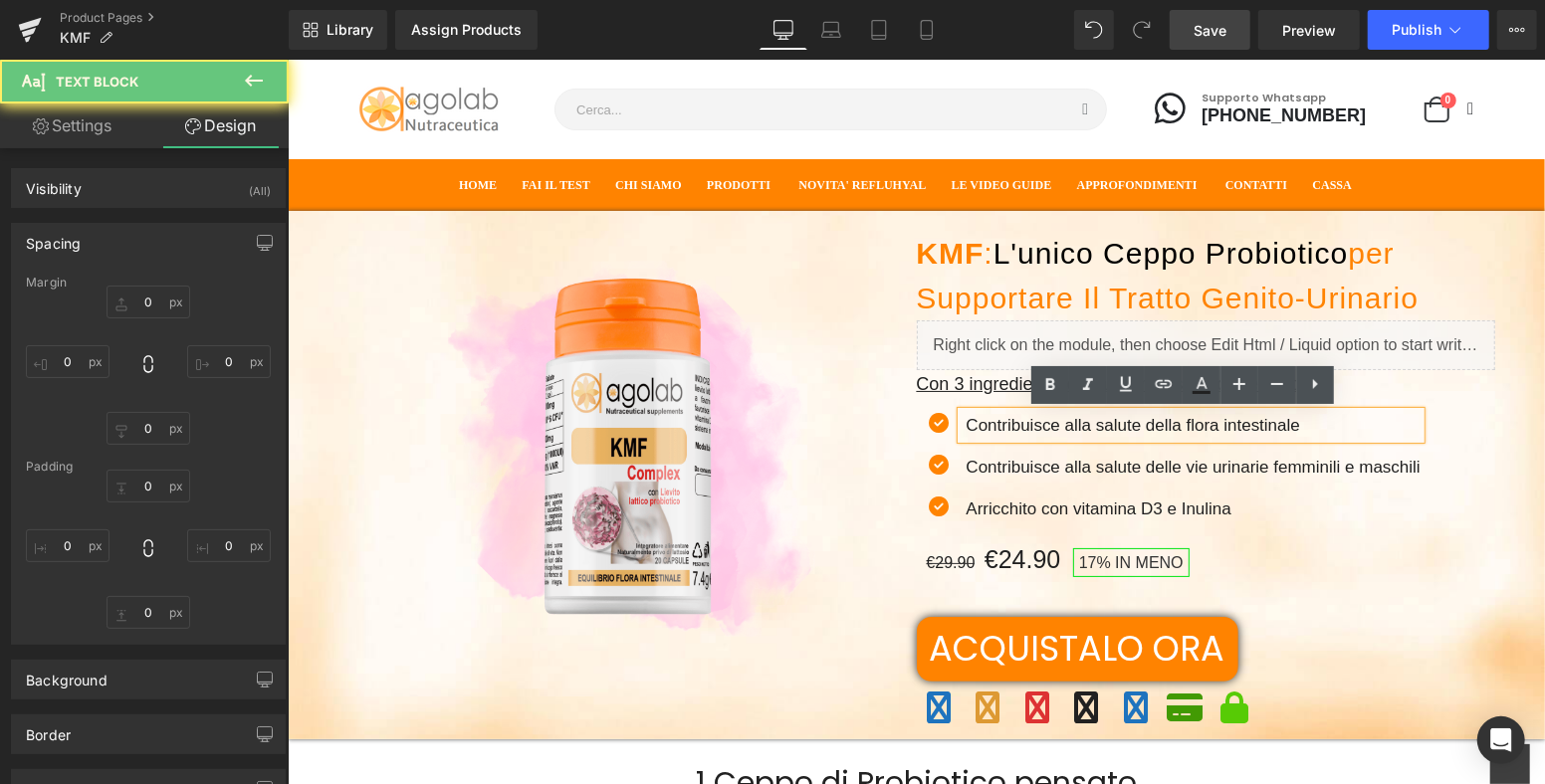 type on "0" 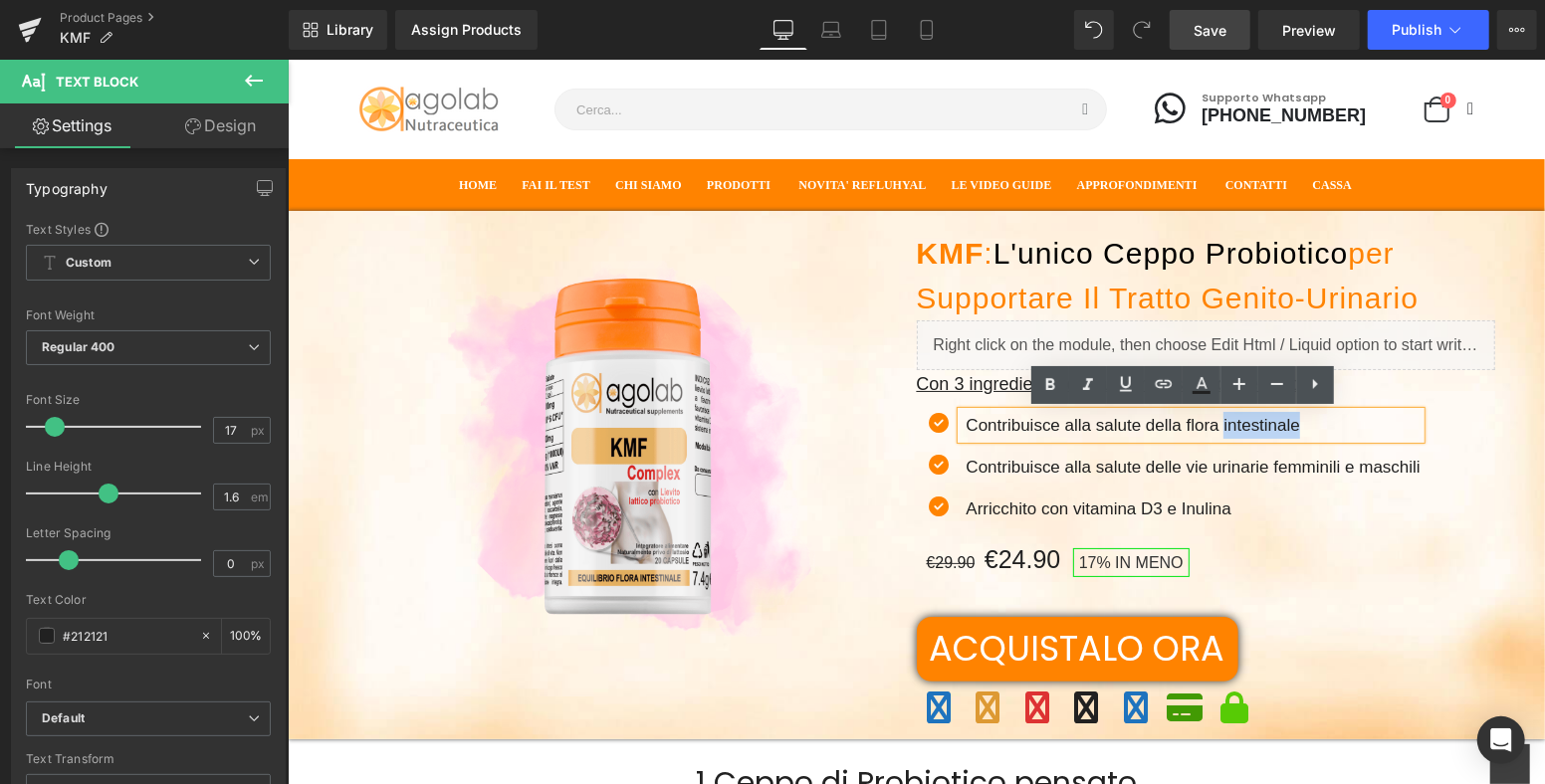 drag, startPoint x: 1310, startPoint y: 423, endPoint x: 1214, endPoint y: 426, distance: 96.04686 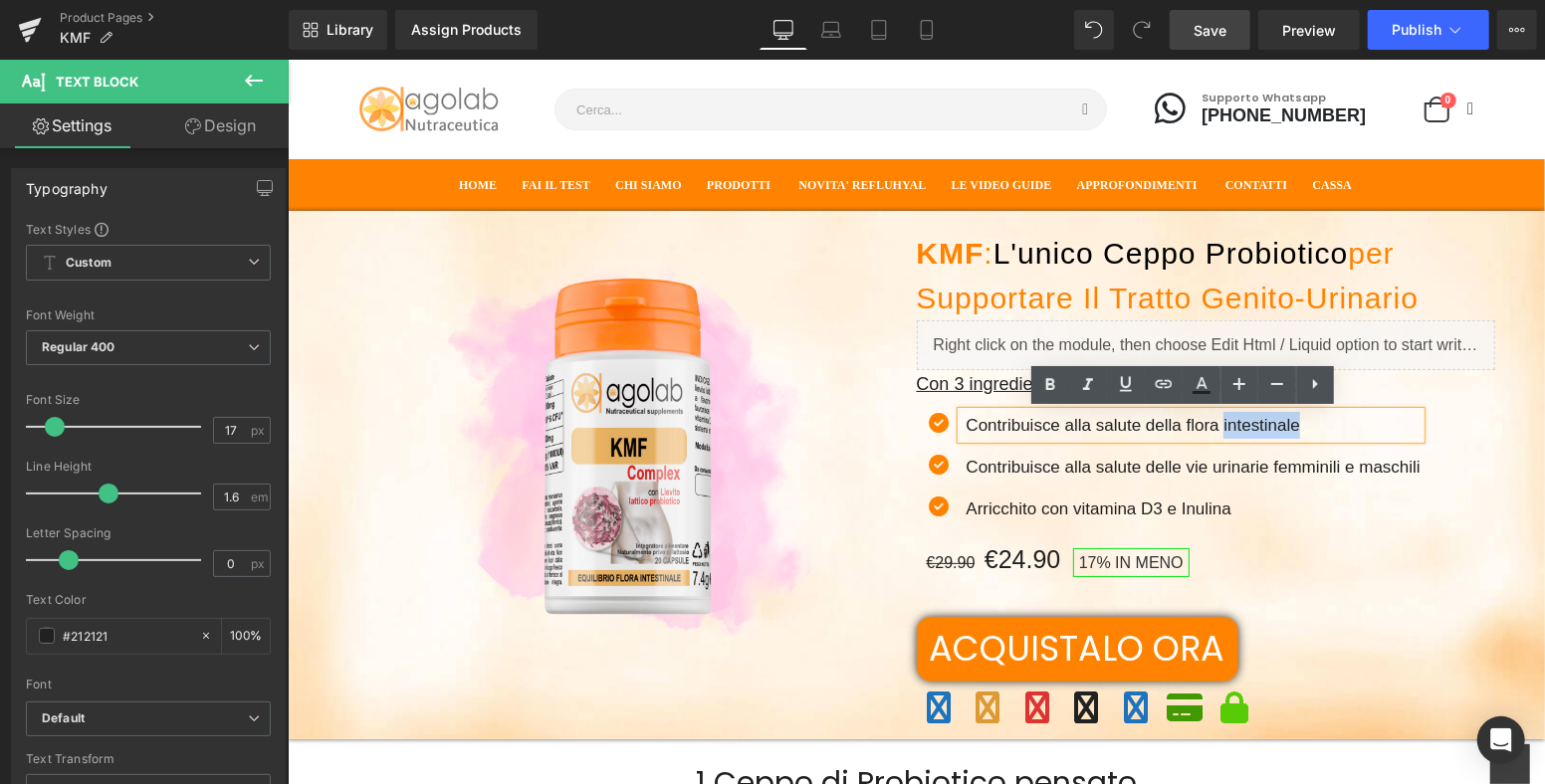 click on "Contribuisce alla salute della flora intestinale" at bounding box center [1193, 424] 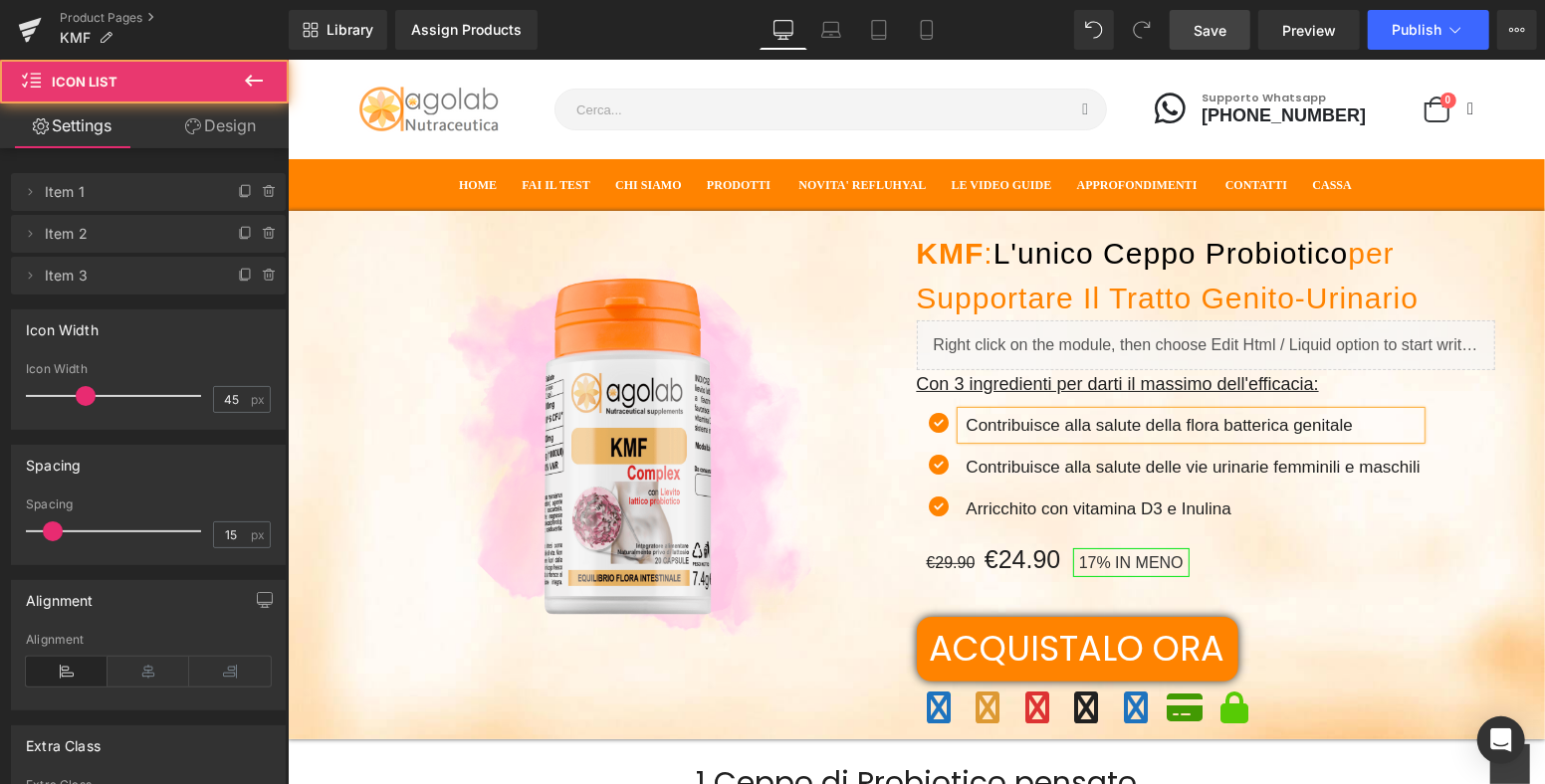 click on "Icon
Contribuisce alla salute della flora batterica genitale
Text Block
Icon
Contribuisce alla salute delle vie urinarie femminili e maschili
Text Block" at bounding box center (1206, 474) 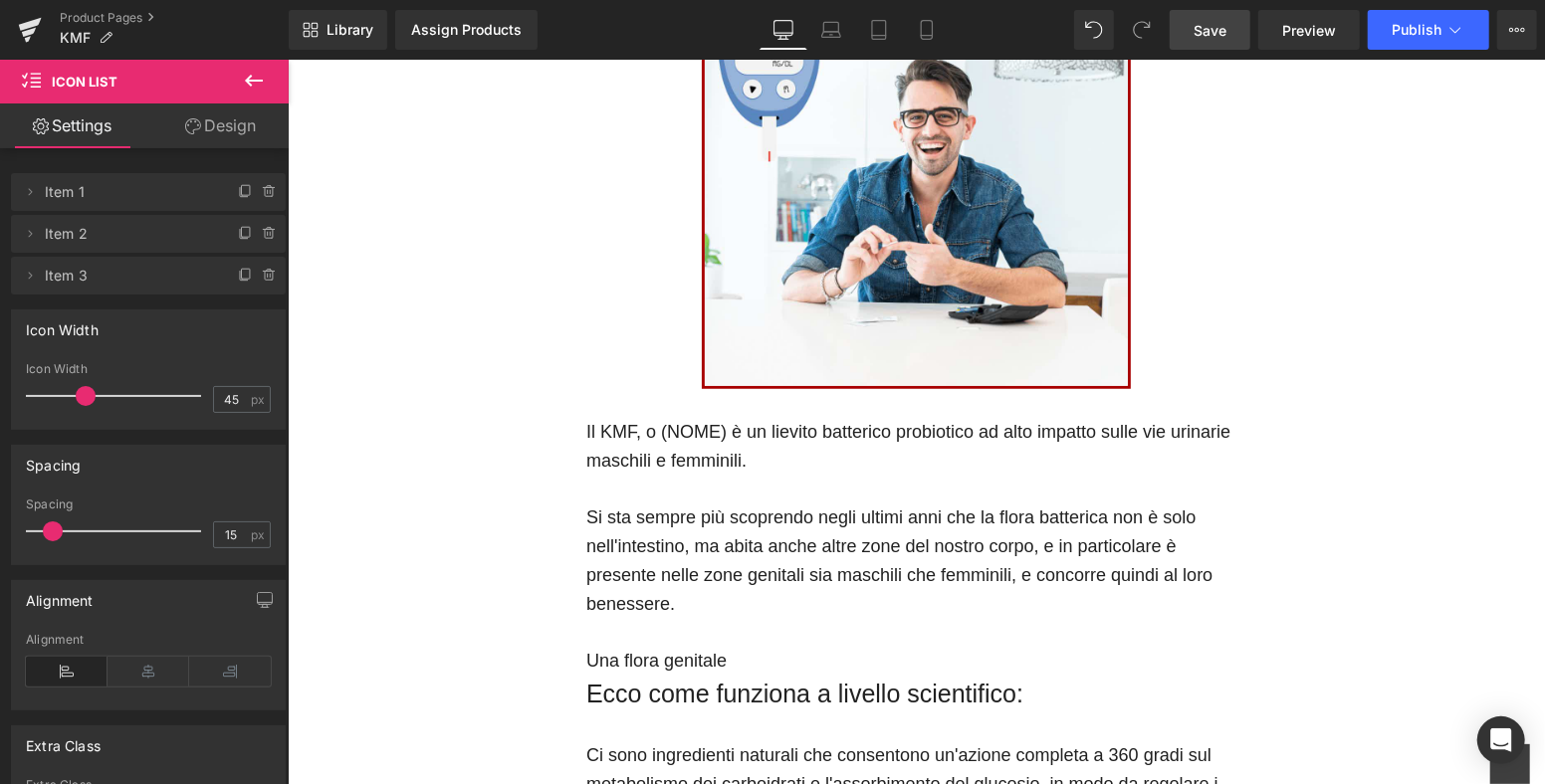 scroll, scrollTop: 995, scrollLeft: 0, axis: vertical 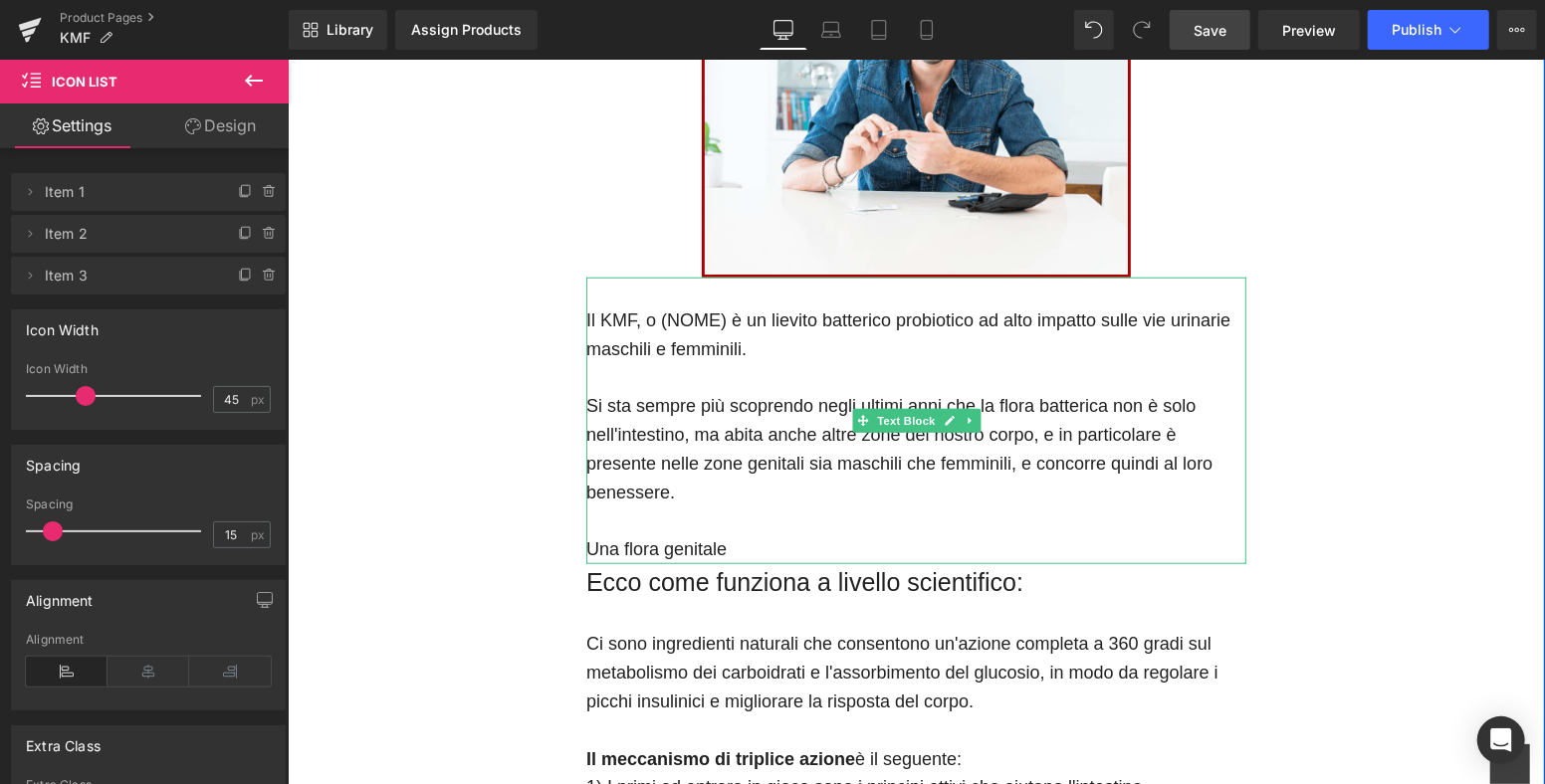 click on "Il KMF, o (NOME) è un lievito batterico probiotico ad alto impatto sulle vie urinarie maschili e femminili.  Si sta sempre più scoprendo negli ultimi anni che la flora batterica non è solo nell'intestino, ma abita anche altre zone del nostro corpo, e in particolare è presente nelle zone genitali sia maschili che femminili, e concorre quindi al loro benessere.  Una flora genitale" at bounding box center [915, 420] 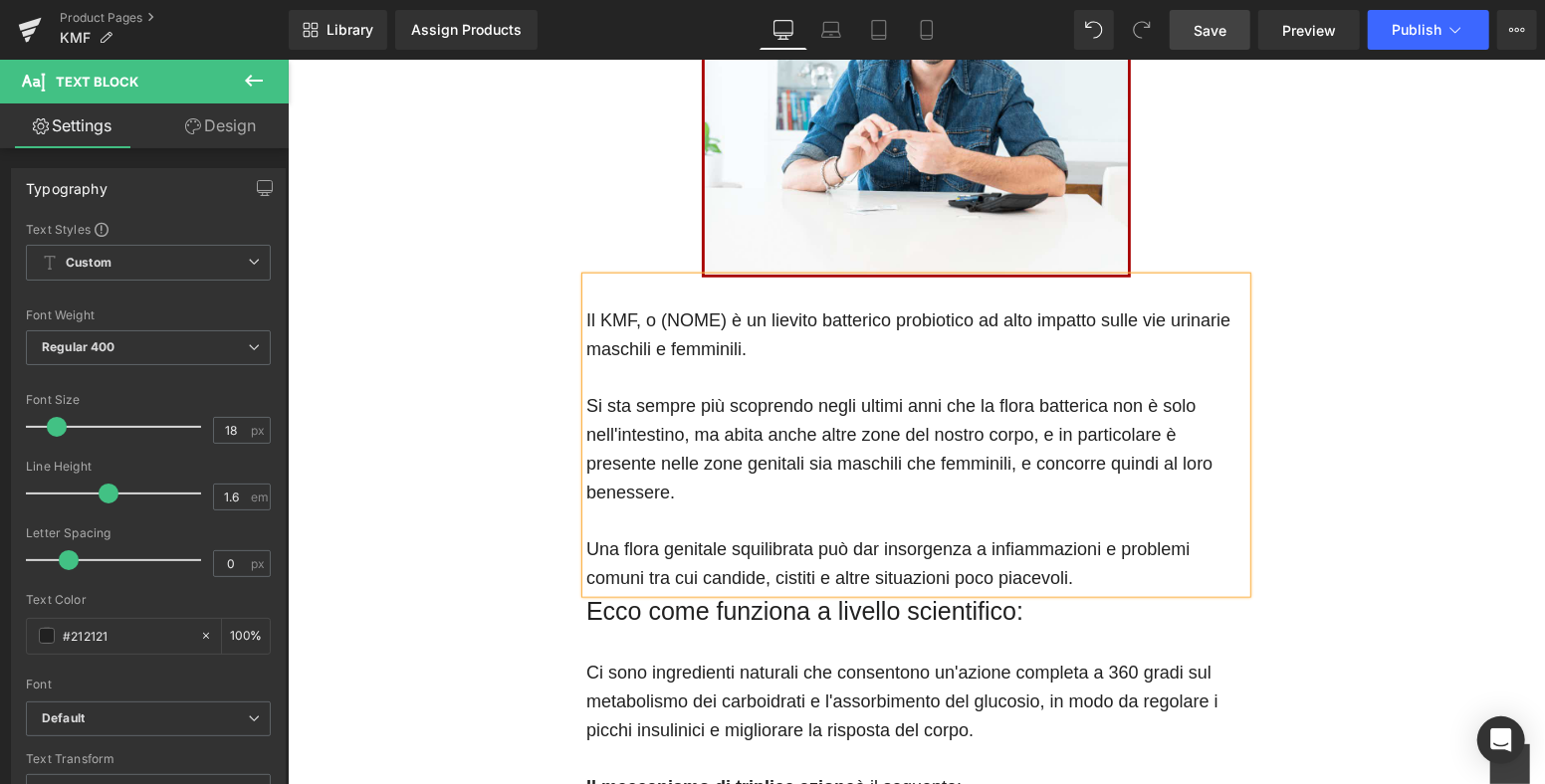 scroll, scrollTop: 1105, scrollLeft: 0, axis: vertical 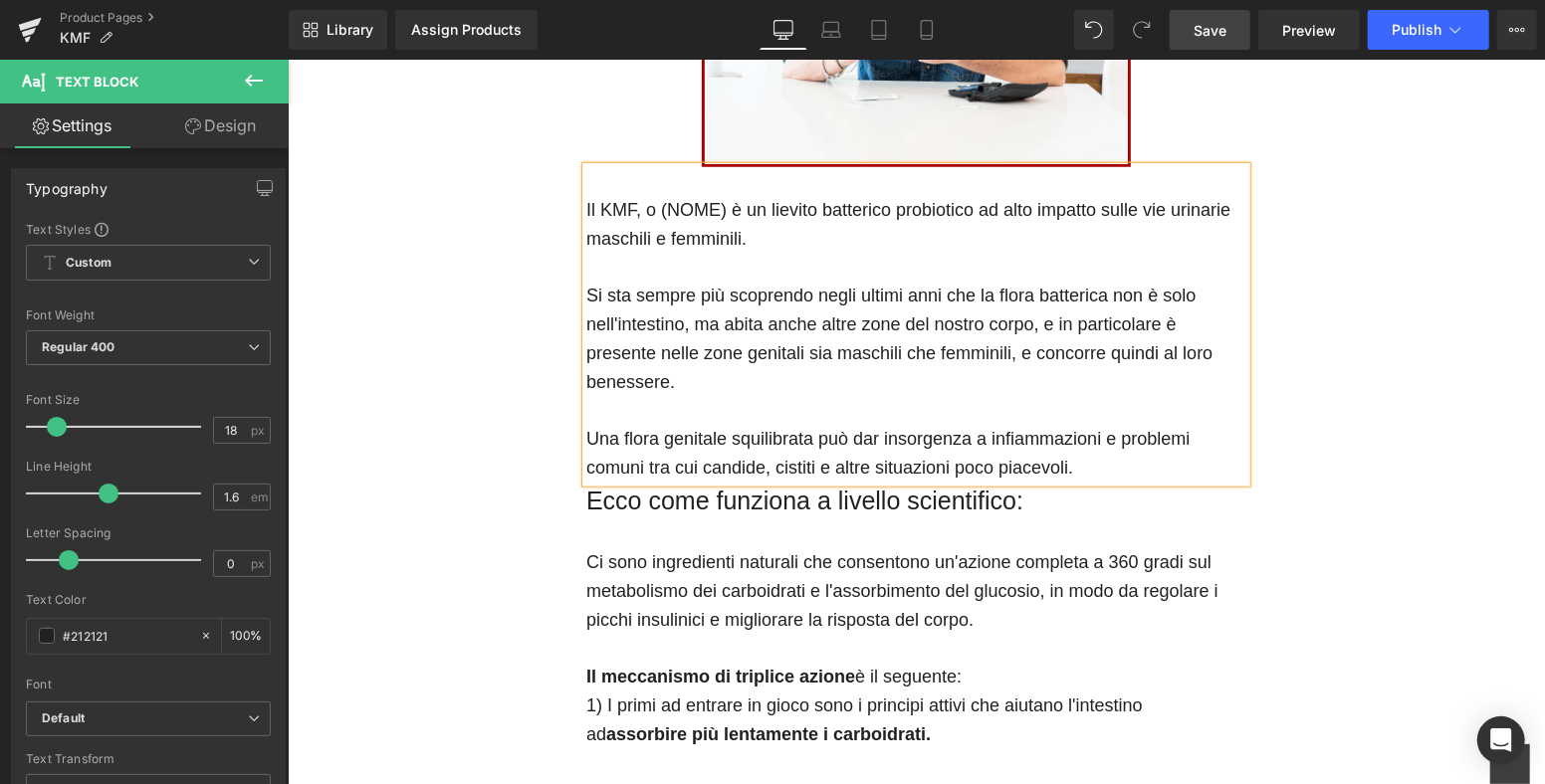 click on "Ecco come funziona a livello scientifico:" at bounding box center (915, 500) 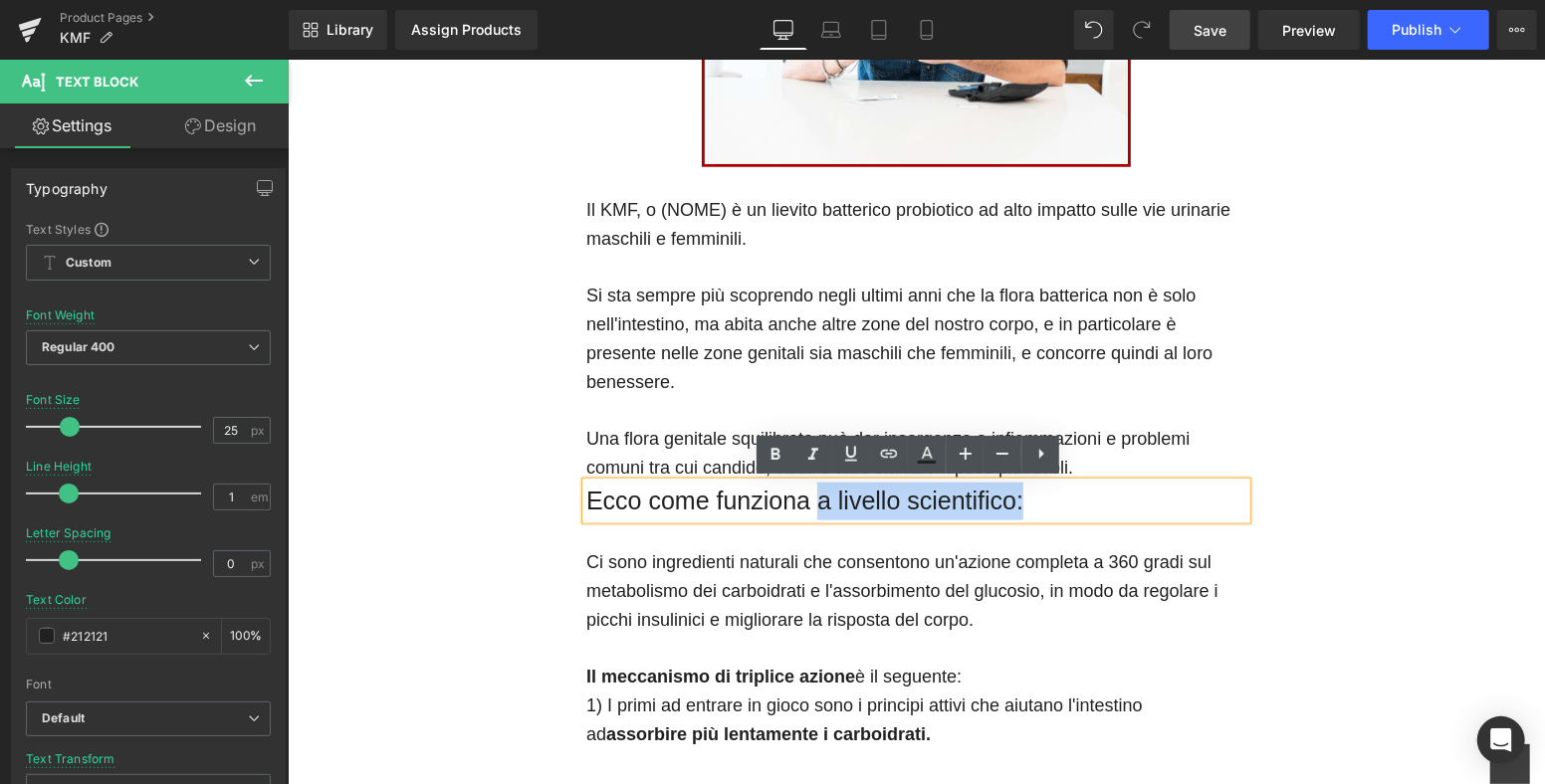 drag, startPoint x: 1019, startPoint y: 498, endPoint x: 810, endPoint y: 496, distance: 209.00957 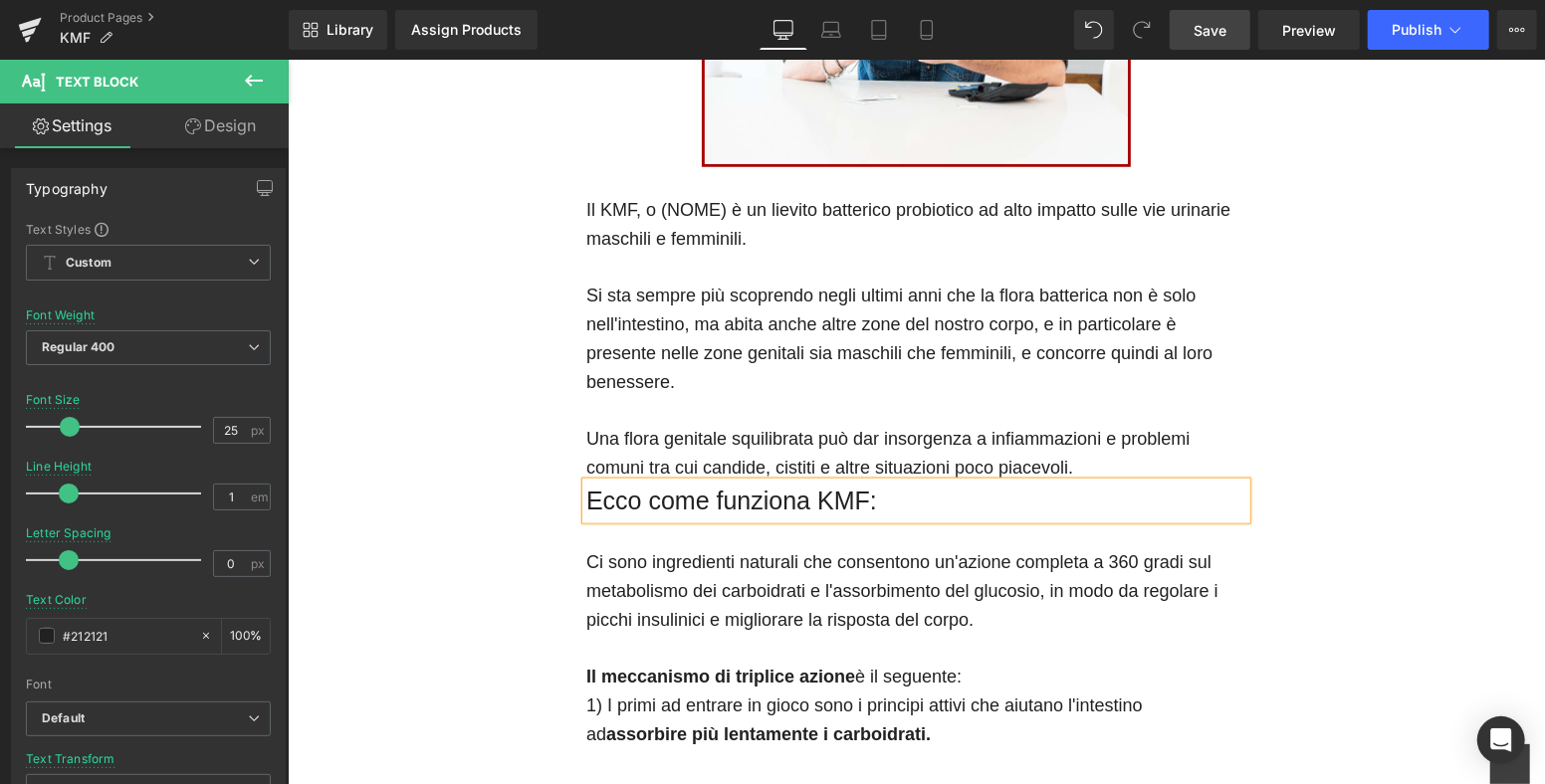 scroll, scrollTop: 1216, scrollLeft: 0, axis: vertical 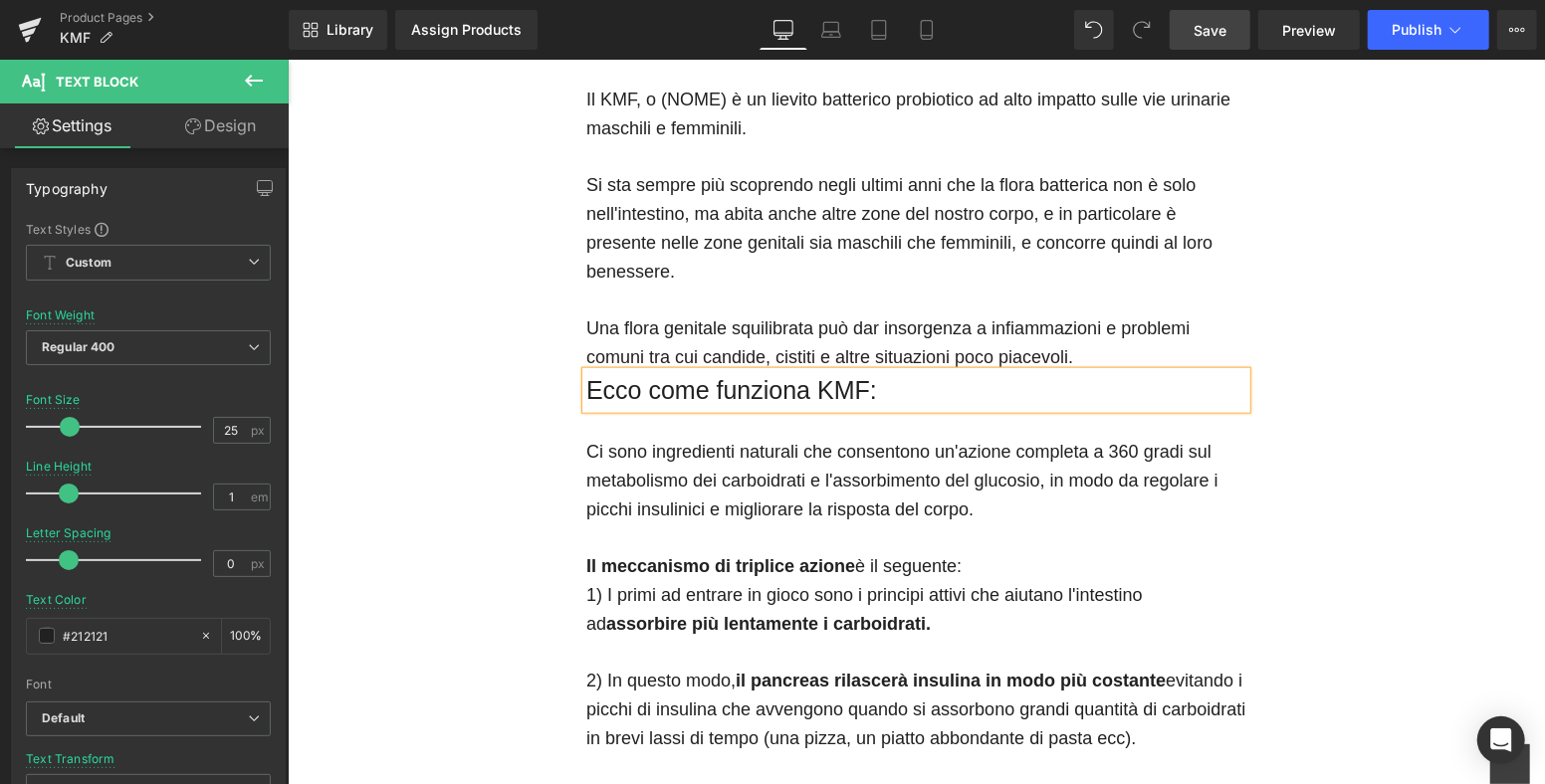 click on "Ci sono ingredienti naturali che consentono un'azione completa a 360 gradi sul metabolismo dei carboidrati e l'assorbimento del glucosio, in modo da regolare i picchi insulinici e migliorare la risposta del corpo.  Il meccanismo di triplice azione  è il seguente:  1) I primi ad entrare in gioco sono i principi attivi che aiutano l'intestino ad  assorbire più lentamente i carboidrati.   2) In questo modo,  il pancreas rilascerà insulina in modo più costante  evitando i picchi di insulina che avvengono quando si assorbono grandi quantità di carboidrati in brevi lassi di tempo (una pizza, un piatto abbondante di pasta ecc).  3) Entrano in gioco gli altri ingredienti  che aiutano le cellulare a migliorare la loro risposta all'insulina  e la loro capacità recettoriale. In questo modo, a parità di insulina rilasciata, i carboidrati vengono assorbiti meglio e più facilmente dalle cellule" at bounding box center (915, 737) 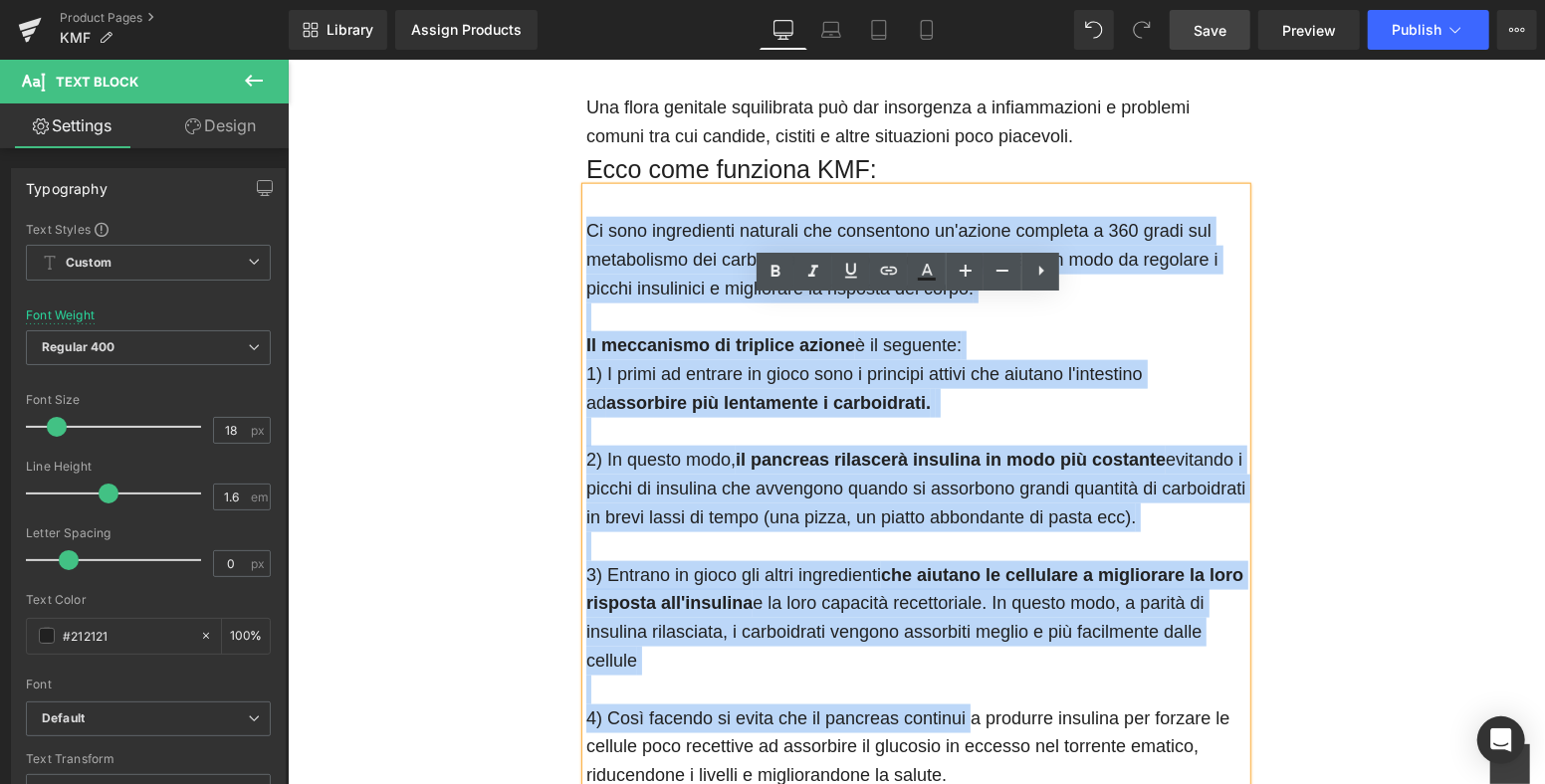 scroll, scrollTop: 1547, scrollLeft: 0, axis: vertical 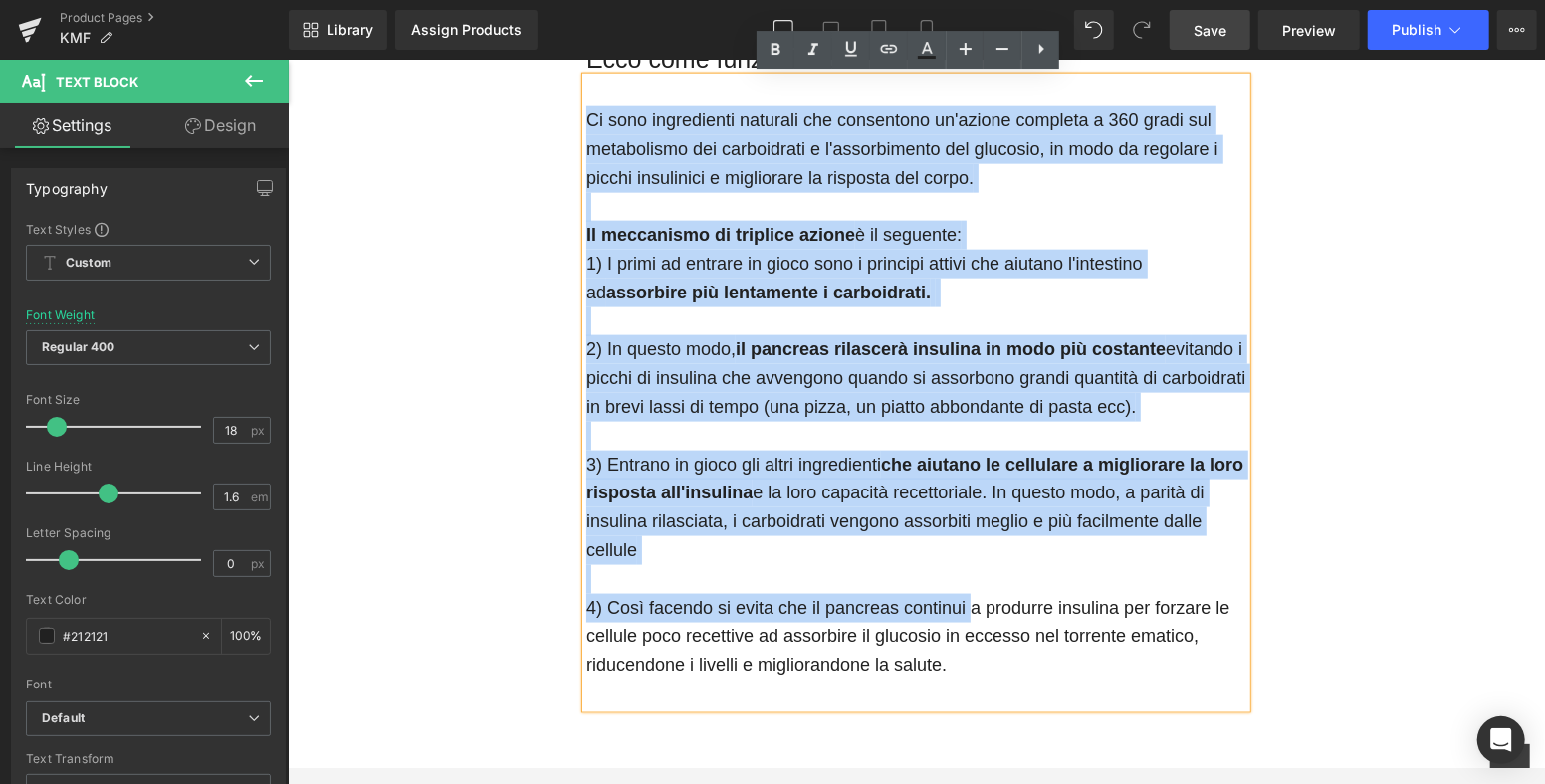 drag, startPoint x: 579, startPoint y: 448, endPoint x: 1074, endPoint y: 666, distance: 540.878 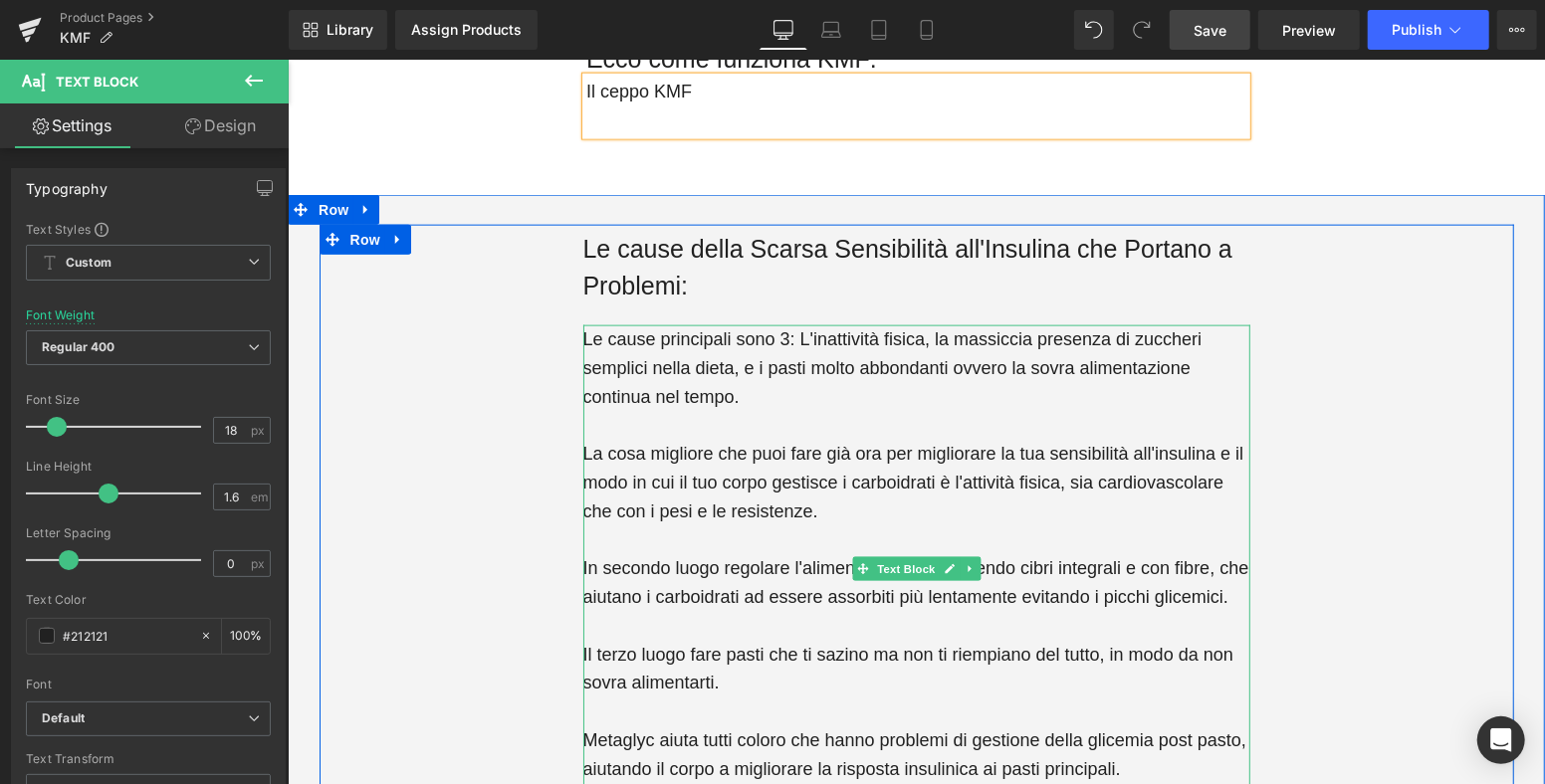 scroll, scrollTop: 1326, scrollLeft: 0, axis: vertical 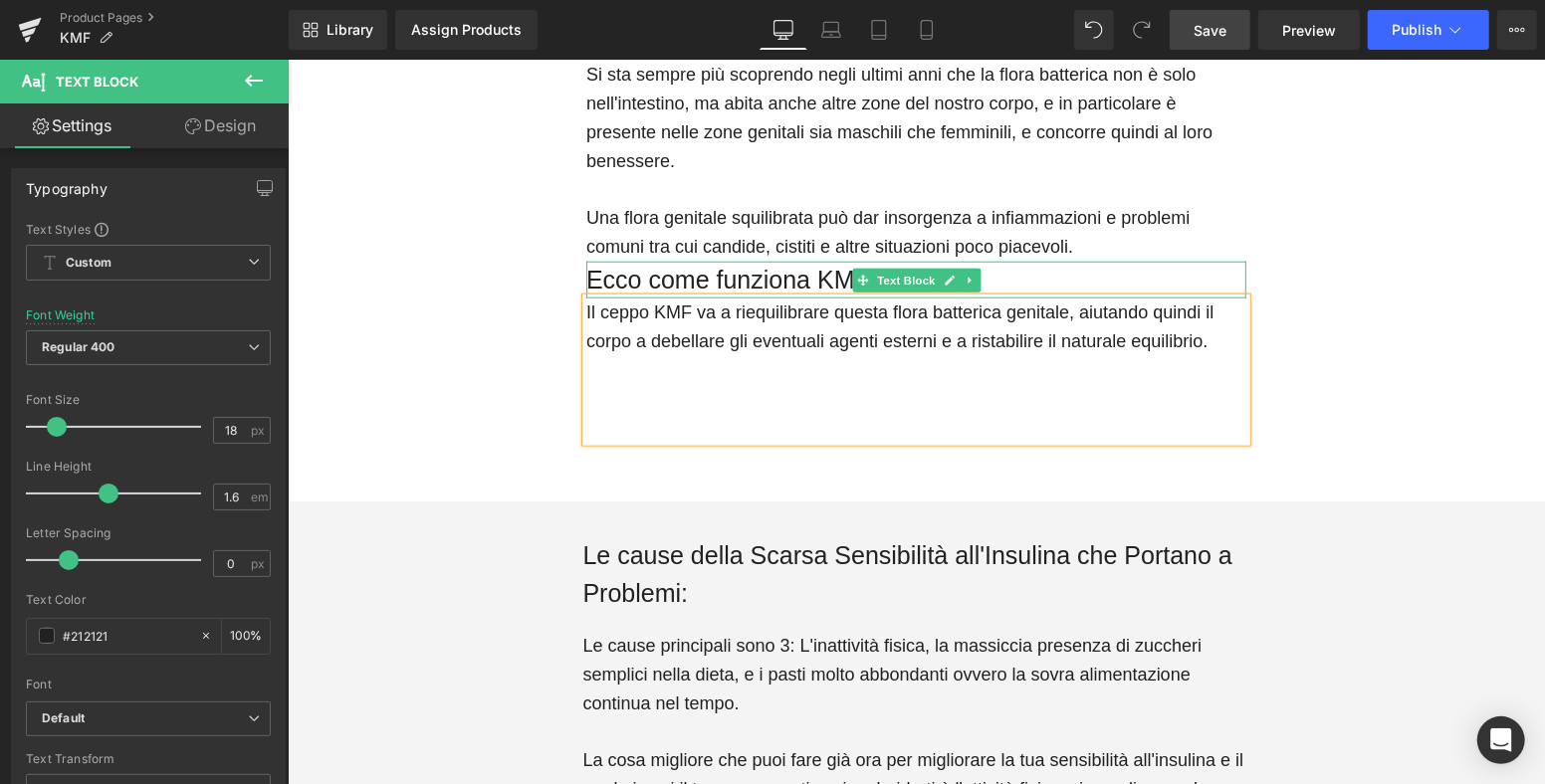 click on "Ecco come funziona KMF:" at bounding box center [915, 280] 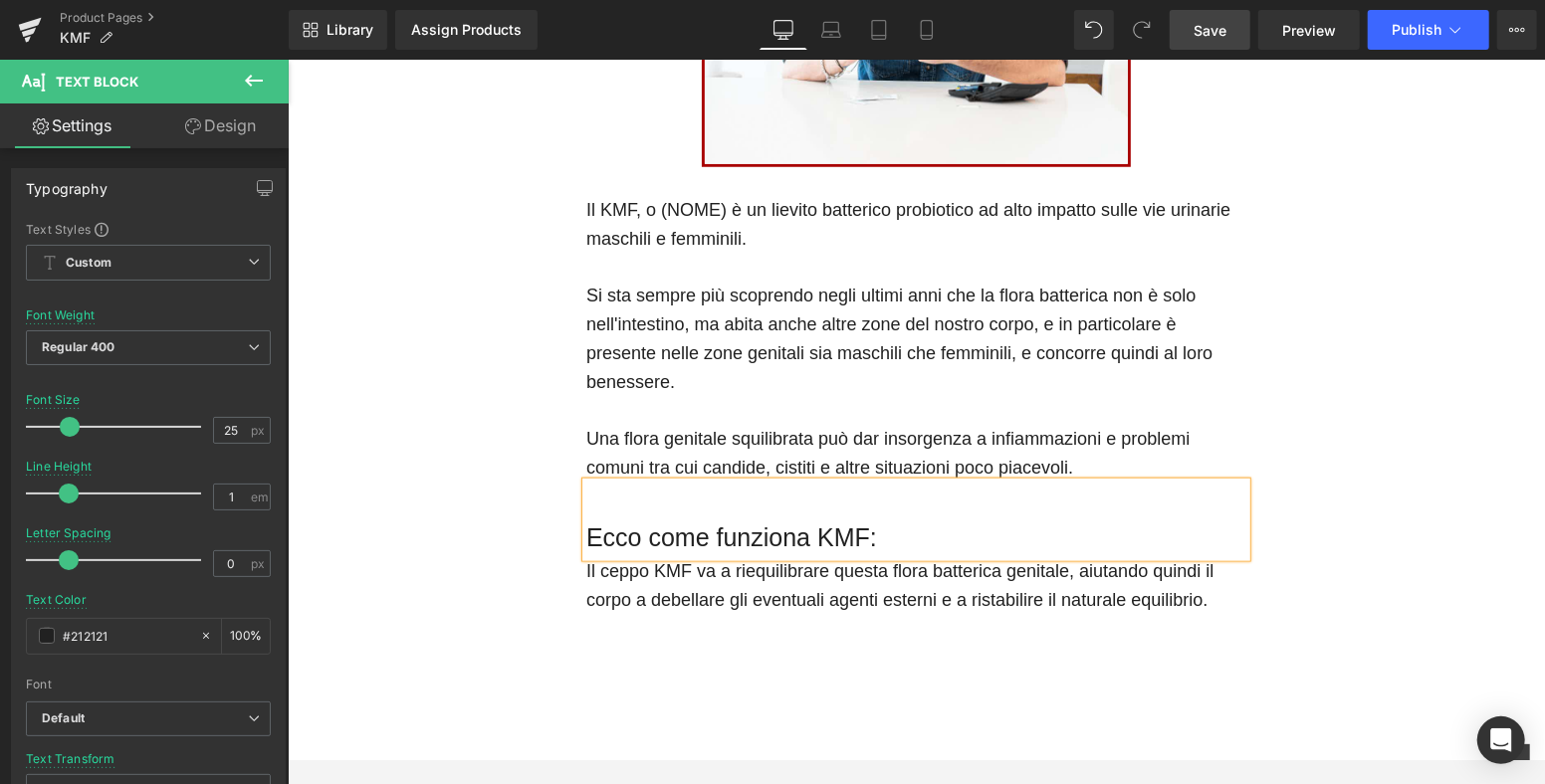 scroll, scrollTop: 995, scrollLeft: 0, axis: vertical 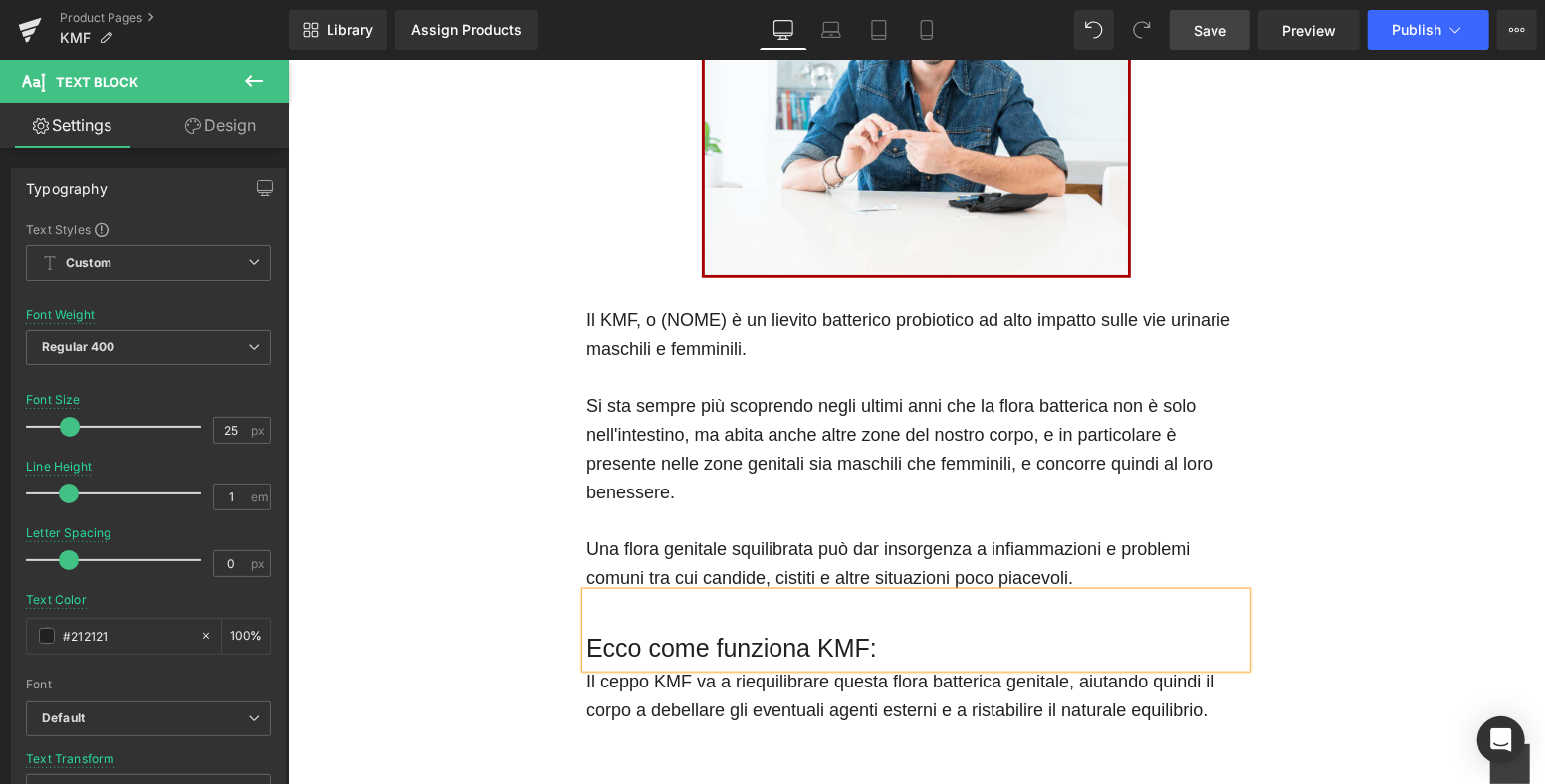 click on "Il KMF, o (NOME) è un lievito batterico probiotico ad alto impatto sulle vie urinarie maschili e femminili.  Si sta sempre più scoprendo negli ultimi anni che la flora batterica non è solo nell'intestino, ma abita anche altre zone del nostro corpo, e in particolare è presente nelle zone genitali sia maschili che femminili, e concorre quindi al loro benessere.  Una flora genitale squilibrata può dar insorgenza a infiammazioni e problemi comuni tra cui candide, cistiti e altre situazioni poco piacevoli." at bounding box center (915, 434) 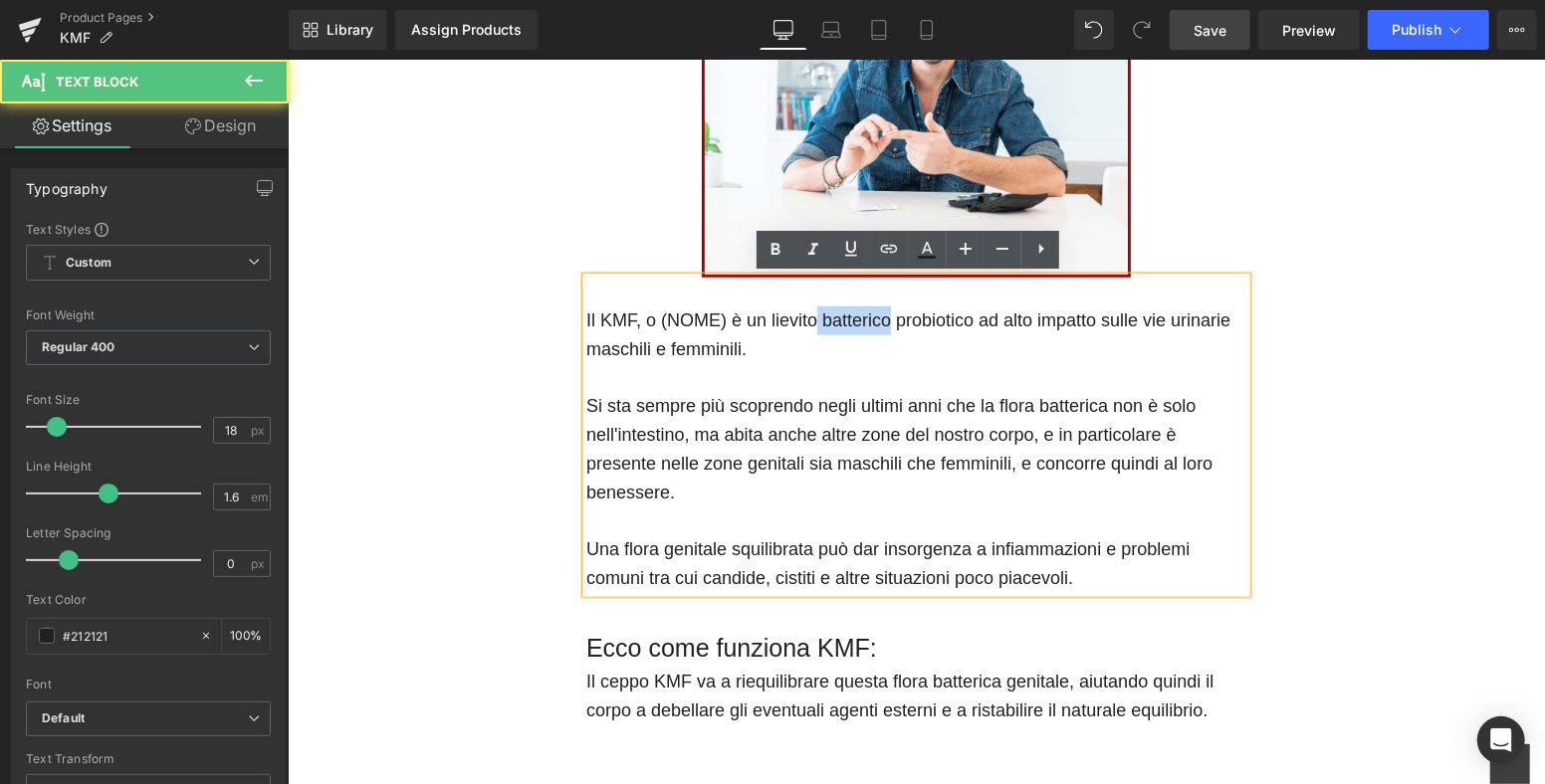 drag, startPoint x: 881, startPoint y: 323, endPoint x: 816, endPoint y: 310, distance: 66.287254 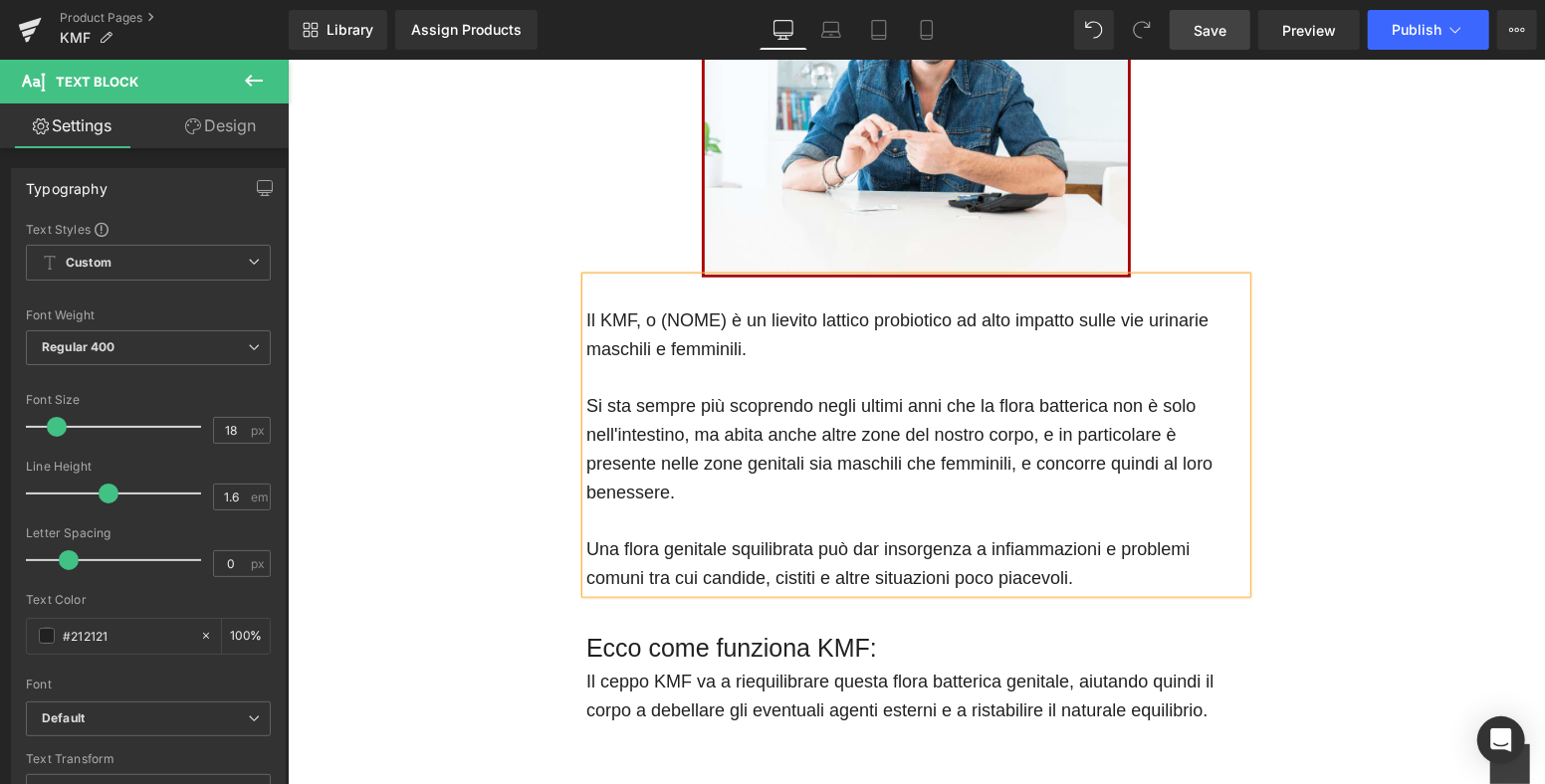 click on "Il KMF, o (NOME) è un lievito lattico probiotico ad alto impatto sulle vie urinarie maschili e femminili.  Si sta sempre più scoprendo negli ultimi anni che la flora batterica non è solo nell'intestino, ma abita anche altre zone del nostro corpo, e in particolare è presente nelle zone genitali sia maschili che femminili, e concorre quindi al loro benessere.  Una flora genitale squilibrata può dar insorgenza a infiammazioni e problemi comuni tra cui candide, cistiti e altre situazioni poco piacevoli." at bounding box center [915, 434] 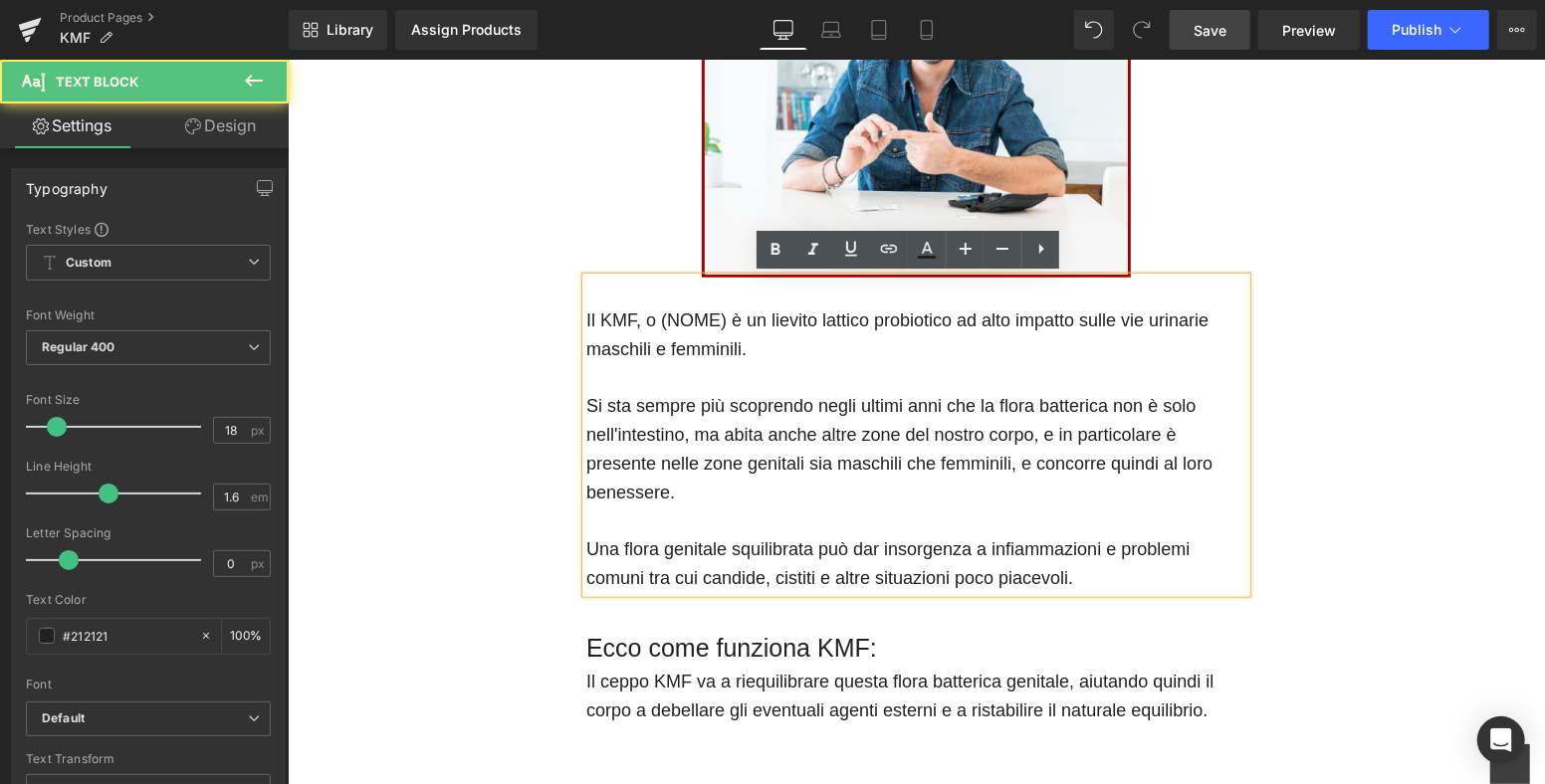 click on "Il KMF, o (NOME) è un lievito lattico probiotico ad alto impatto sulle vie urinarie maschili e femminili.  Si sta sempre più scoprendo negli ultimi anni che la flora batterica non è solo nell'intestino, ma abita anche altre zone del nostro corpo, e in particolare è presente nelle zone genitali sia maschili che femminili, e concorre quindi al loro benessere.  Una flora genitale squilibrata può dar insorgenza a infiammazioni e problemi comuni tra cui candide, cistiti e altre situazioni poco piacevoli." at bounding box center (915, 434) 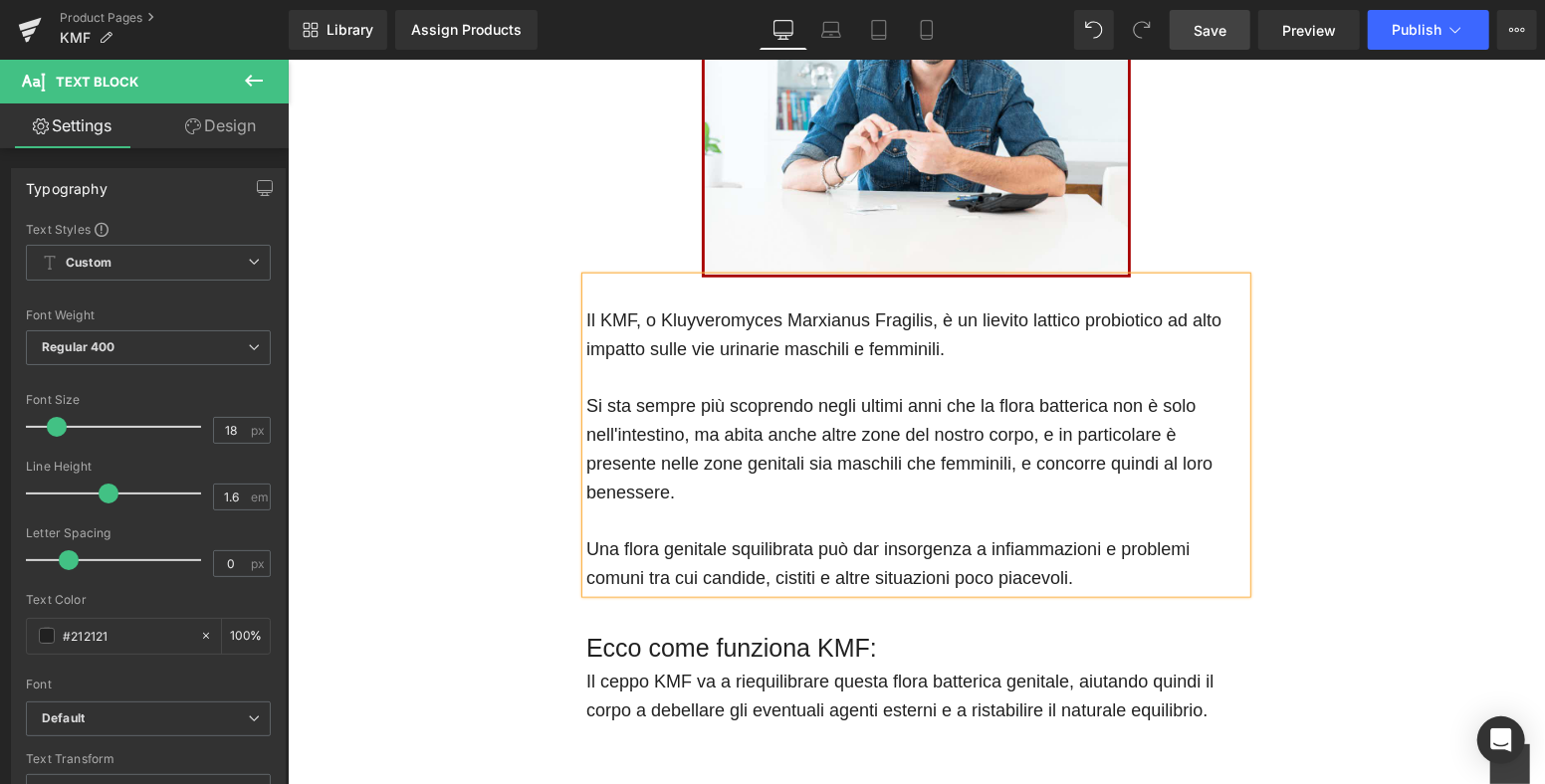 scroll, scrollTop: 1105, scrollLeft: 0, axis: vertical 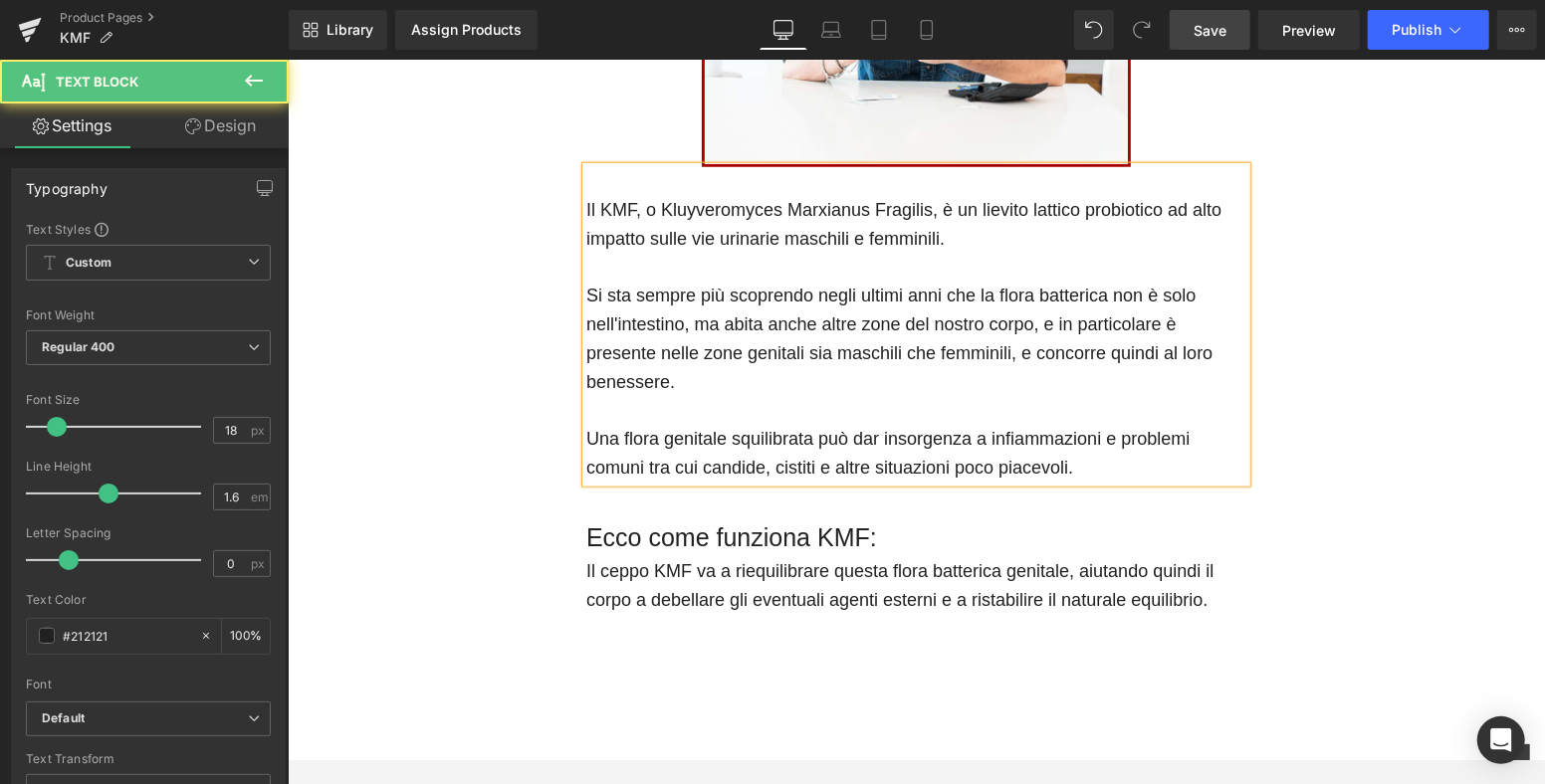 click on "Il KMF, o Kluyveromyces Marxianus Fragilis, è un lievito lattico probiotico ad alto impatto sulle vie urinarie maschili e femminili.  Si sta sempre più scoprendo negli ultimi anni che la flora batterica non è solo nell'intestino, ma abita anche altre zone del nostro corpo, e in particolare è presente nelle zone genitali sia maschili che femminili, e concorre quindi al loro benessere.  Una flora genitale squilibrata può dar insorgenza a infiammazioni e problemi comuni tra cui candide, cistiti e altre situazioni poco piacevoli." at bounding box center (915, 323) 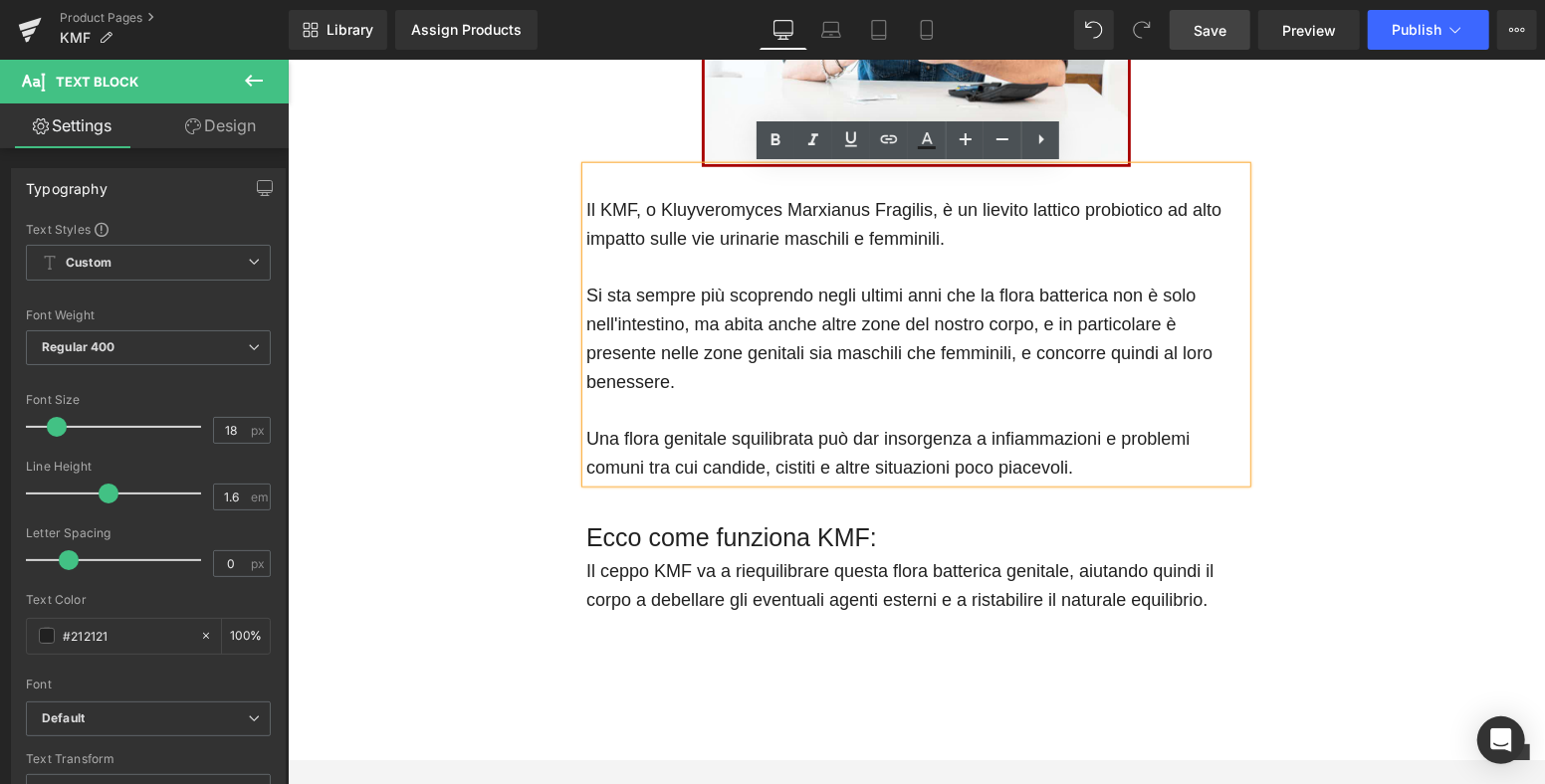 scroll, scrollTop: 1216, scrollLeft: 0, axis: vertical 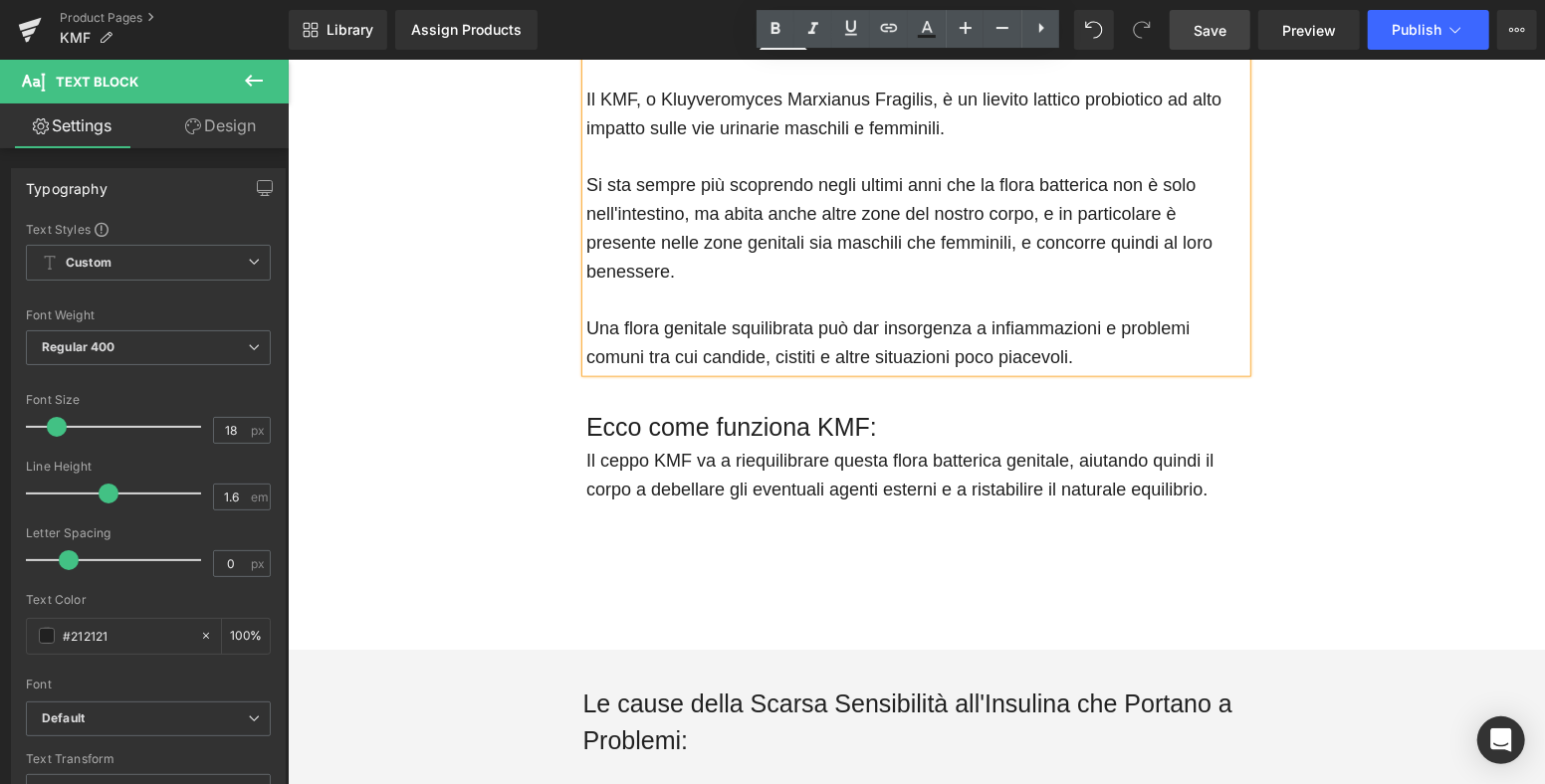 click on "Il ceppo KMF va a riequilibrare questa flora batterica genitale, aiutando quindi il corpo a debellare gli eventuali agenti esterni e a ristabilire il naturale equilibrio." at bounding box center [915, 502] 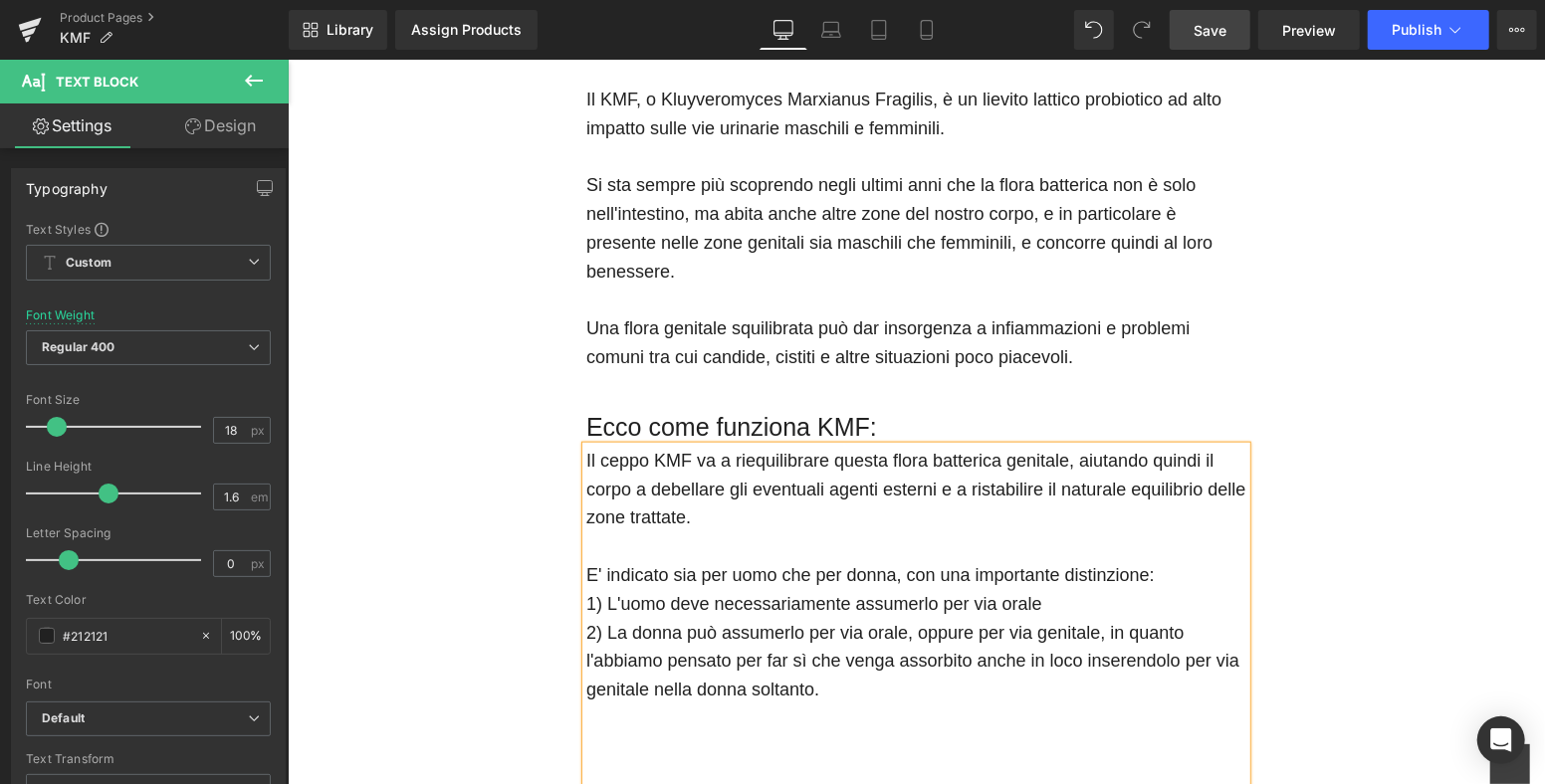 scroll, scrollTop: 1437, scrollLeft: 0, axis: vertical 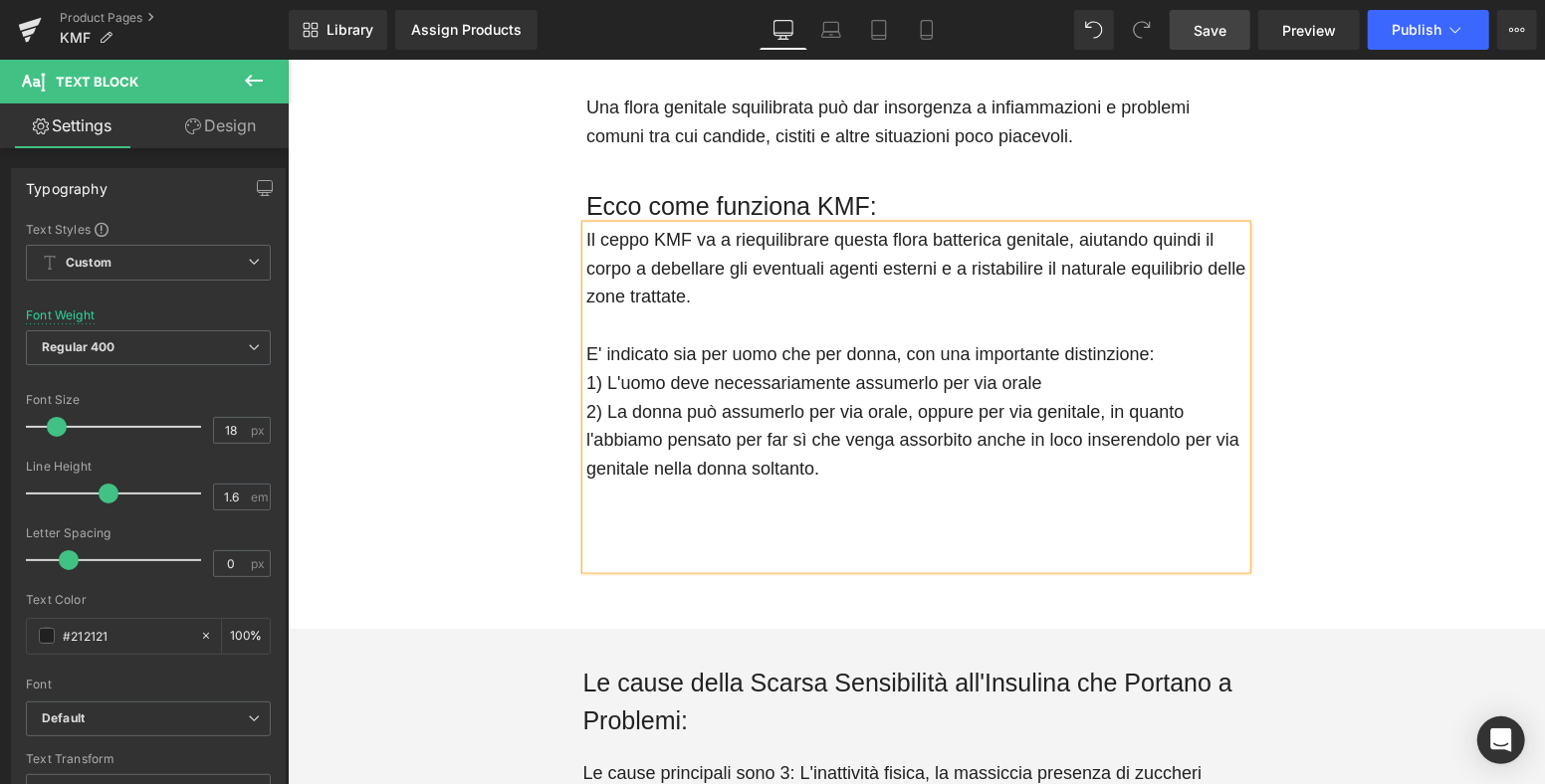 click at bounding box center (915, 554) 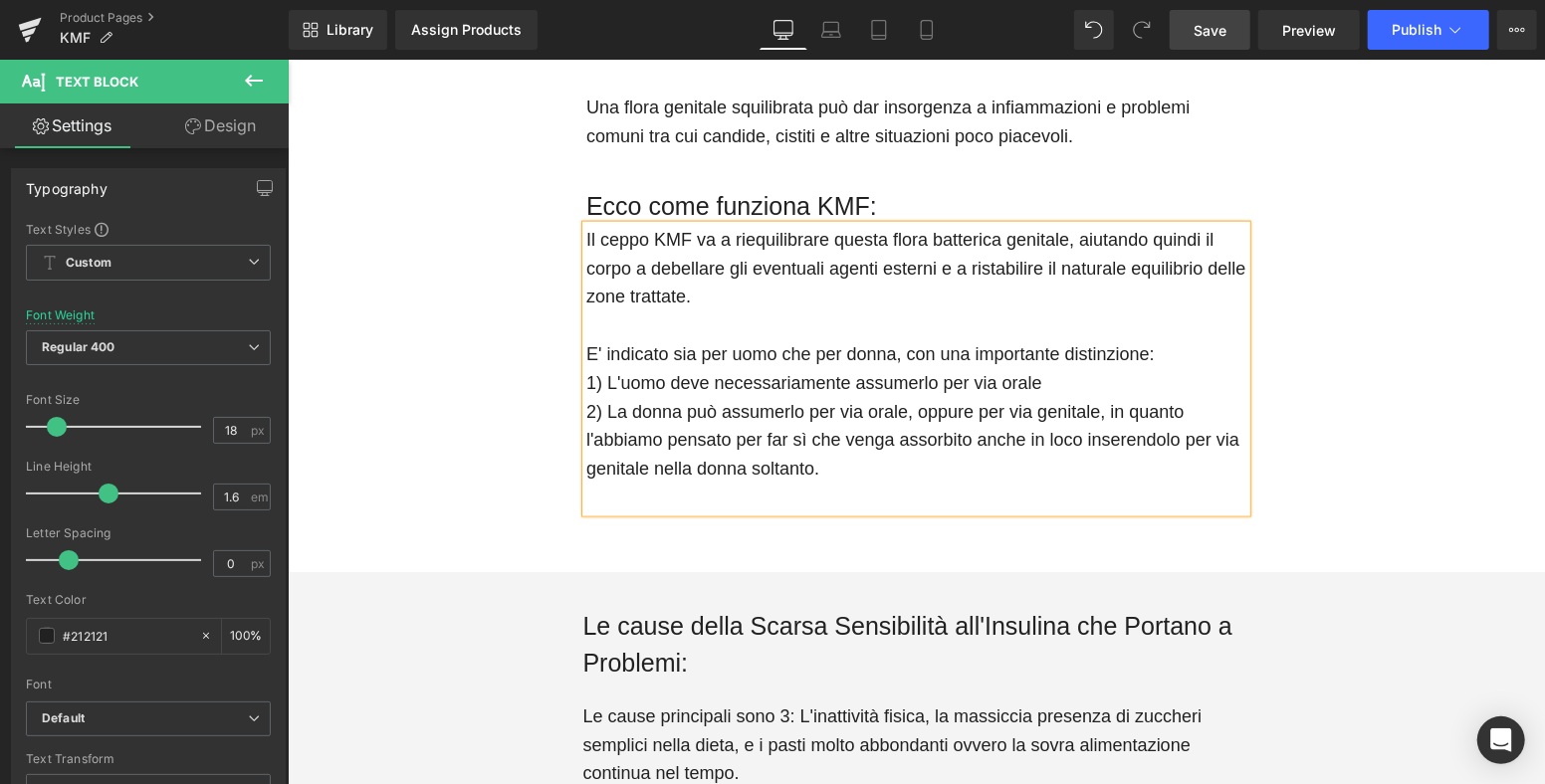 scroll, scrollTop: 1659, scrollLeft: 0, axis: vertical 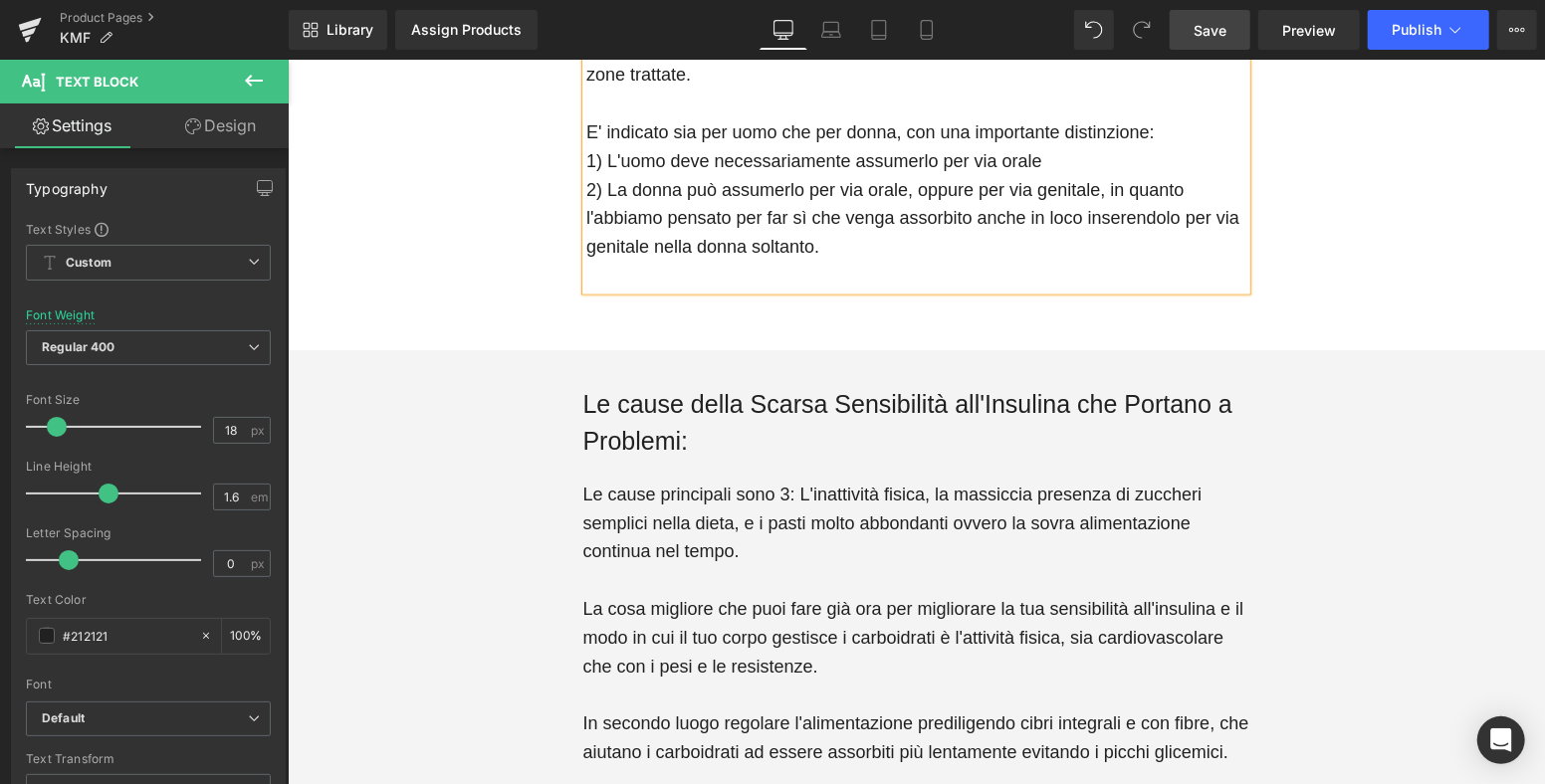click on "Le cause della Scarsa Sensibilità all'Insulina che Portano a Problemi:" at bounding box center [916, 422] 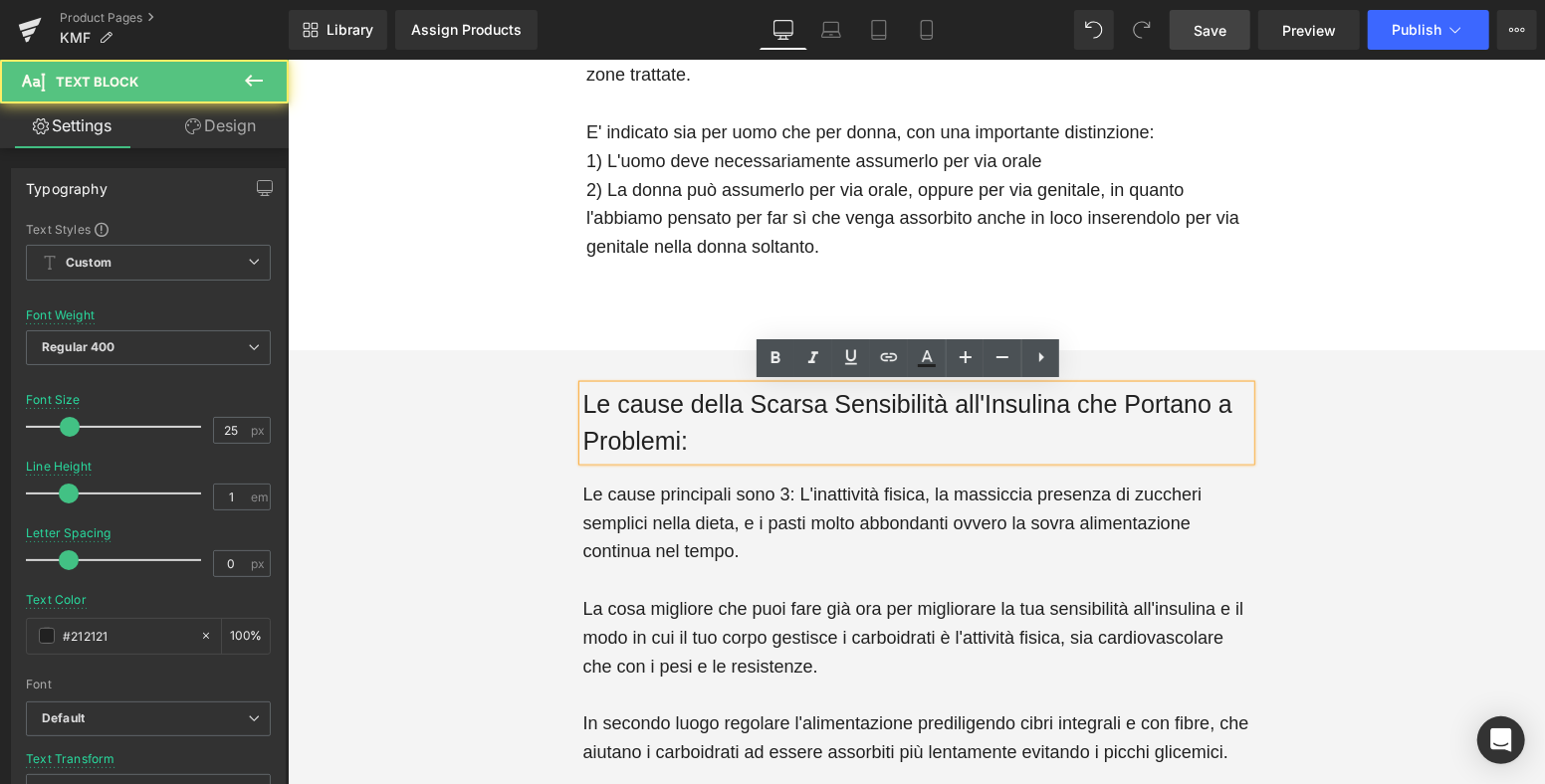 click on "Le cause della Scarsa Sensibilità all'Insulina che Portano a Problemi:" at bounding box center (916, 422) 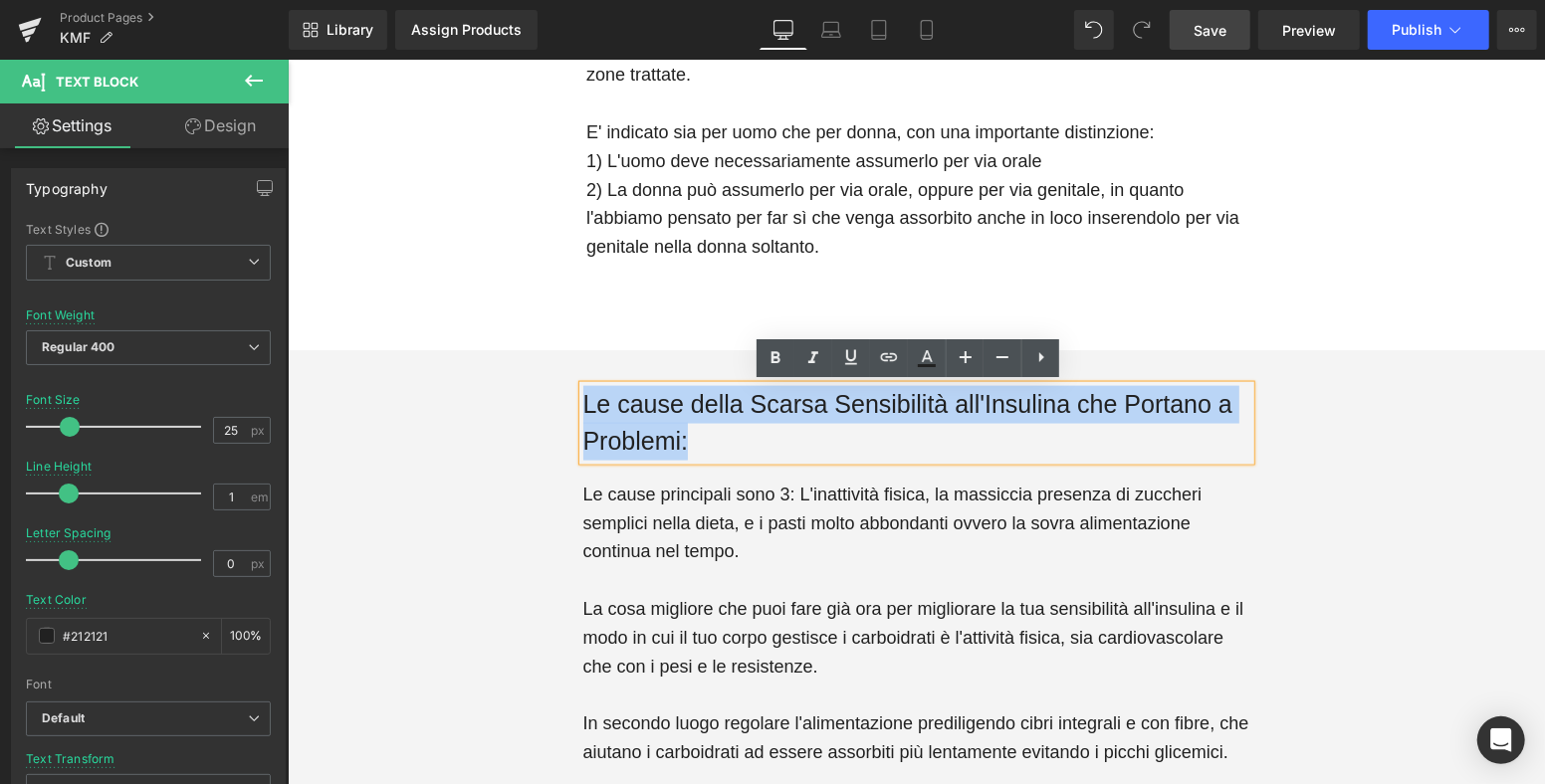 drag, startPoint x: 643, startPoint y: 432, endPoint x: 570, endPoint y: 412, distance: 75.690158 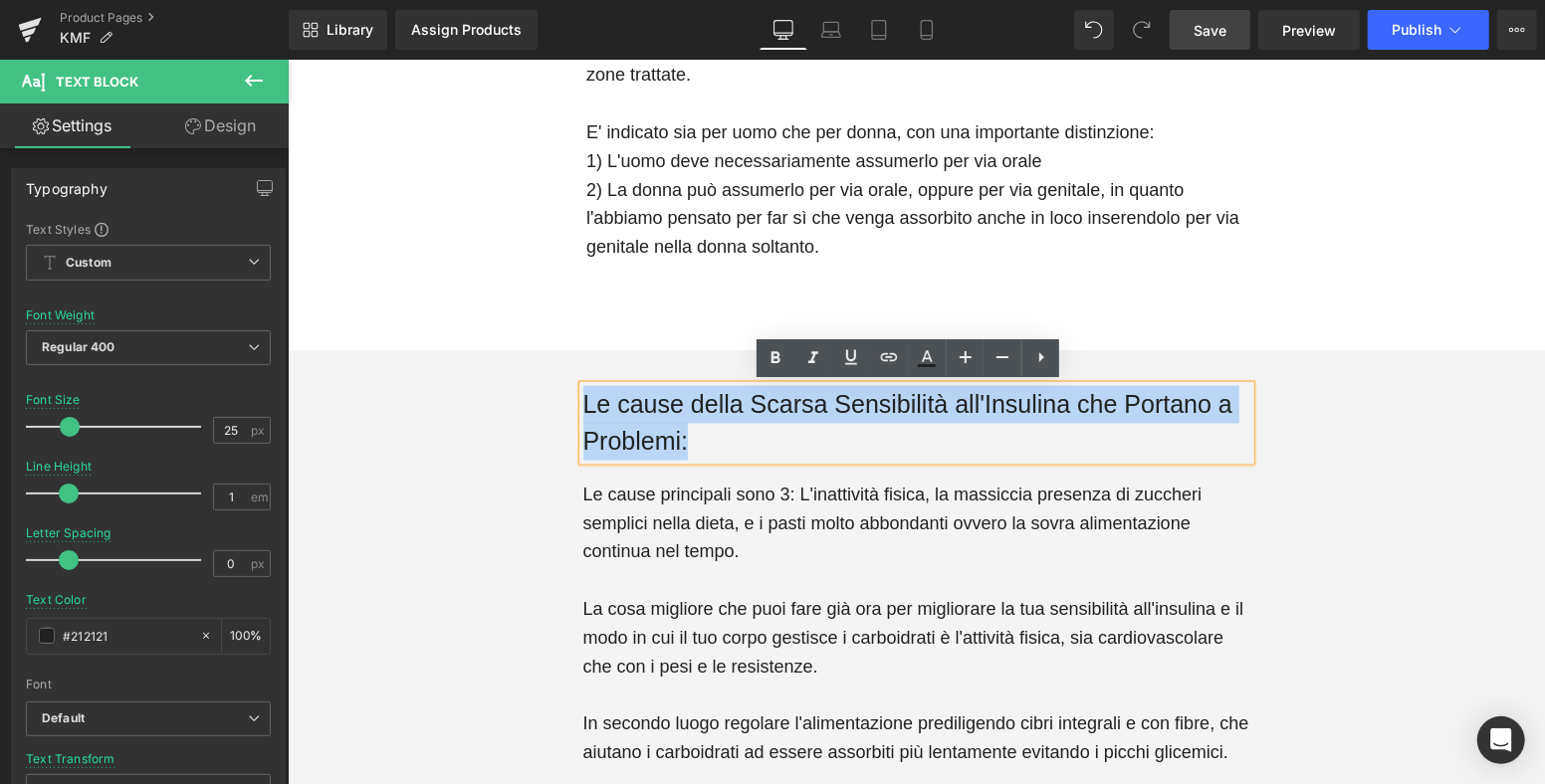 click on "Le cause della Scarsa Sensibilità all'Insulina che Portano a Problemi:" at bounding box center [916, 422] 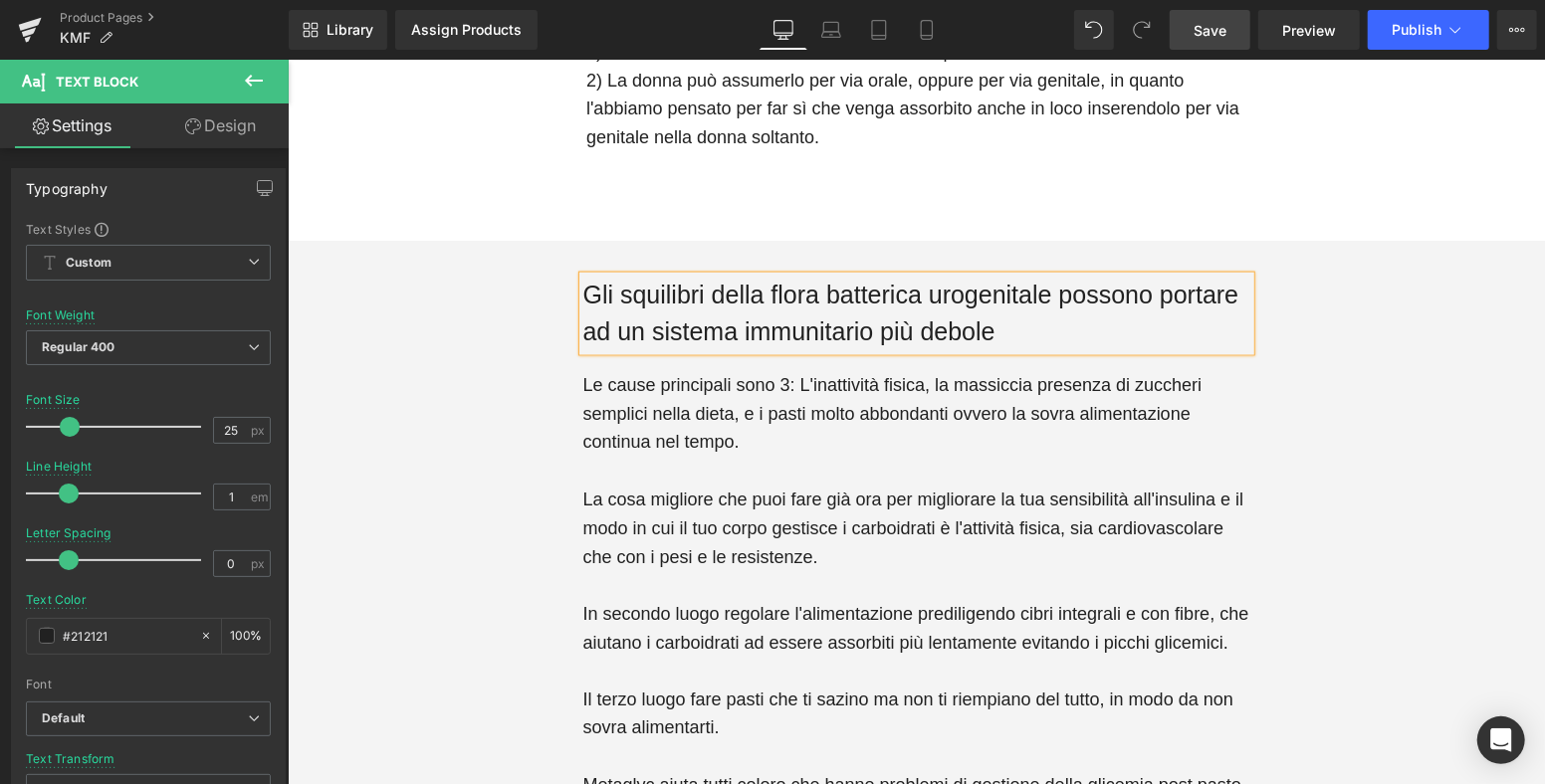 scroll, scrollTop: 1879, scrollLeft: 0, axis: vertical 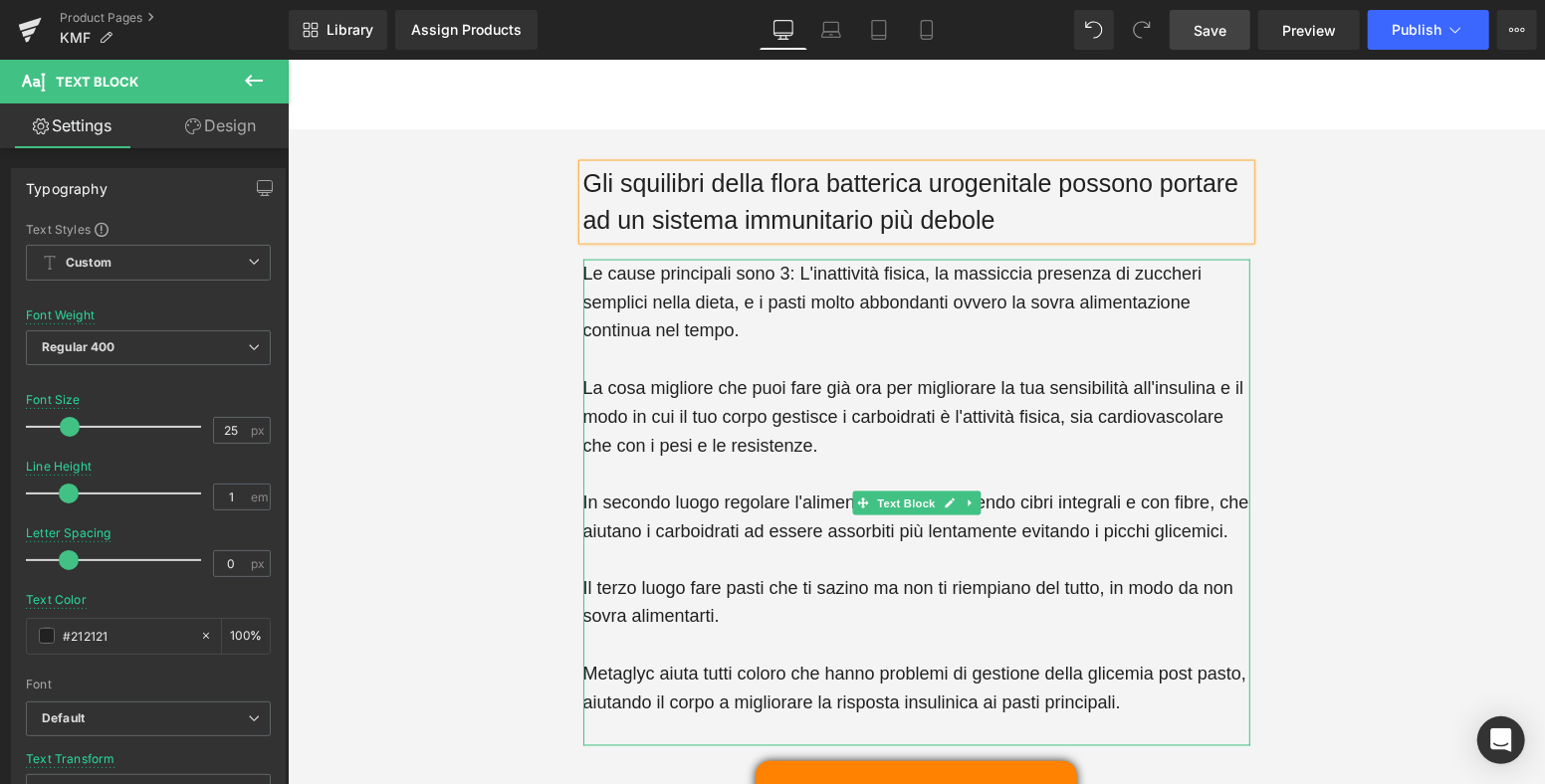 click on "Le cause principali sono 3: L'inattività fisica, la massiccia presenza di zuccheri semplici nella dieta, e i pasti molto abbondanti ovvero la sovra alimentazione continua nel tempo.  La cosa migliore che puoi fare già ora per migliorare la tua sensibilità all'insulina e il modo in cui il tuo corpo gestisce i carboidrati è l'attività fisica, sia cardiovascolare che con i pesi e le resistenze.  In secondo luogo regolare l'alimentazione prediligendo cibri integrali e con fibre, che aiutano i carboidrati ad essere assorbiti più lentamente evitando i picchi glicemici.  Il terzo luogo fare pasti che ti sazino ma non ti riempiano del tutto, in modo da non sovra alimentarti.  Metaglyc aiuta tutti coloro che hanno problemi di gestione della glicemia post pasto, aiutando il corpo a migliorare la risposta insulinica ai pasti principali." at bounding box center [916, 488] 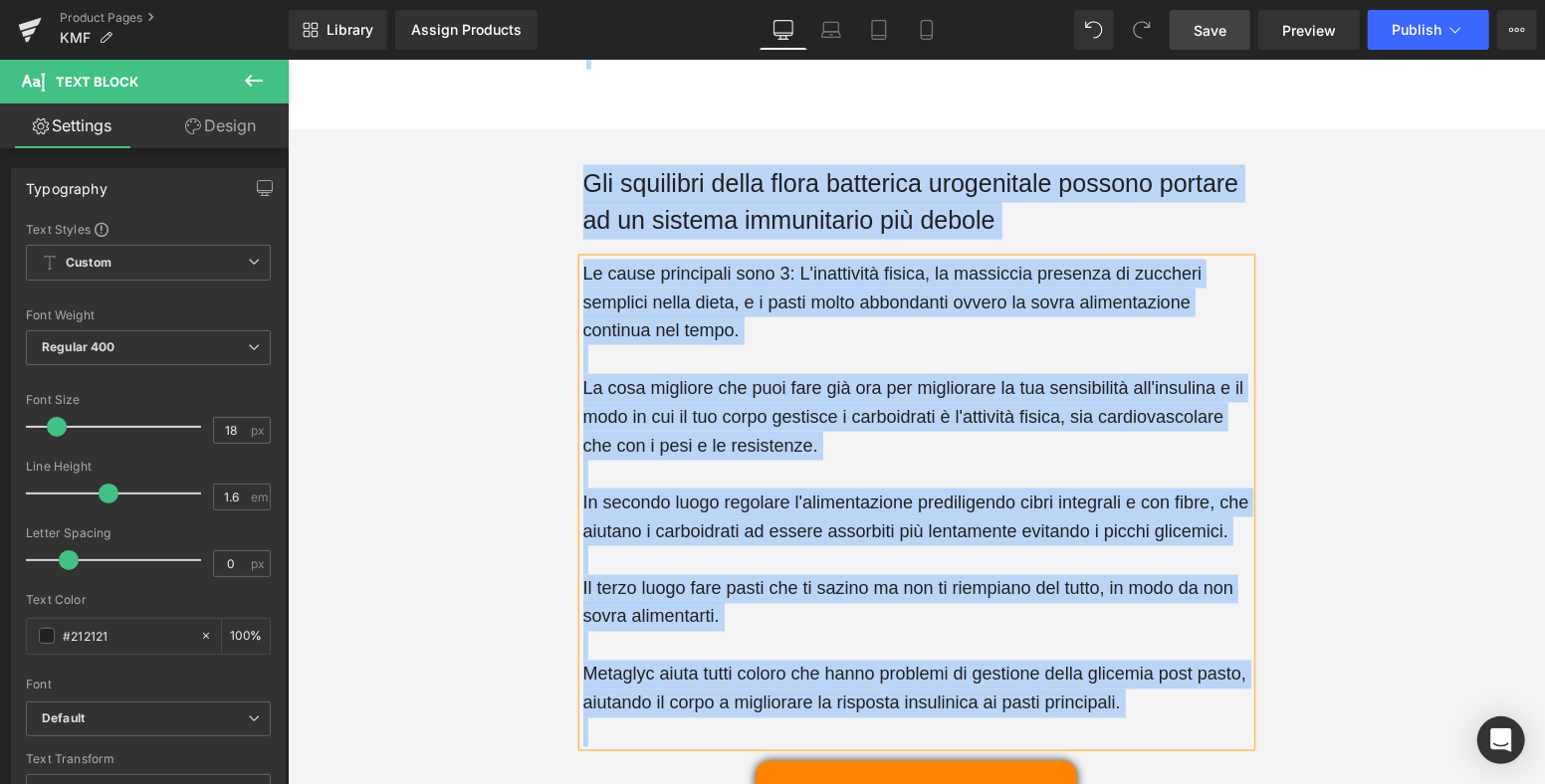 click on "Le cause principali sono 3: L'inattività fisica, la massiccia presenza di zuccheri semplici nella dieta, e i pasti molto abbondanti ovvero la sovra alimentazione continua nel tempo.  La cosa migliore che puoi fare già ora per migliorare la tua sensibilità all'insulina e il modo in cui il tuo corpo gestisce i carboidrati è l'attività fisica, sia cardiovascolare che con i pesi e le resistenze.  In secondo luogo regolare l'alimentazione prediligendo cibri integrali e con fibre, che aiutano i carboidrati ad essere assorbiti più lentamente evitando i picchi glicemici.  Il terzo luogo fare pasti che ti sazino ma non ti riempiano del tutto, in modo da non sovra alimentarti.  Metaglyc aiuta tutti coloro che hanno problemi di gestione della glicemia post pasto, aiutando il corpo a migliorare la risposta insulinica ai pasti principali." at bounding box center [916, 488] 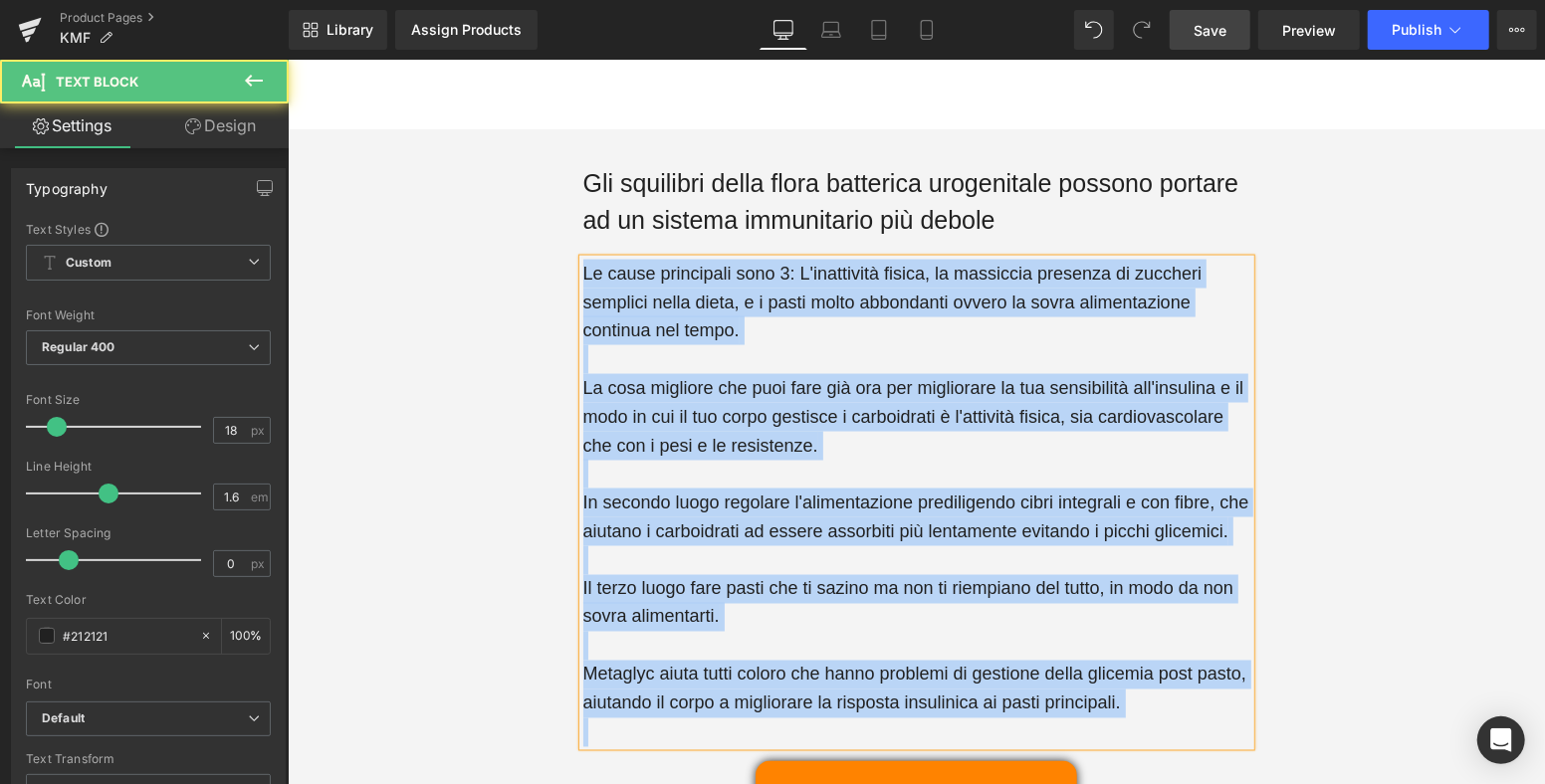 type 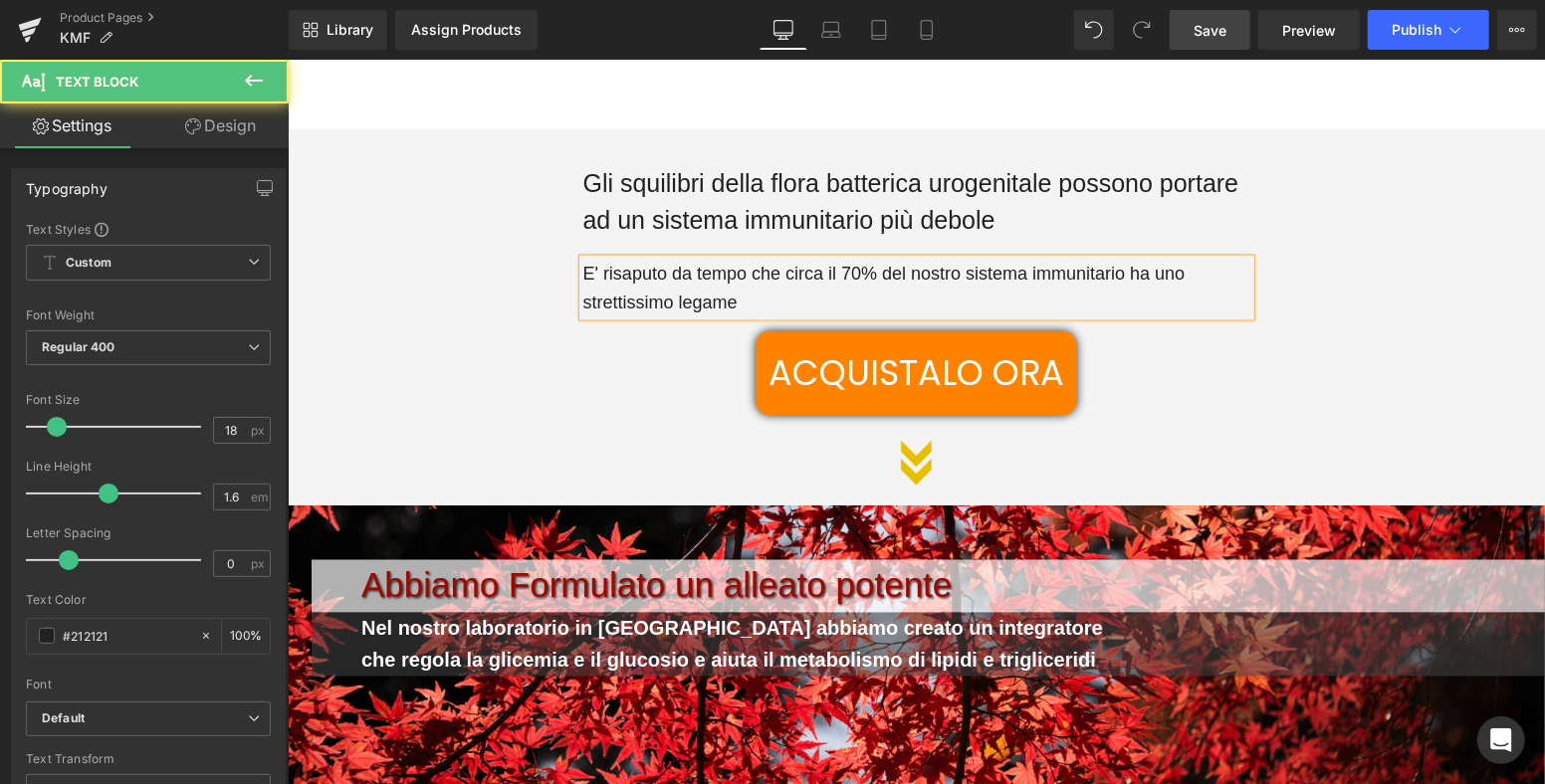 drag, startPoint x: 840, startPoint y: 297, endPoint x: 1122, endPoint y: 278, distance: 282.63935 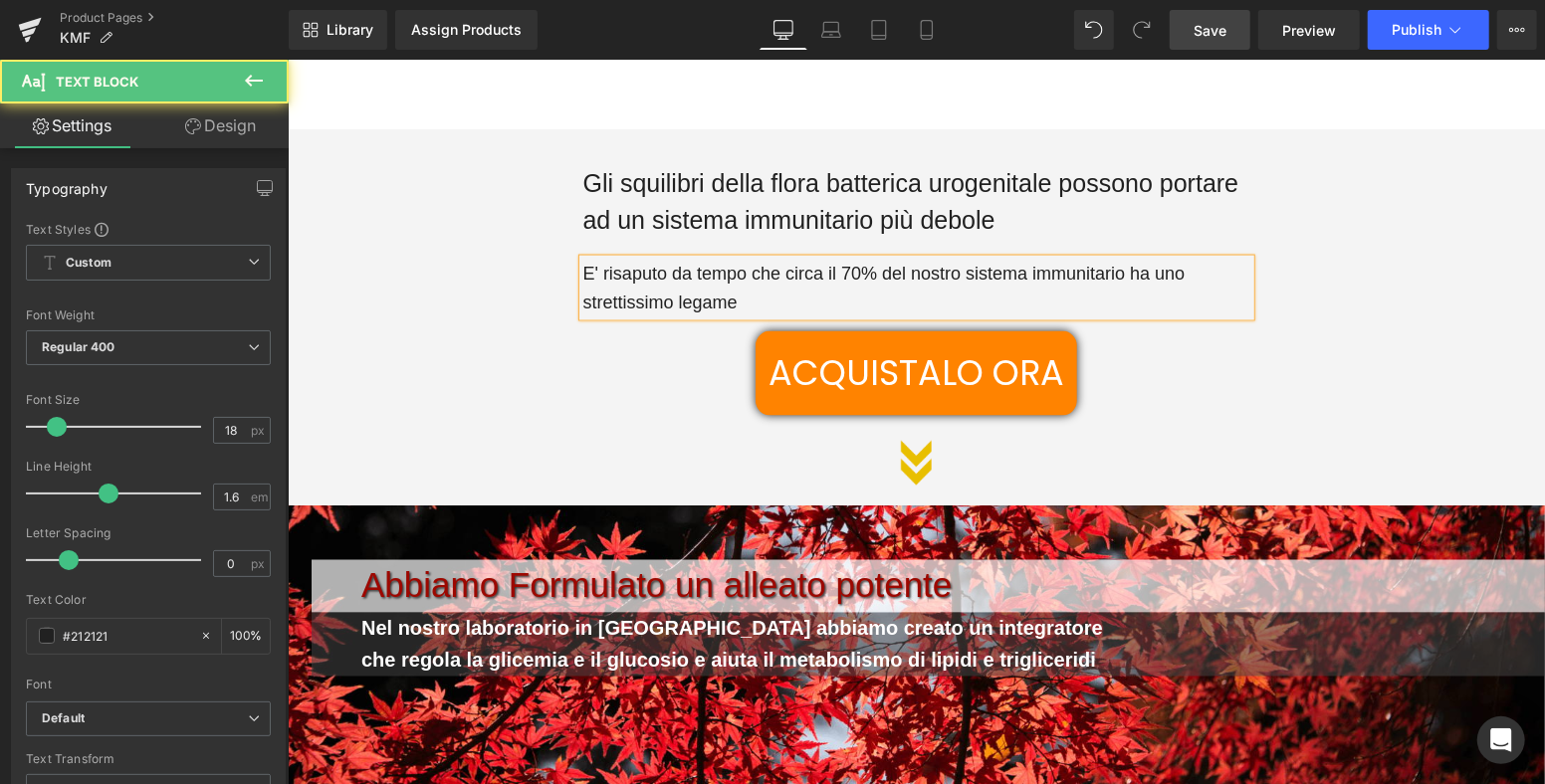 click on "E' risaputo da tempo che circa il 70% del nostro sistema immunitario ha uno strettissimo legame" at bounding box center (916, 288) 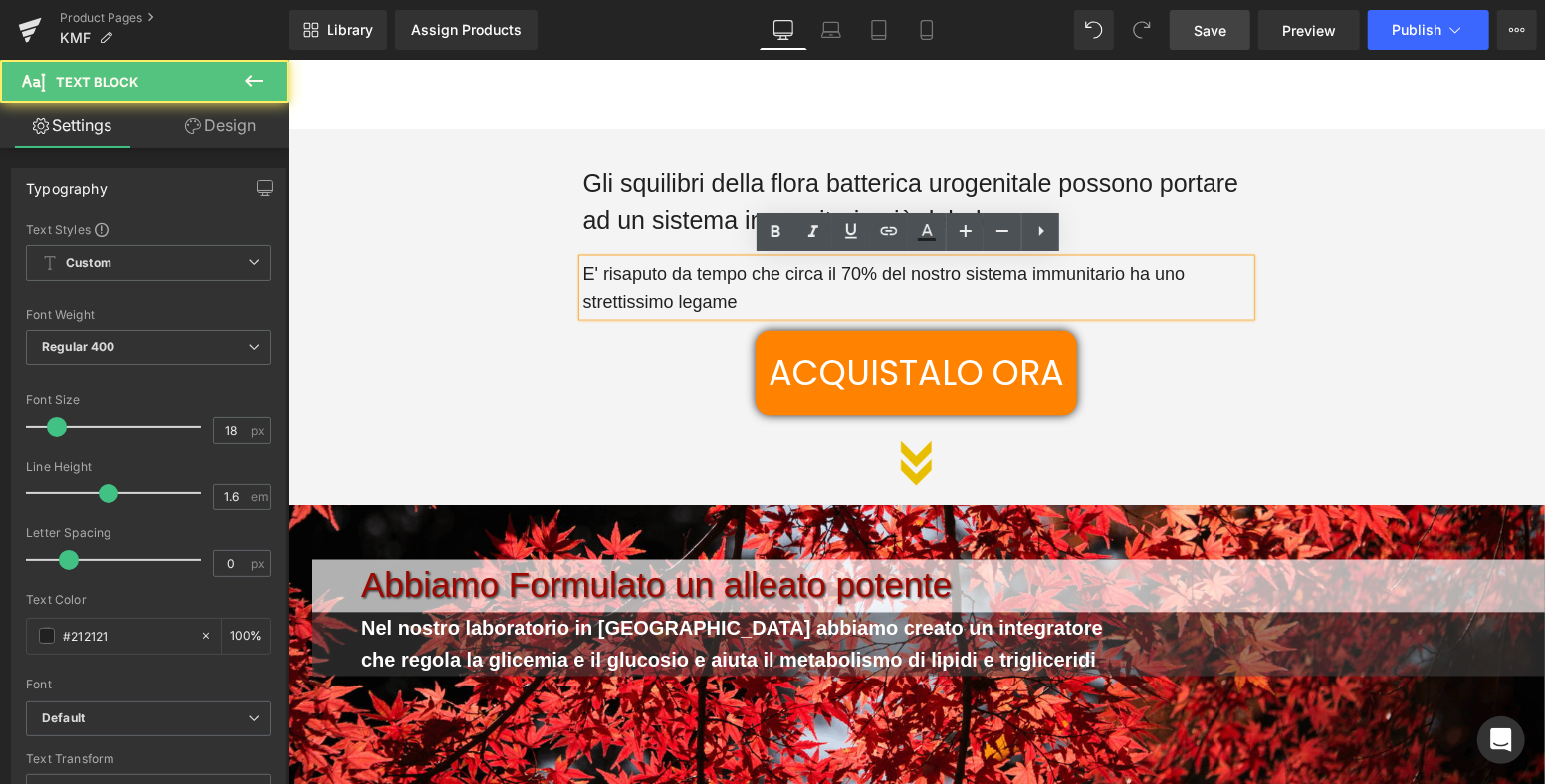 click on "E' risaputo da tempo che circa il 70% del nostro sistema immunitario ha uno strettissimo legame" at bounding box center (916, 288) 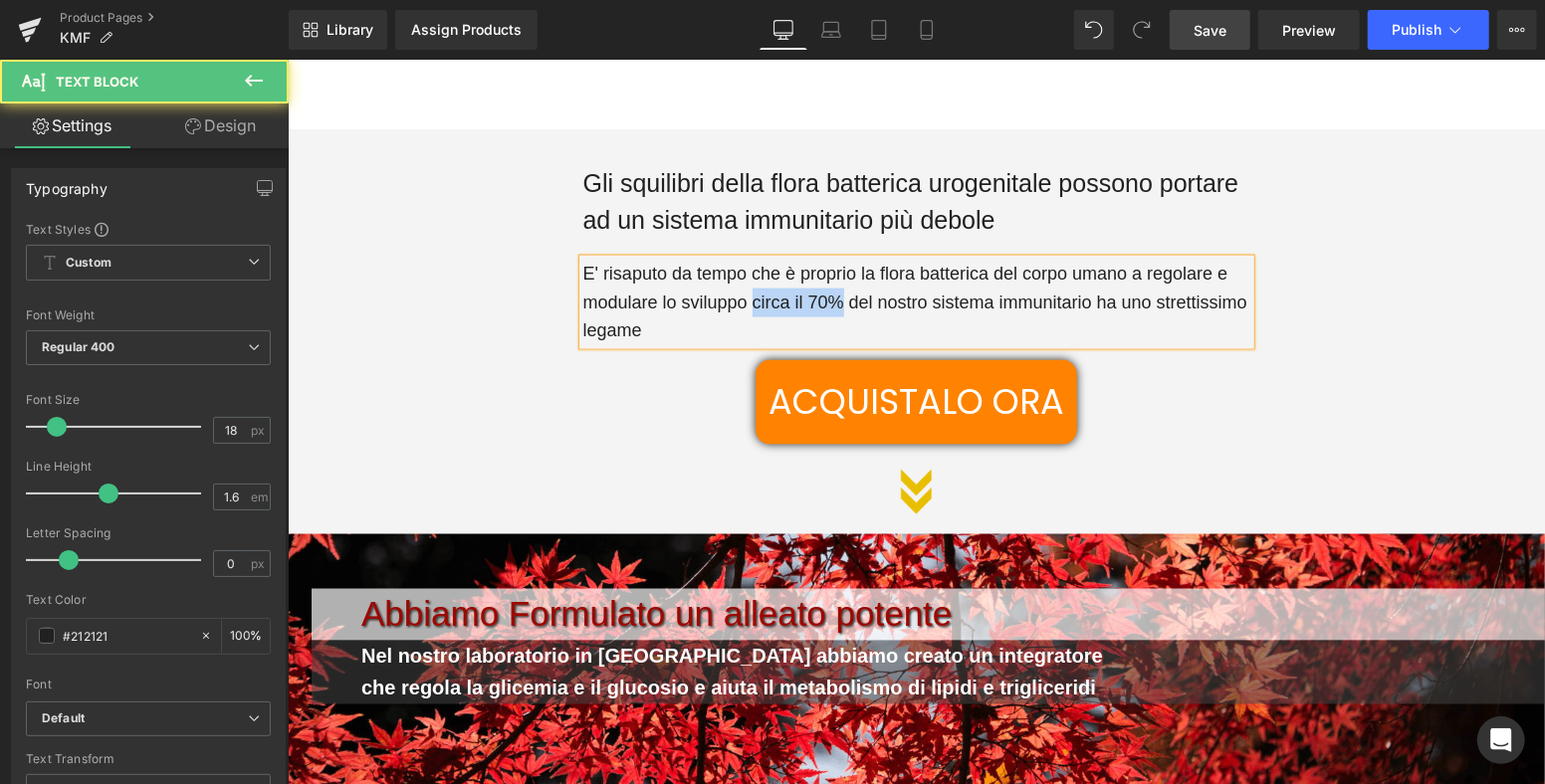 drag, startPoint x: 835, startPoint y: 301, endPoint x: 743, endPoint y: 302, distance: 92.00543 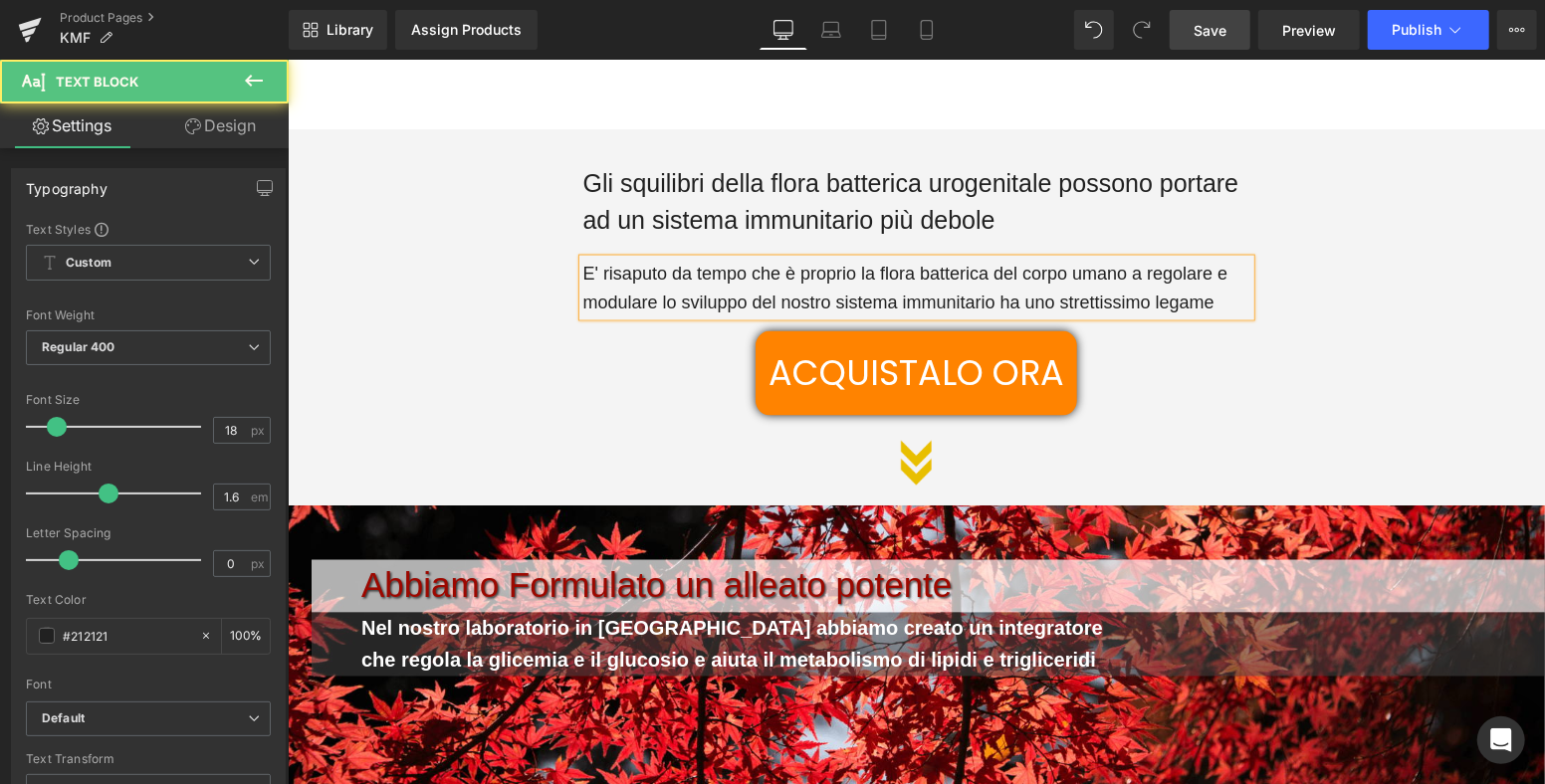 drag, startPoint x: 1218, startPoint y: 301, endPoint x: 982, endPoint y: 294, distance: 236.10379 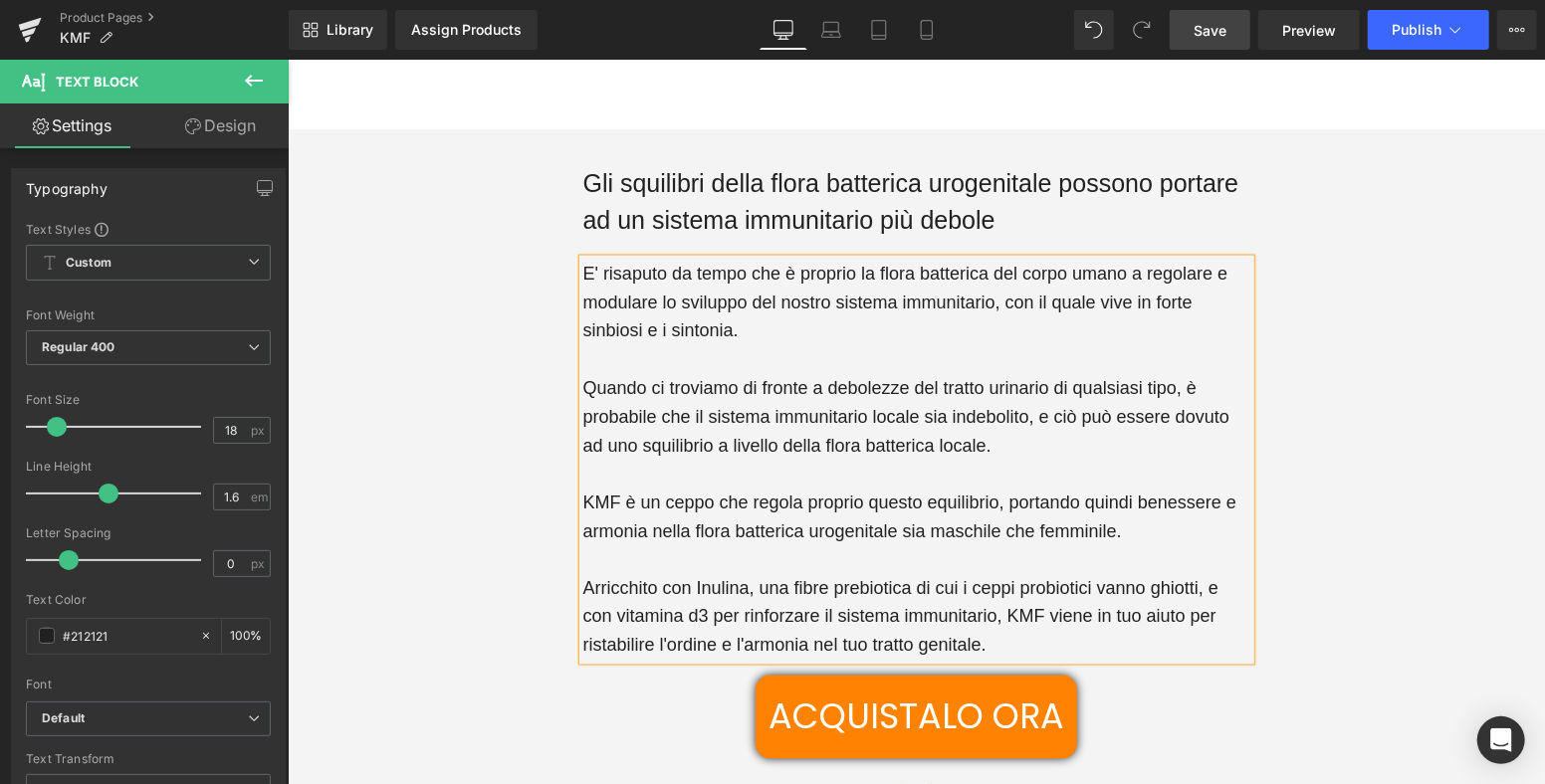 click on "Save" at bounding box center (1210, 30) 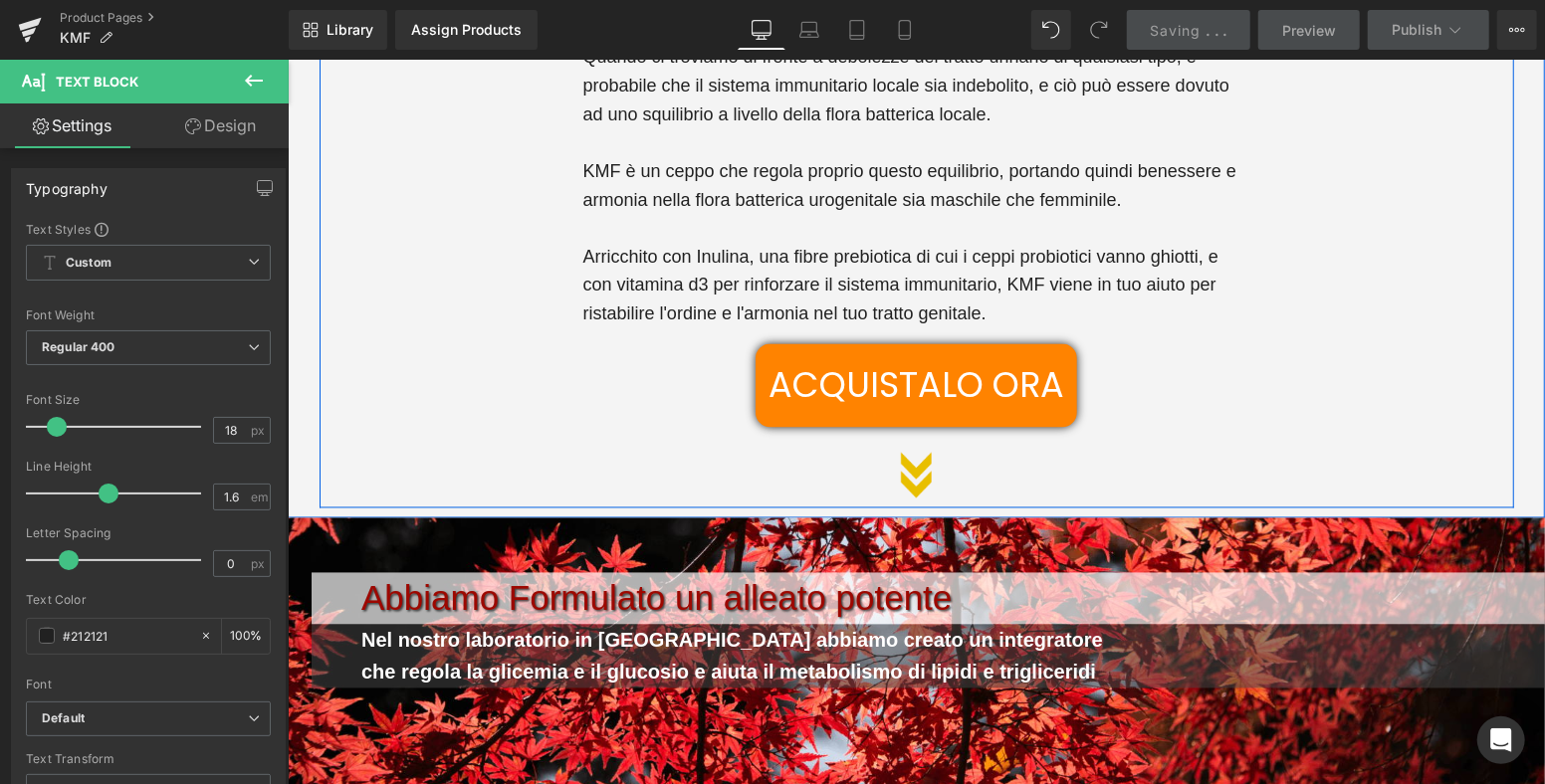 scroll, scrollTop: 2432, scrollLeft: 0, axis: vertical 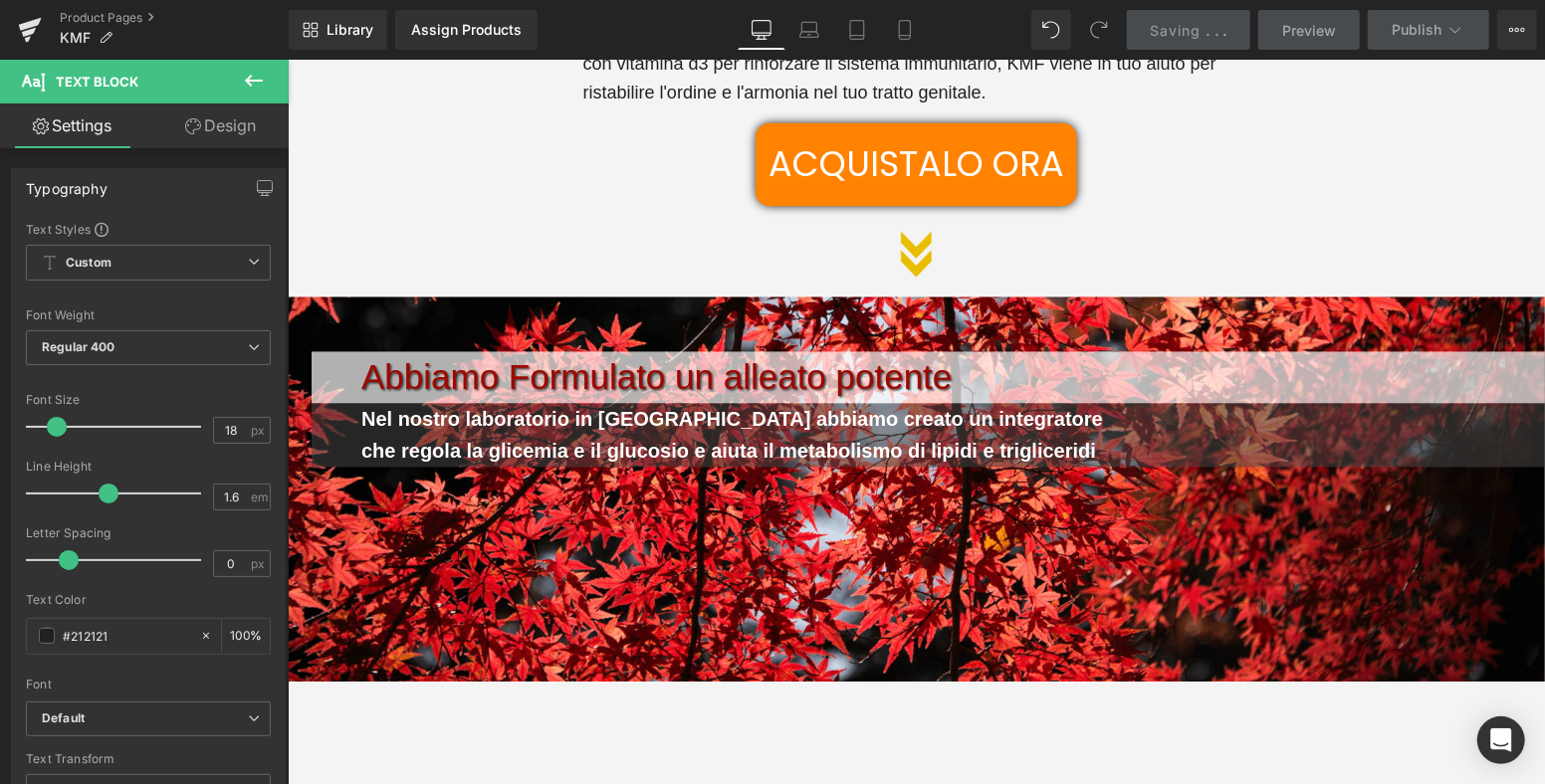 click on "Abbiamo Formulato un alleato potente" at bounding box center [952, 377] 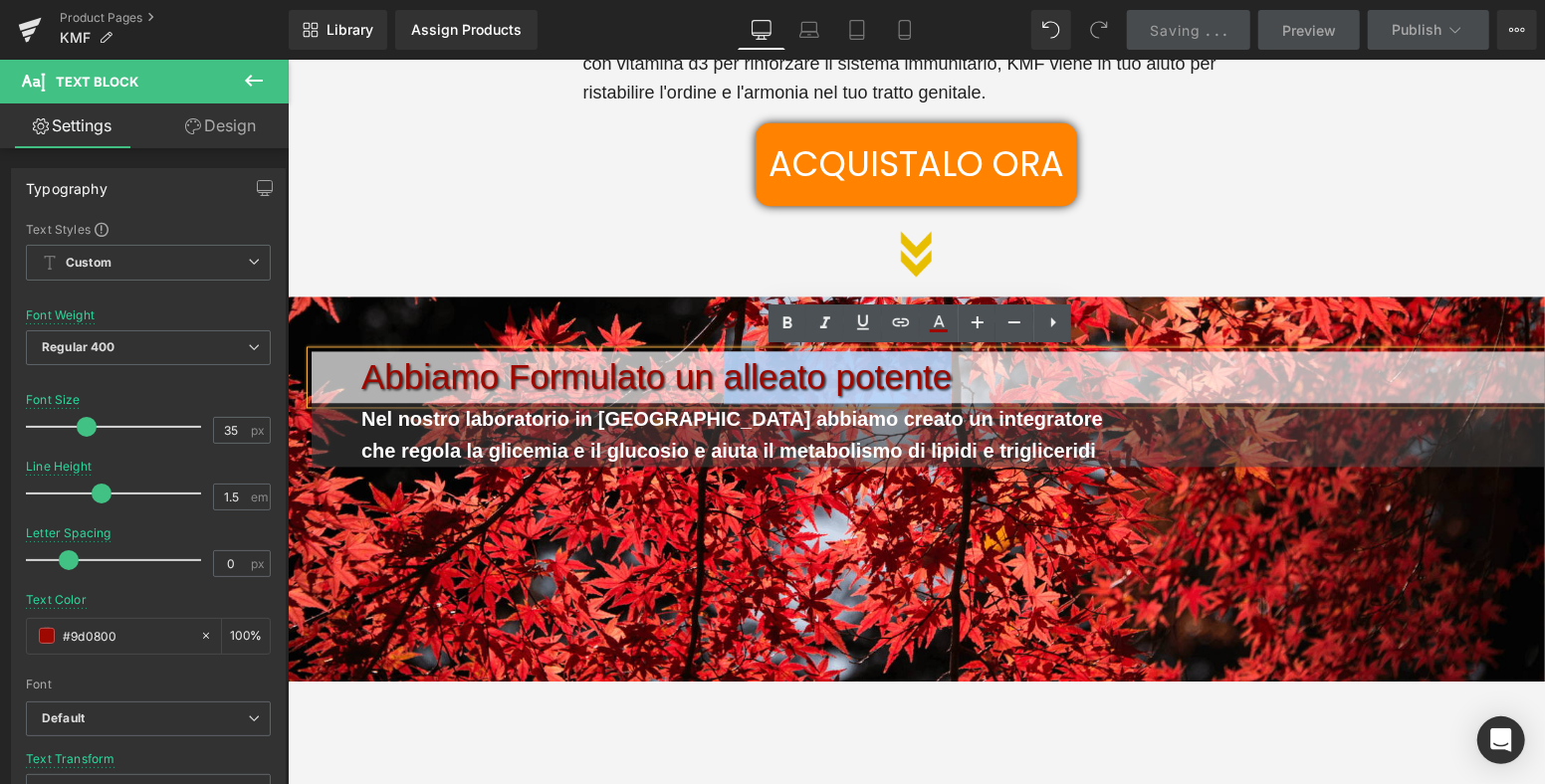 drag, startPoint x: 729, startPoint y: 377, endPoint x: 952, endPoint y: 372, distance: 223.056 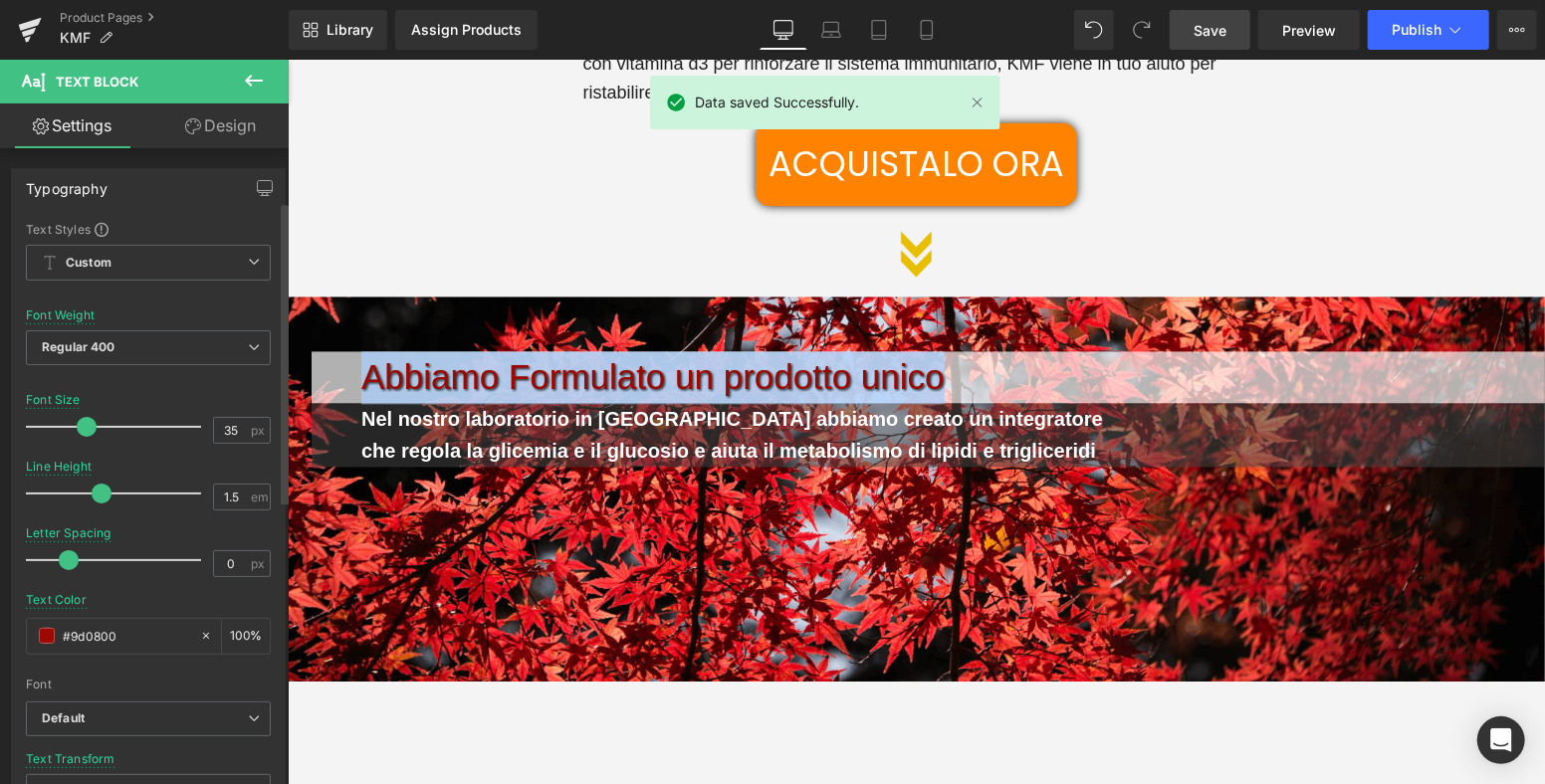 scroll, scrollTop: 331, scrollLeft: 0, axis: vertical 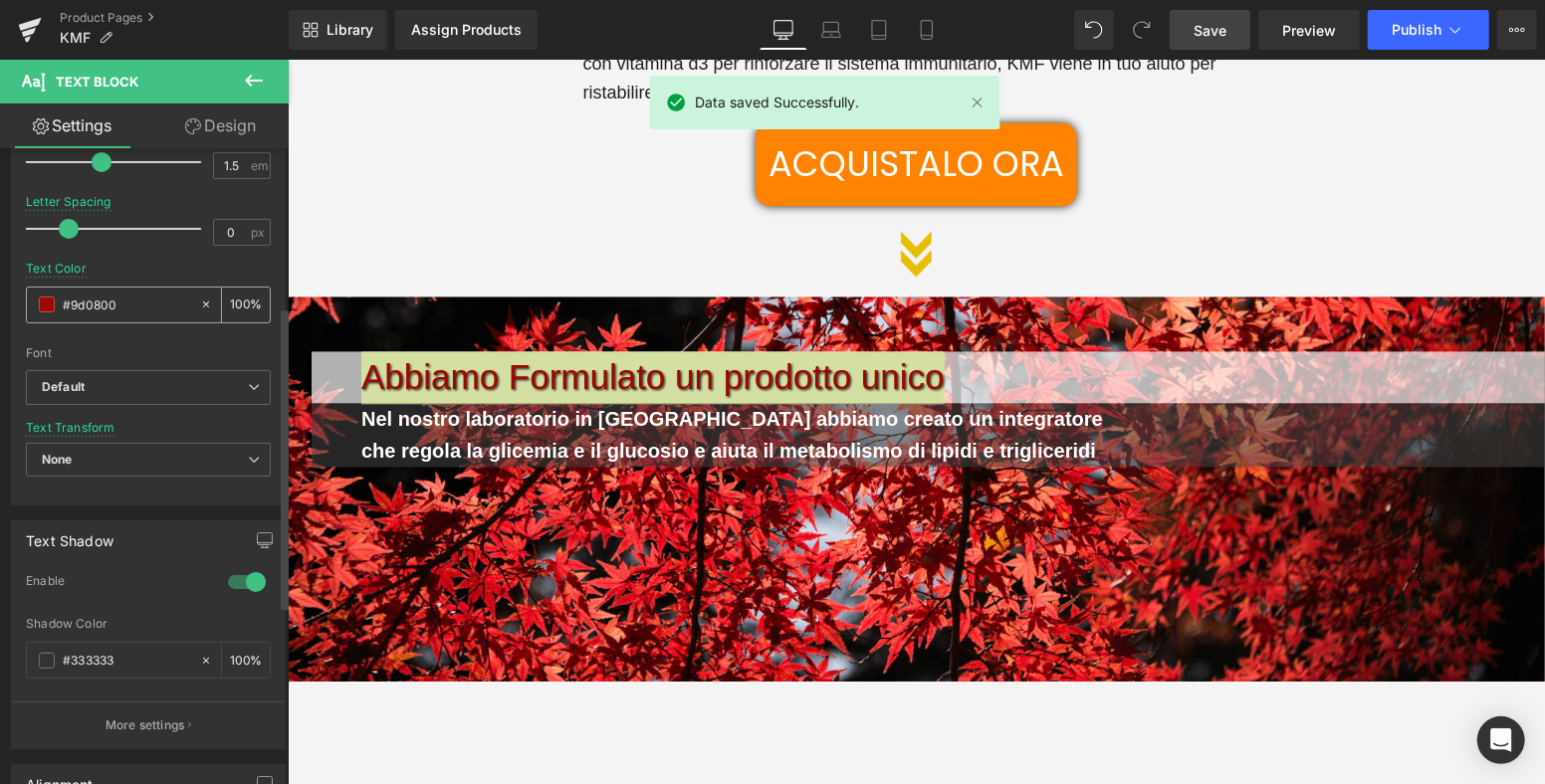 click at bounding box center (47, 304) 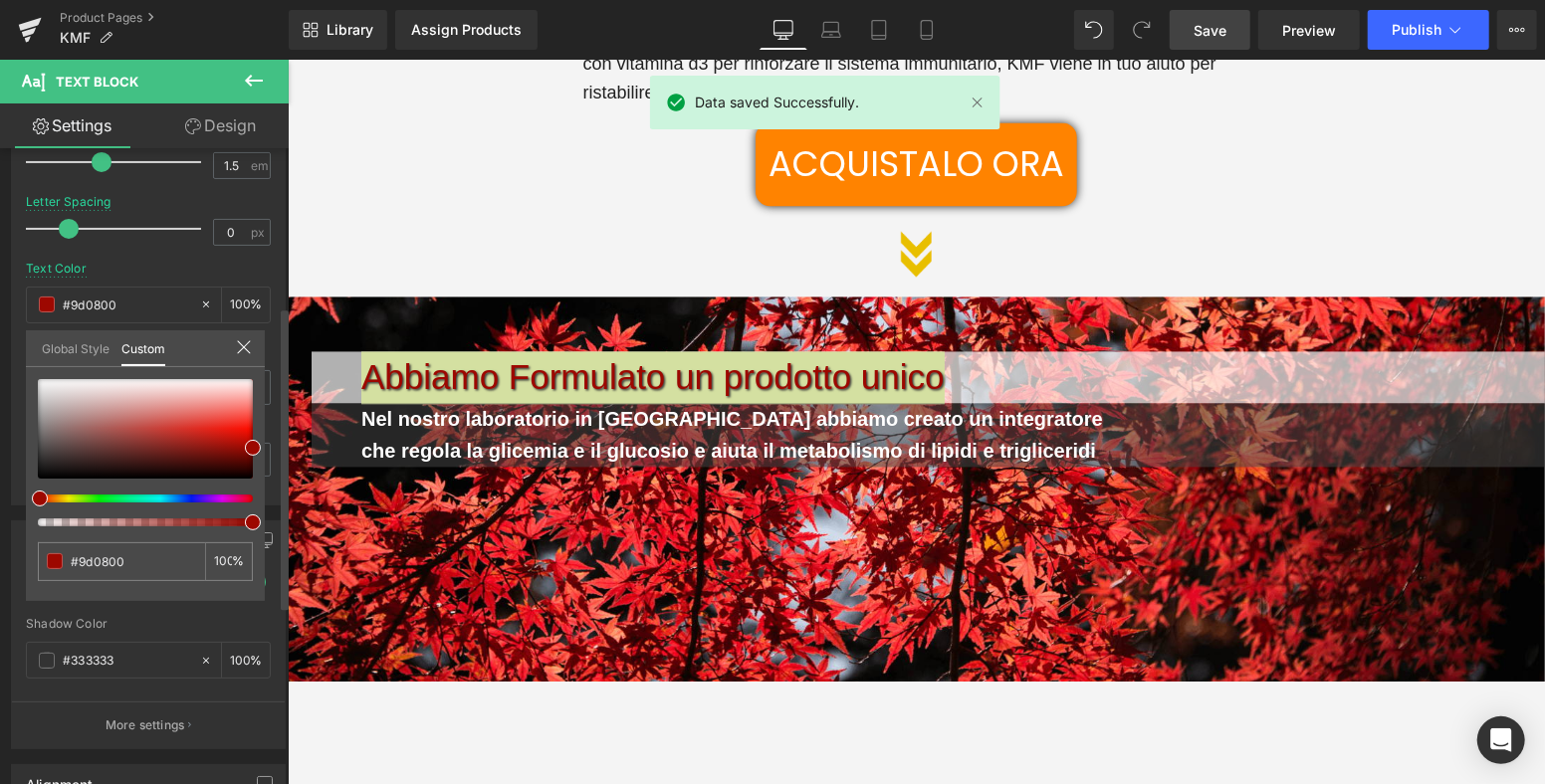click at bounding box center [145, 453] 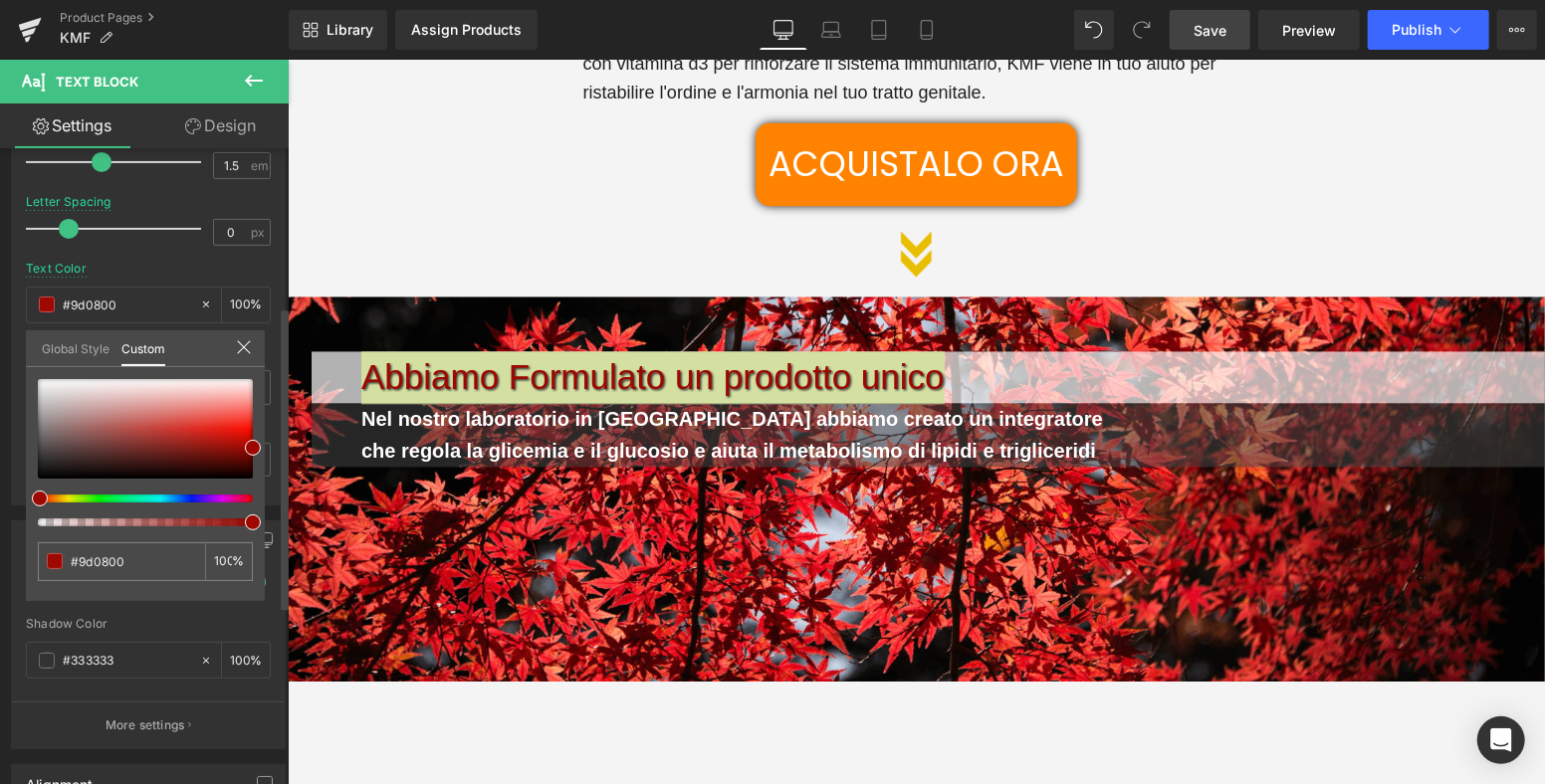 type on "#9e0039" 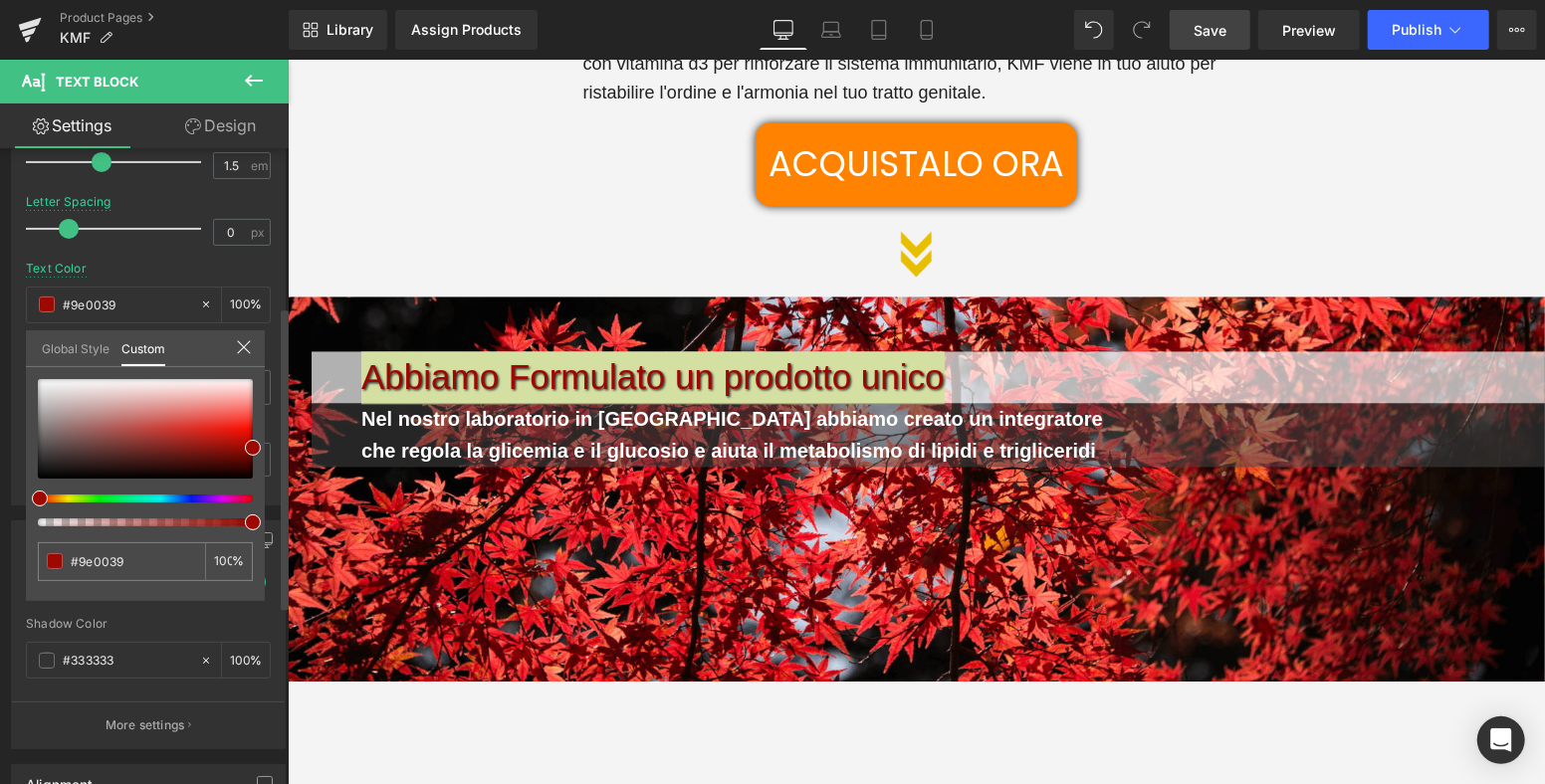 type on "#9e0034" 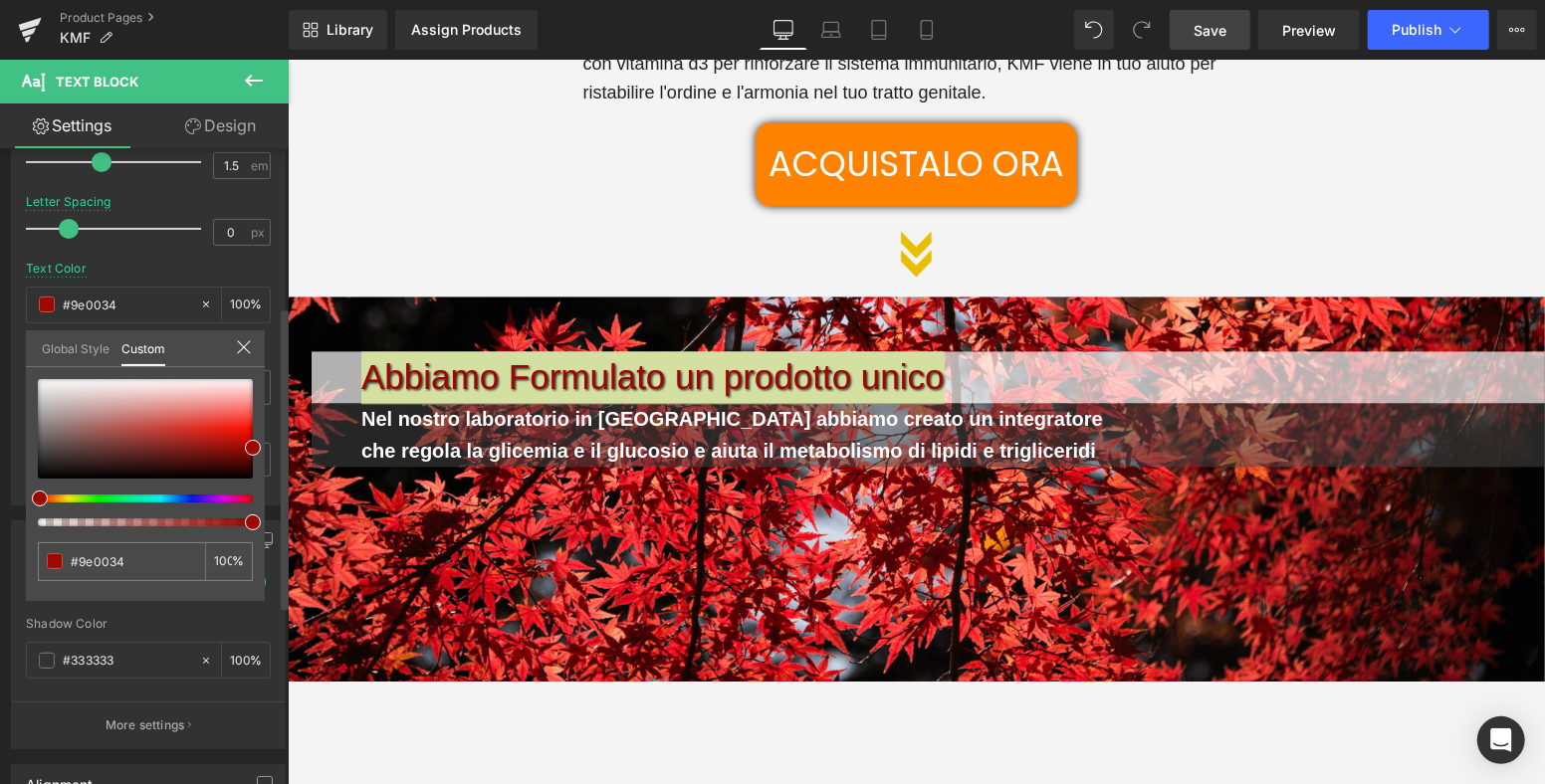 click at bounding box center [137, 498] 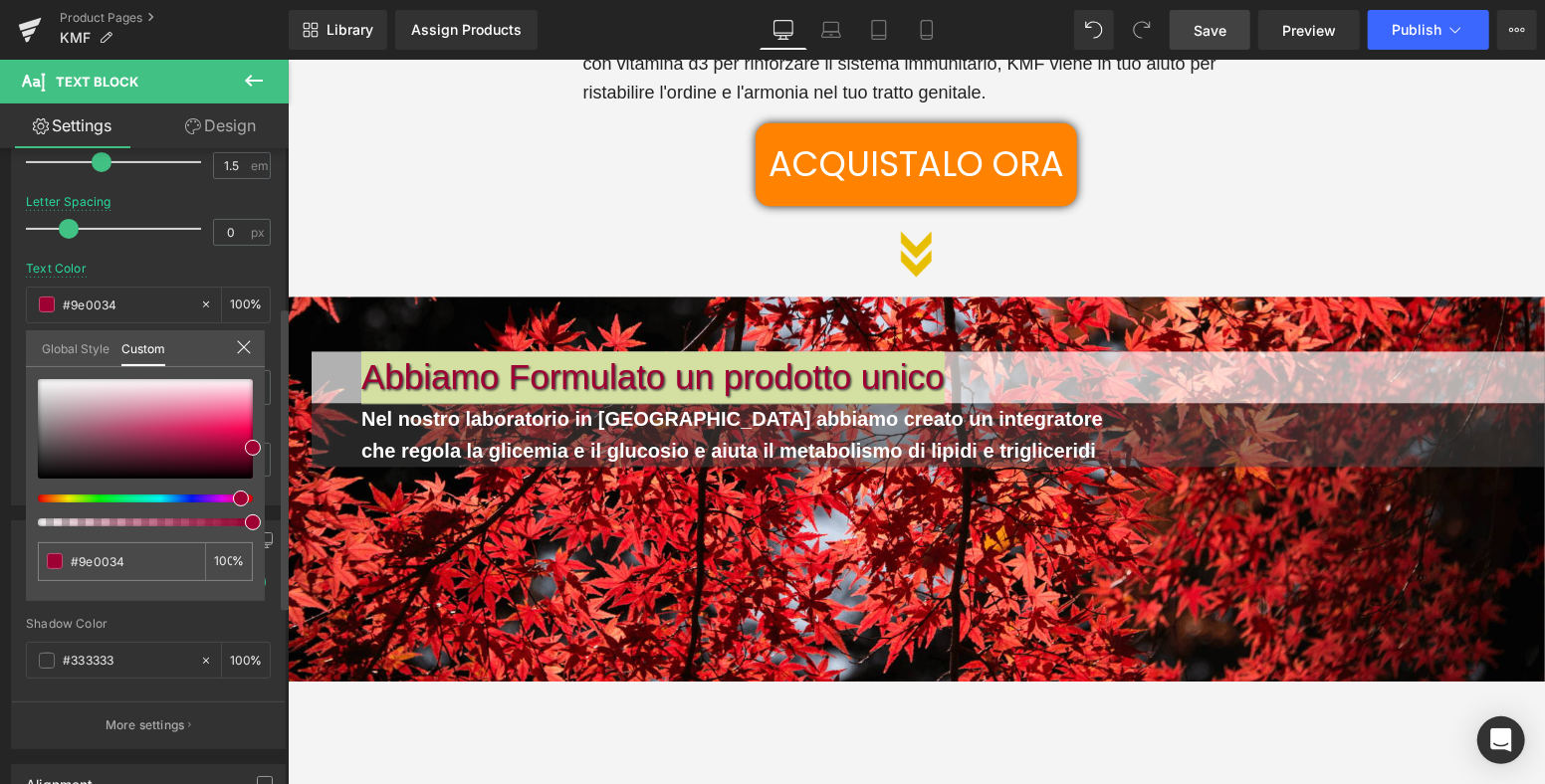 type on "#9e0015" 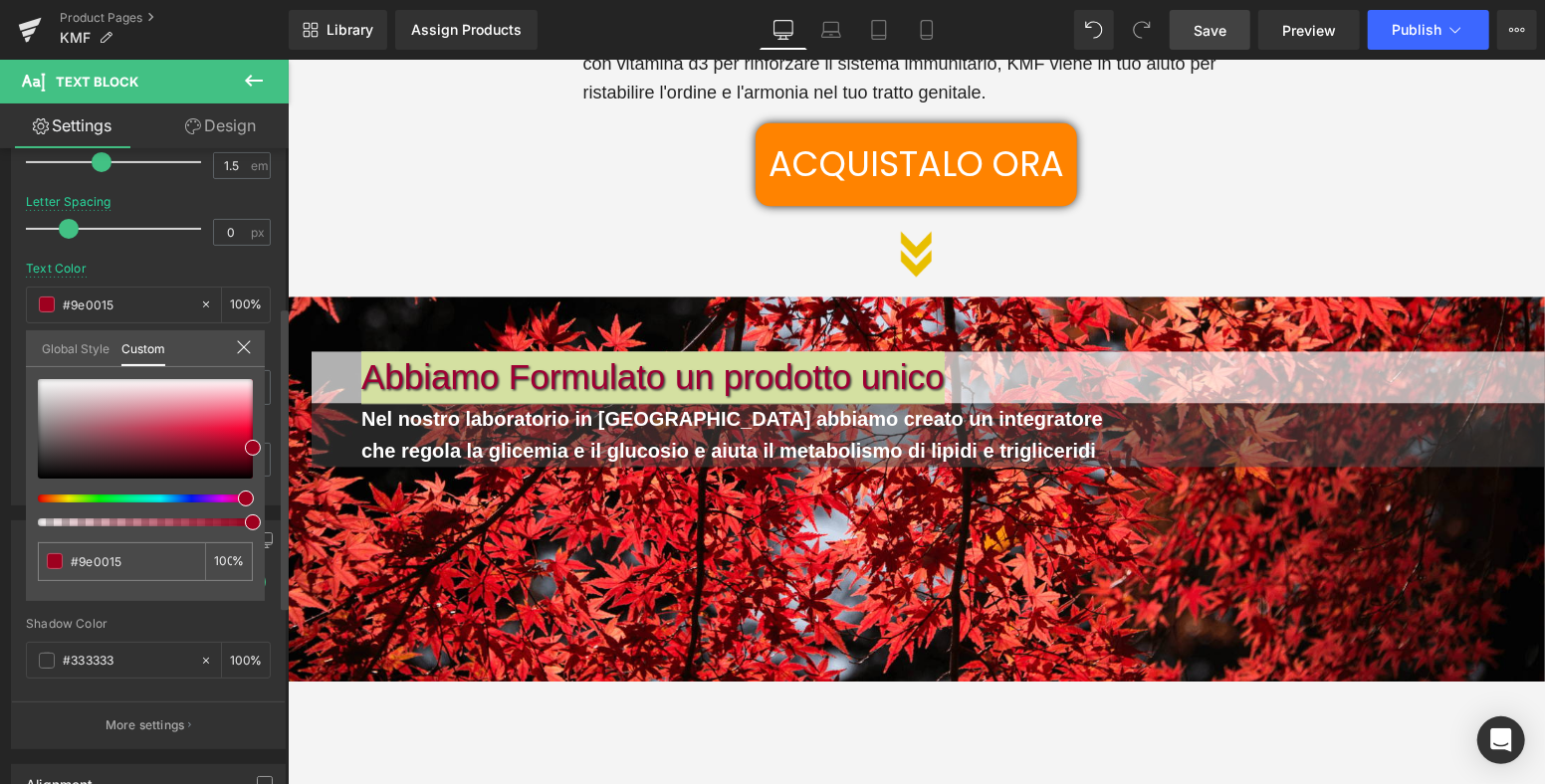 type on "#9e001f" 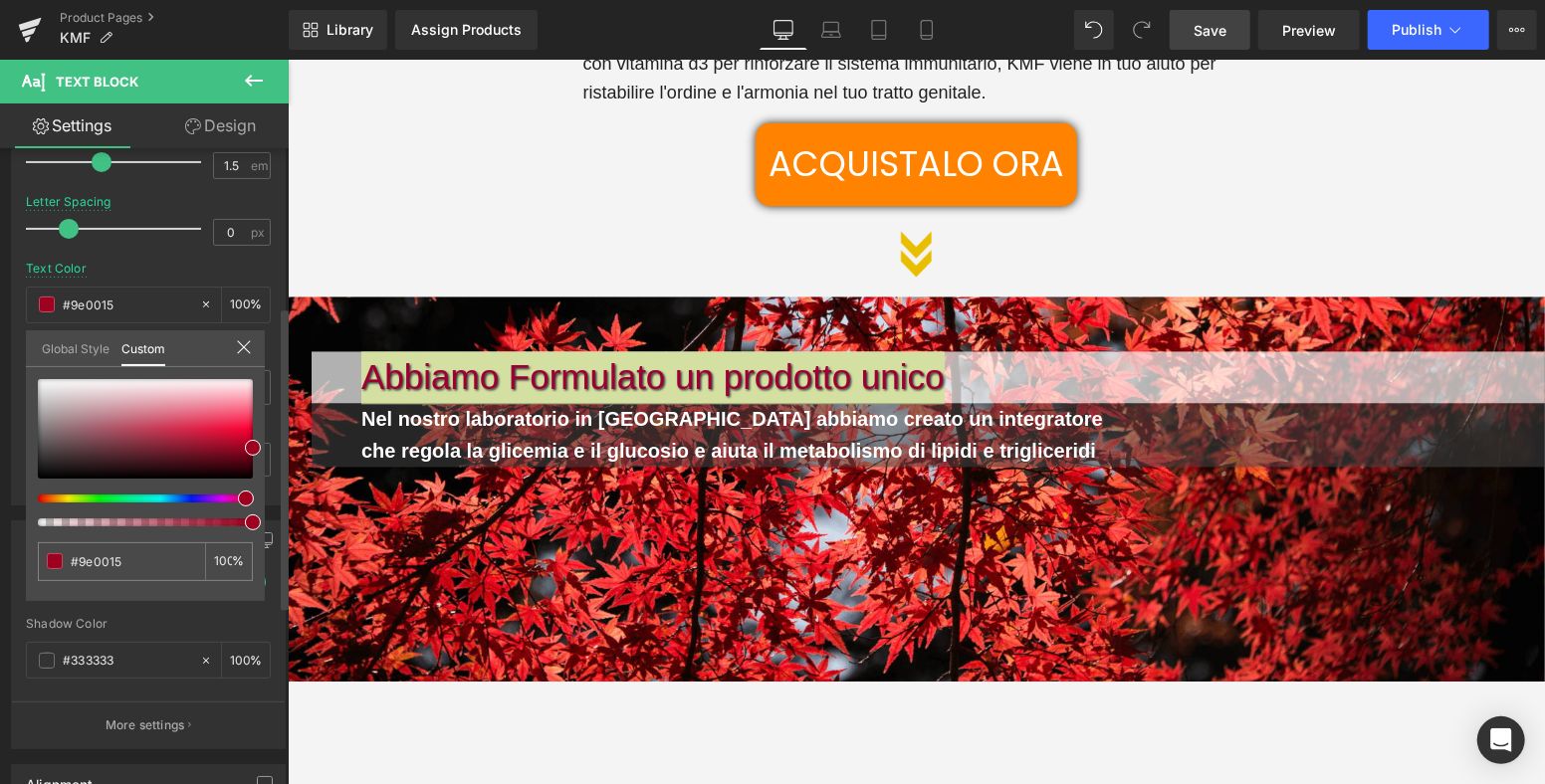type on "#9e001f" 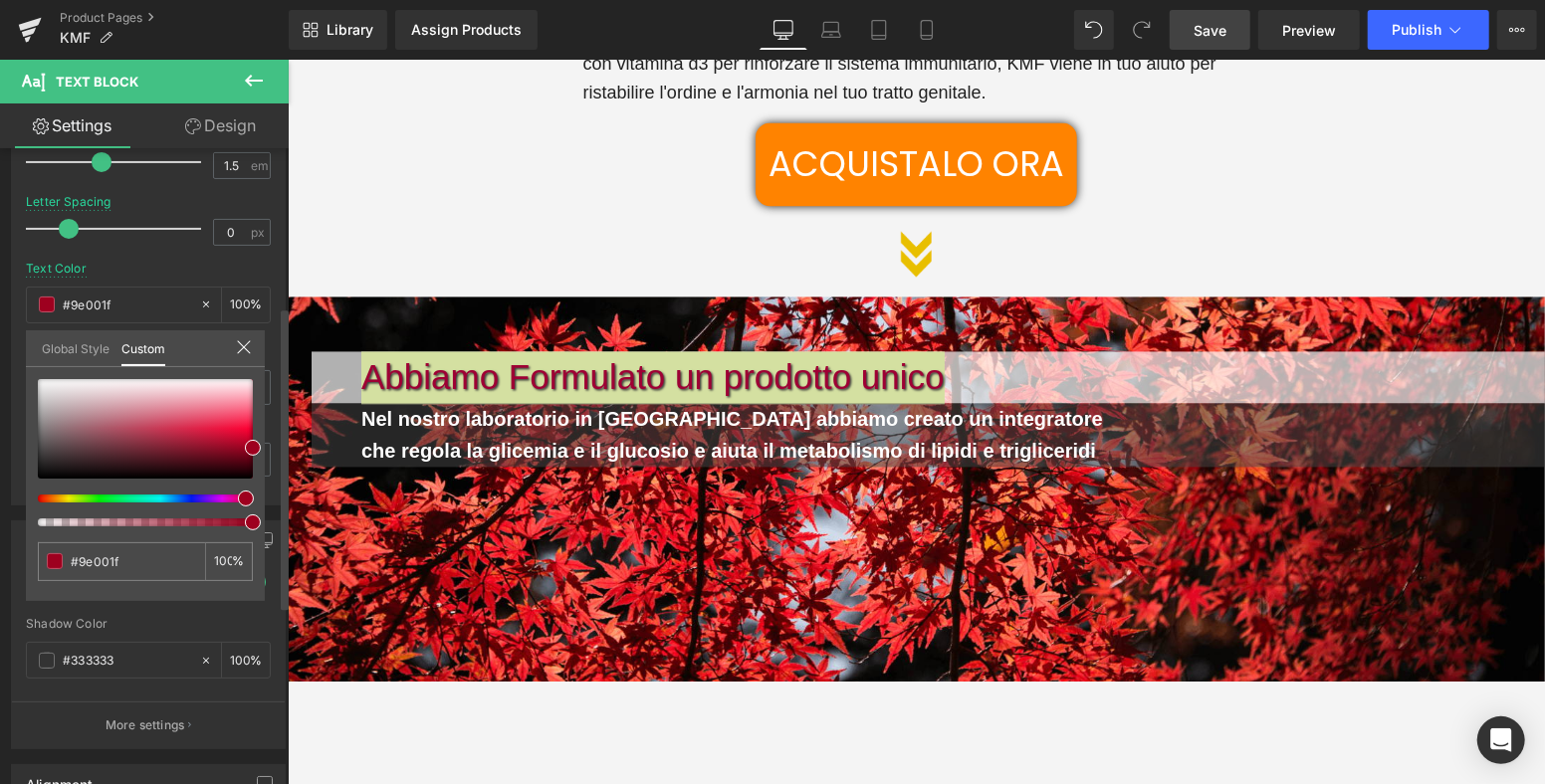 type on "#9e0027" 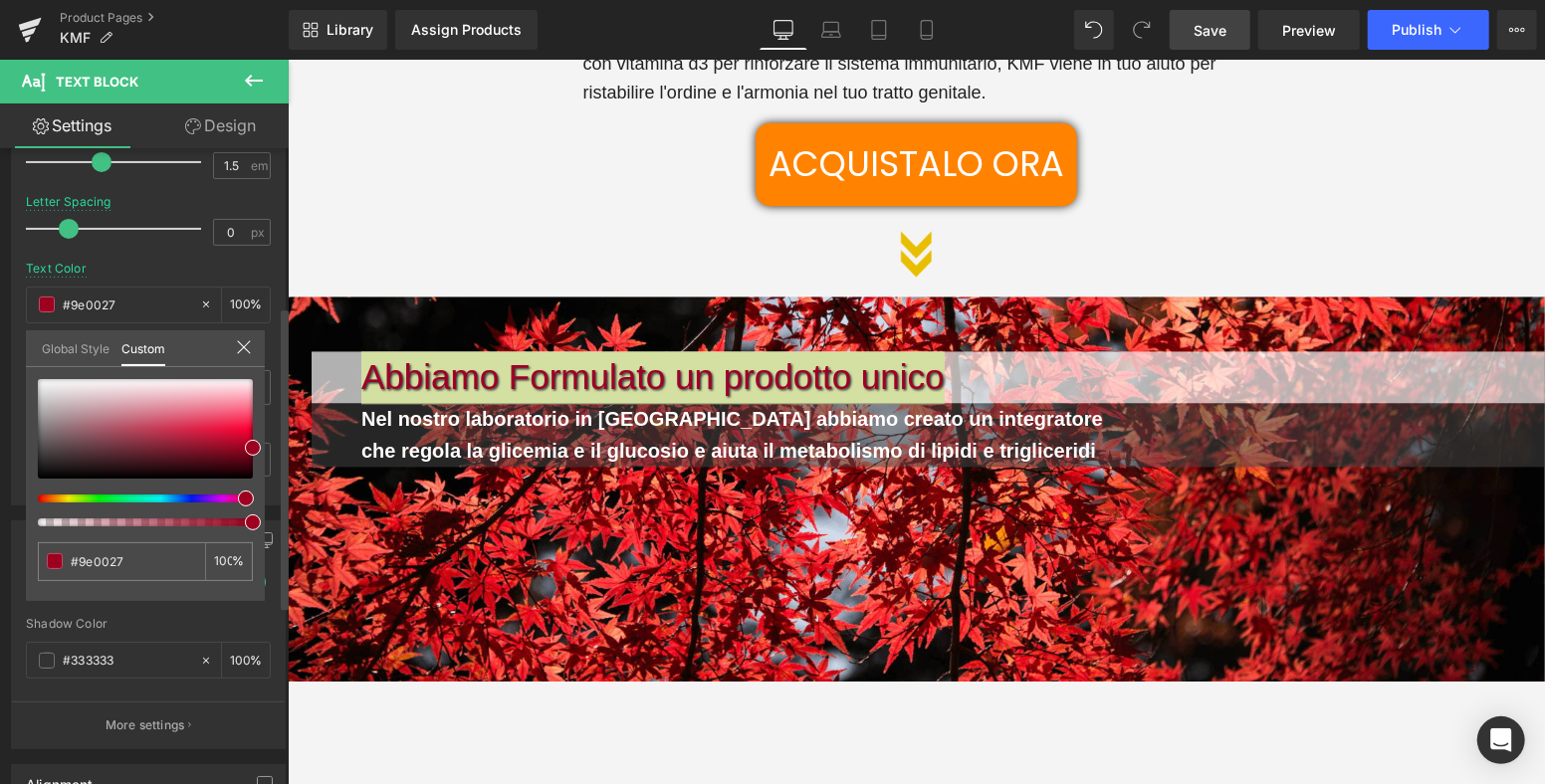 type on "#9e002f" 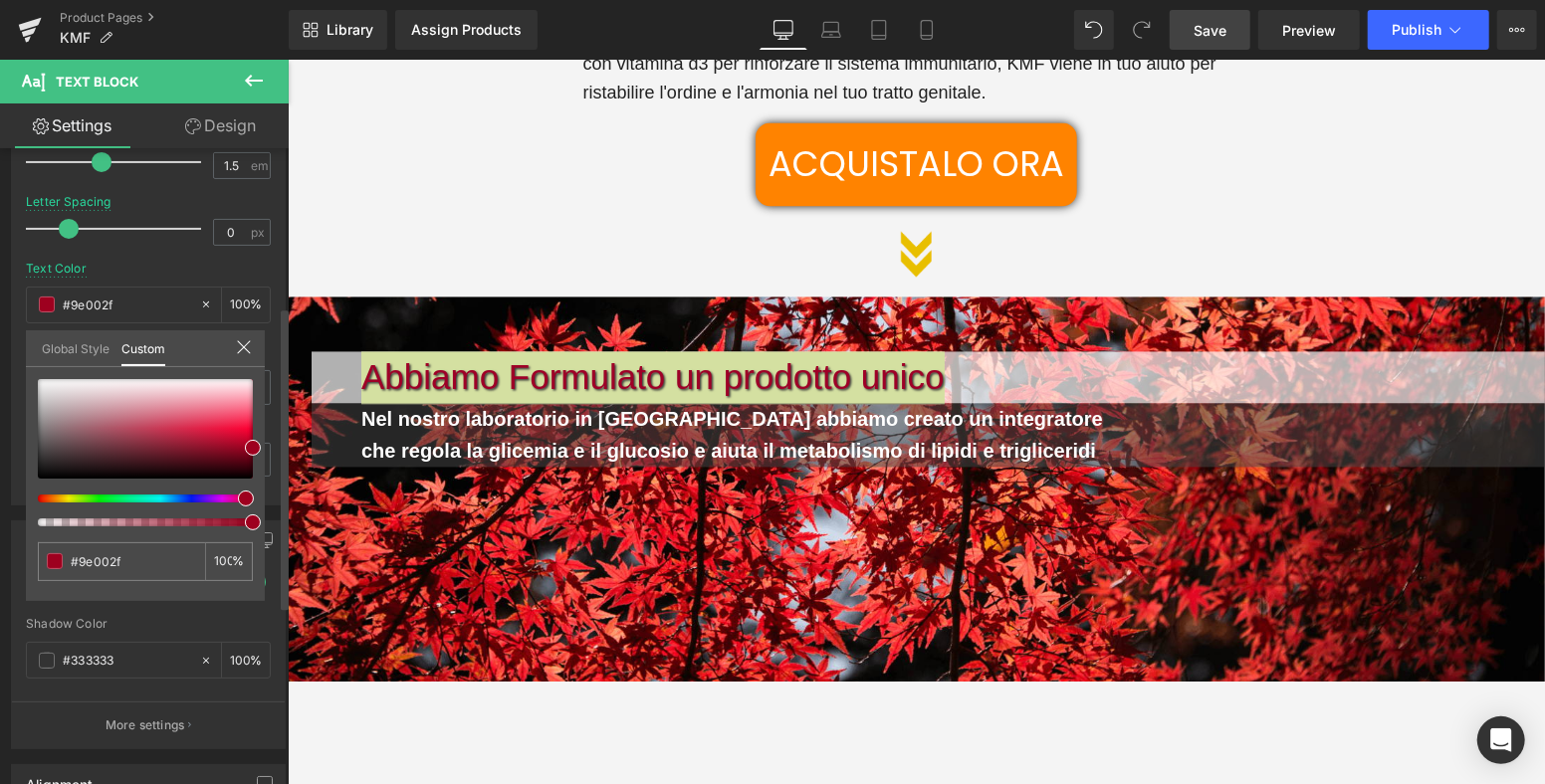 type on "#9e0039" 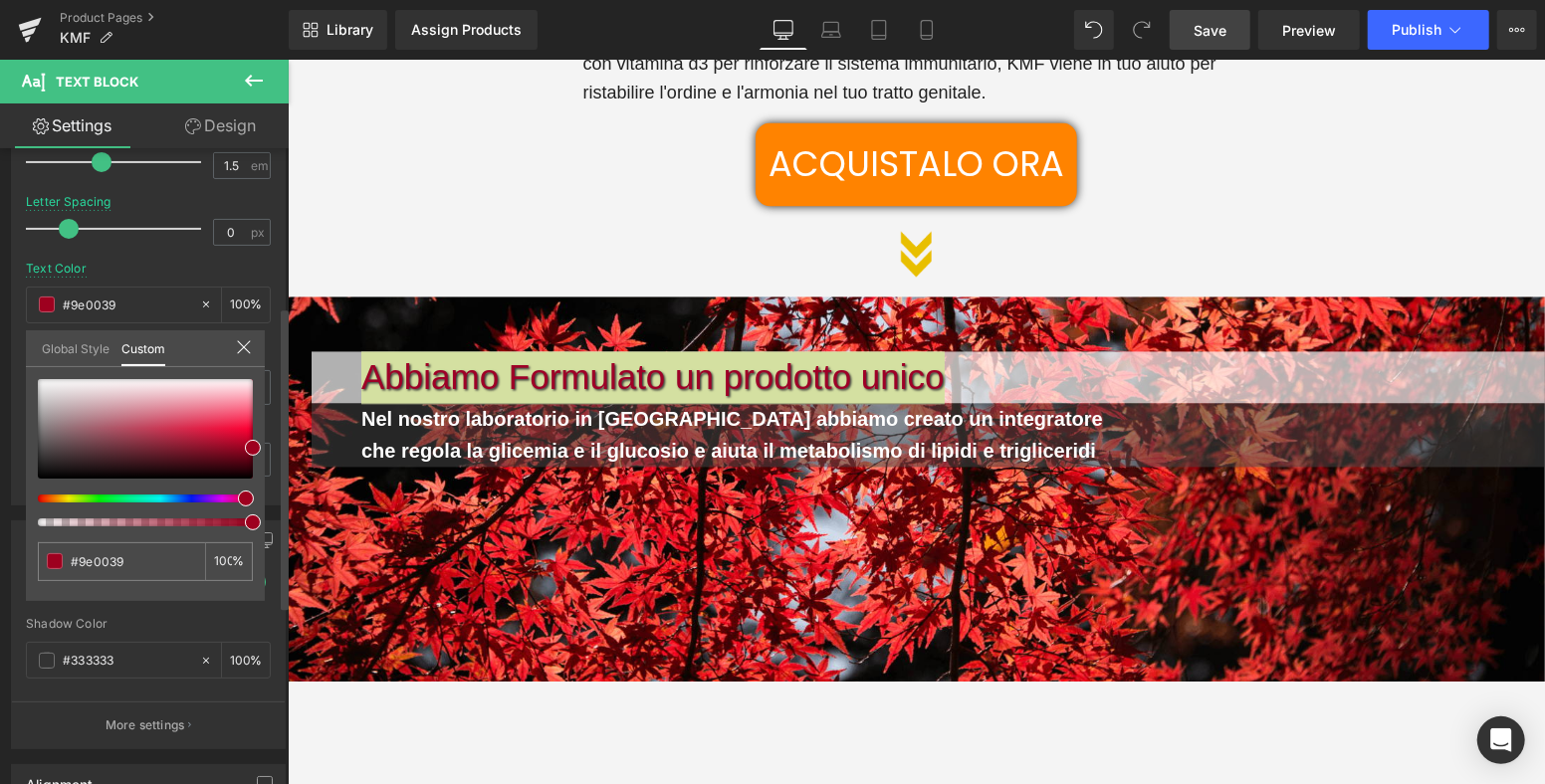 type on "#9e003c" 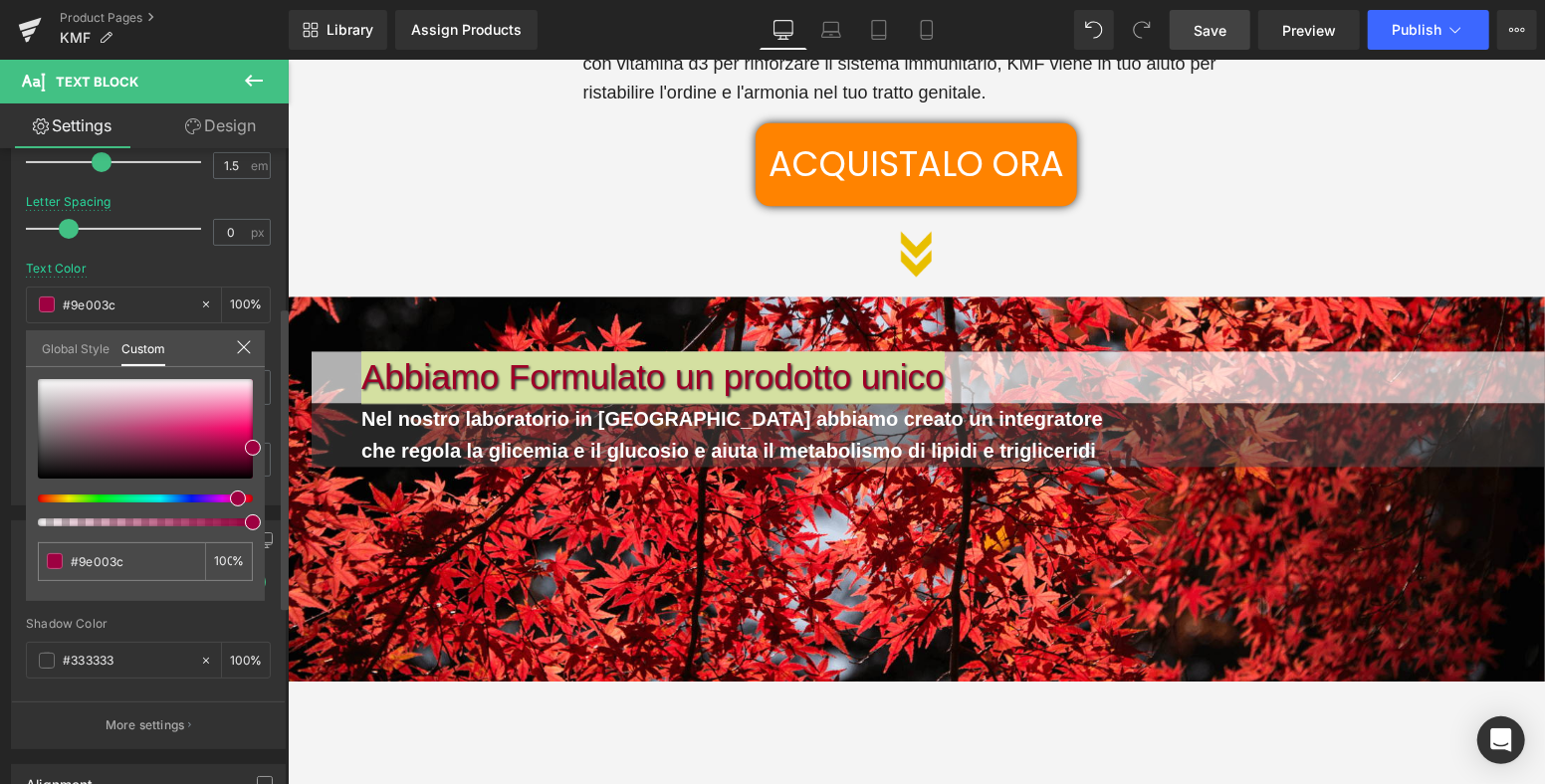 type on "#9e0041" 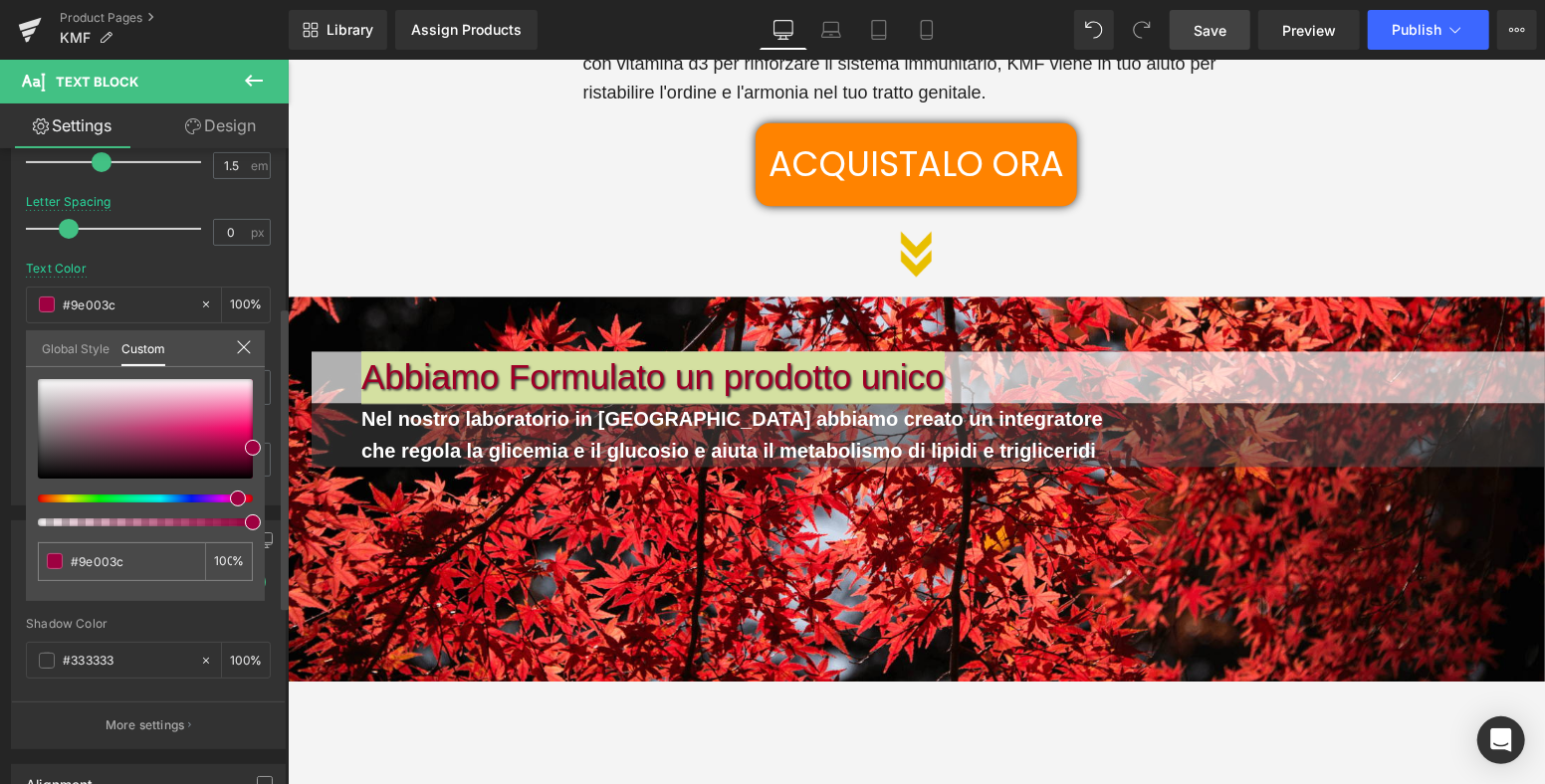 type on "#9e0041" 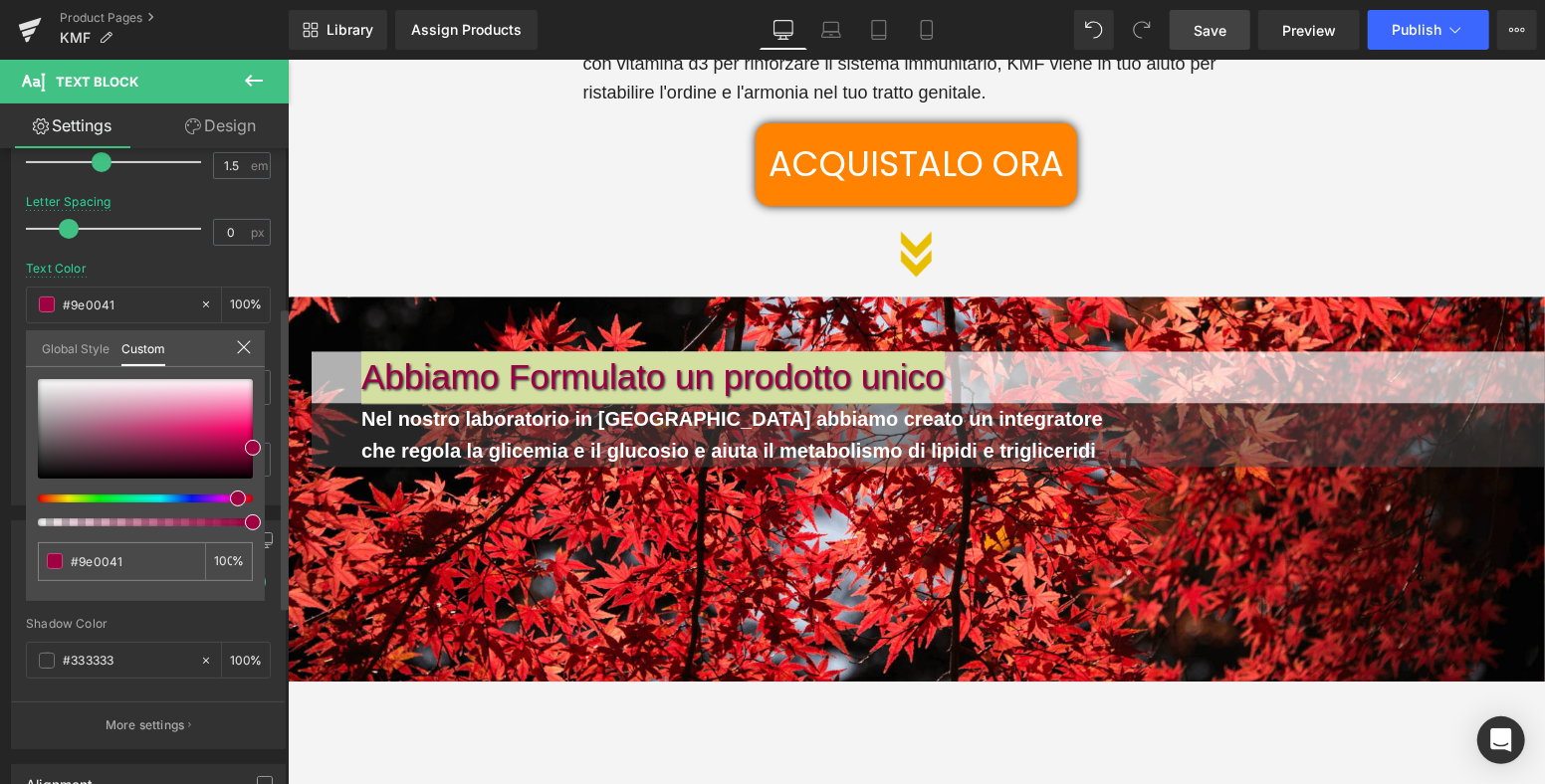 type on "#9e0047" 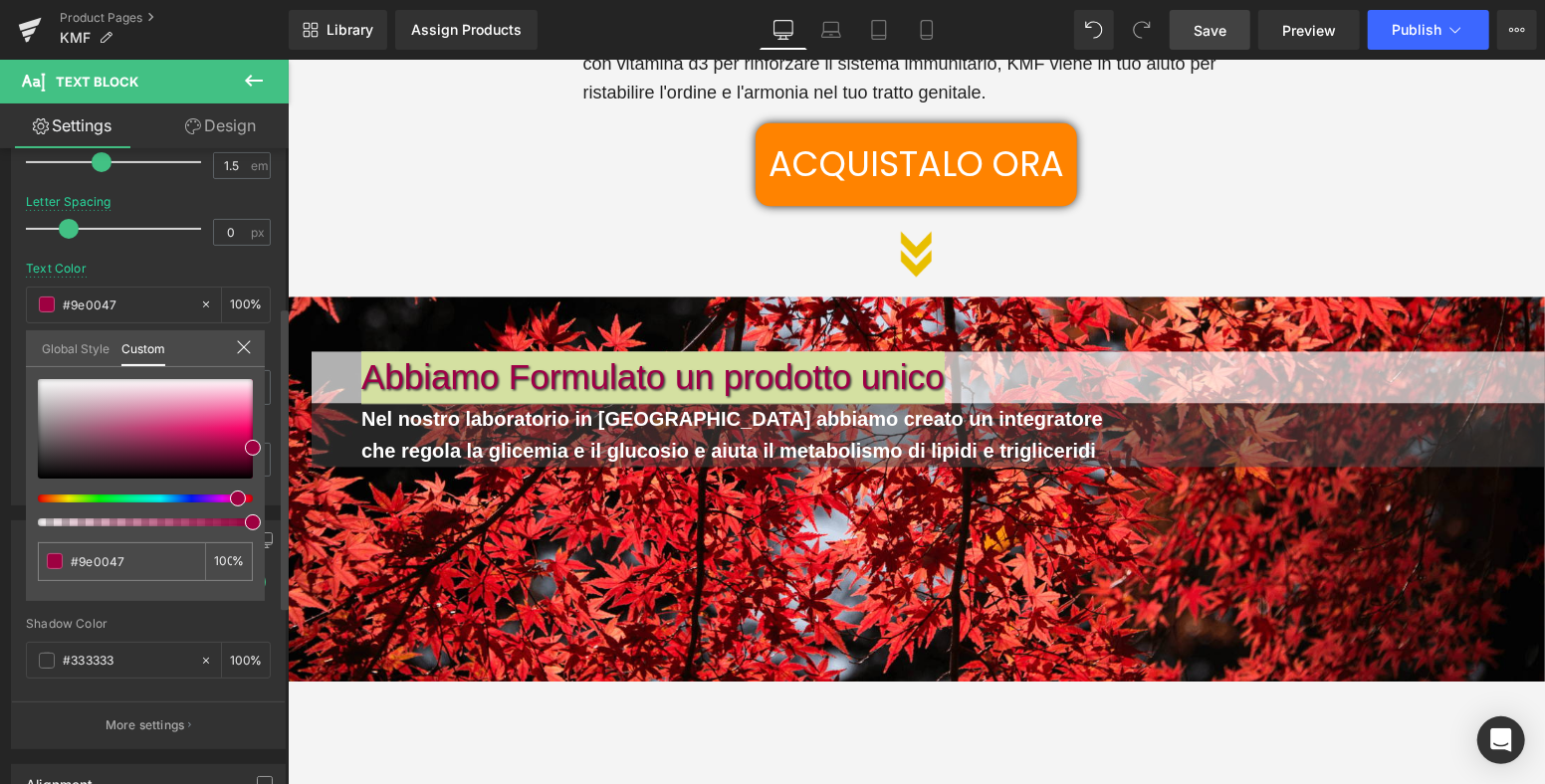 type on "#9e0054" 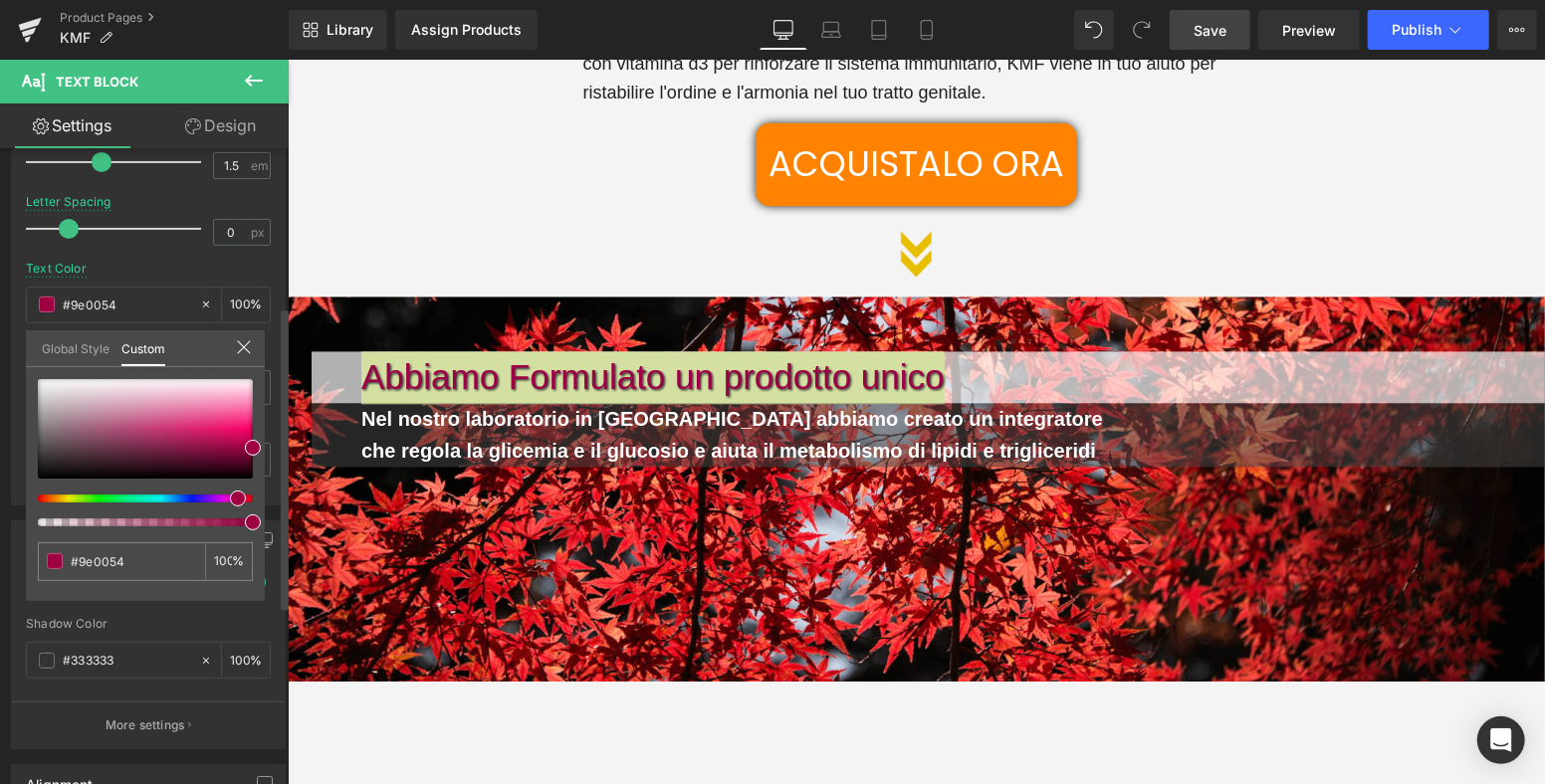 type on "#9e0069" 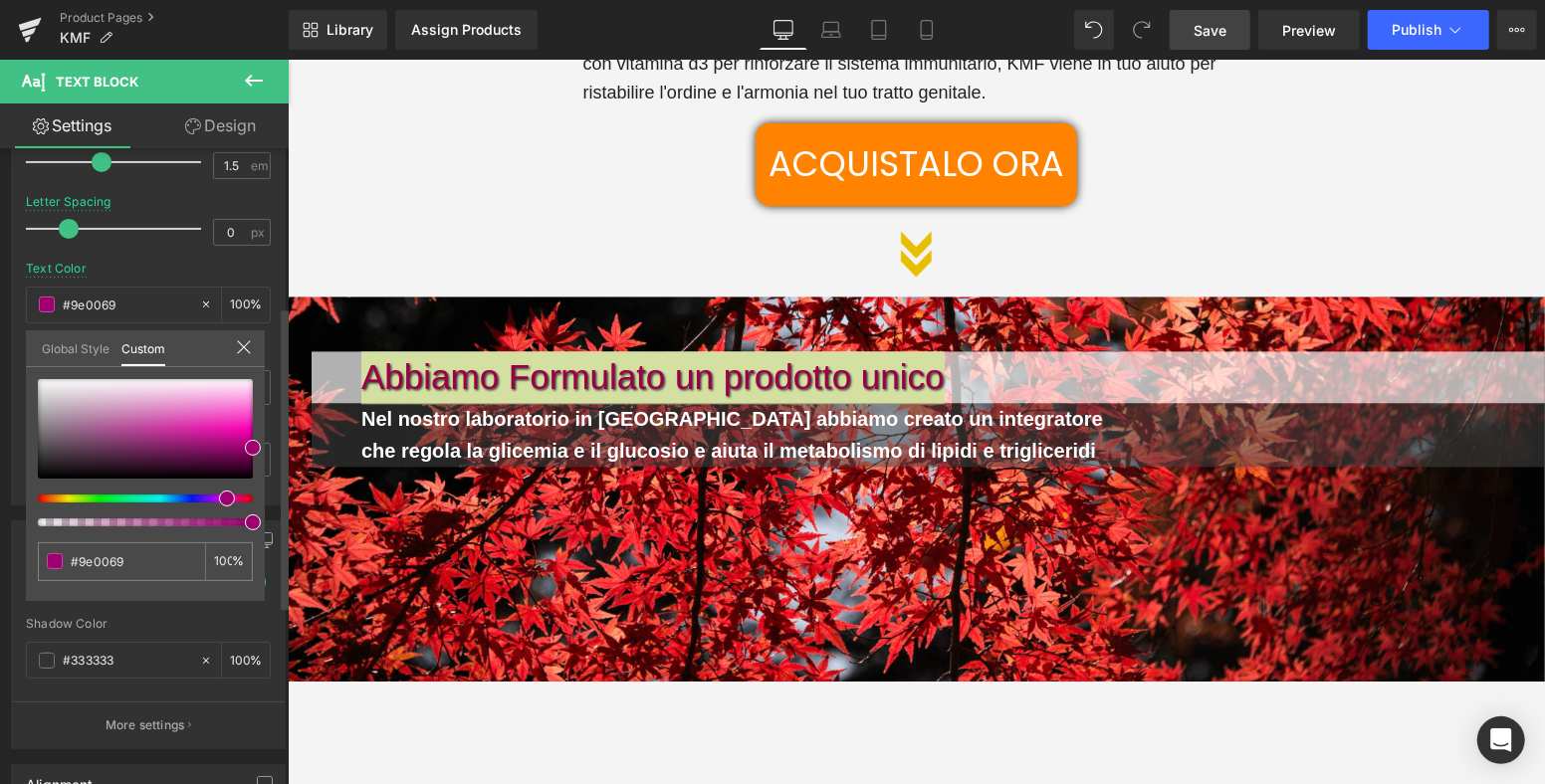type on "#9e0076" 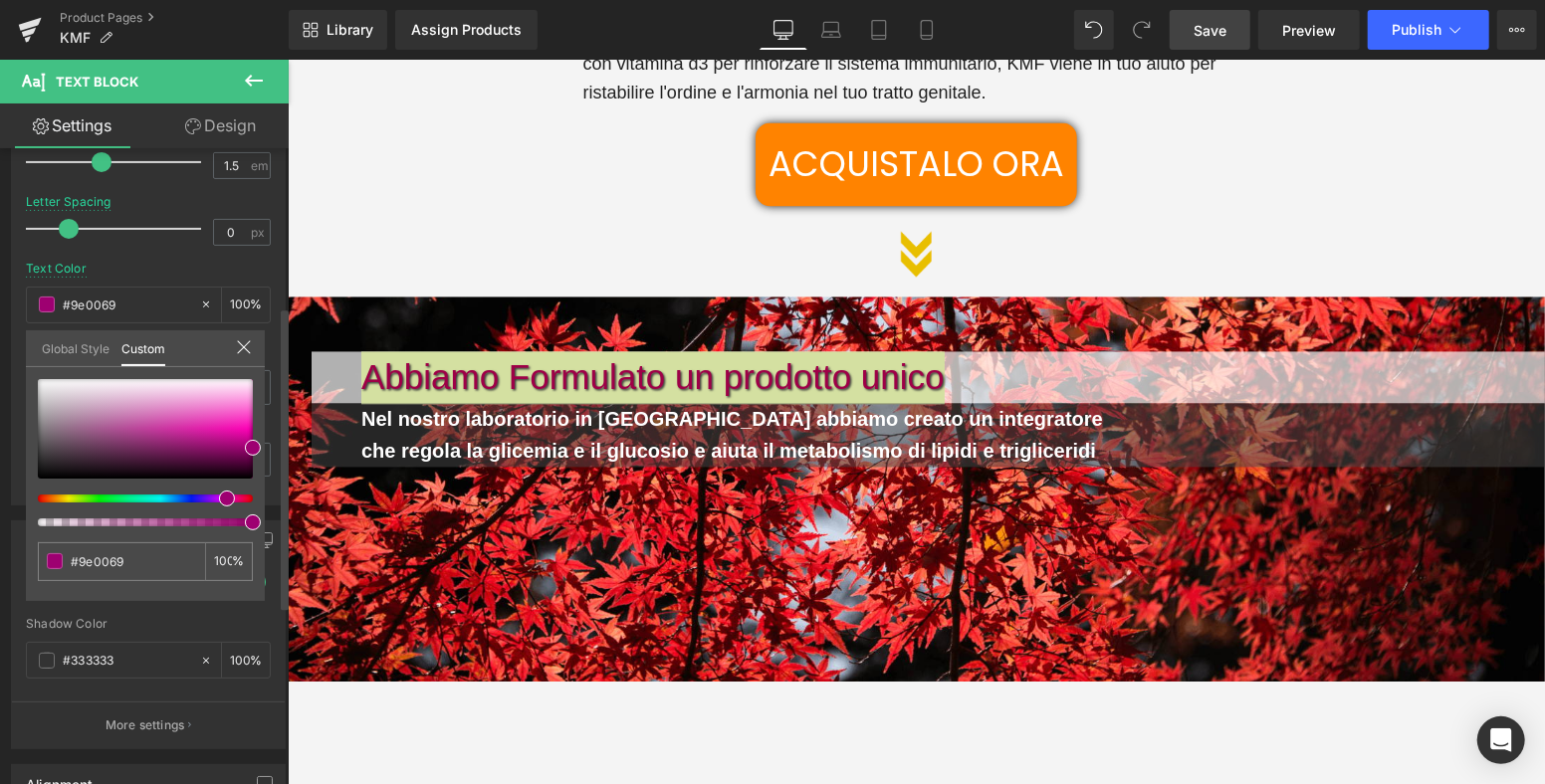 type on "#9e0076" 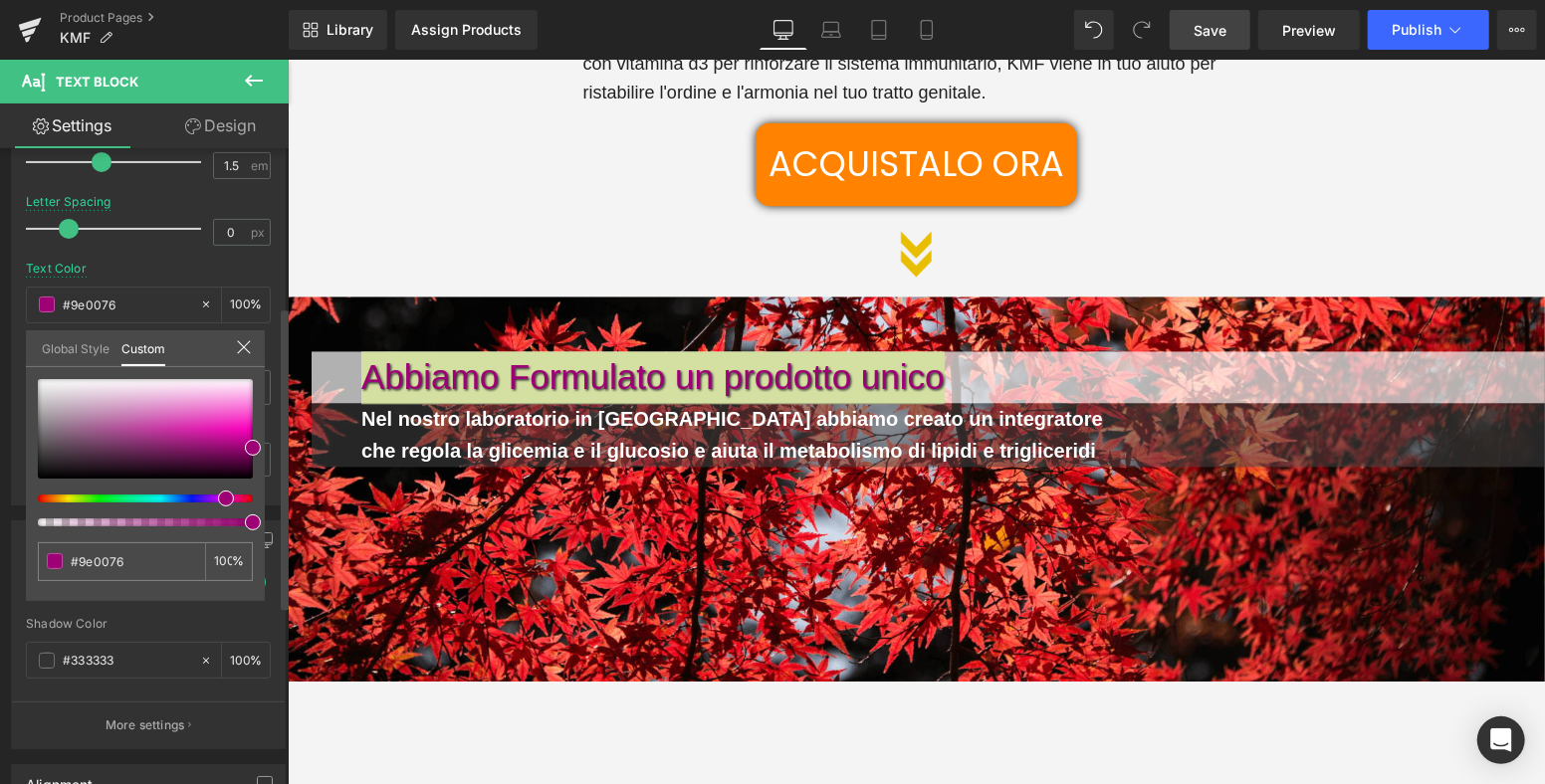 type on "#9e007b" 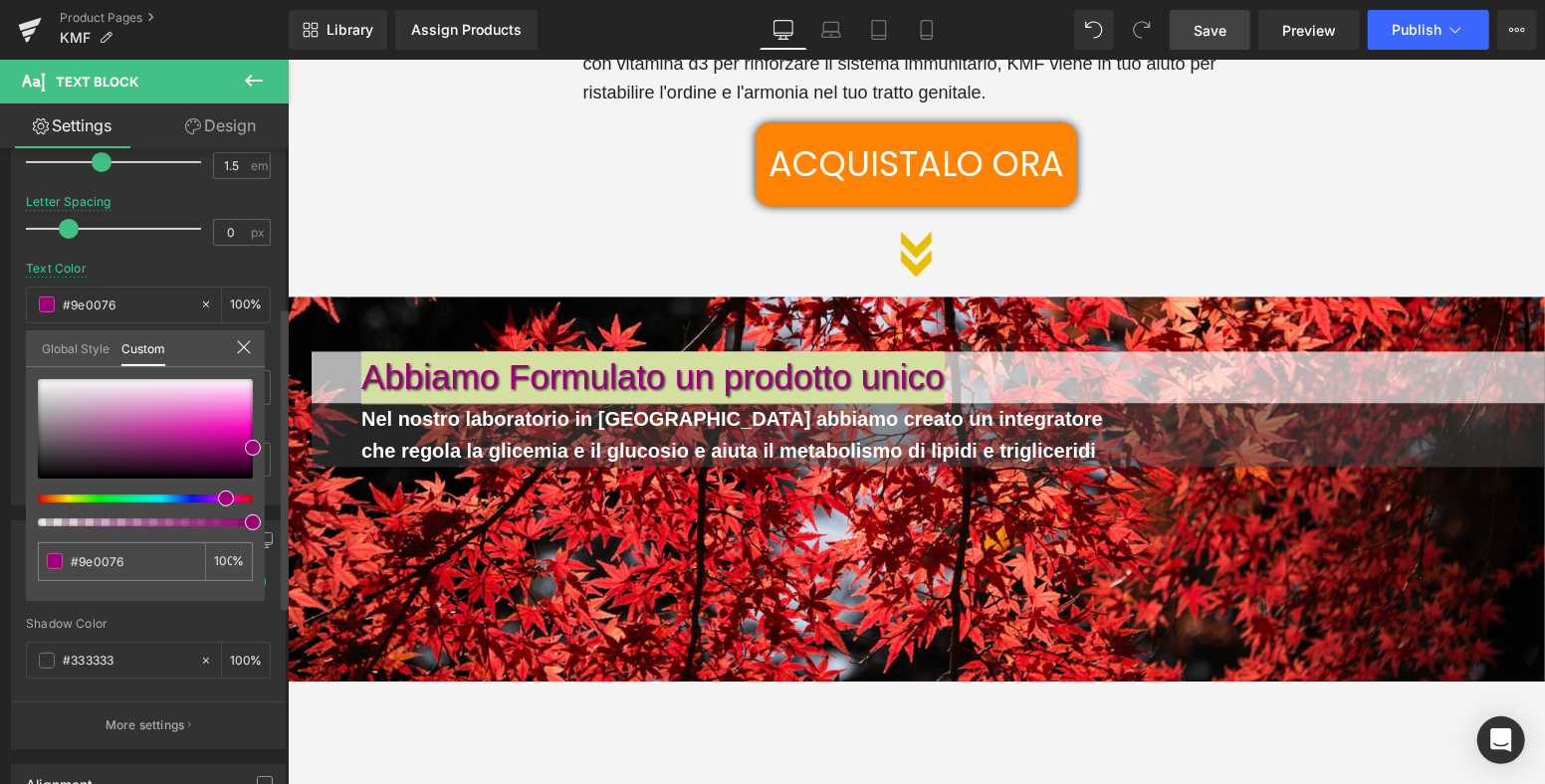 type on "#9e007b" 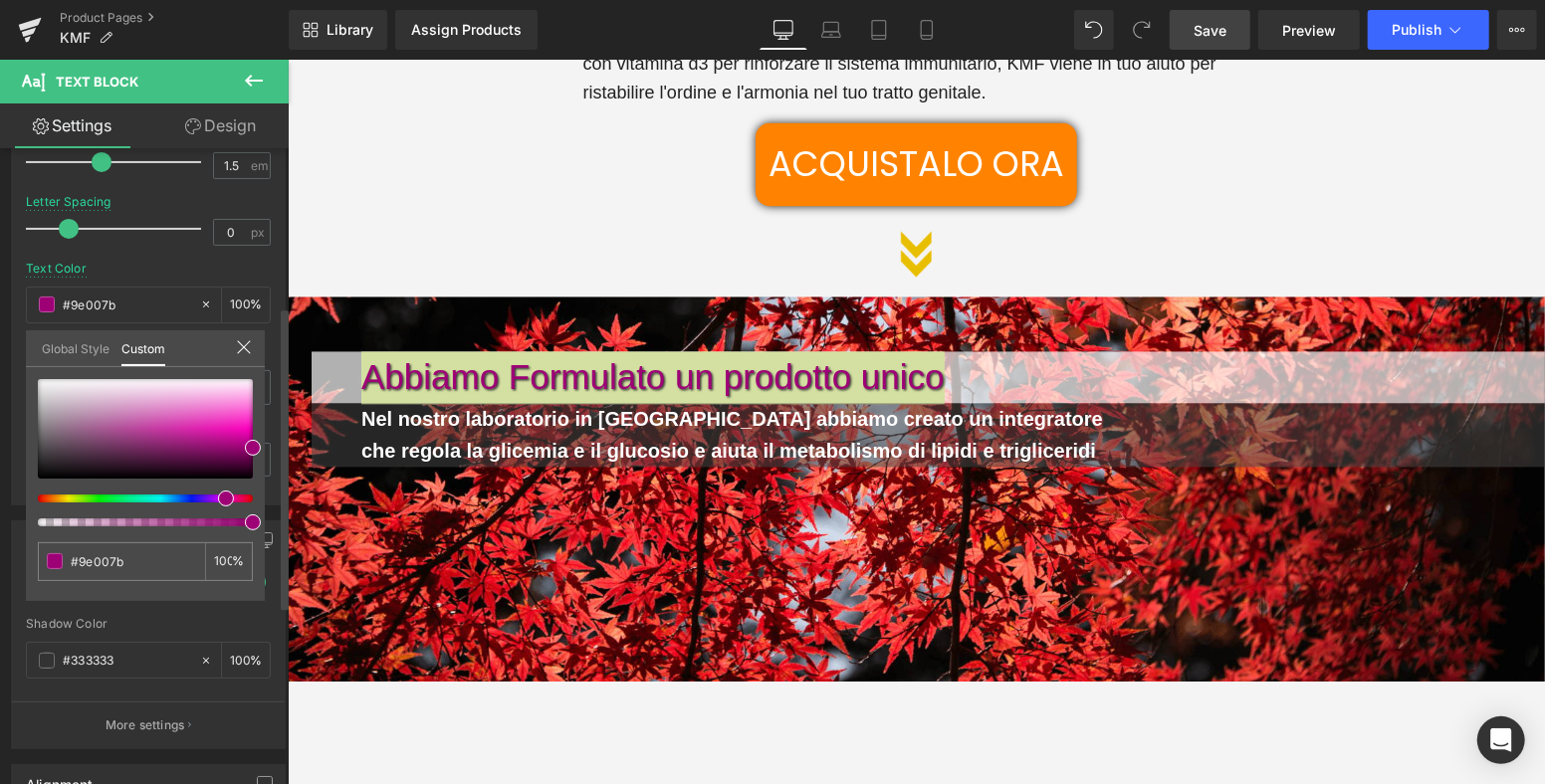 type on "#9e0090" 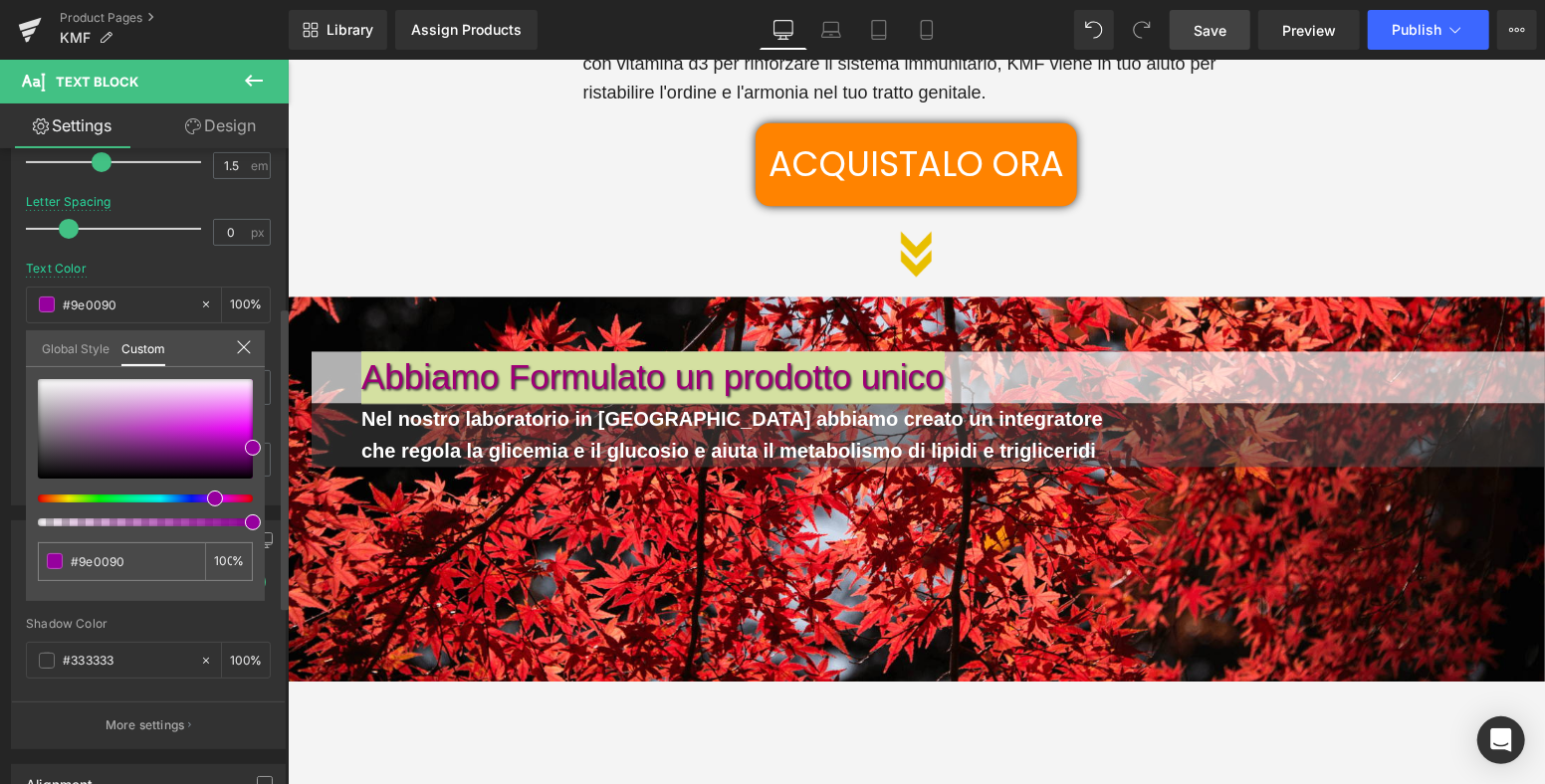 type on "#9e0096" 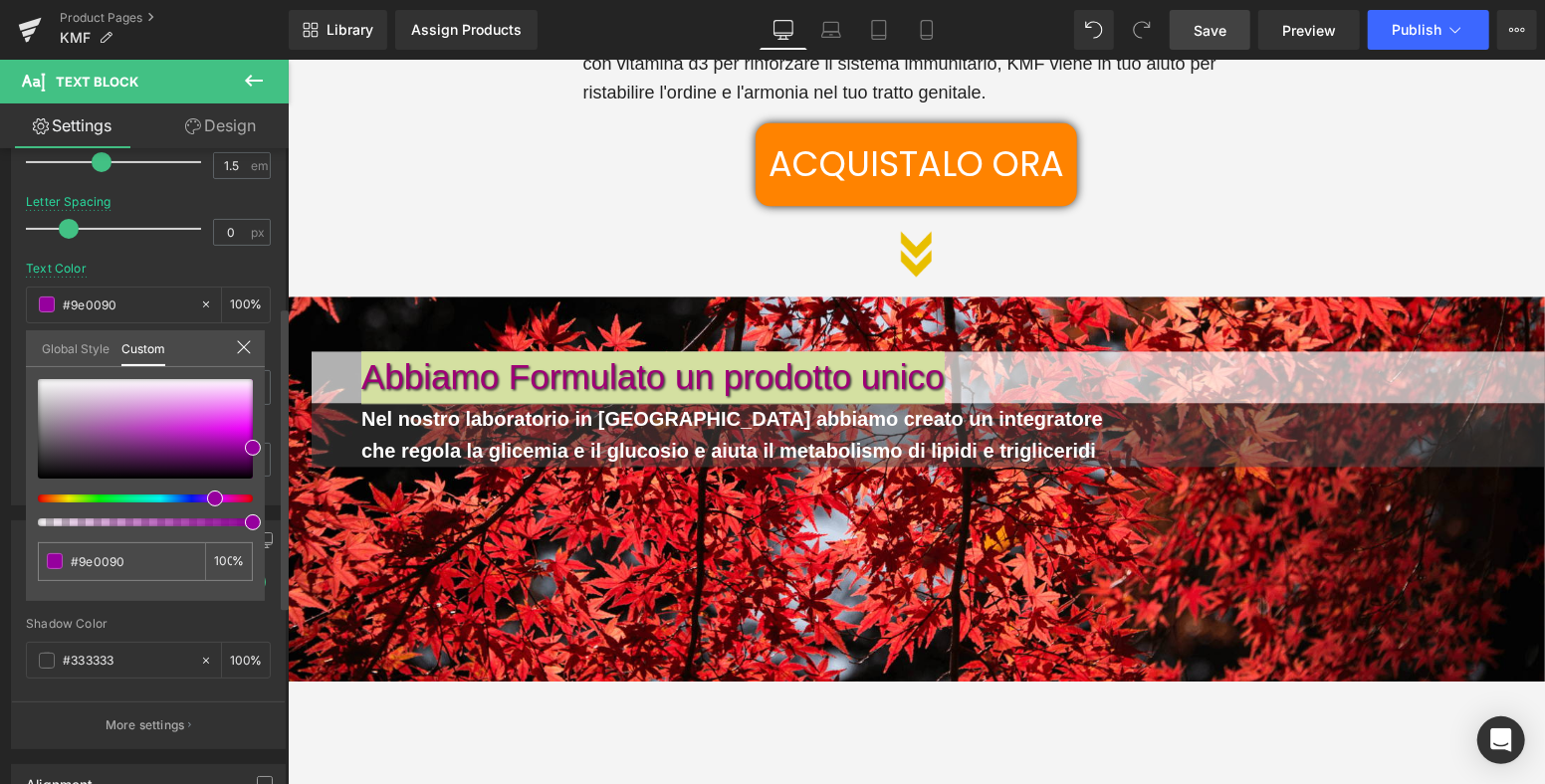 type on "#9e0096" 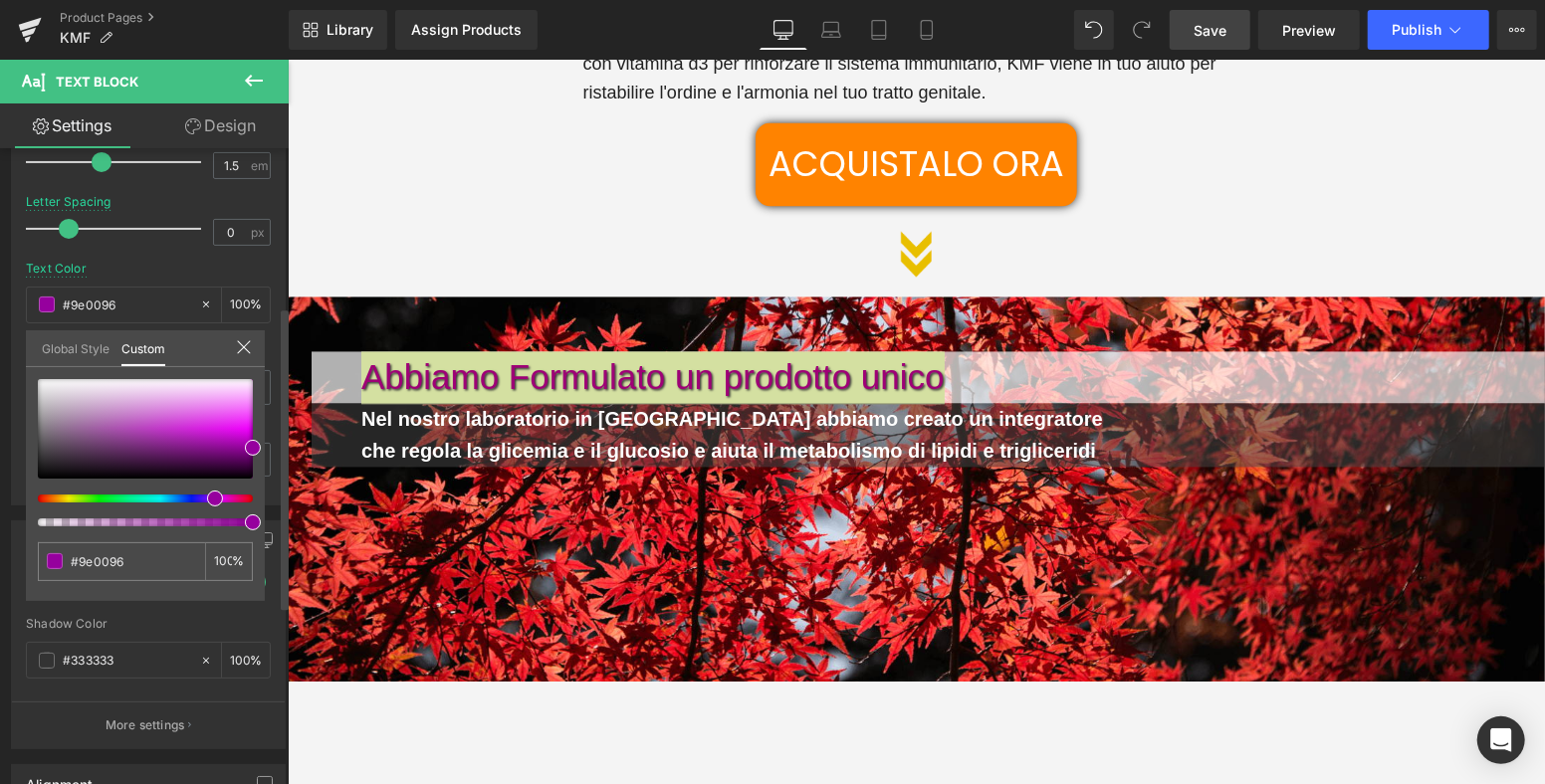 type on "#96009e" 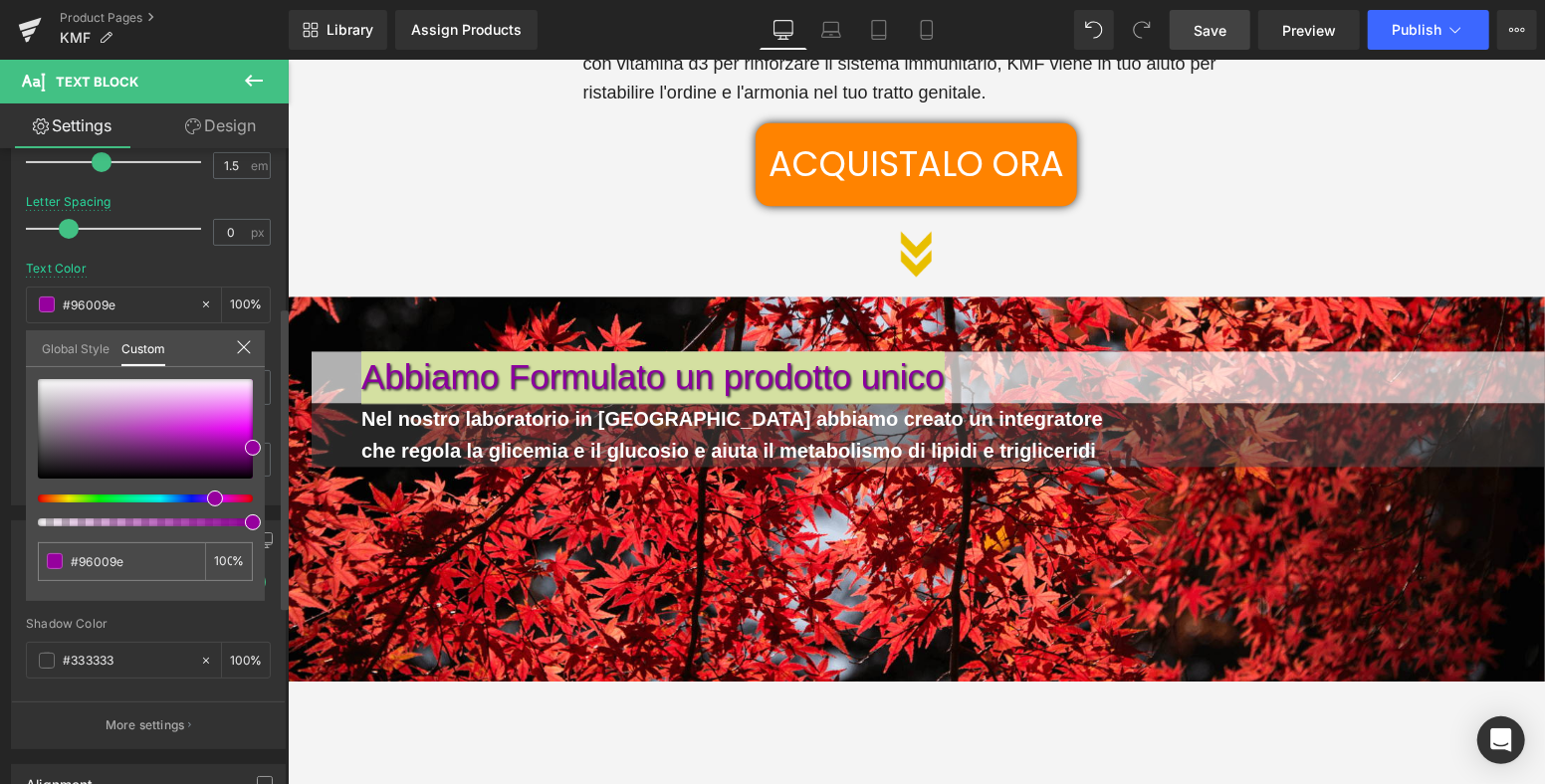 type on "#8b009e" 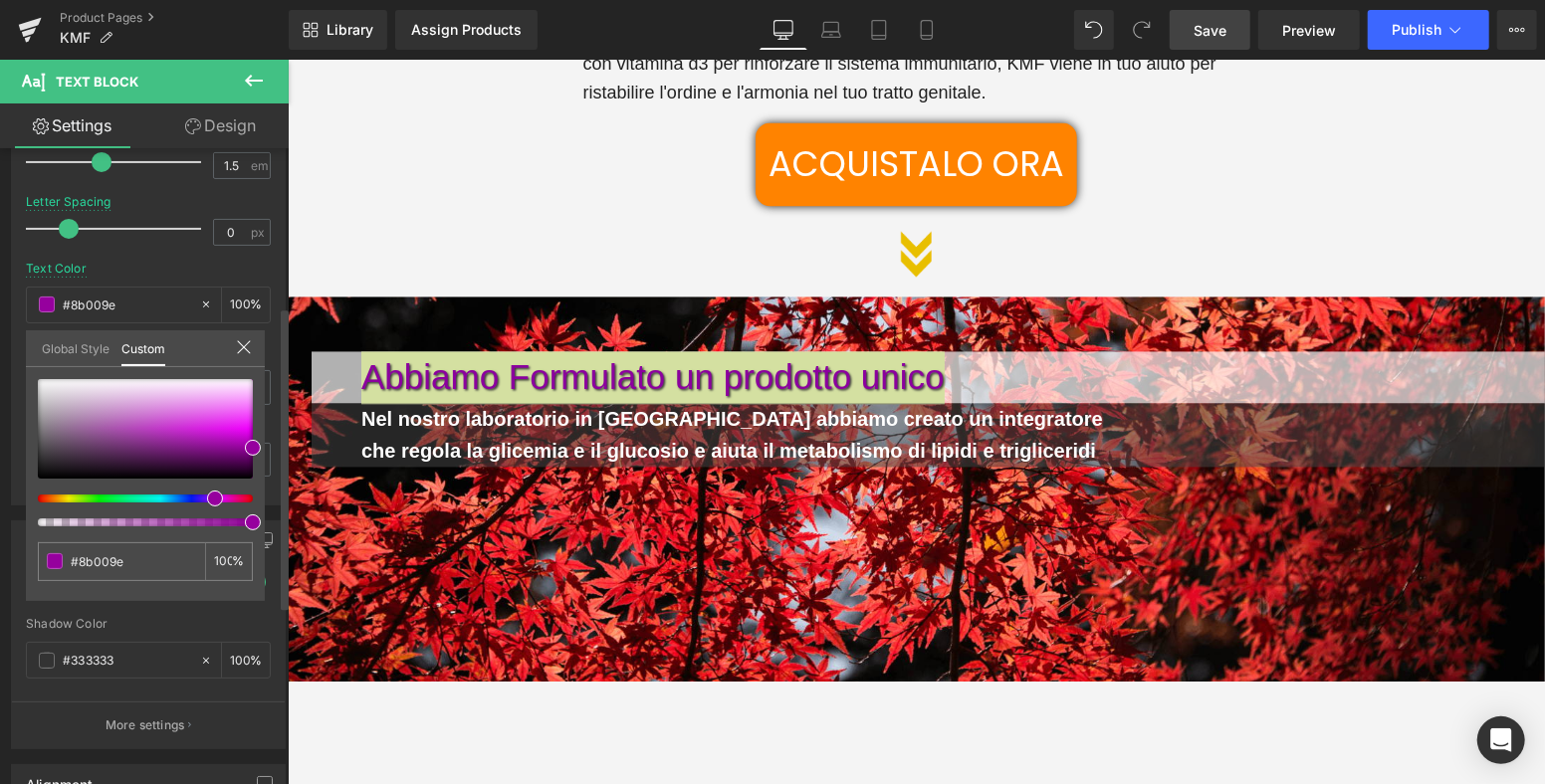 type on "#89009e" 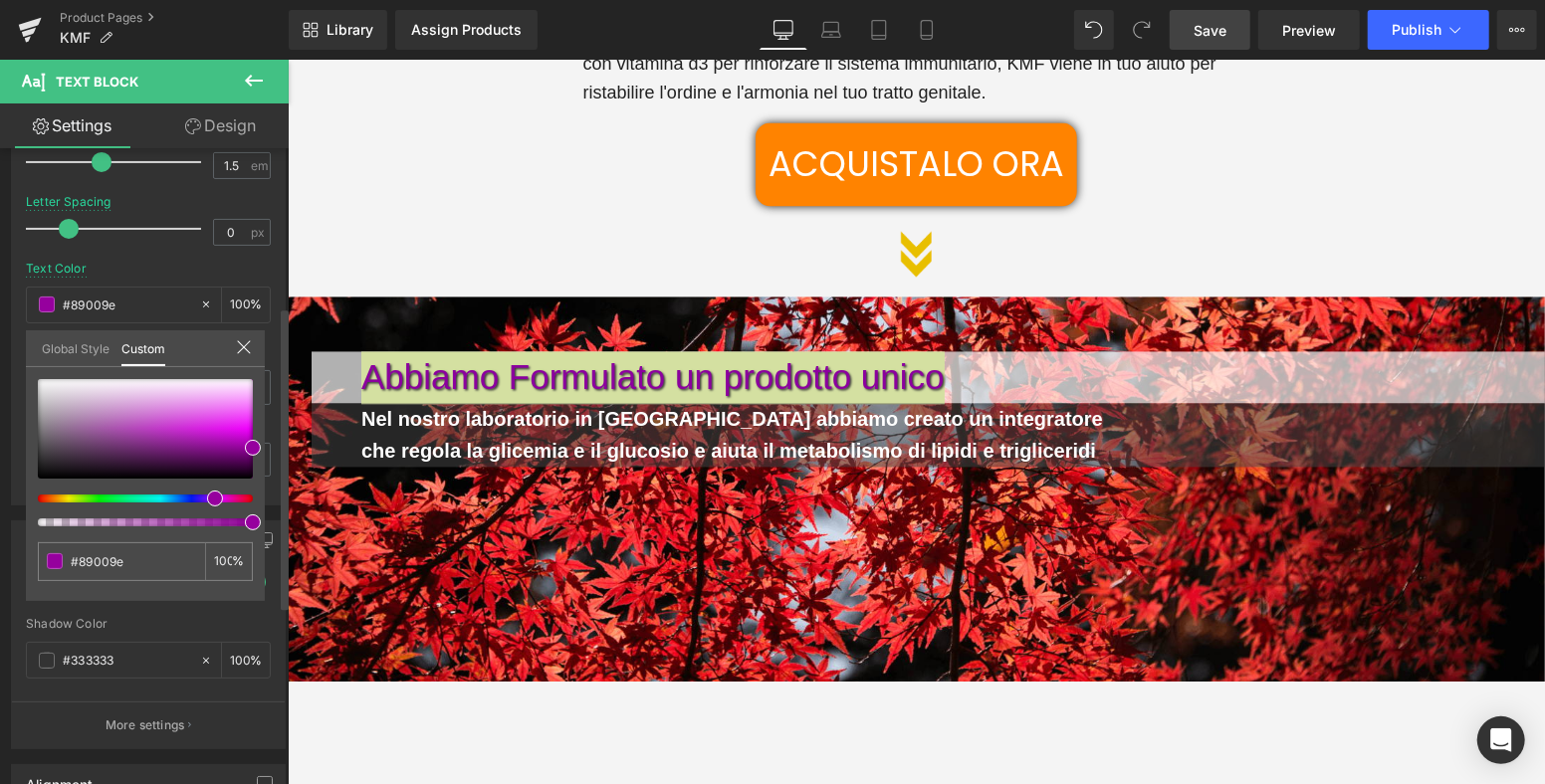 type on "#83009e" 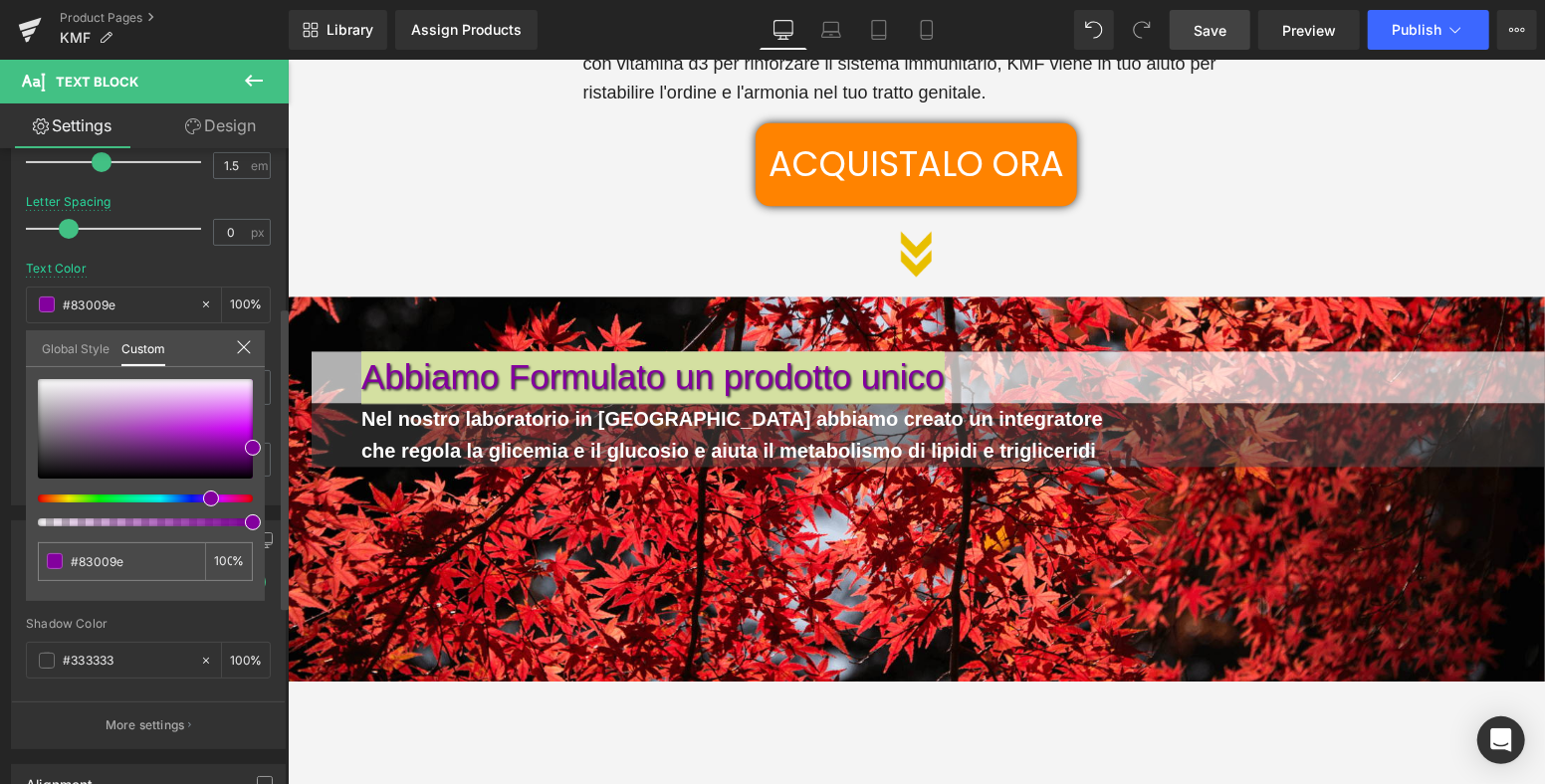 type on "#89009e" 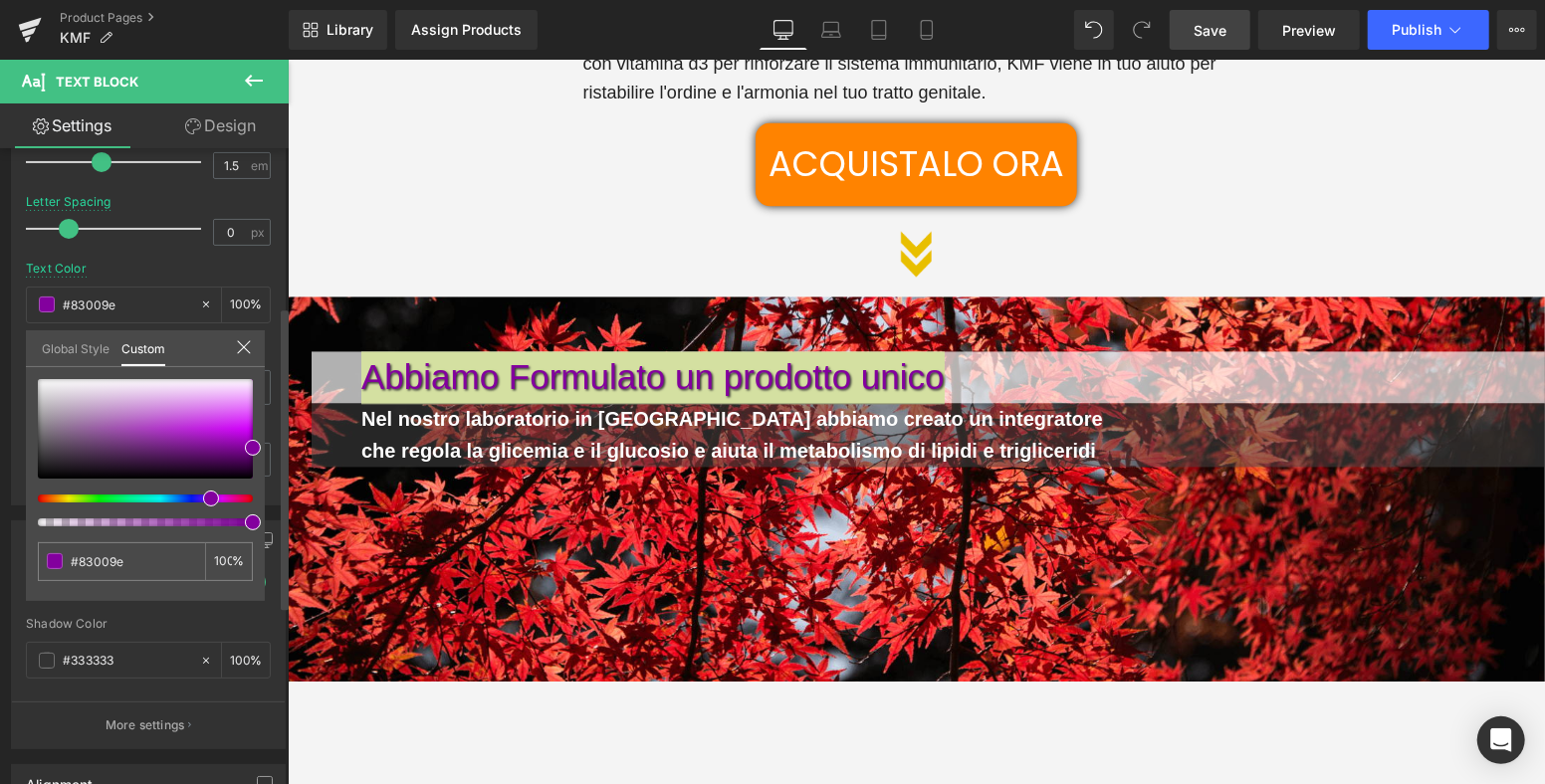 type on "#89009e" 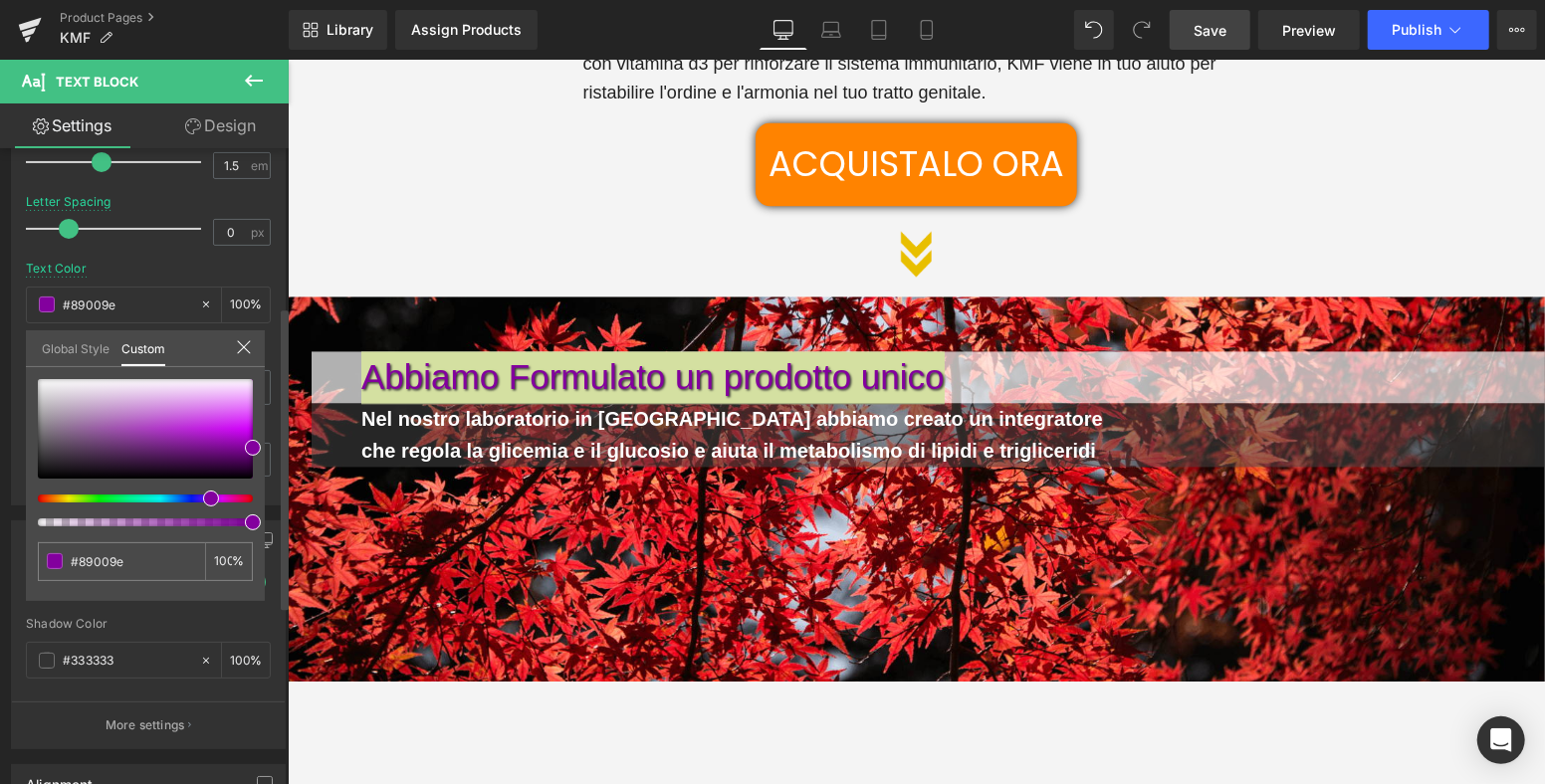 type on "#8b009e" 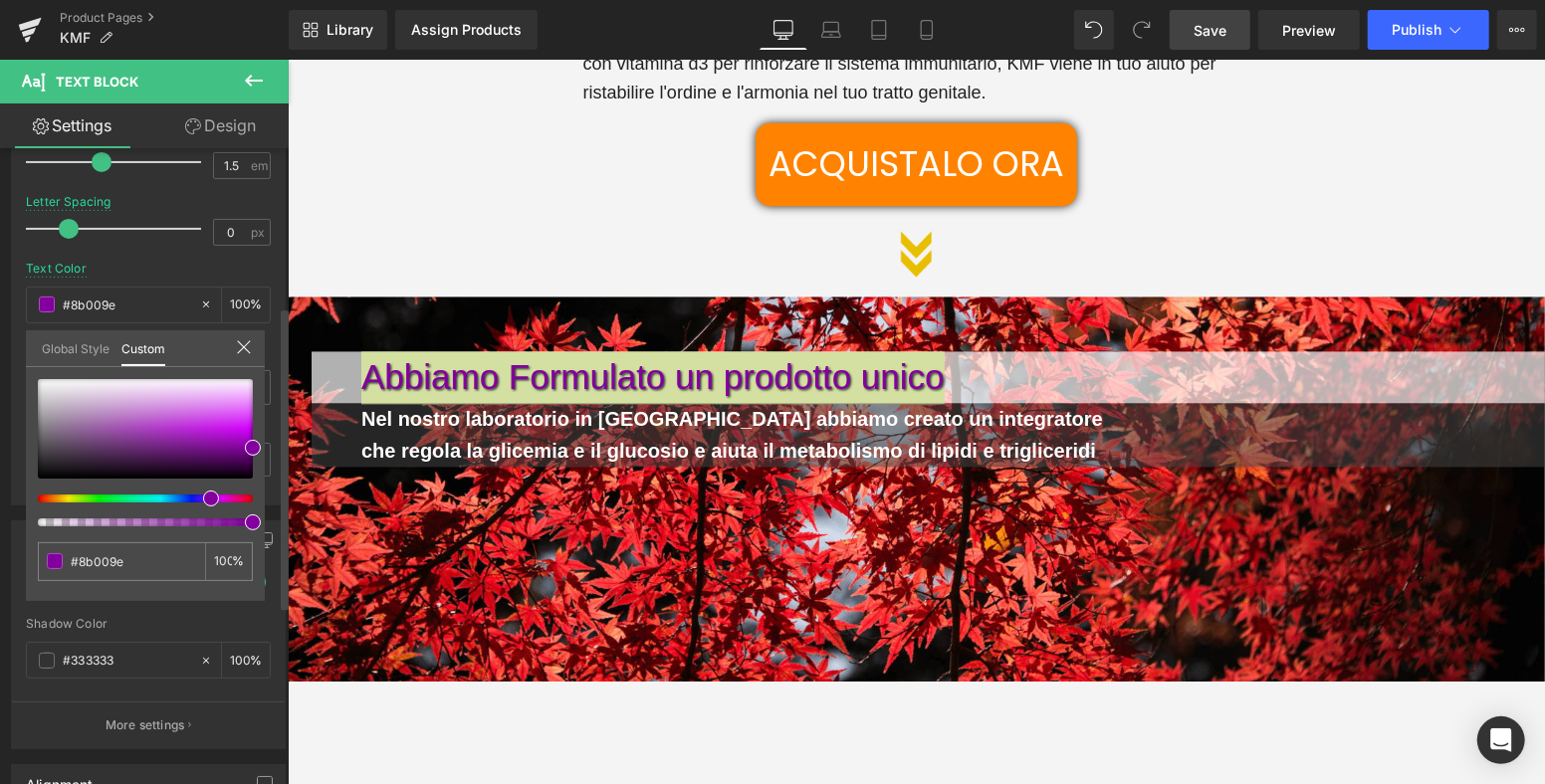 type on "#96009e" 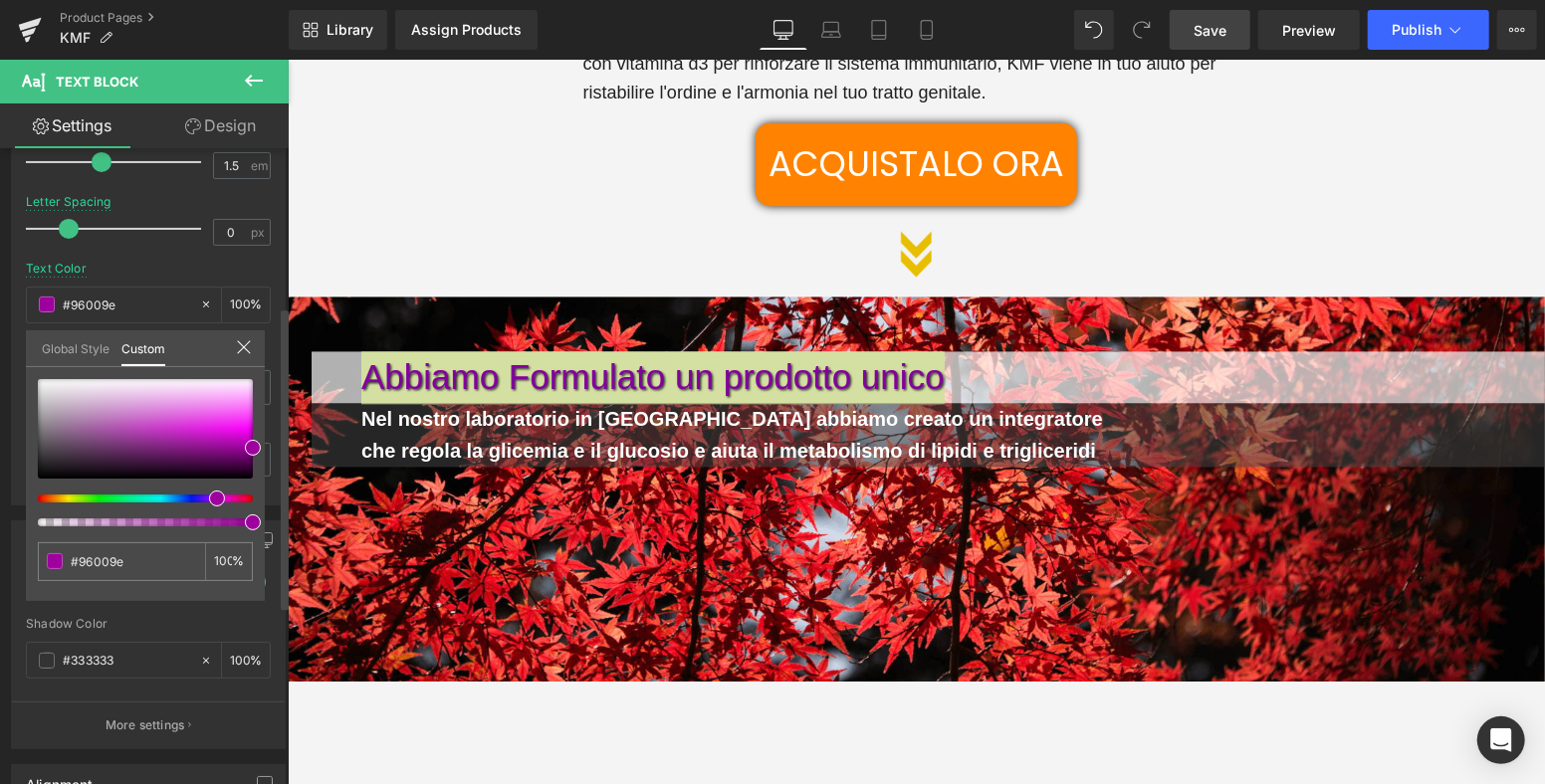 type on "#98009e" 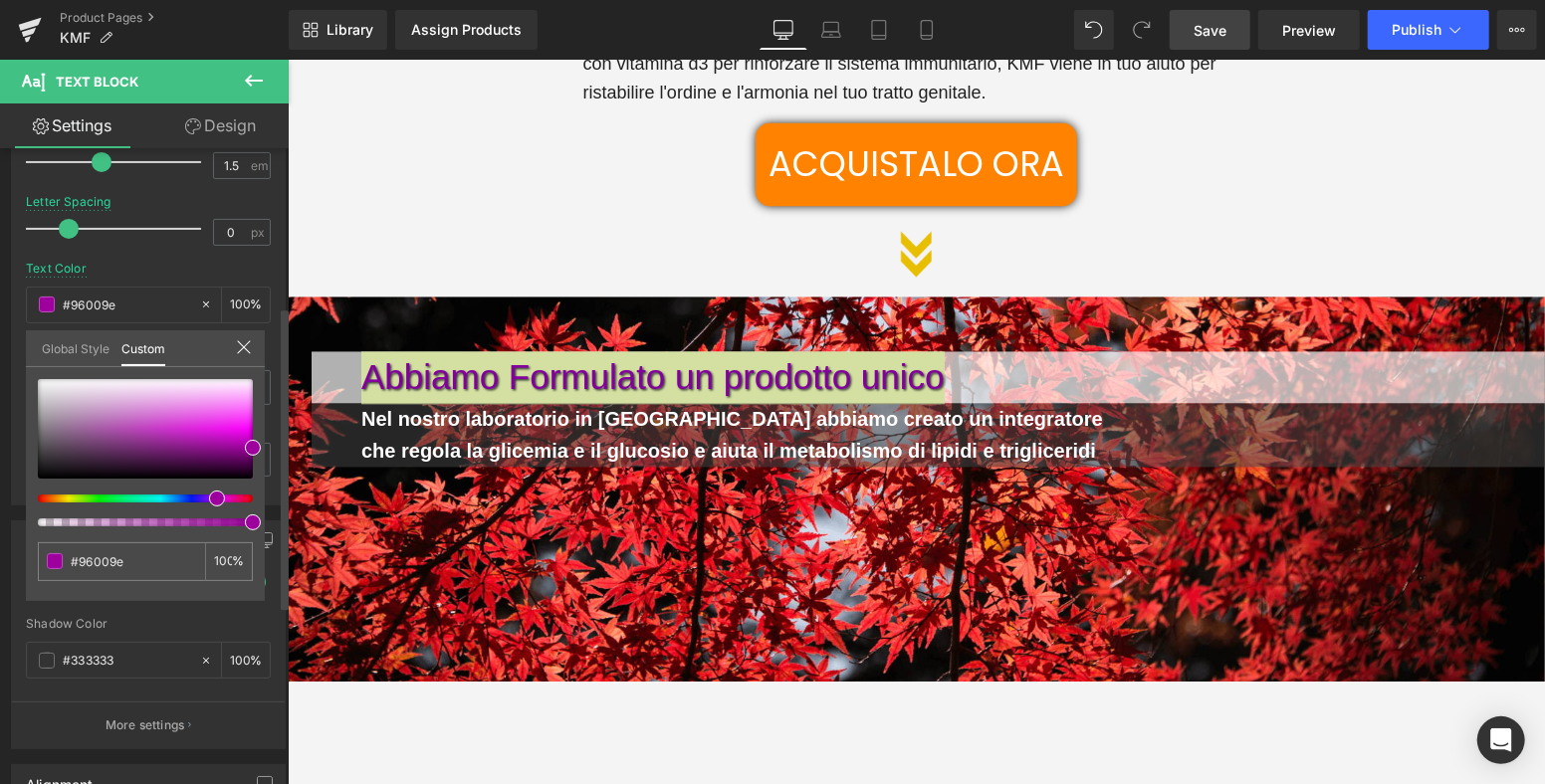 type on "#98009e" 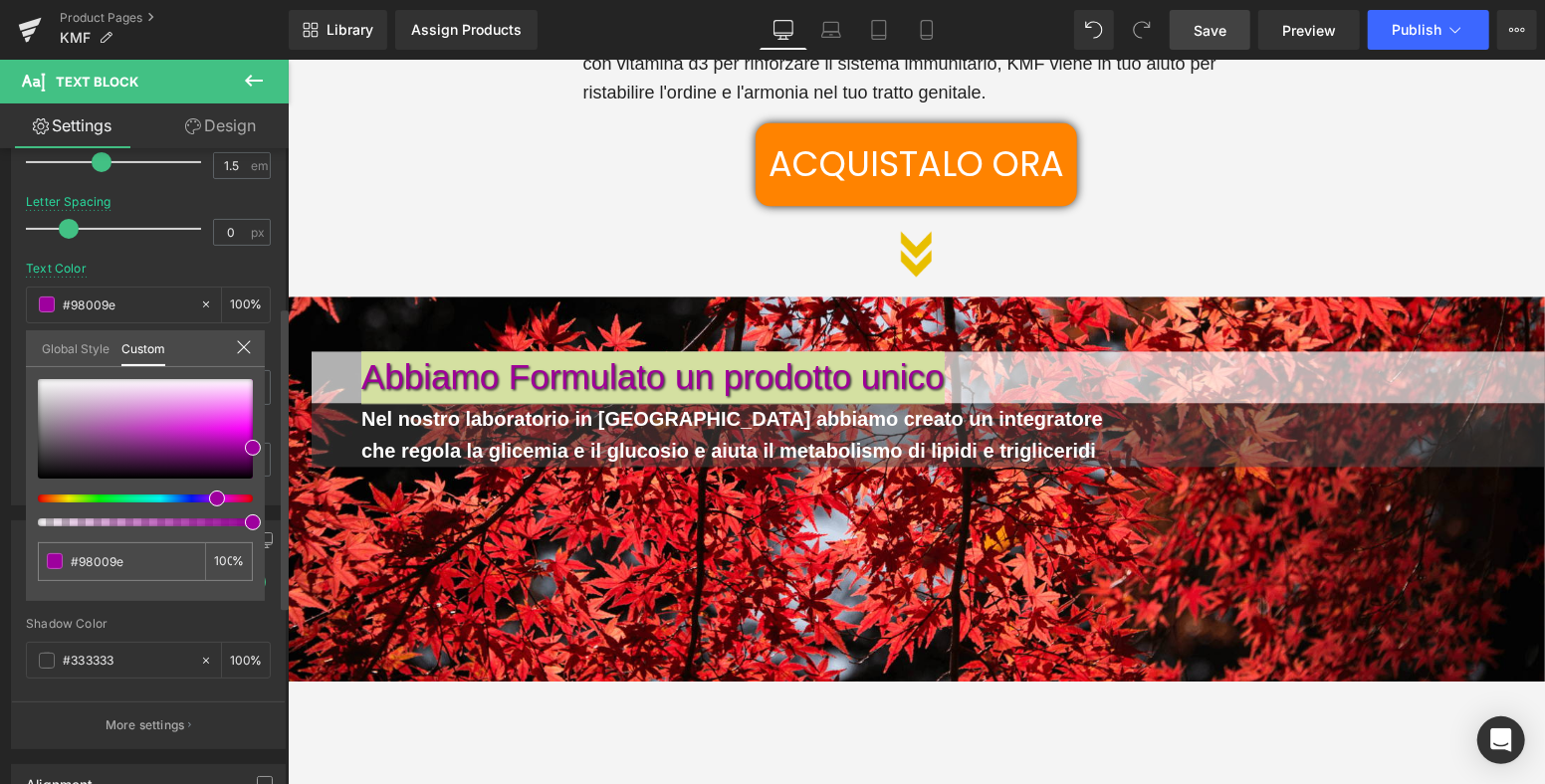 type on "#9e0098" 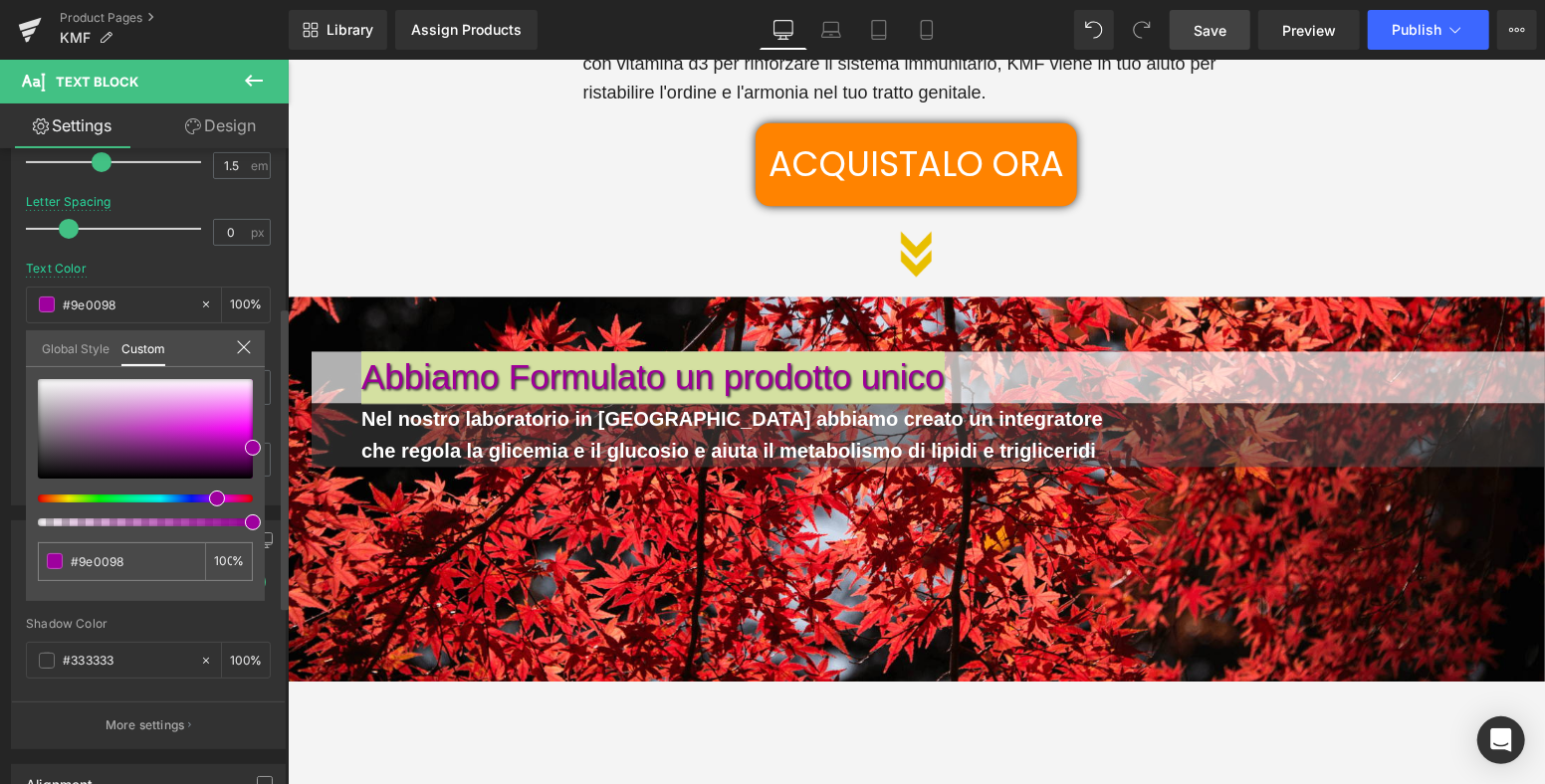 type on "#9e0090" 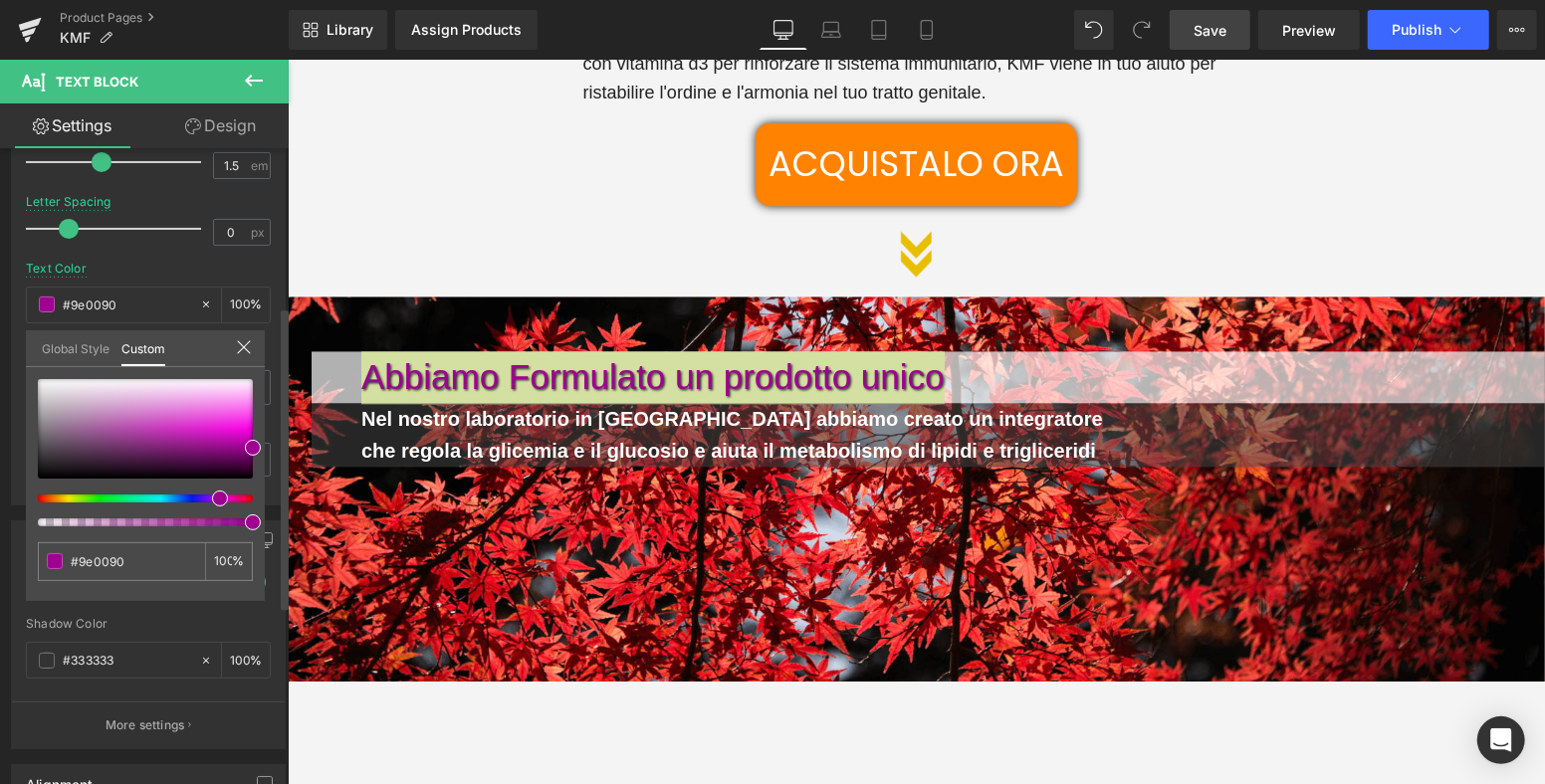type on "#9e0096" 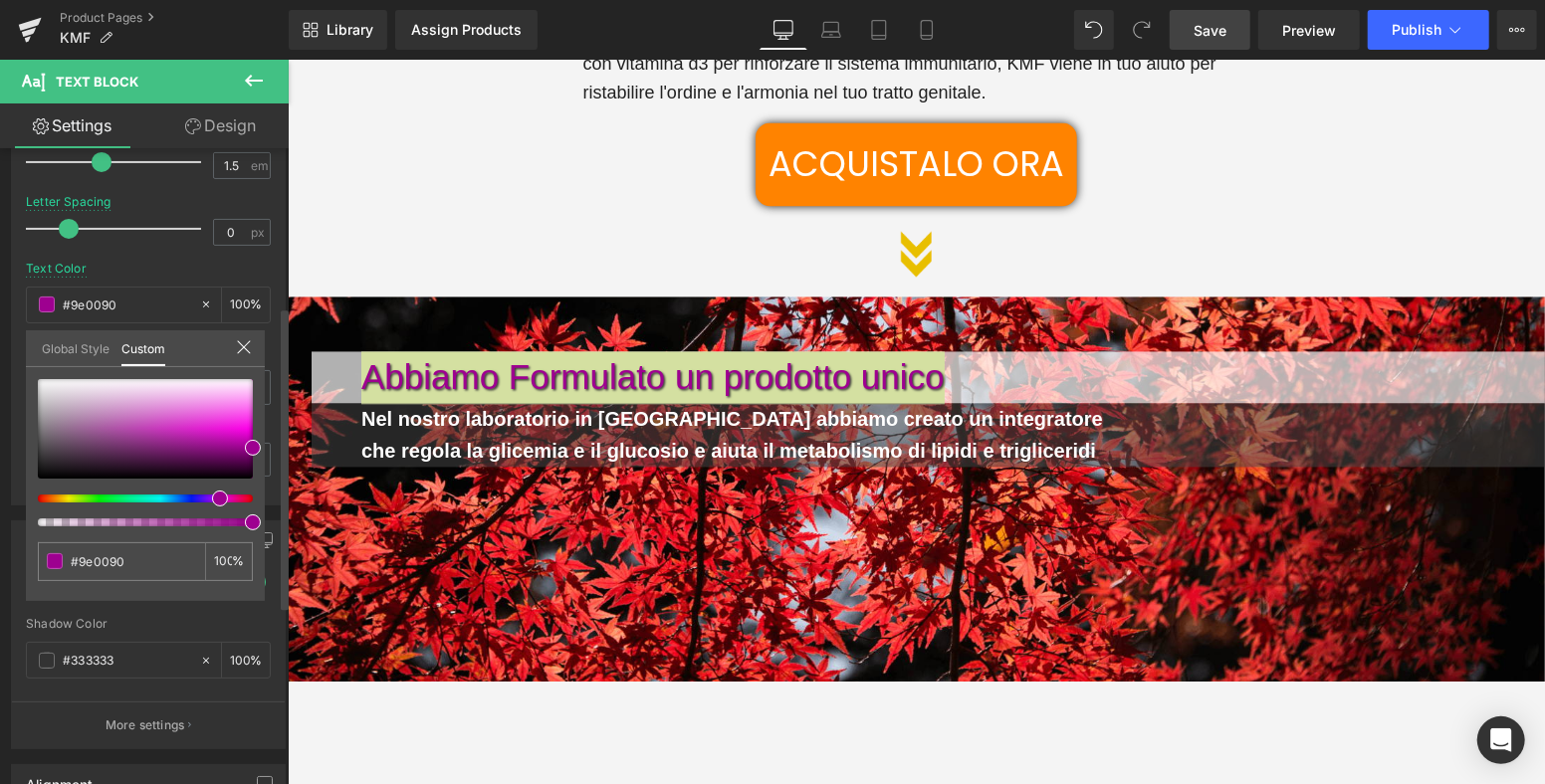 type on "#9e0096" 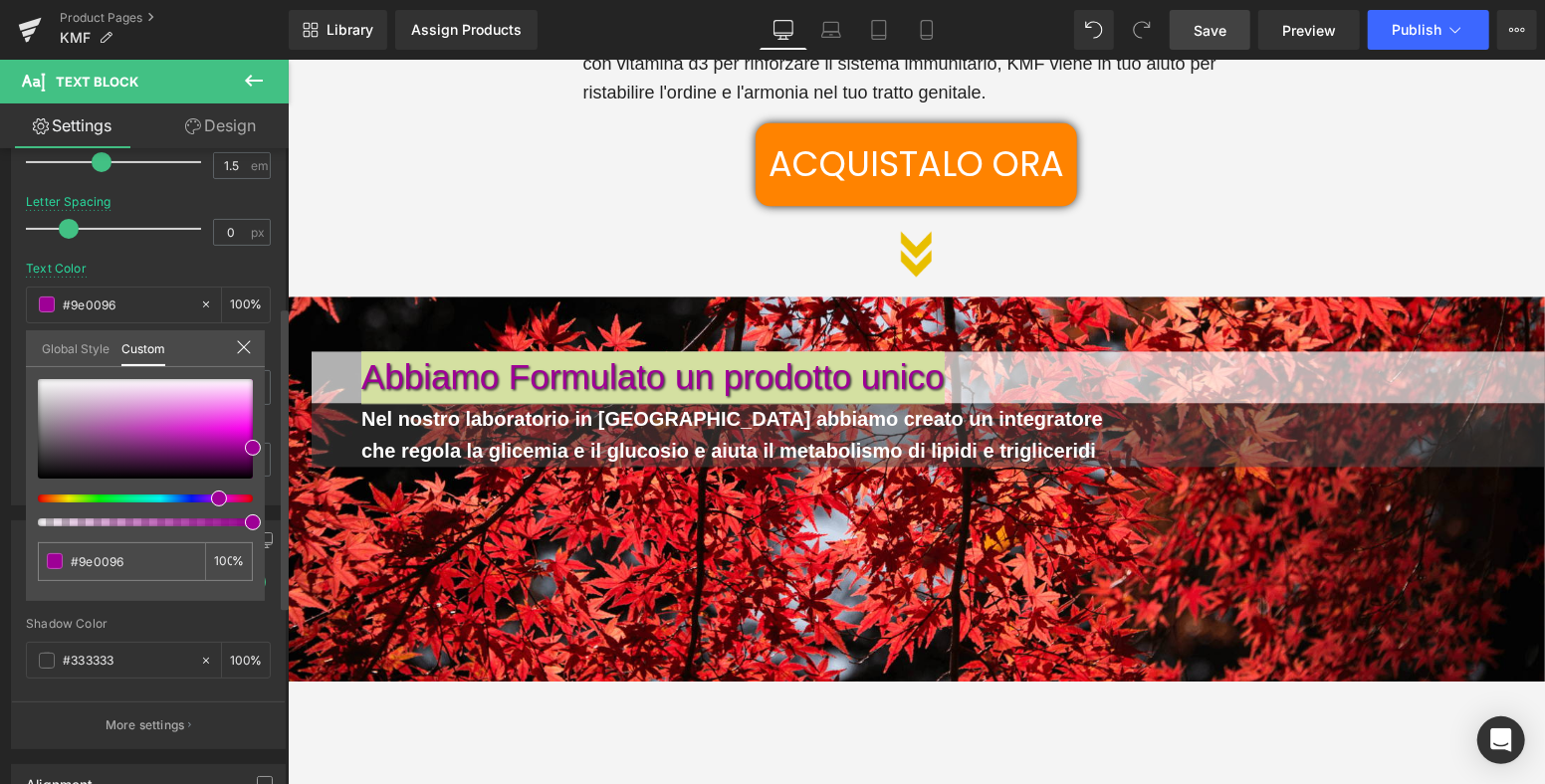 drag, startPoint x: 234, startPoint y: 495, endPoint x: 260, endPoint y: 416, distance: 83.168504 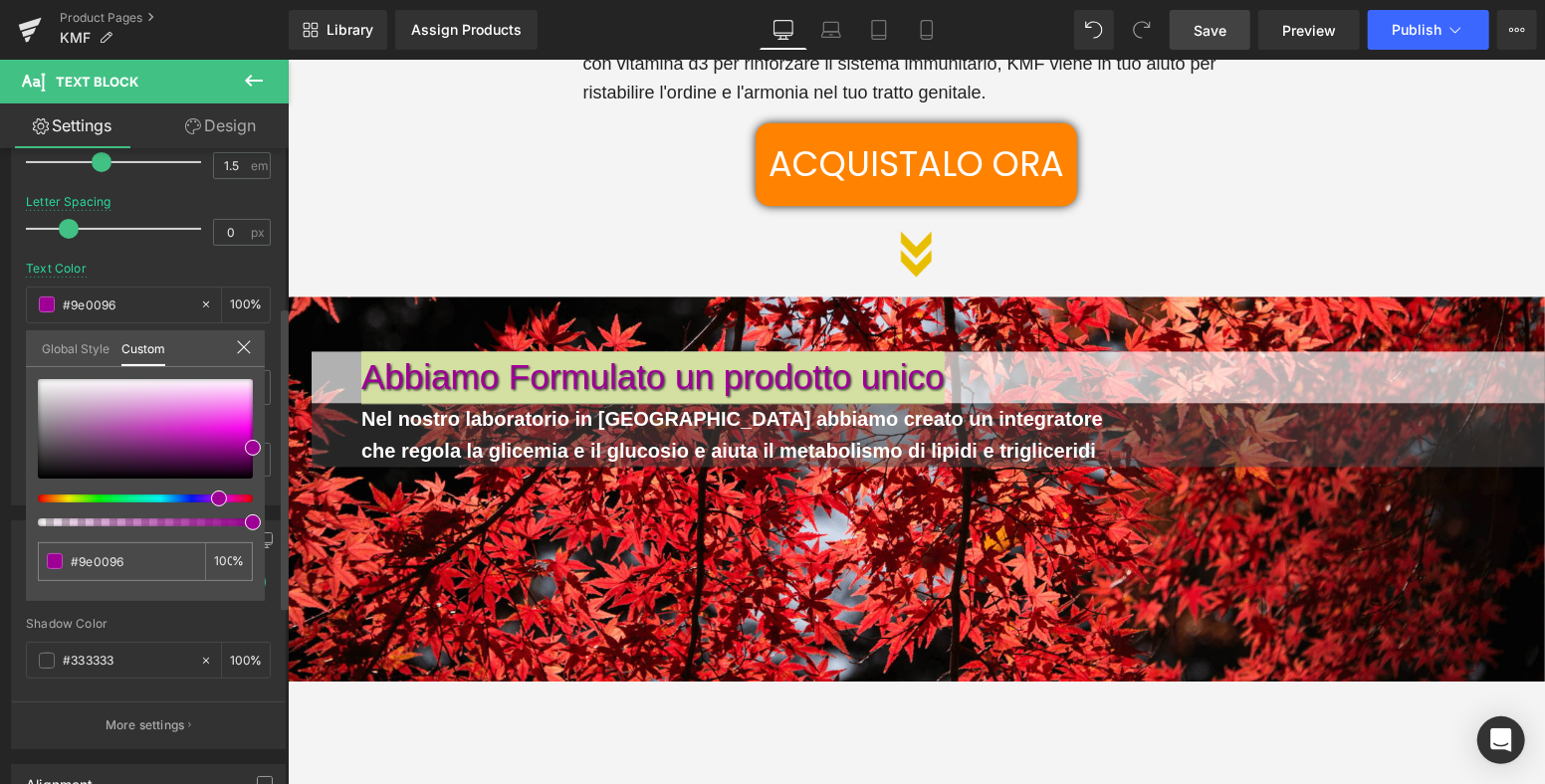 click at bounding box center (137, 498) 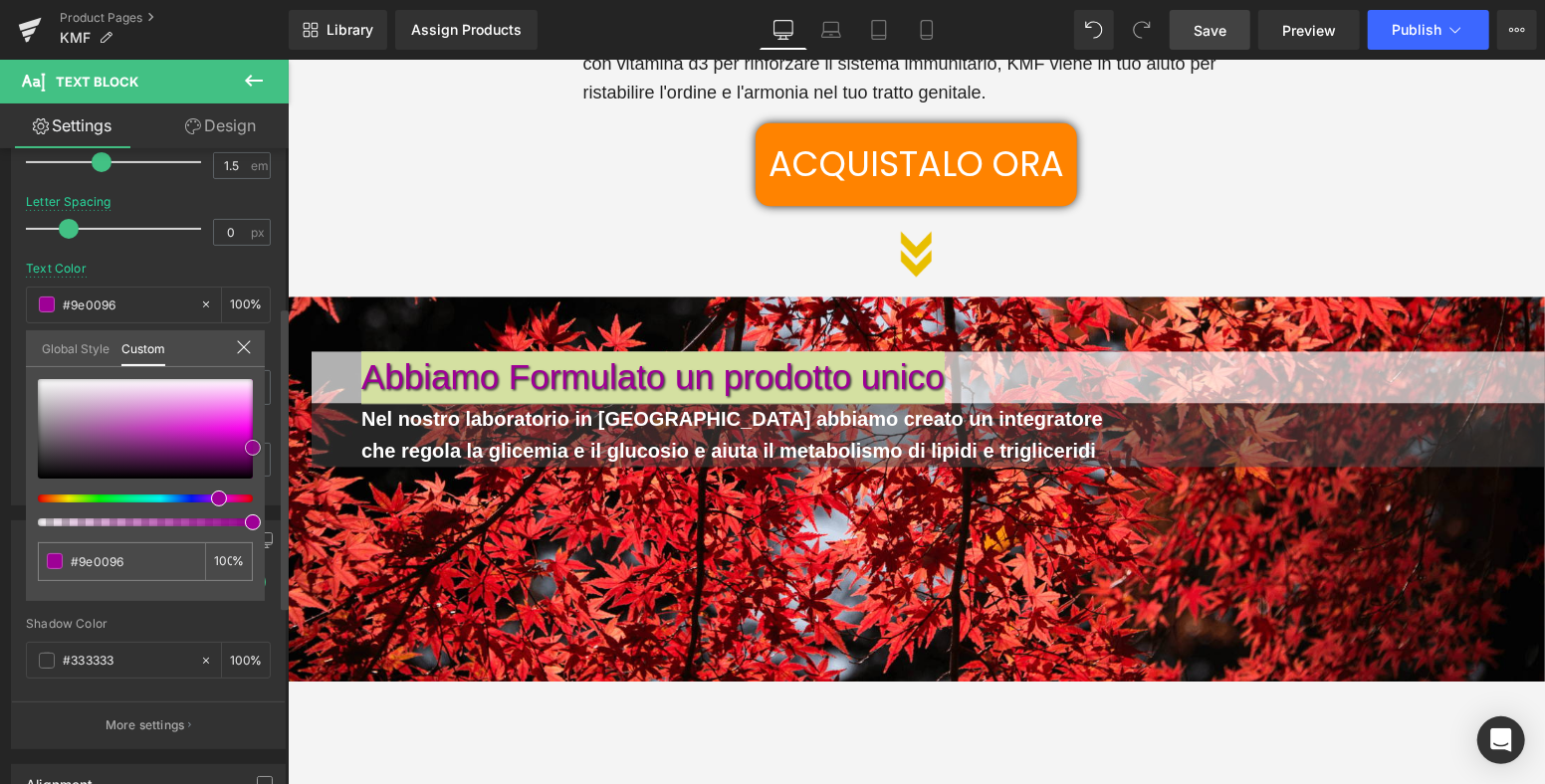 type on "#a3009b" 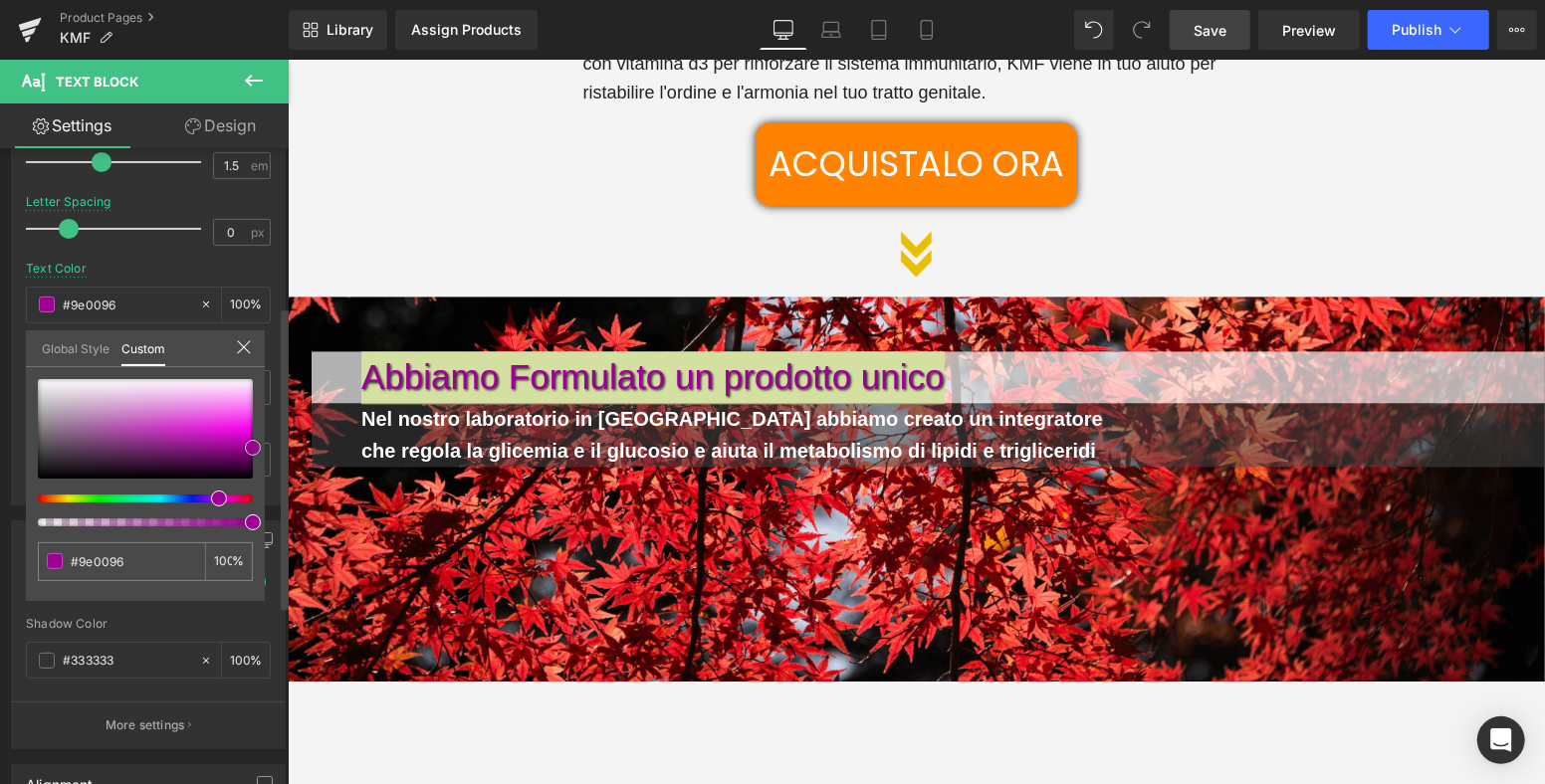 type on "#a3009b" 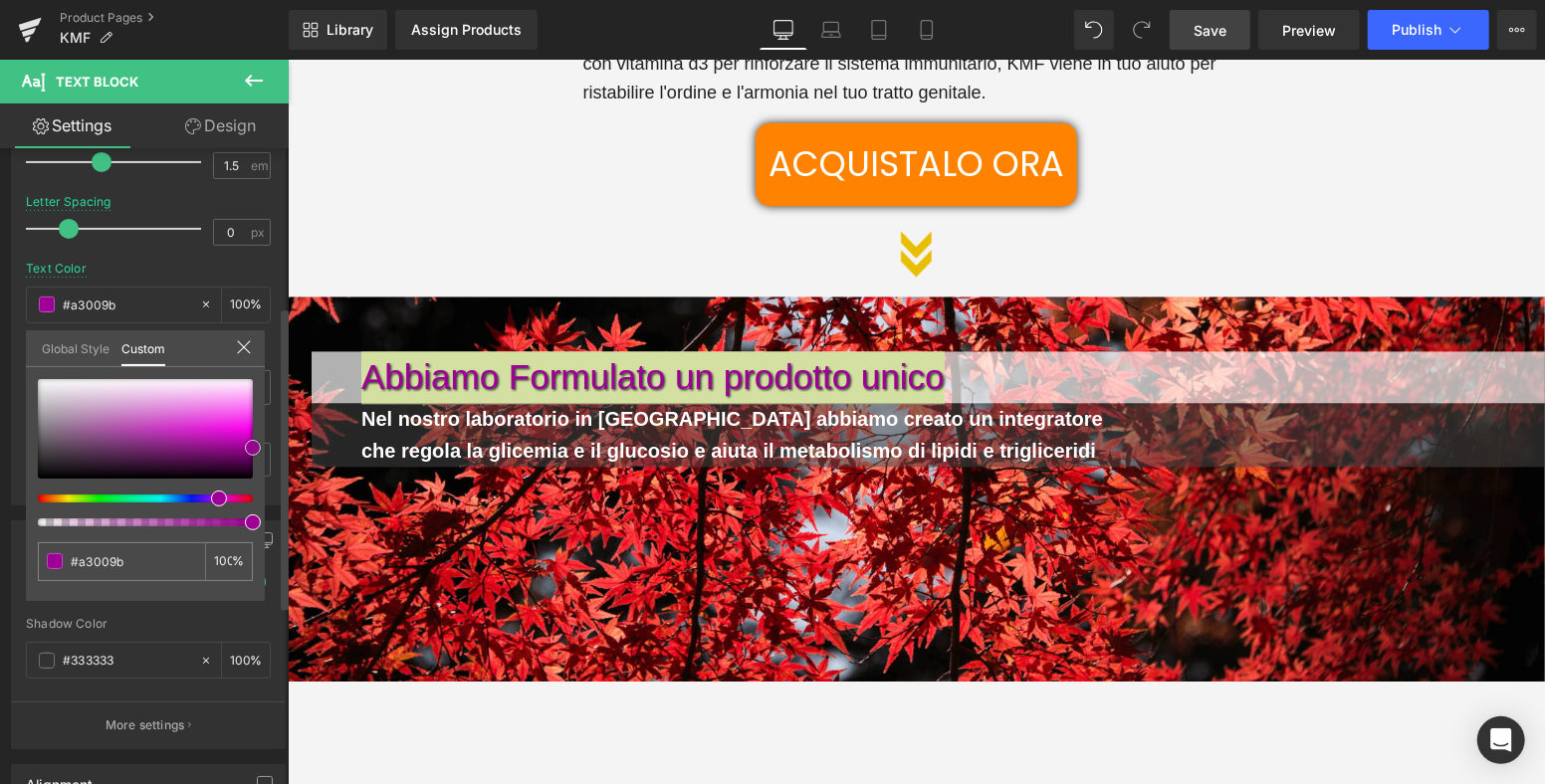type on "#b200a9" 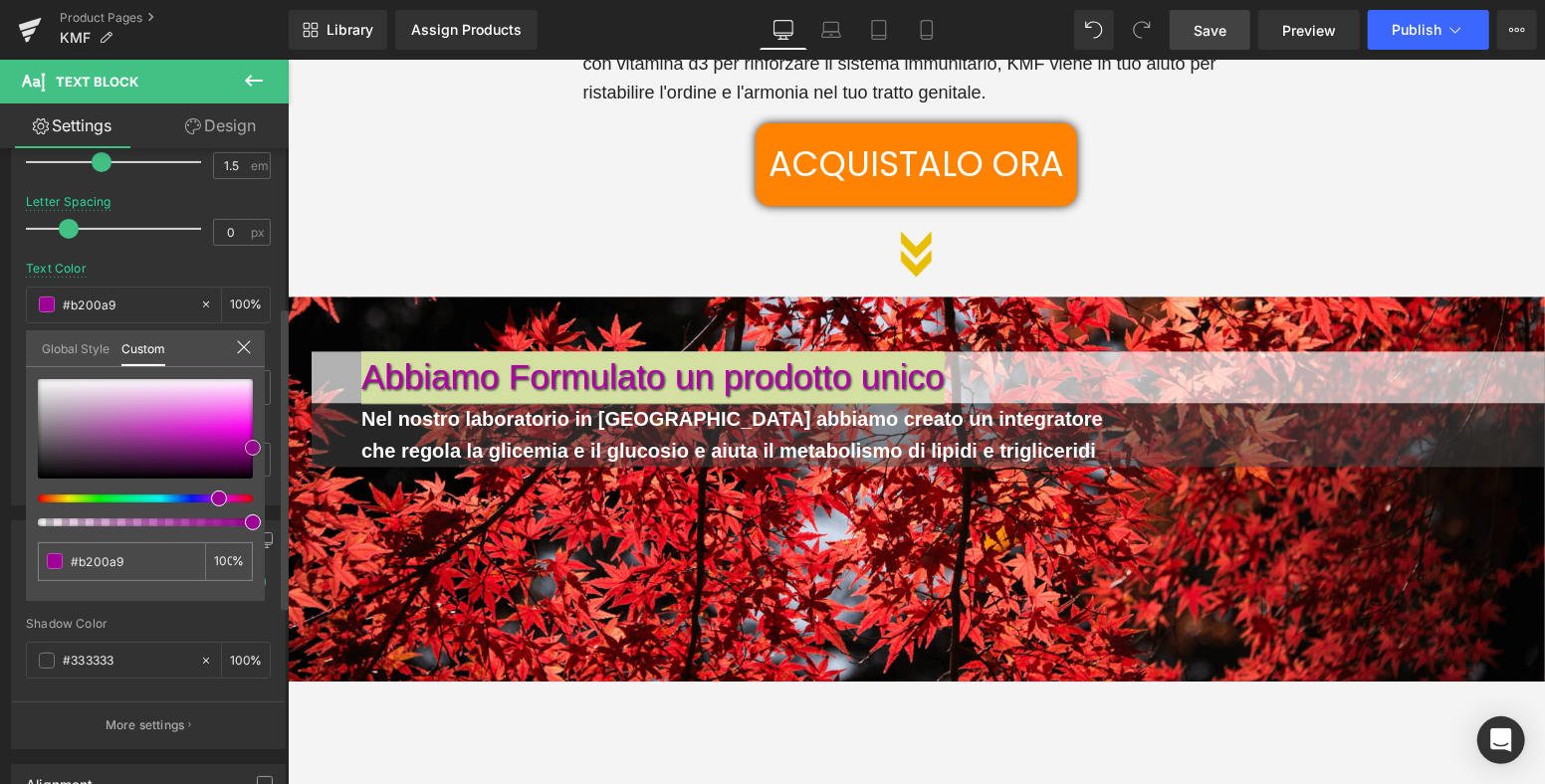 type on "#c600bc" 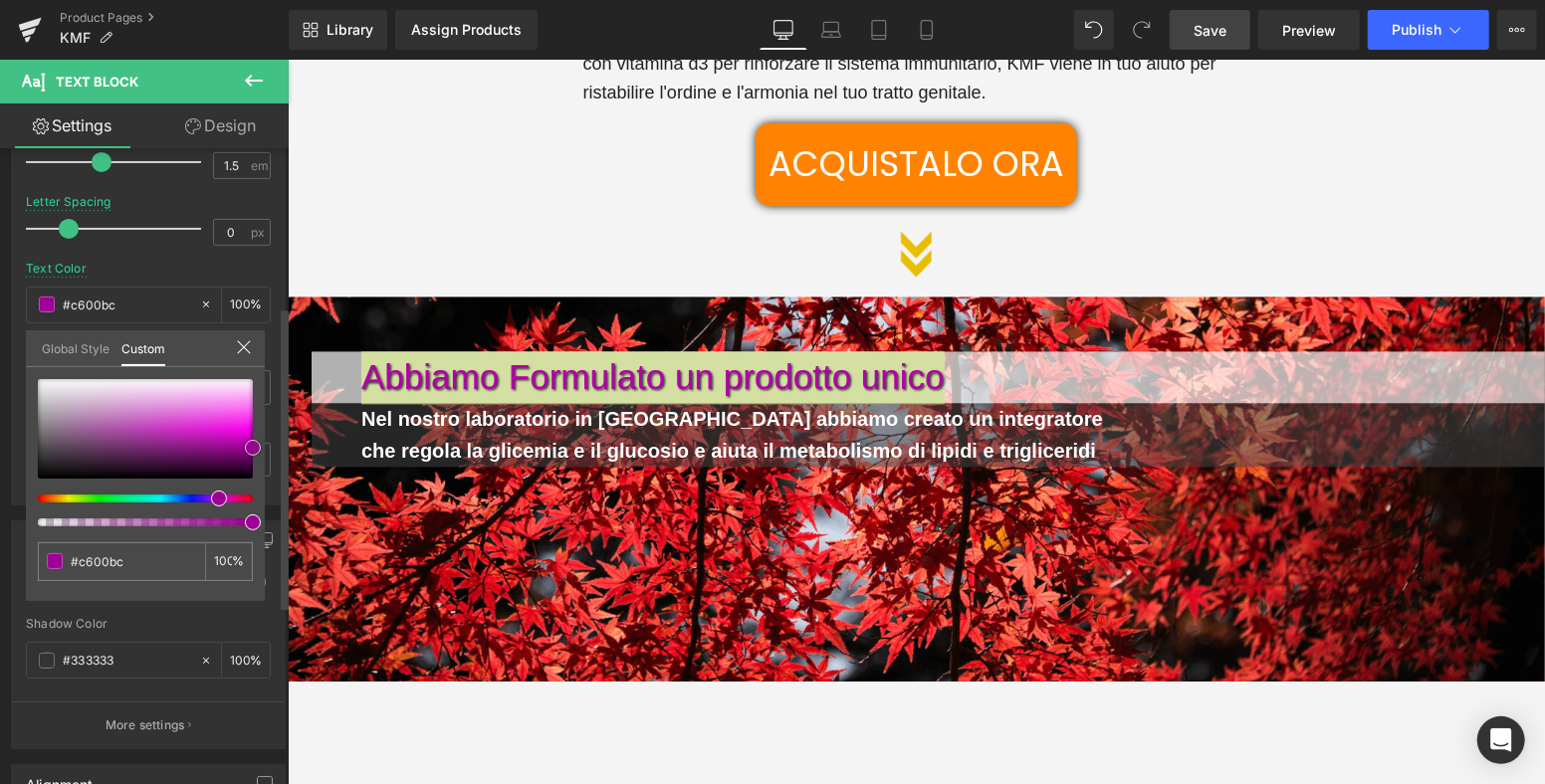 type on "#db00d0" 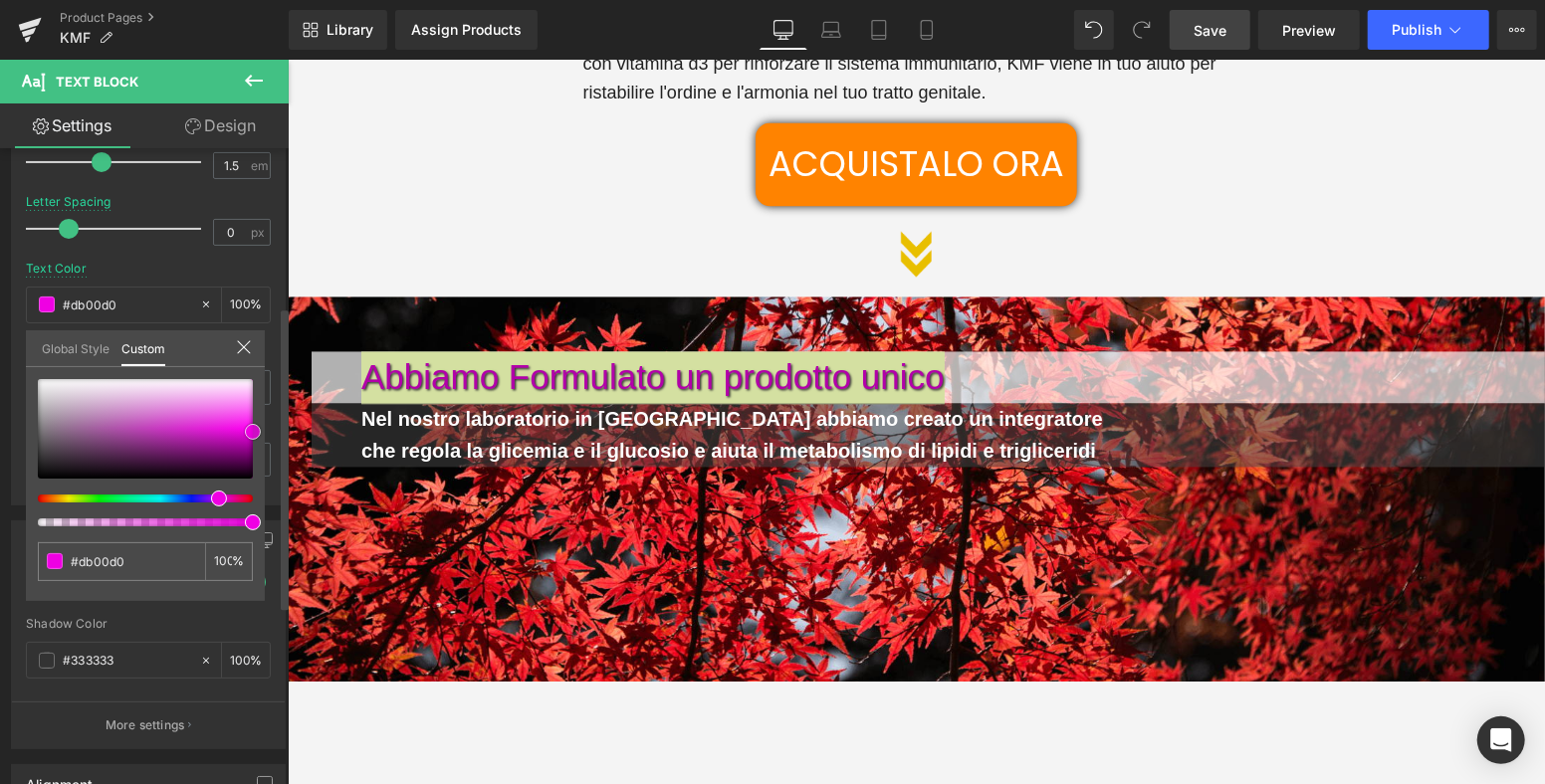 type on "#e000d5" 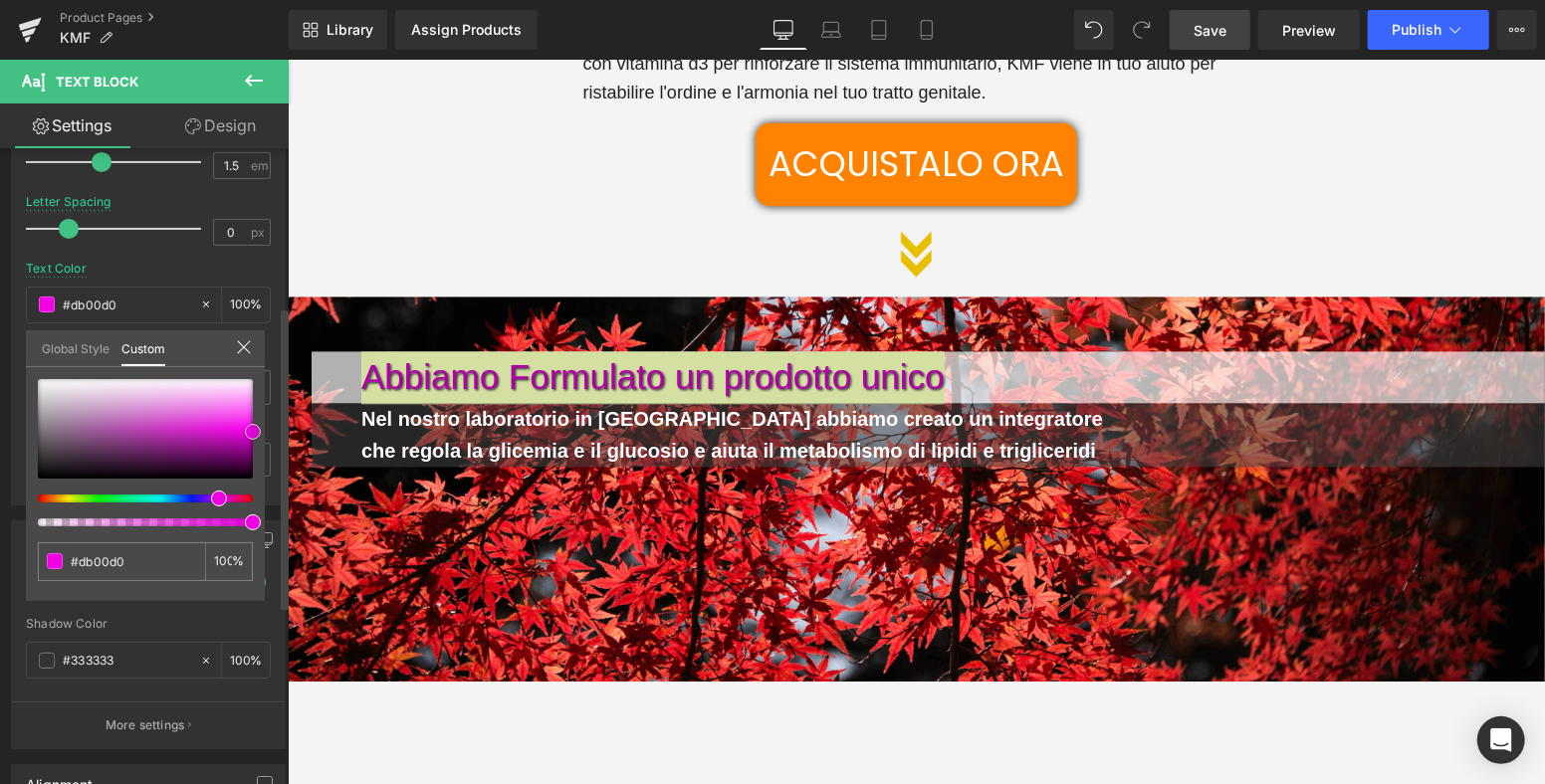 type on "#e000d5" 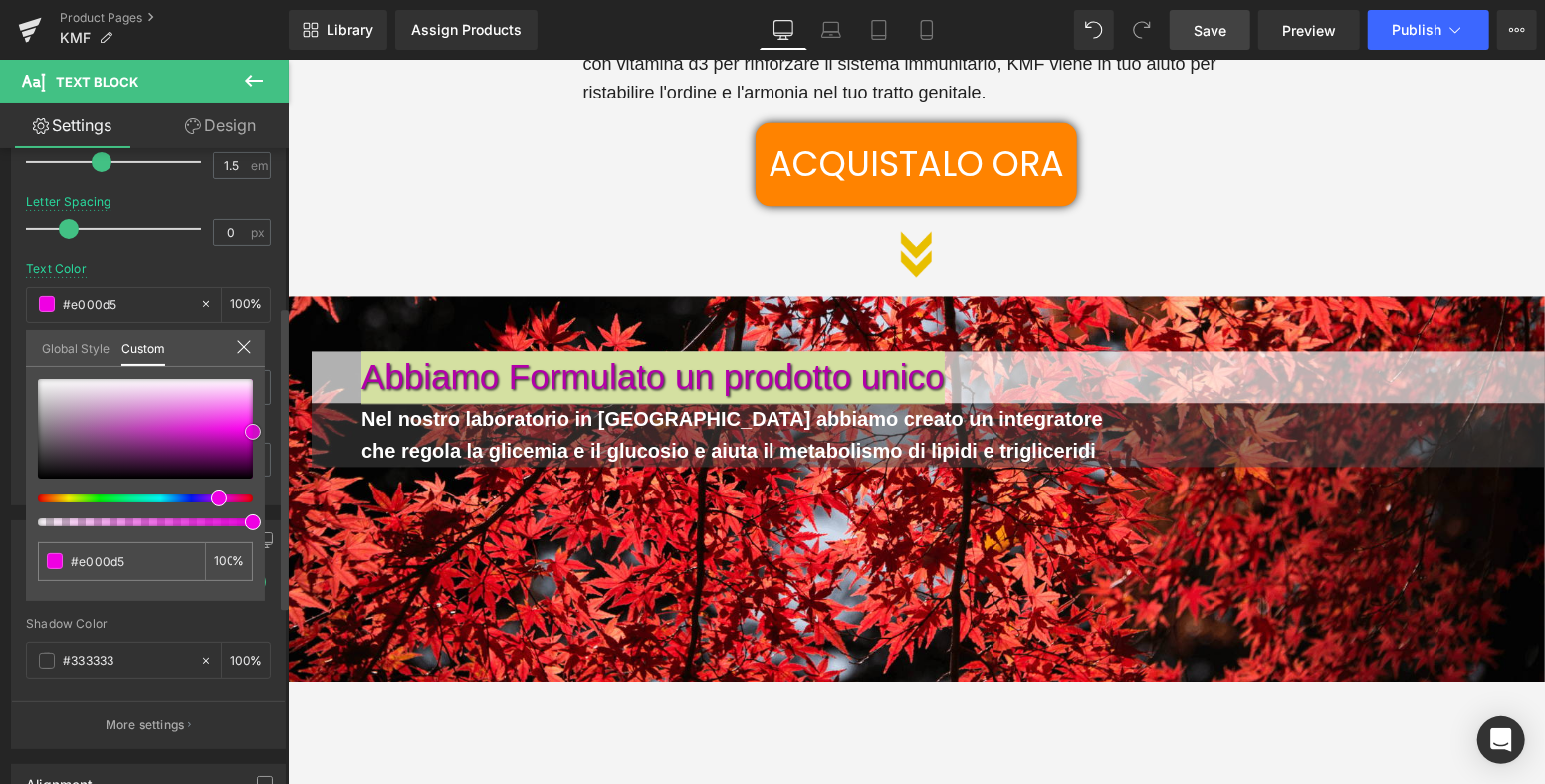 type on "#ef00e3" 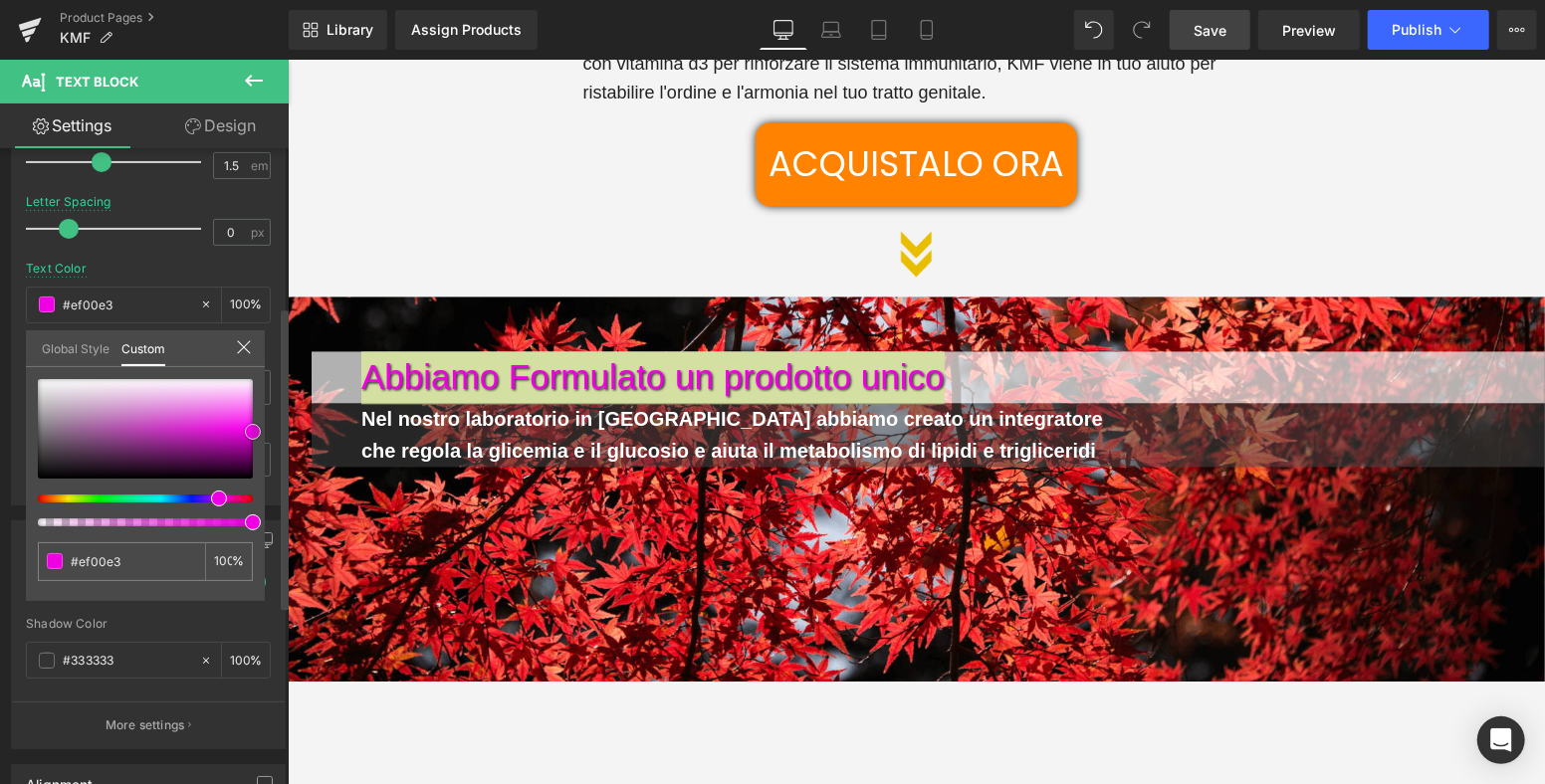 type on "#f400e8" 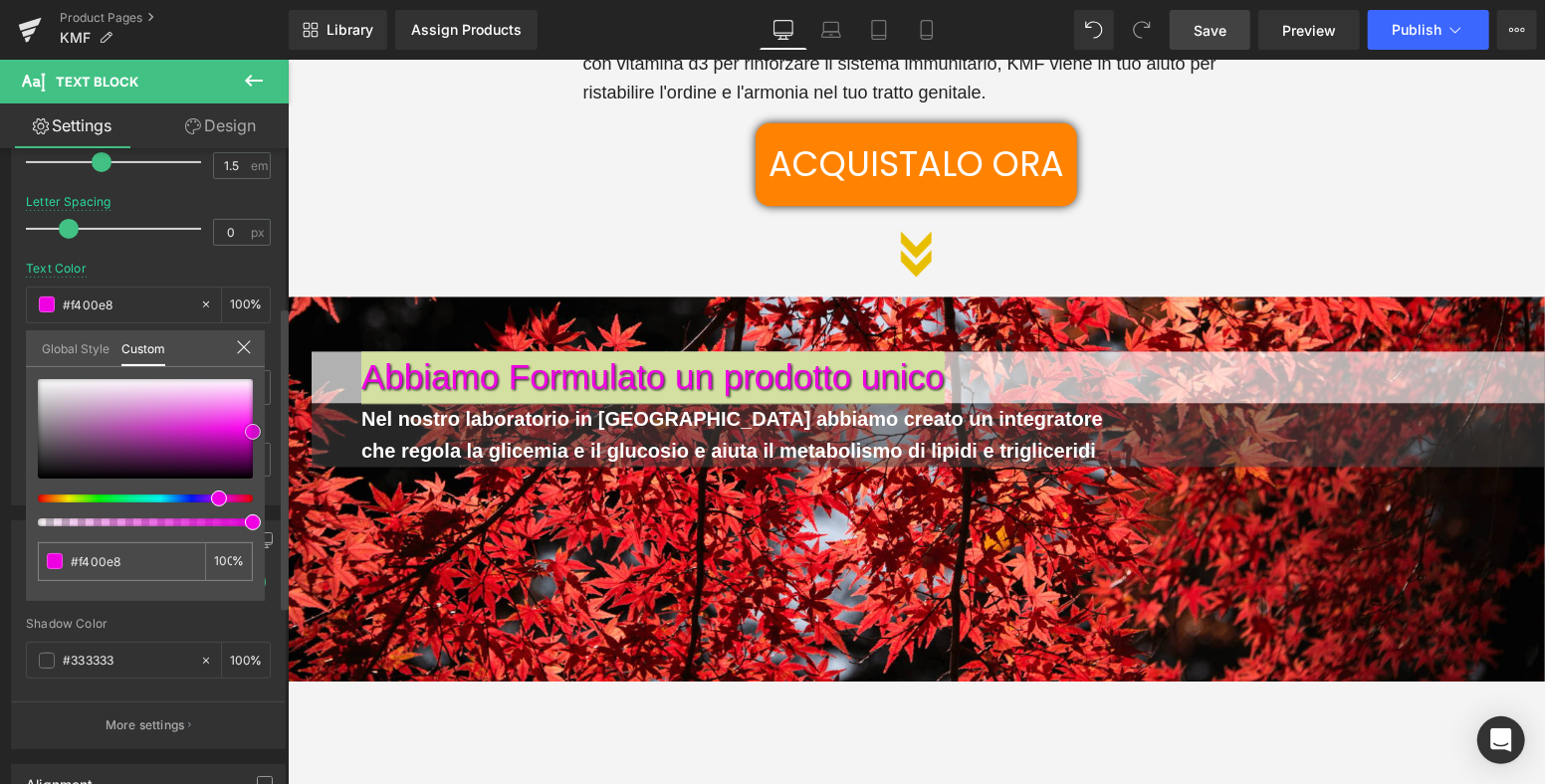 type on "#ff00f2" 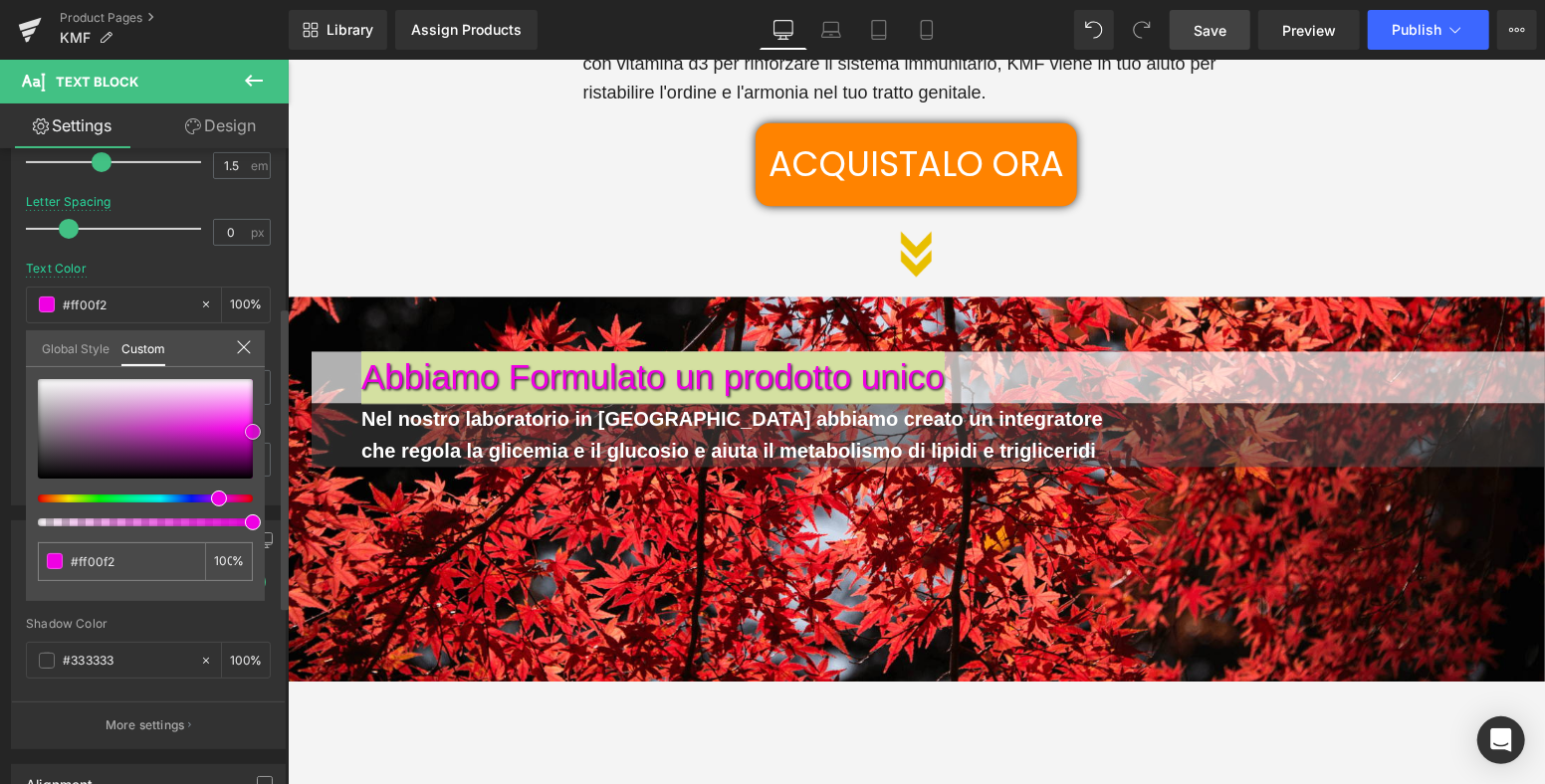 type on "#ff0ff3" 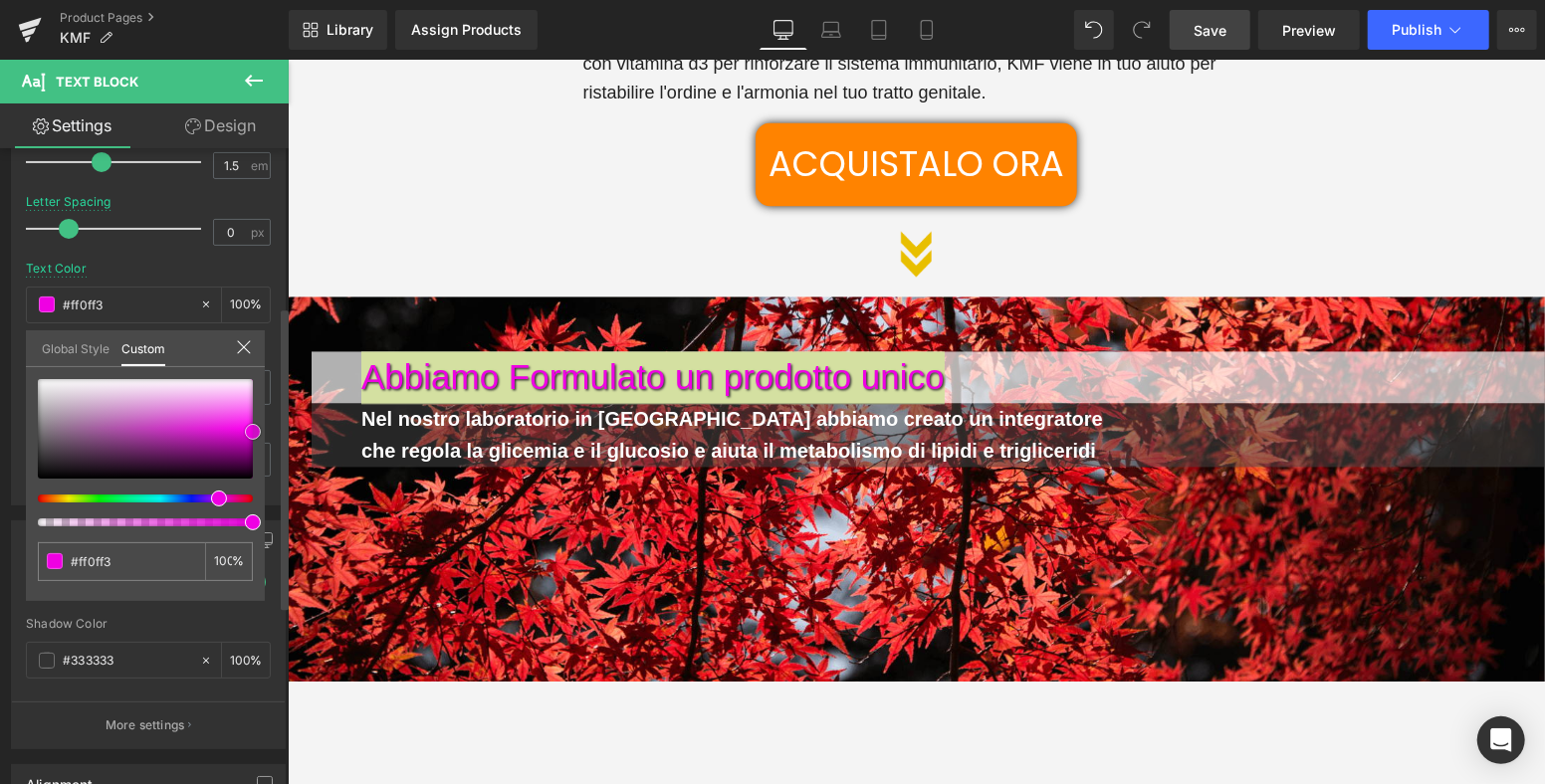 type on "#ff1ef3" 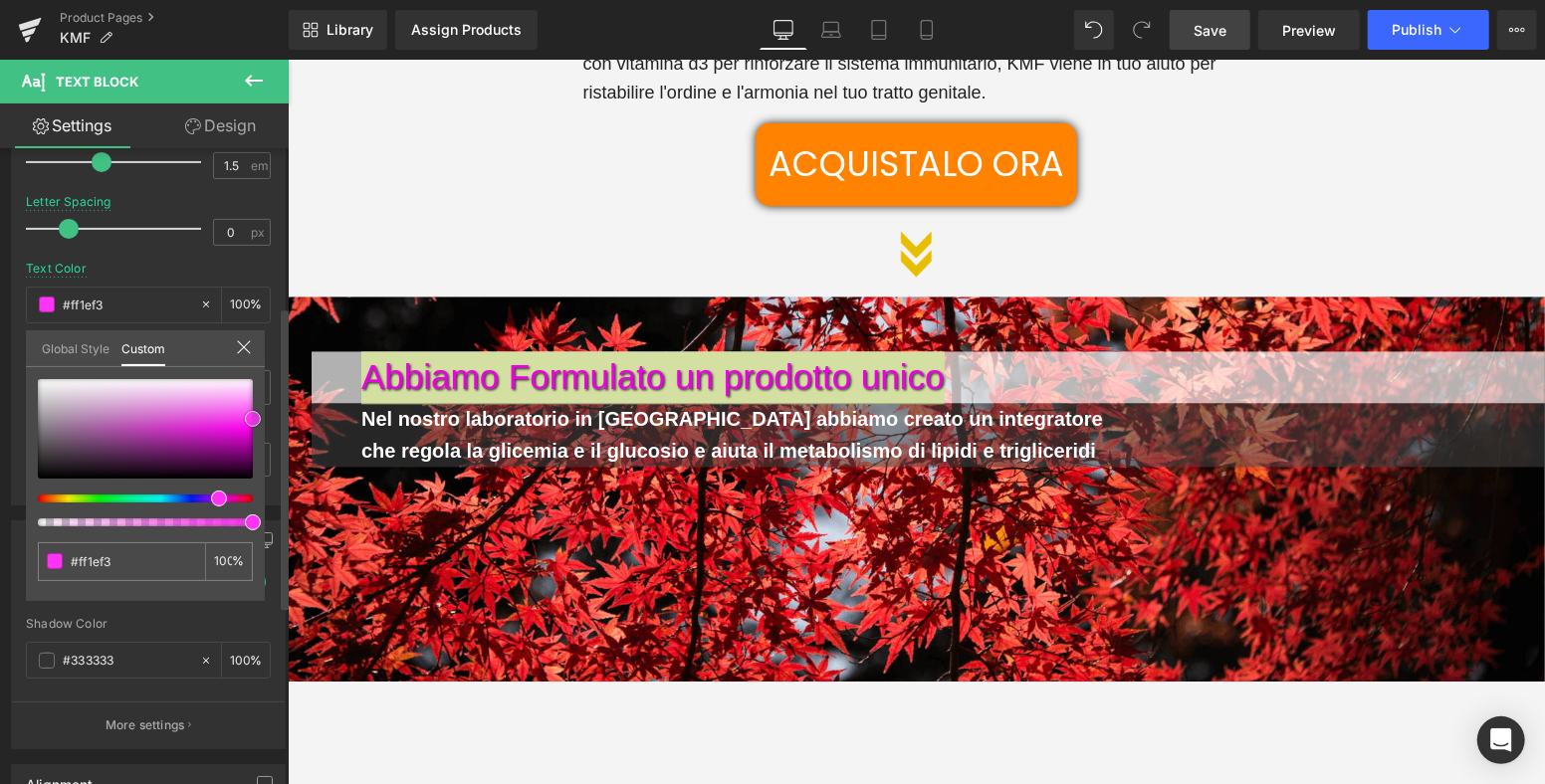 type on "#fe23f4" 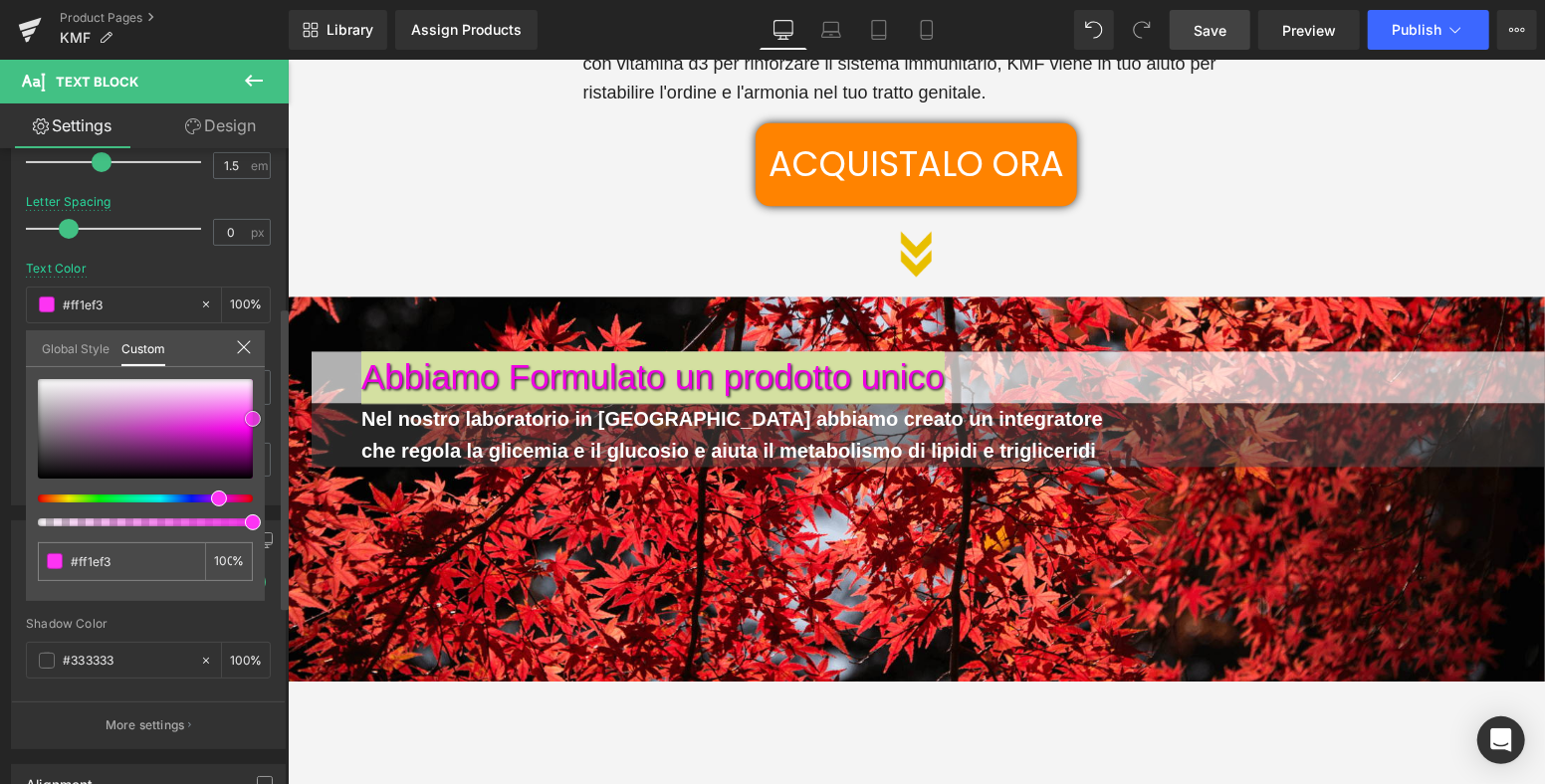 type on "#fe23f4" 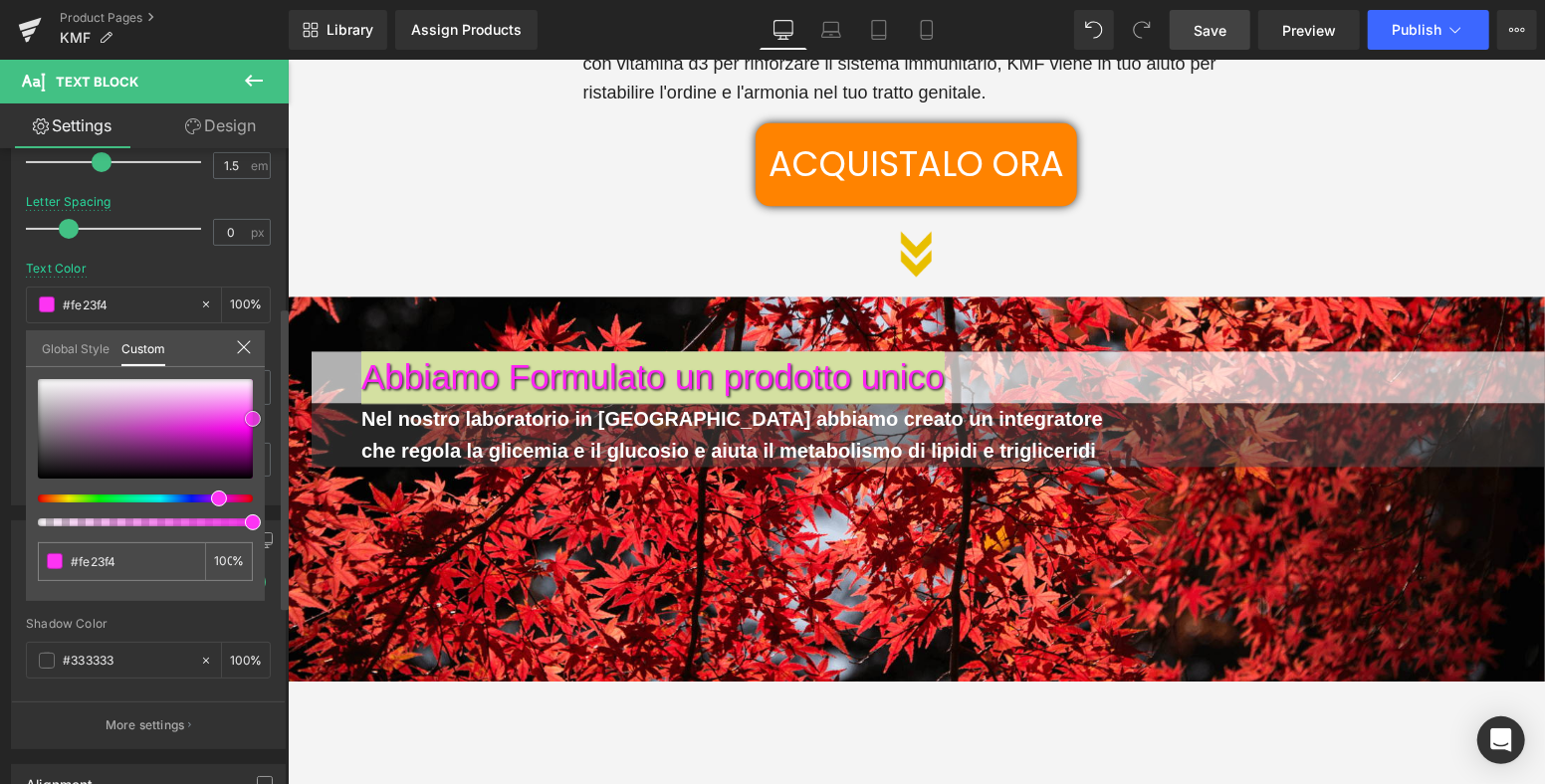 drag, startPoint x: 252, startPoint y: 446, endPoint x: 255, endPoint y: 417, distance: 29.15476 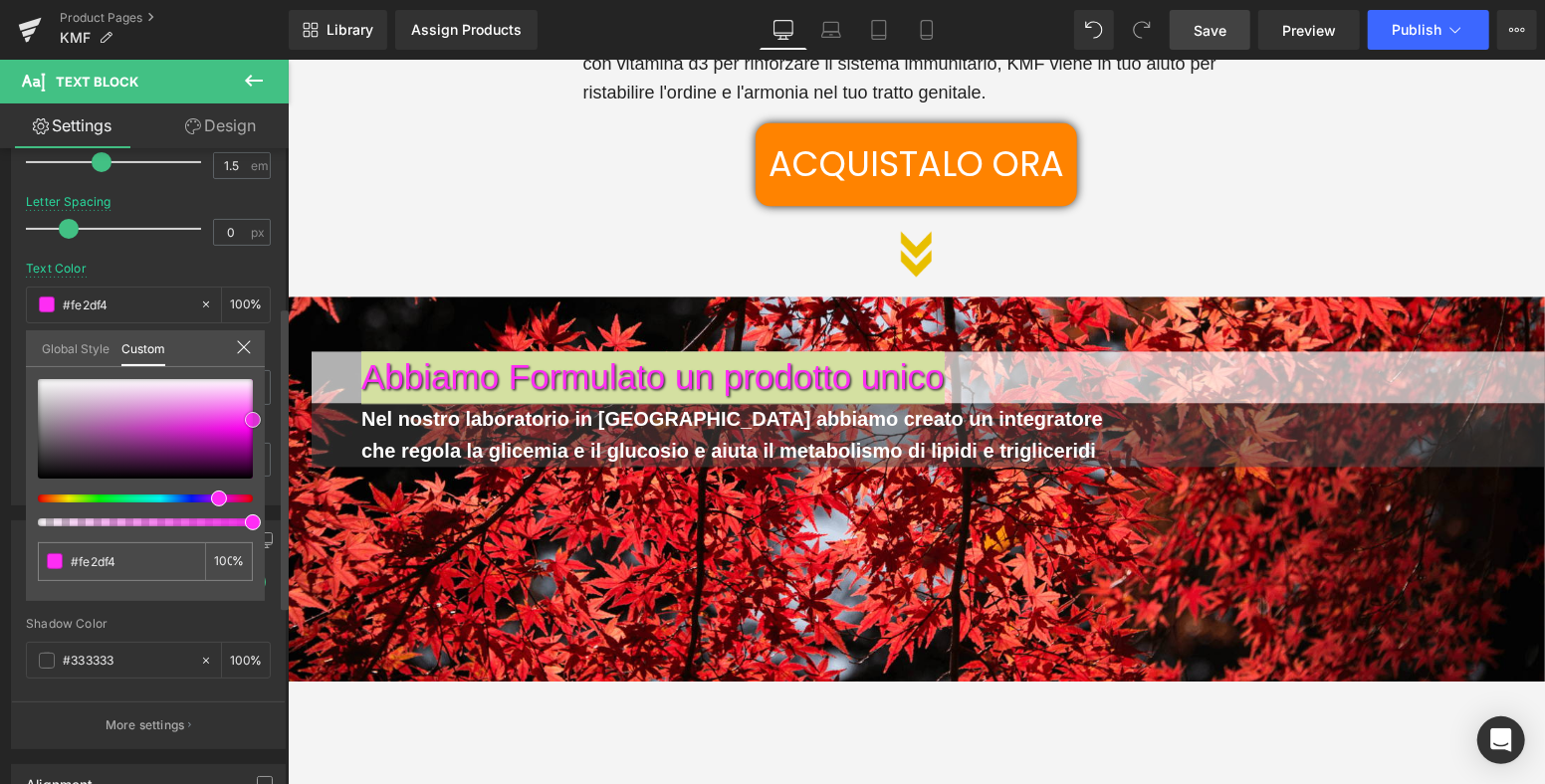 type on "#fd24f3" 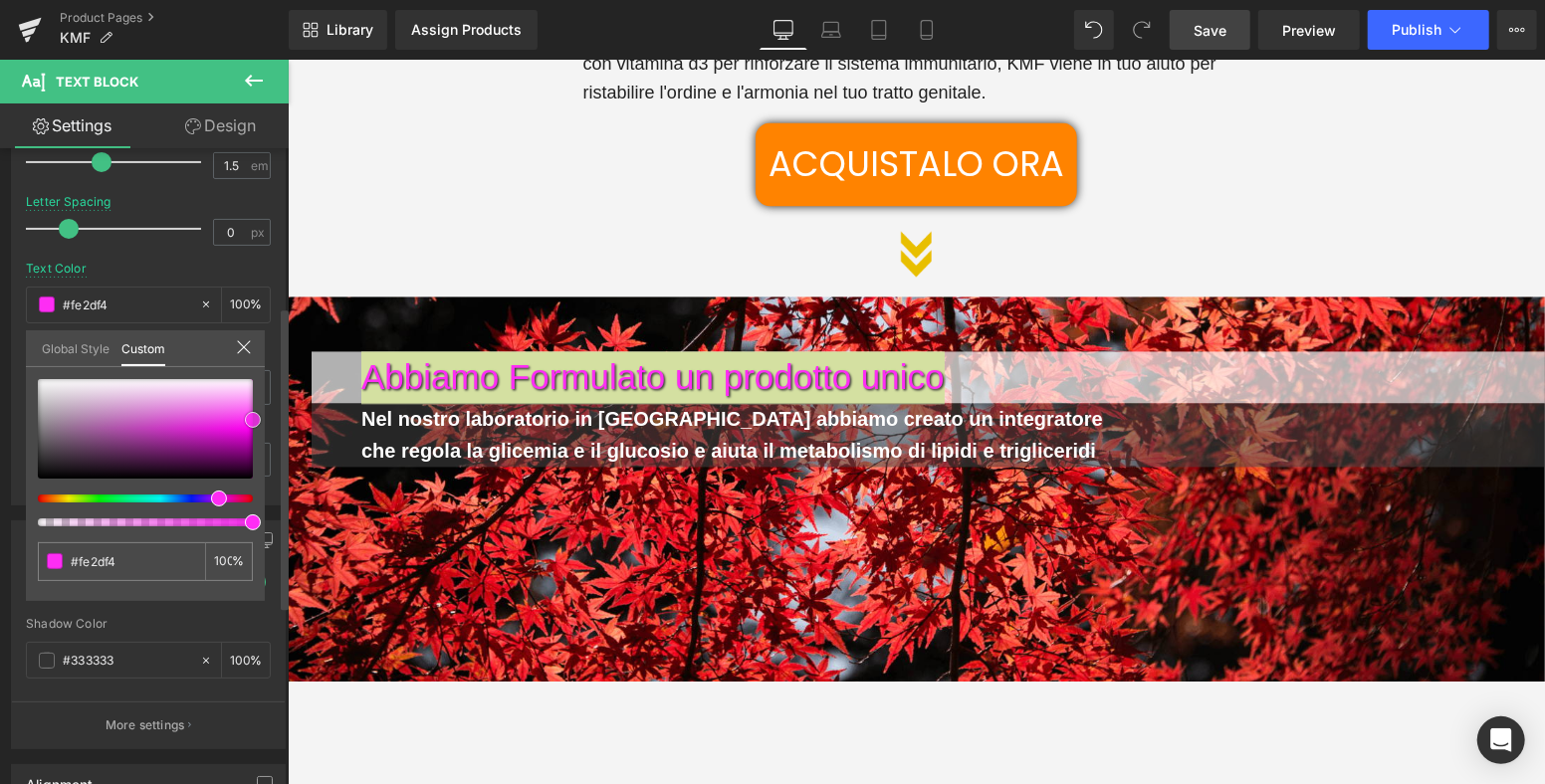 type on "#fd24f3" 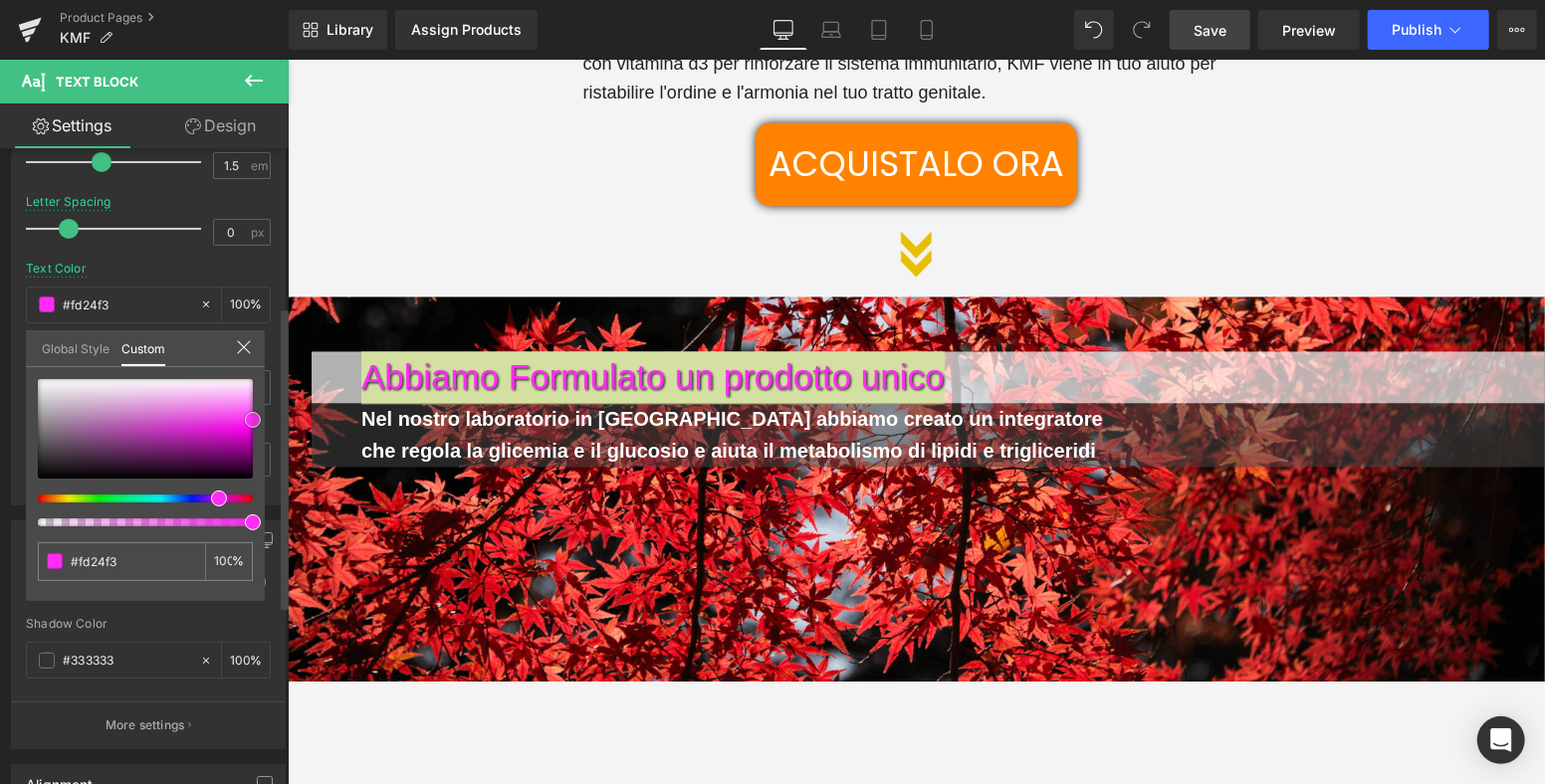 type on "#fd1af2" 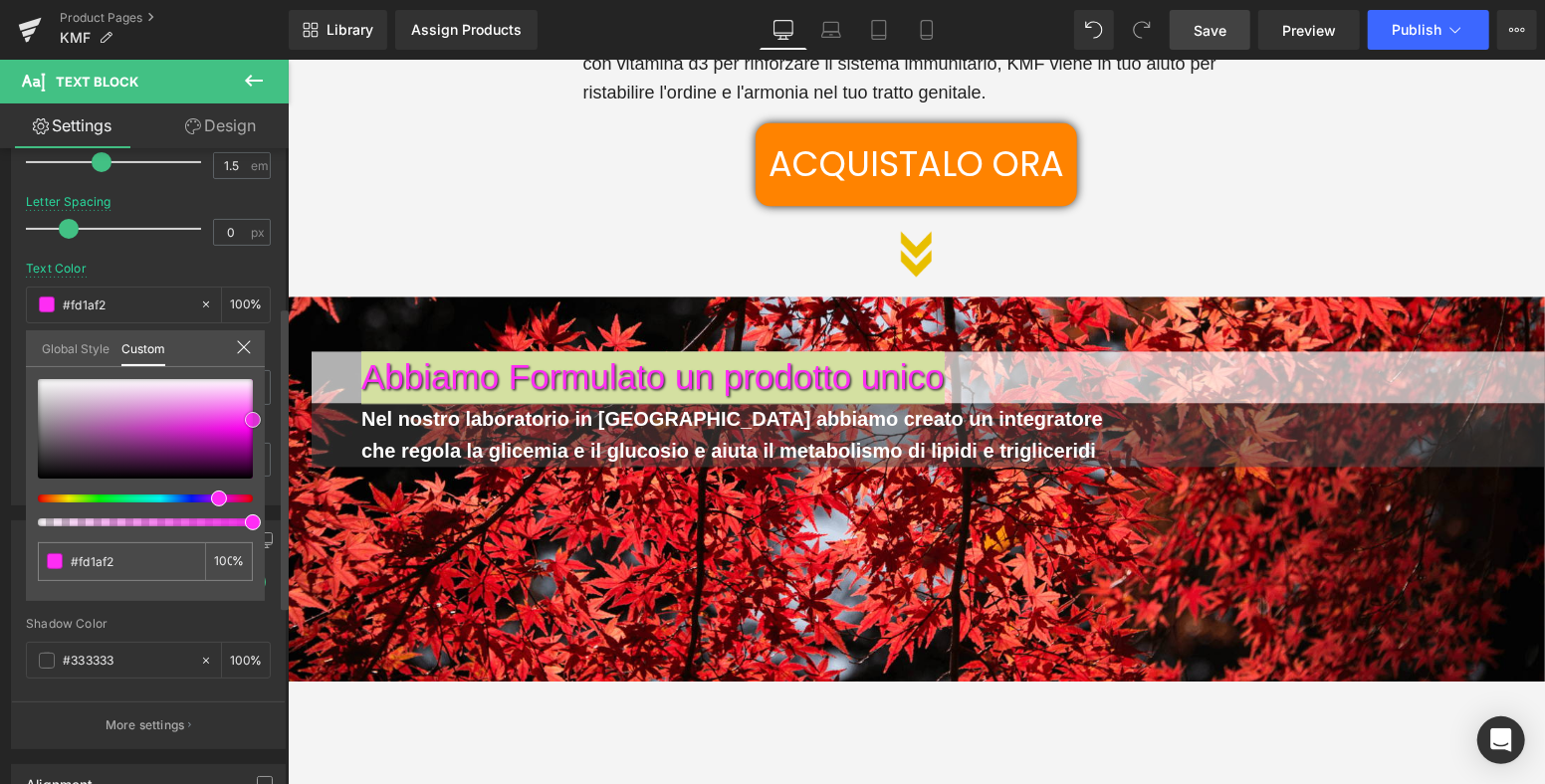 type on "#ff0ff3" 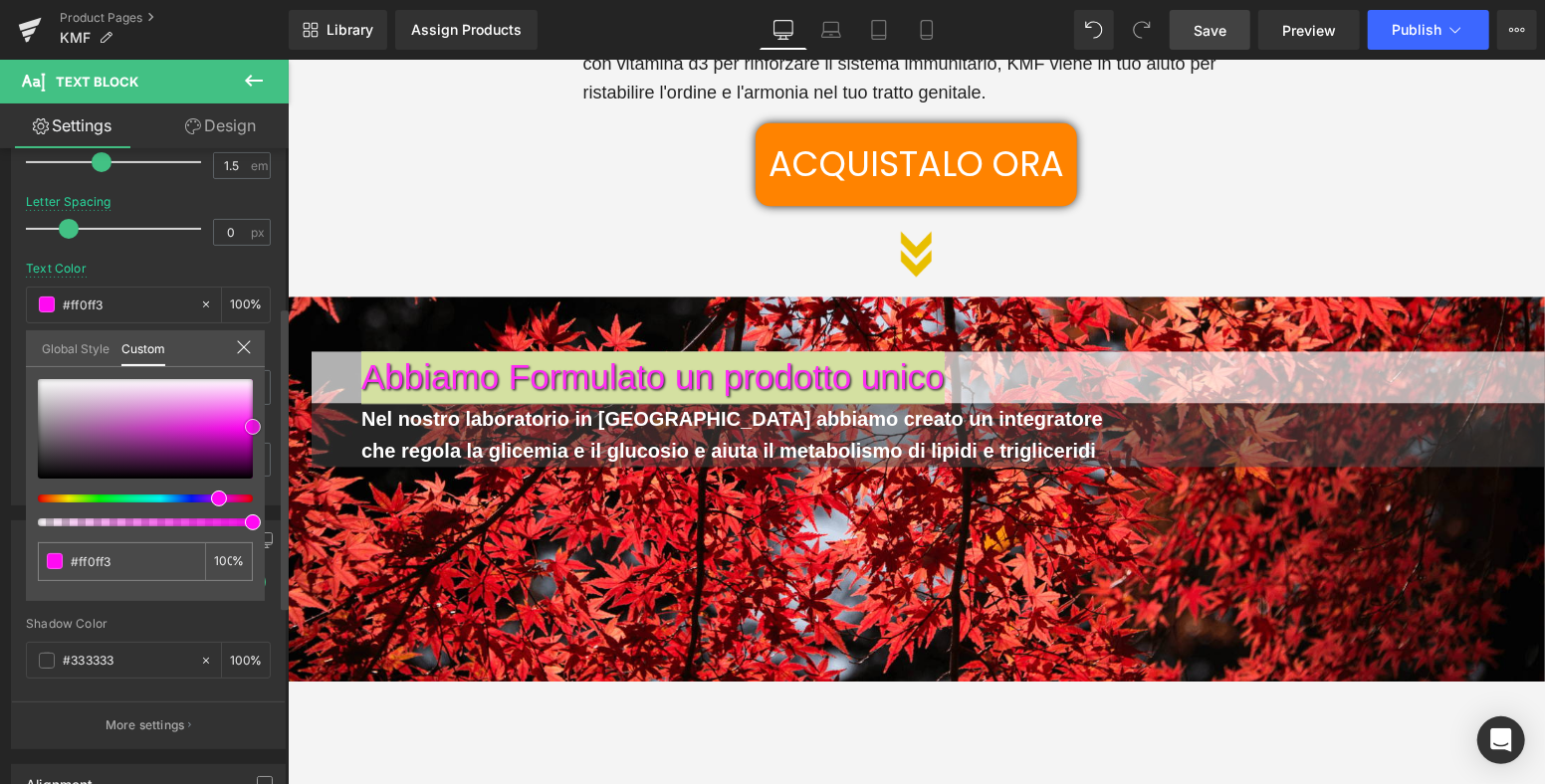 type on "#ff05f2" 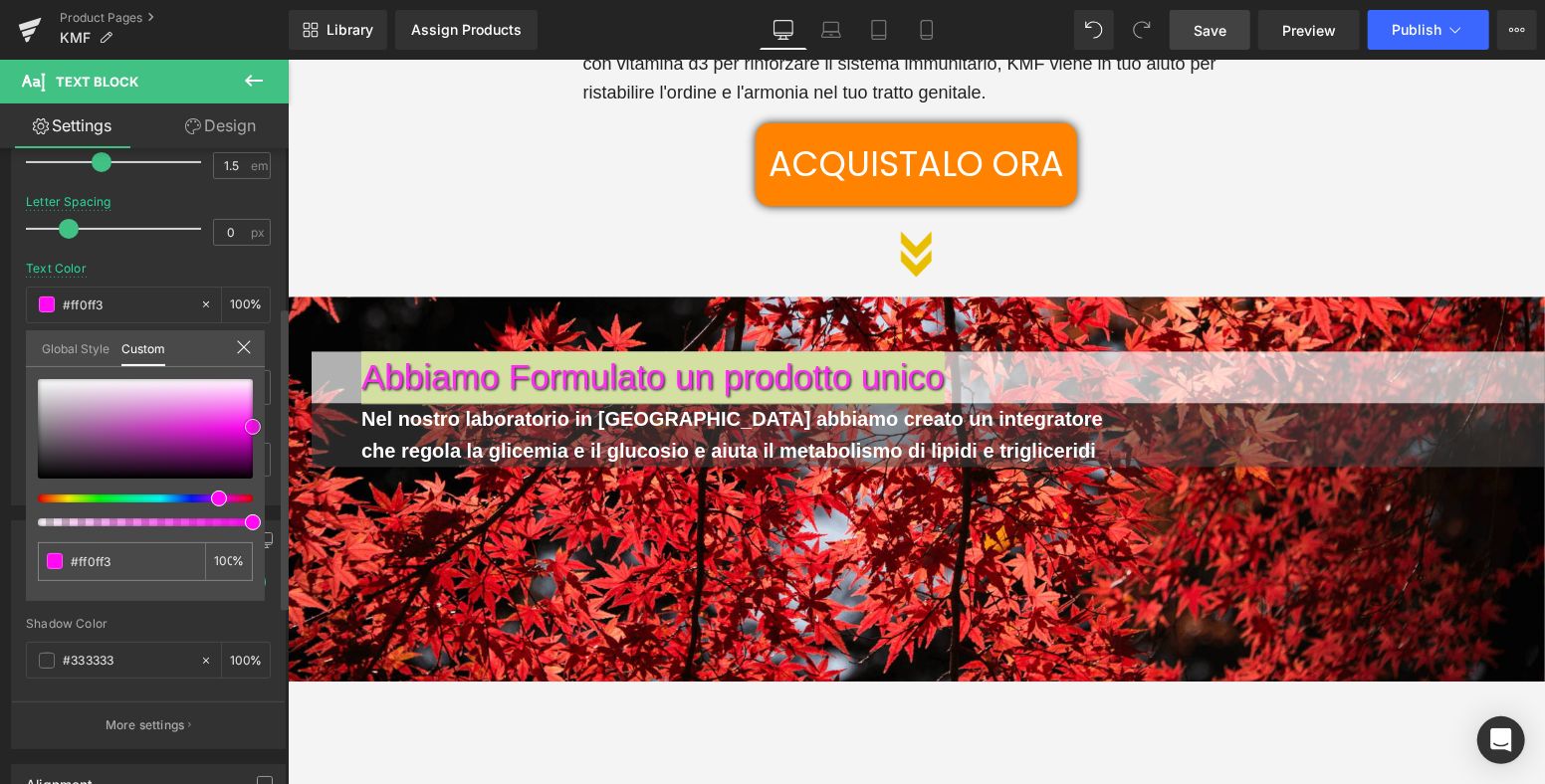 type on "#ff05f2" 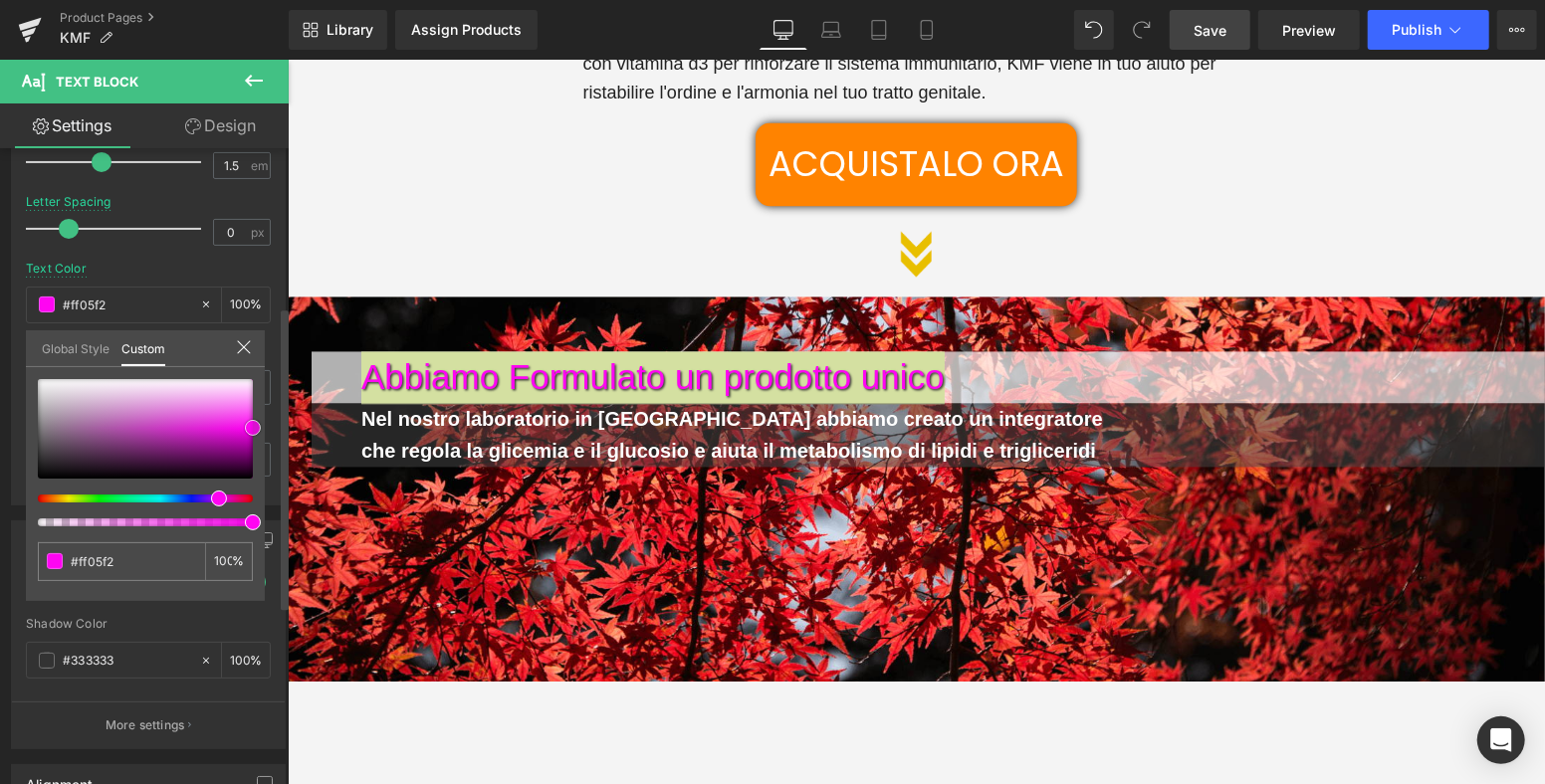 type on "#f900ed" 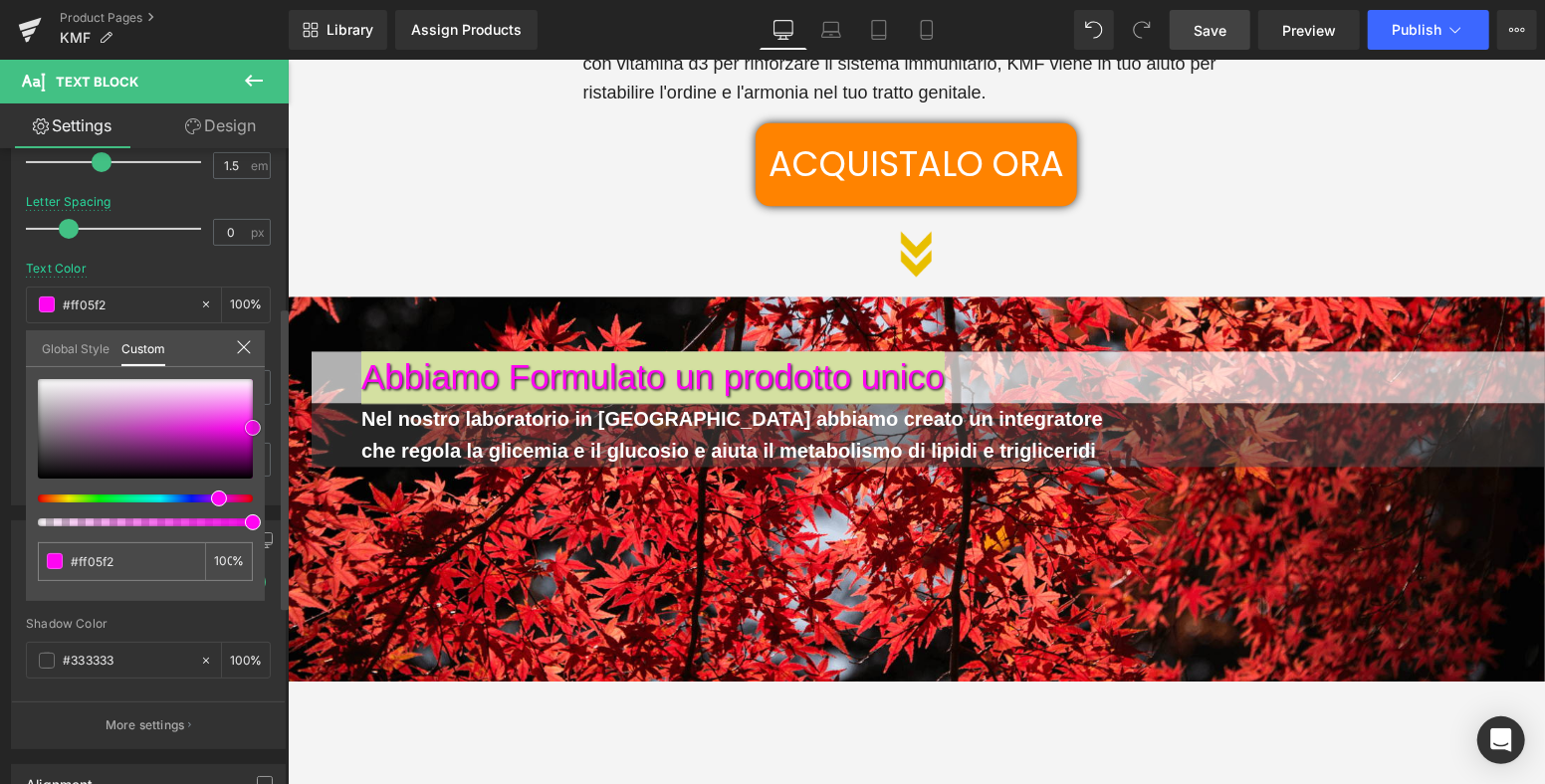 type on "#f900ed" 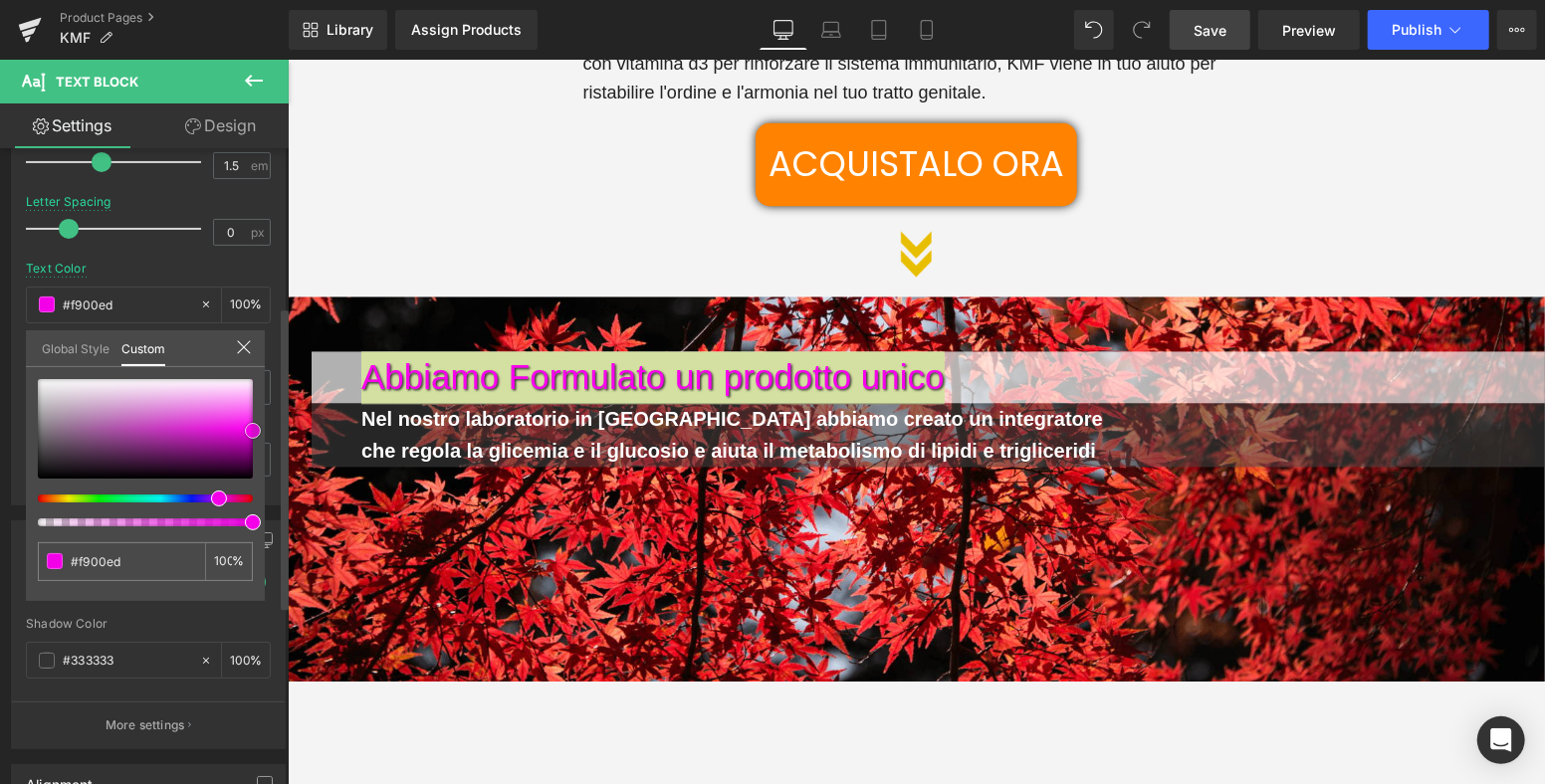 drag, startPoint x: 255, startPoint y: 418, endPoint x: 255, endPoint y: 430, distance: 12 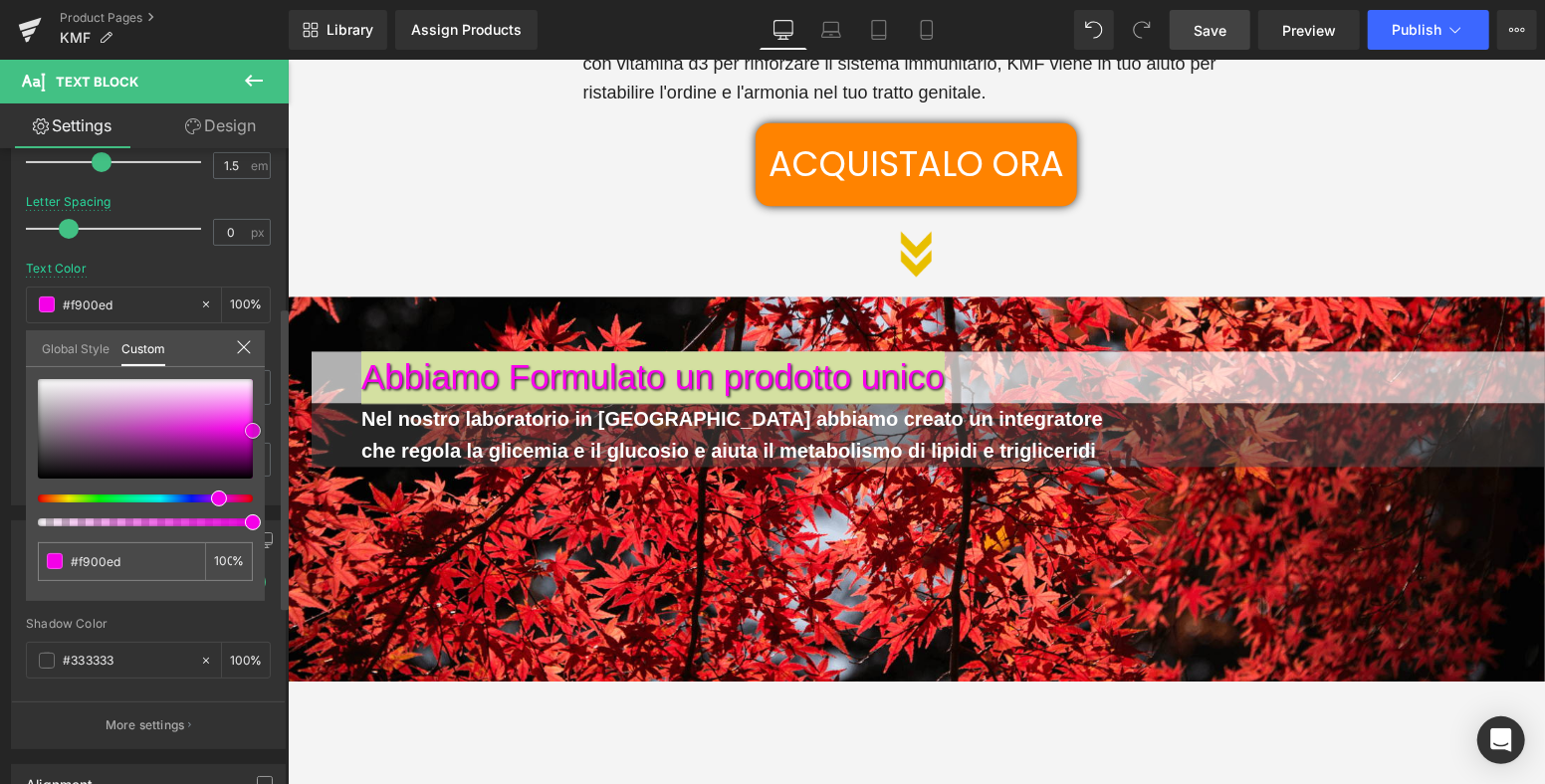 click at bounding box center (253, 431) 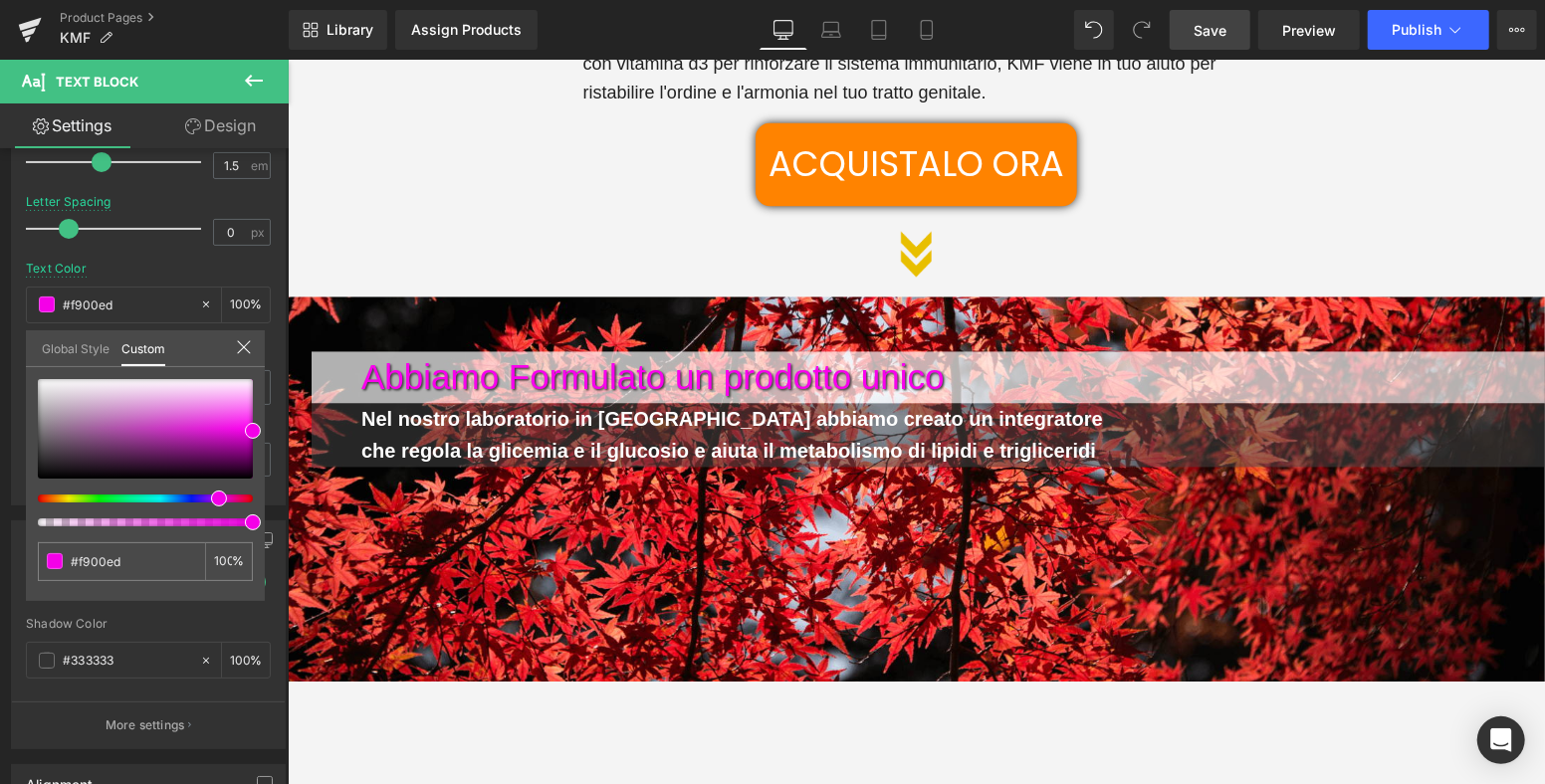 click on "Spedizione Gratuita  sopra i 49€  |⭐⭐⭐⭐⭐ 10.000+ Clienti Soddisfatti | Fatti in [GEOGRAPHIC_DATA]
Cerca
[PERSON_NAME] stai cercando?
Supporto Whatsapp [PHONE_NUMBER]
0 Prodotti:
Home
Fai il TEST
Chi Siamo" at bounding box center (915, 2841) 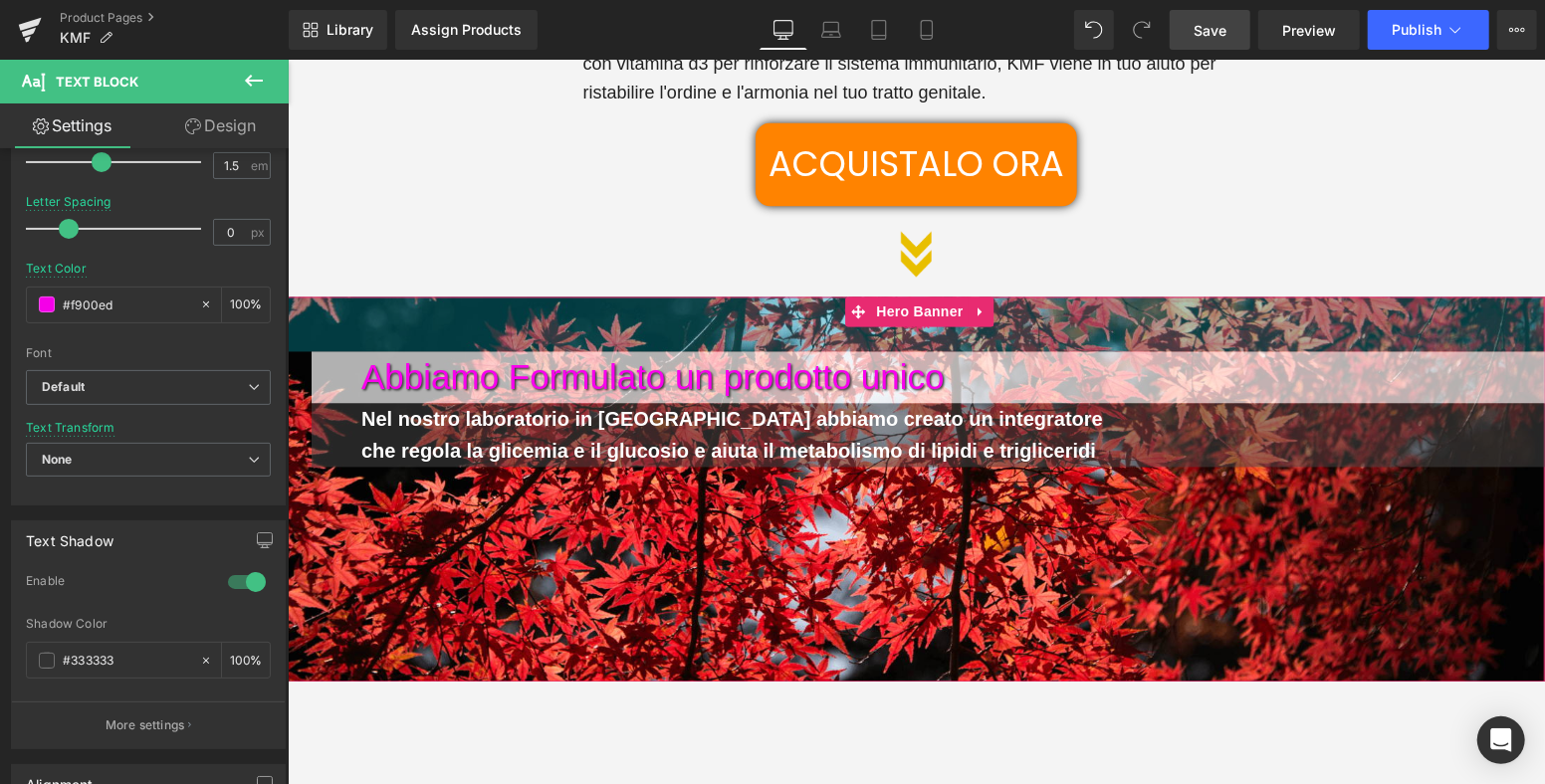 click on "55px" at bounding box center [915, 323] 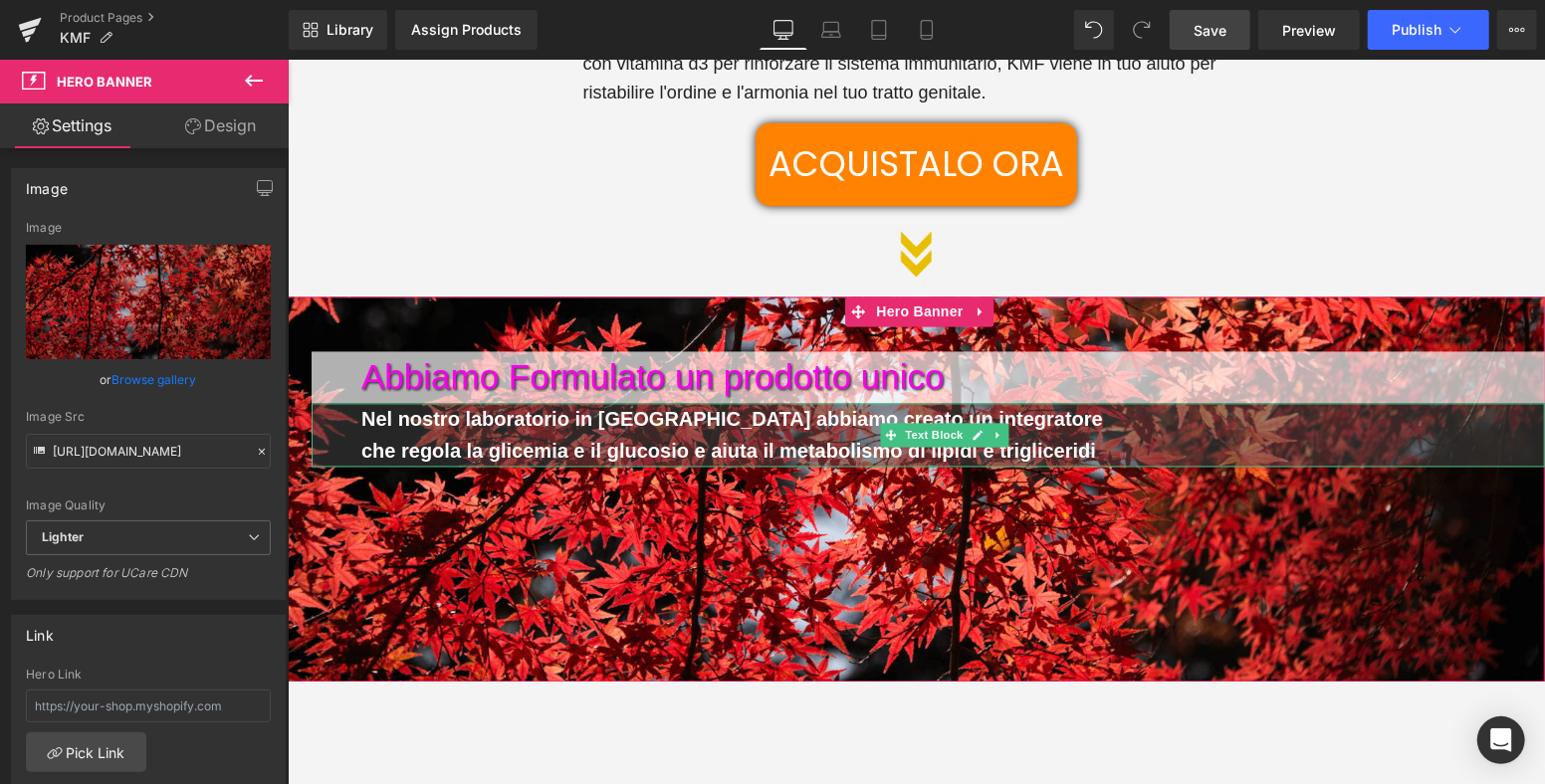 click on "che regola la glicemia e il glucosio e aiuta il metabolismo di lipidi e trigliceridi" at bounding box center (728, 451) 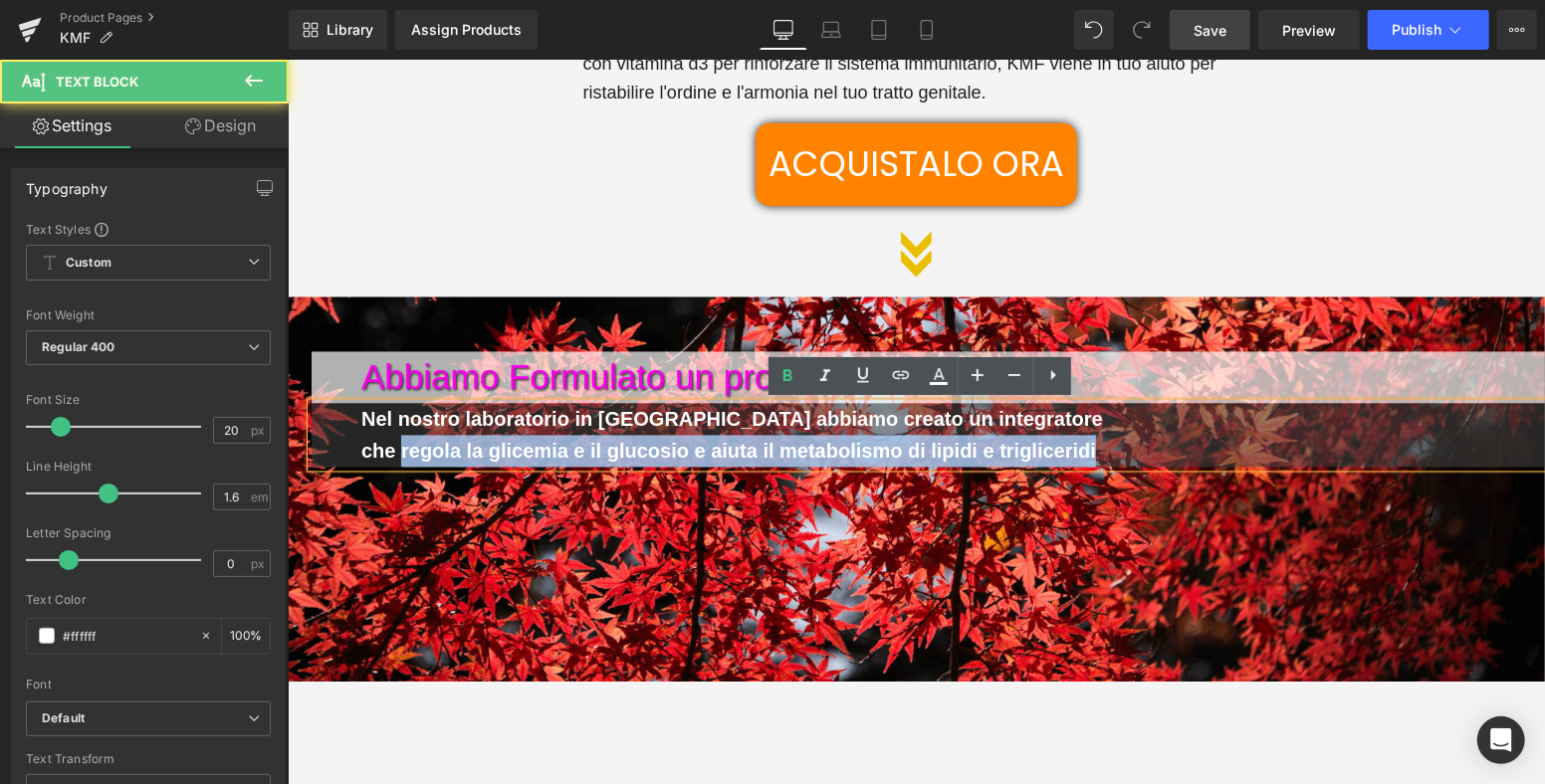 drag, startPoint x: 400, startPoint y: 451, endPoint x: 1126, endPoint y: 437, distance: 726.135 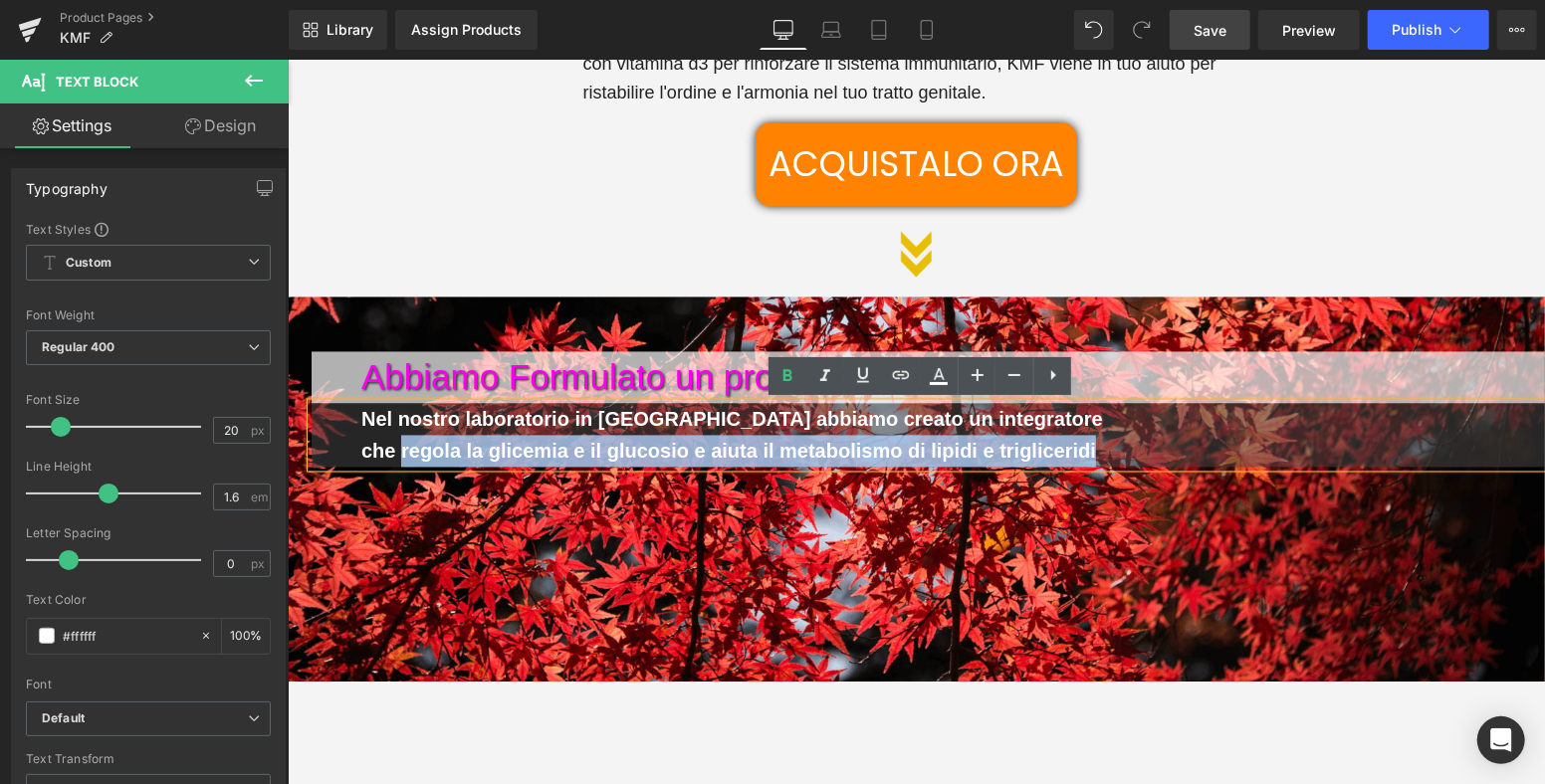 type 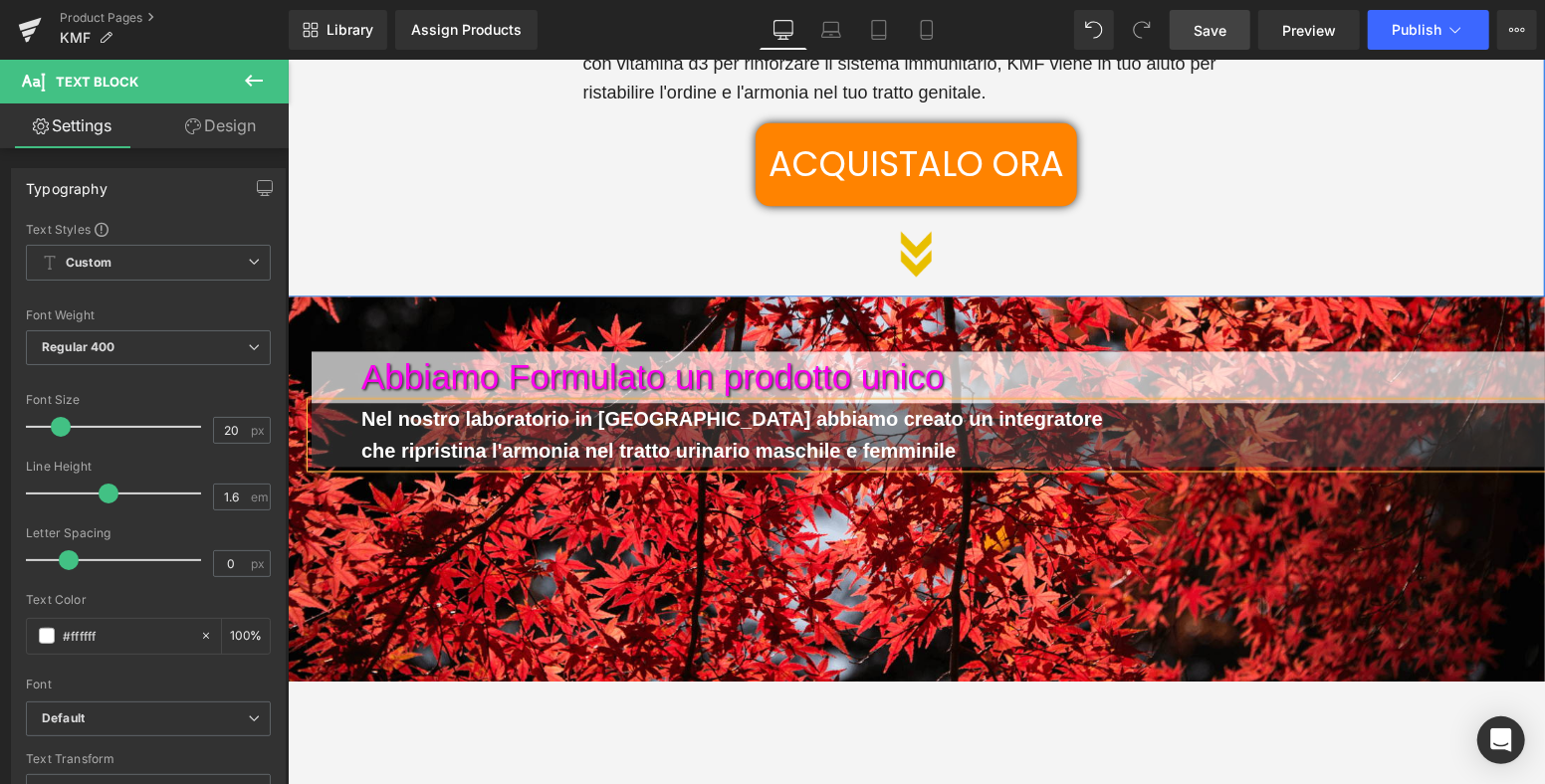click on "Gli squilibri della flora batterica urogenitale possono portare ad un sistema immunitario più debole Text Block         E' risaputo da tempo che è proprio la flora batterica del corpo umano a regolare e modulare lo sviluppo del nostro sistema immunitario, con il quale vive in forte sinbiosi e i sintonia.  Quando ci troviamo di fronte a debolezze del tratto urinario di qualsiasi tipo, è probabile che il sistema immunitario locale sia indebolito, e ciò può essere dovuto ad uno squilibrio a livello della flora batterica locale.  KMF è un ceppo che regola proprio questo equilibrio, portando quindi benessere e armonia nella flora batterica urogenitale sia maschile che femminile.  Arricchito con Inulina, una fibre prebiotica di cui i ceppi probiotici vanno ghiotti, e con vitamina d3 per rinforzare il sistema immunitario, KMF viene in tuo aiuto per ristabilire l'ordine e l'armonia nel tuo tratto genitale.  Text Block         ACQUISTALO ORA Button         Image         Row       250px   250px" at bounding box center [915, -54] 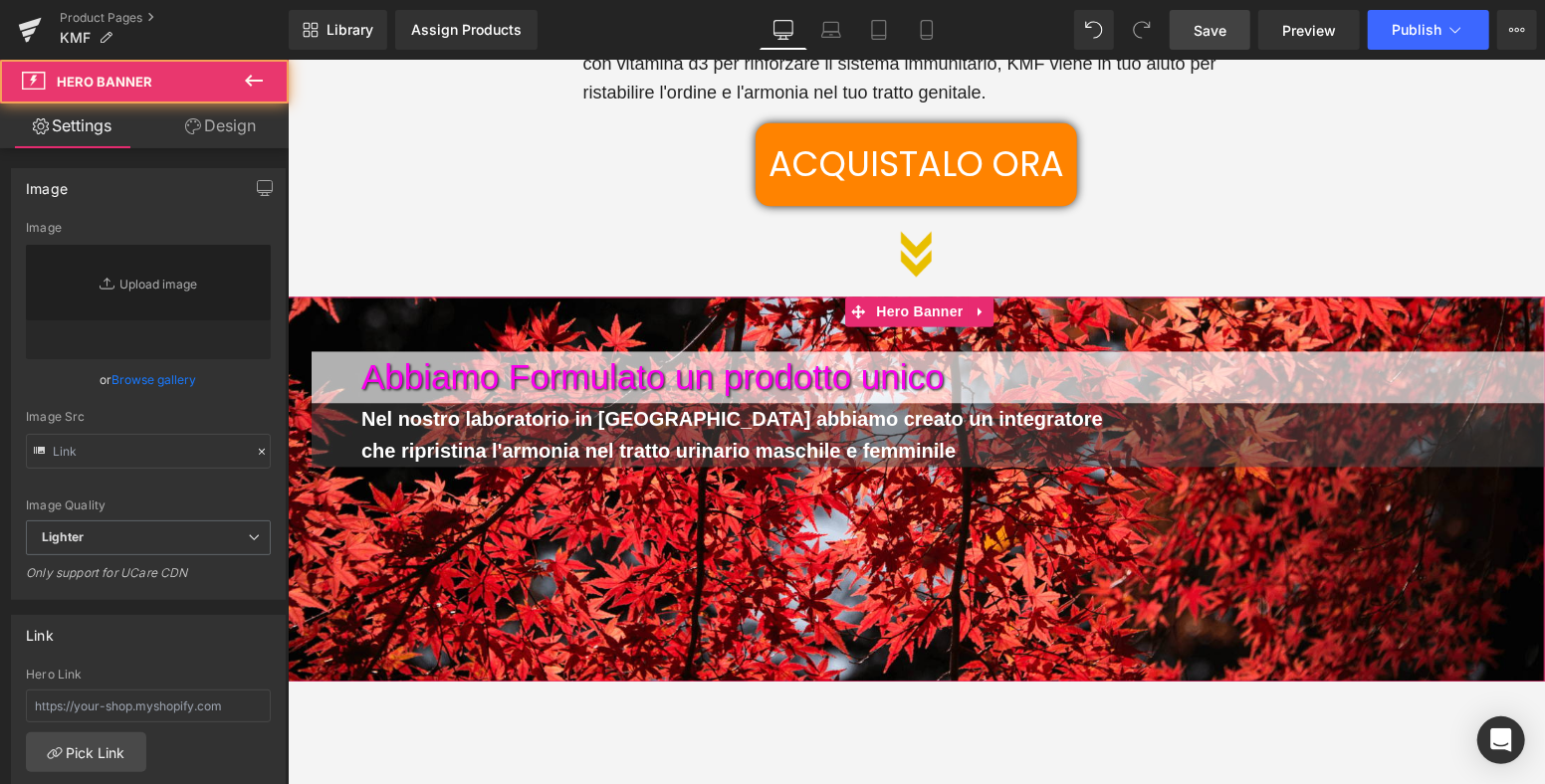 type on "[URL][DOMAIN_NAME]" 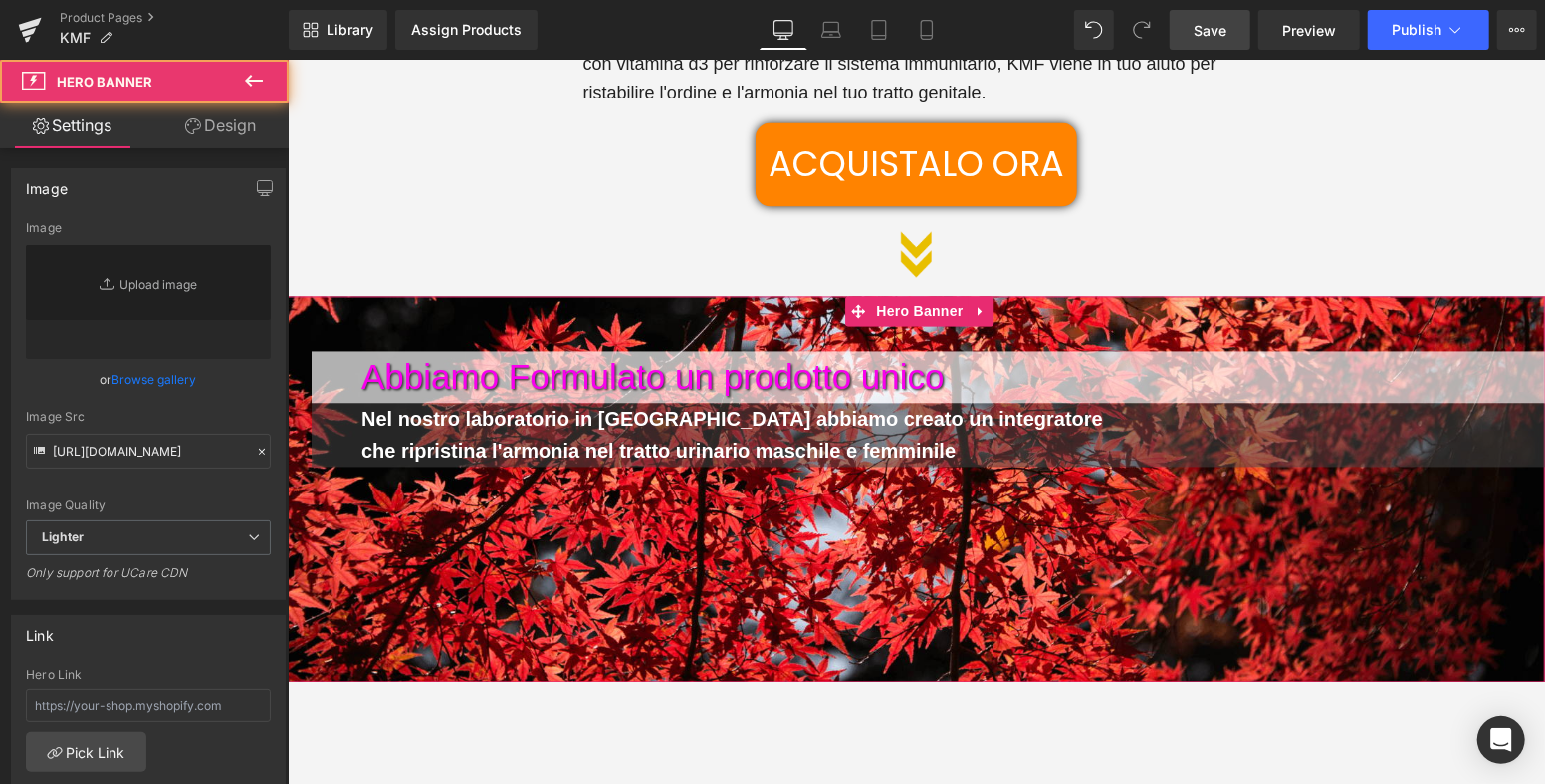click on "Abbiamo Formulato un prodotto unico
Text Block         Nel nostro laboratorio in [GEOGRAPHIC_DATA] abbiamo creato un integratore  che ripristina l'armonia nel tratto urinario maschile e femminile Text Block         Text Block" at bounding box center (927, 499) 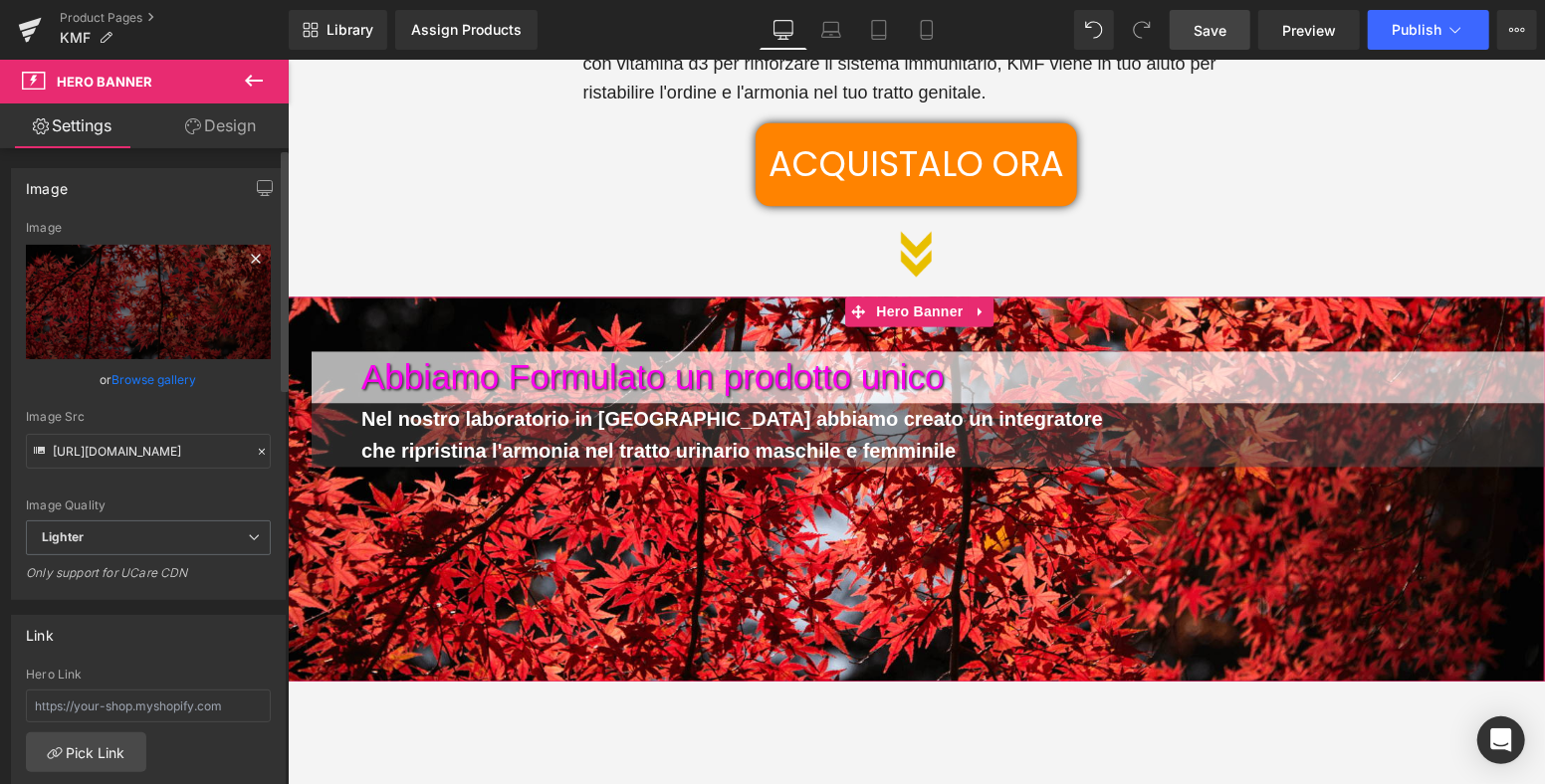 click 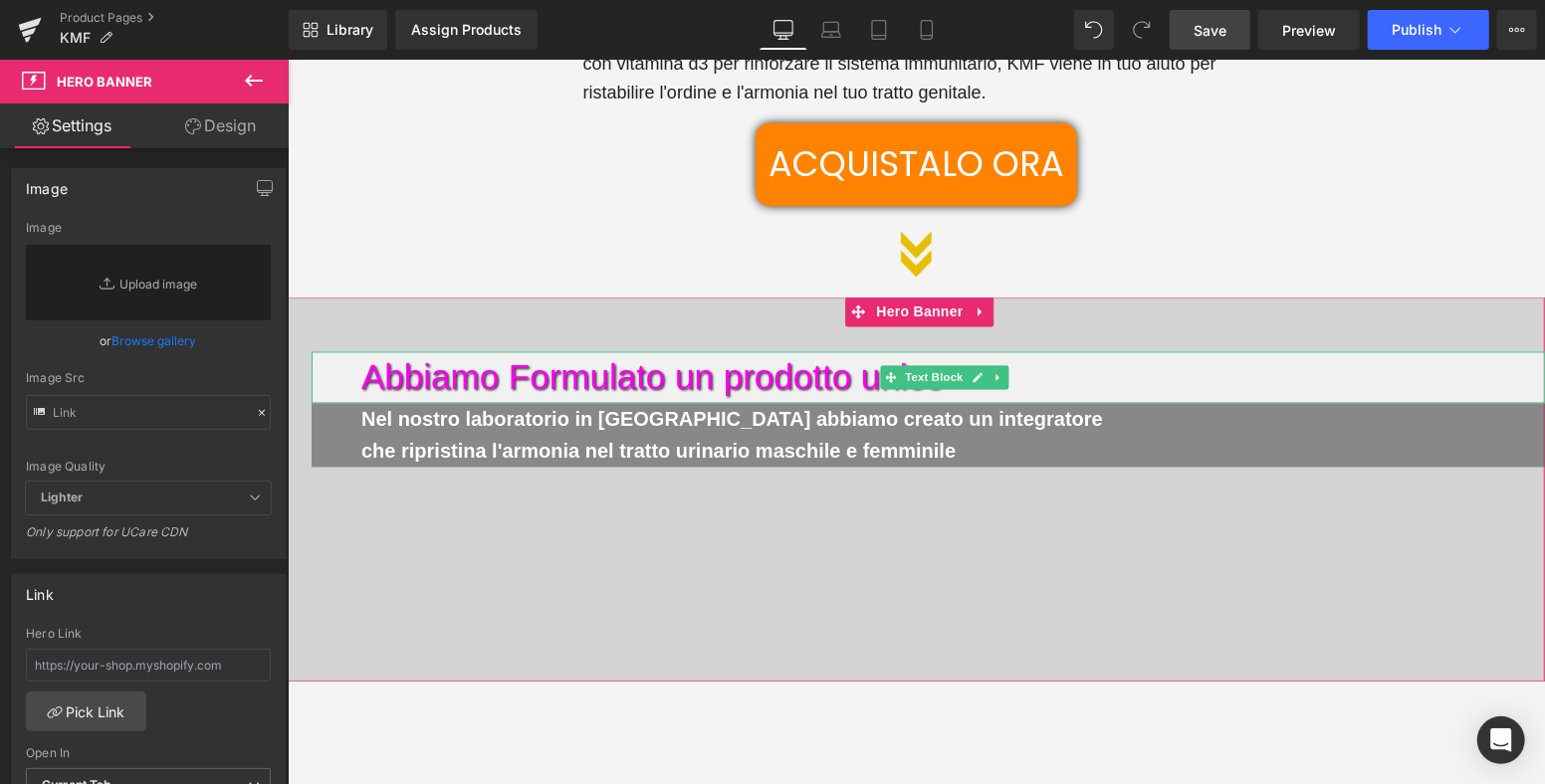click on "Abbiamo Formulato un prodotto unico" at bounding box center [952, 377] 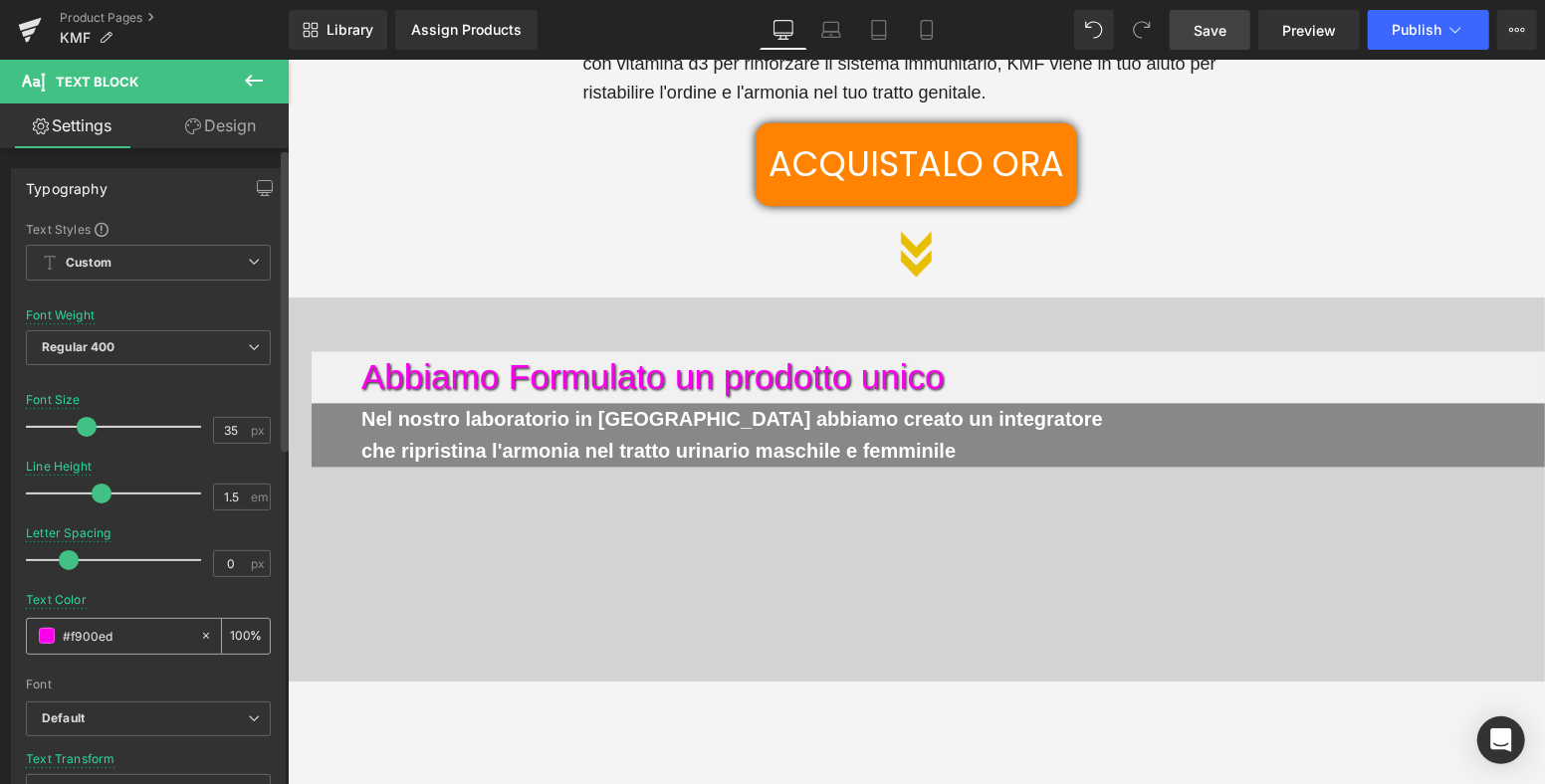 click at bounding box center (47, 636) 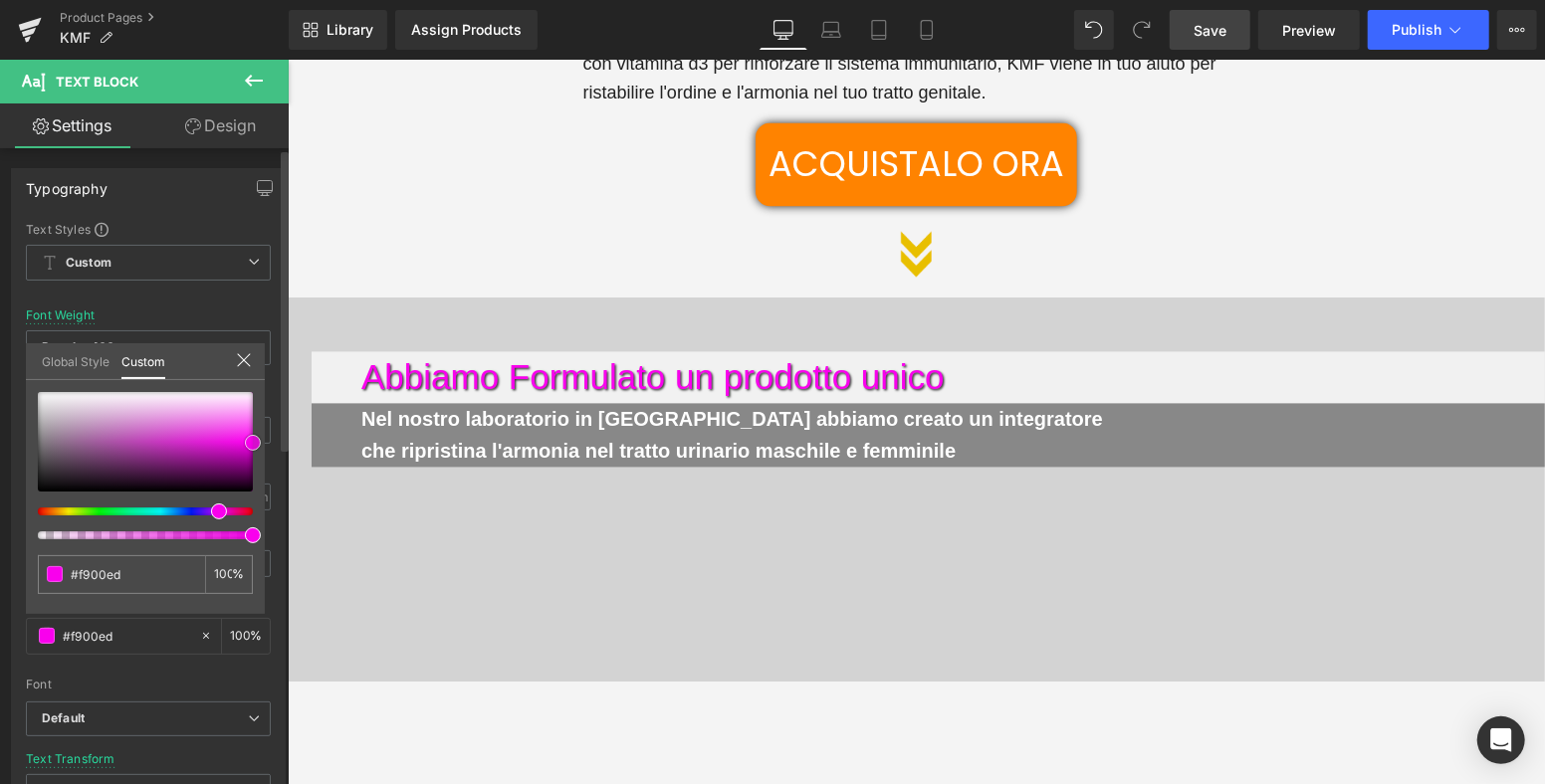 type on "#ff00f2" 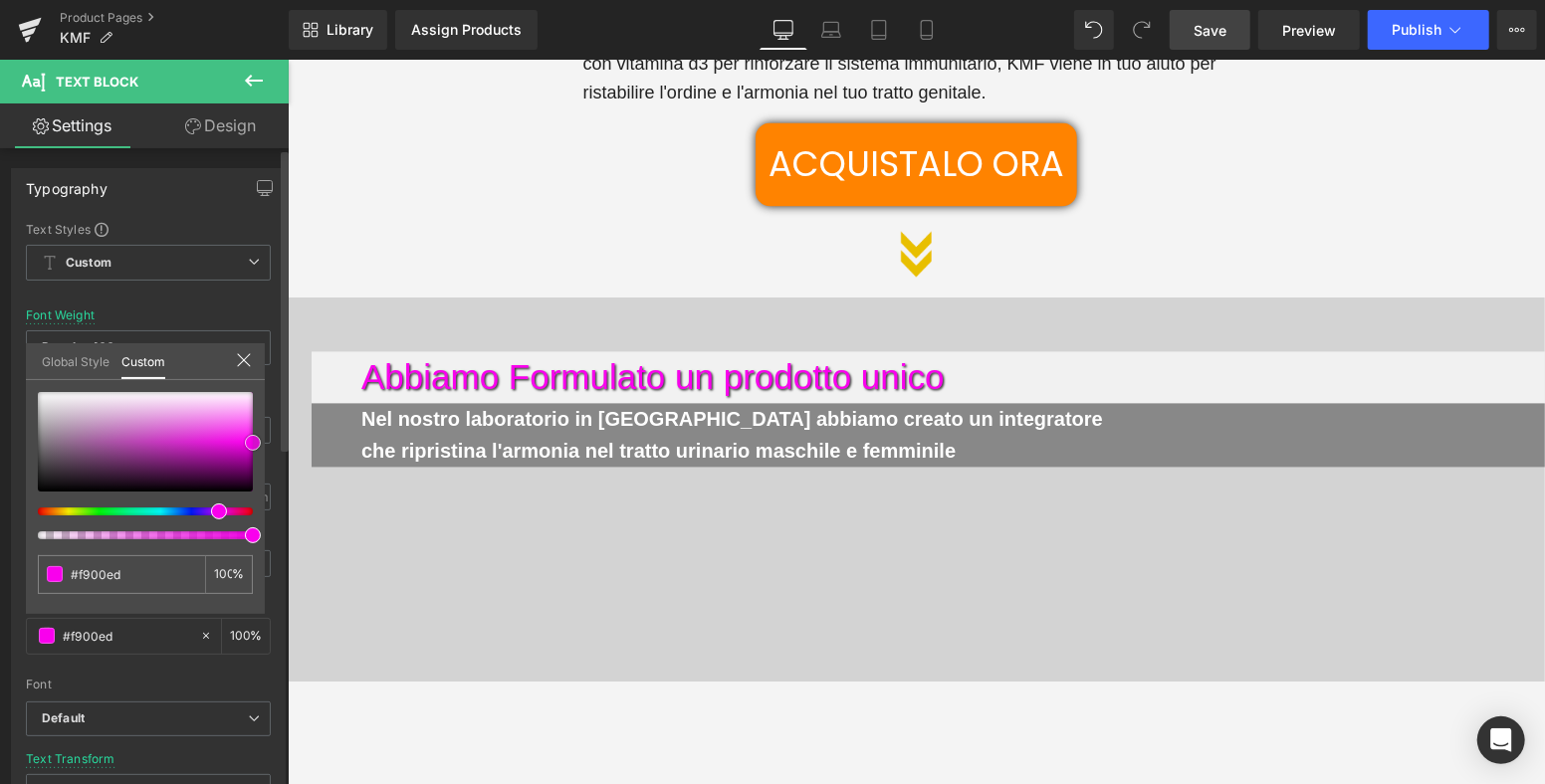 type on "#ff00f2" 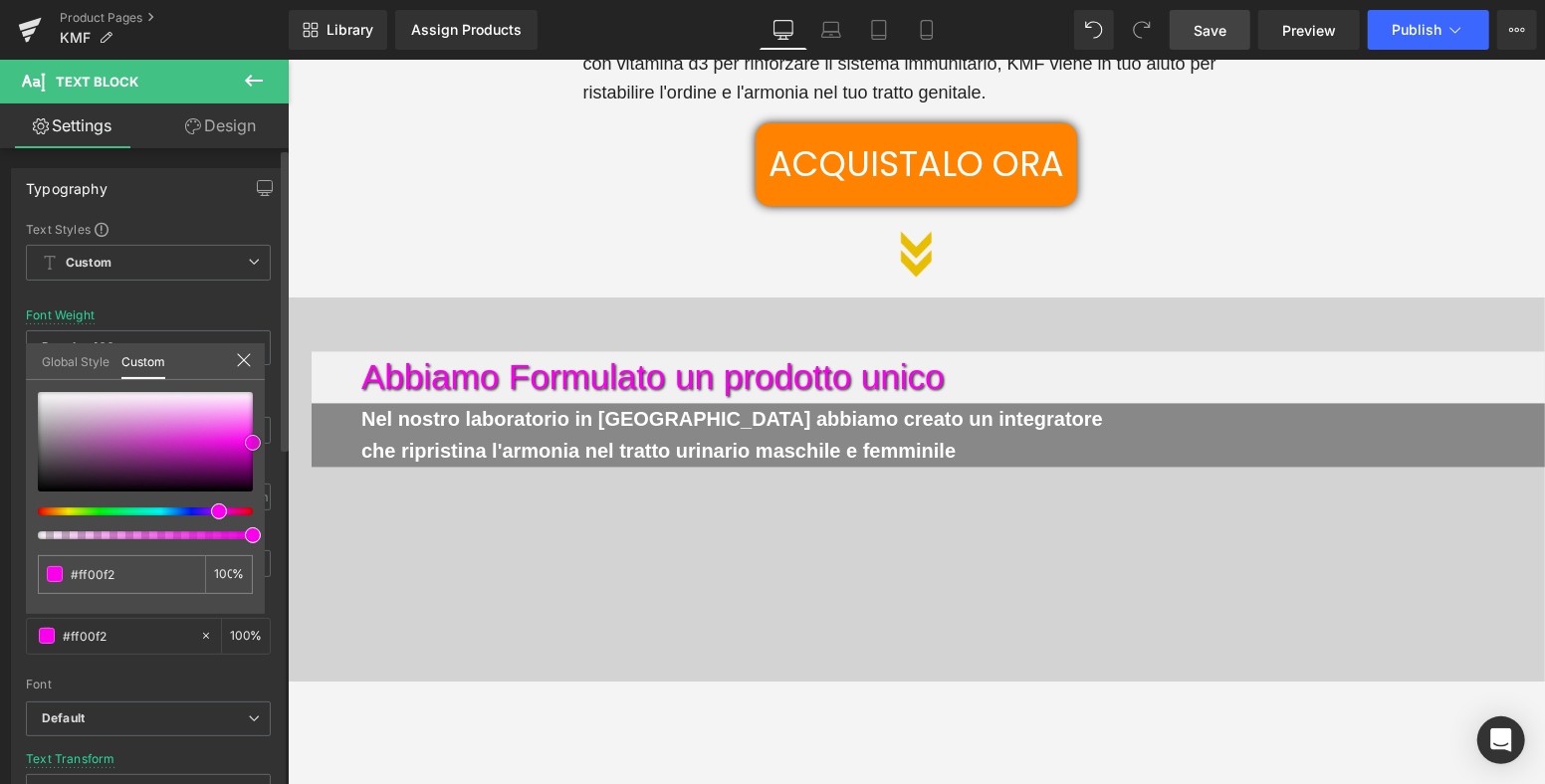 type on "#ff14f3" 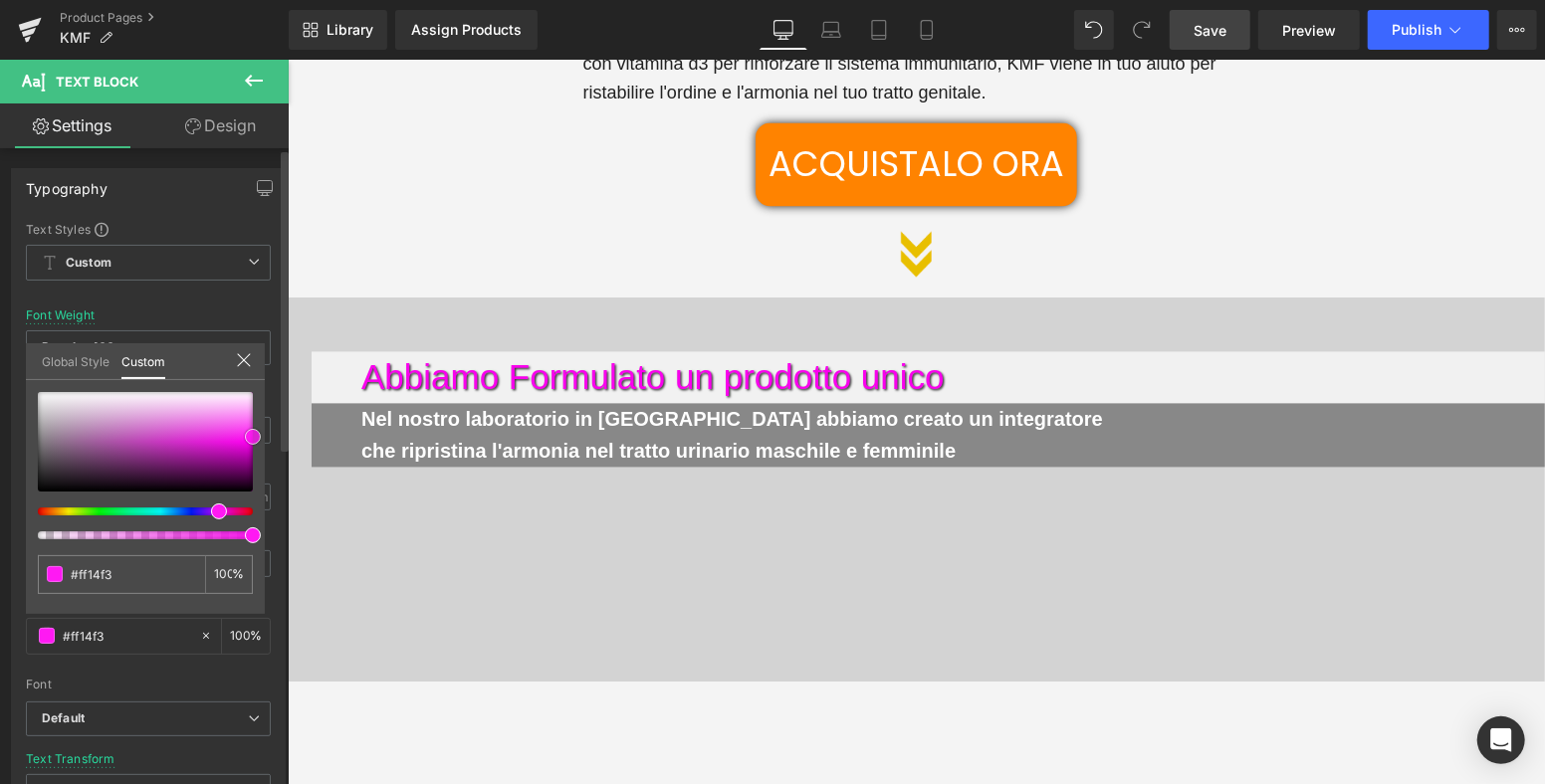type on "#ff19f3" 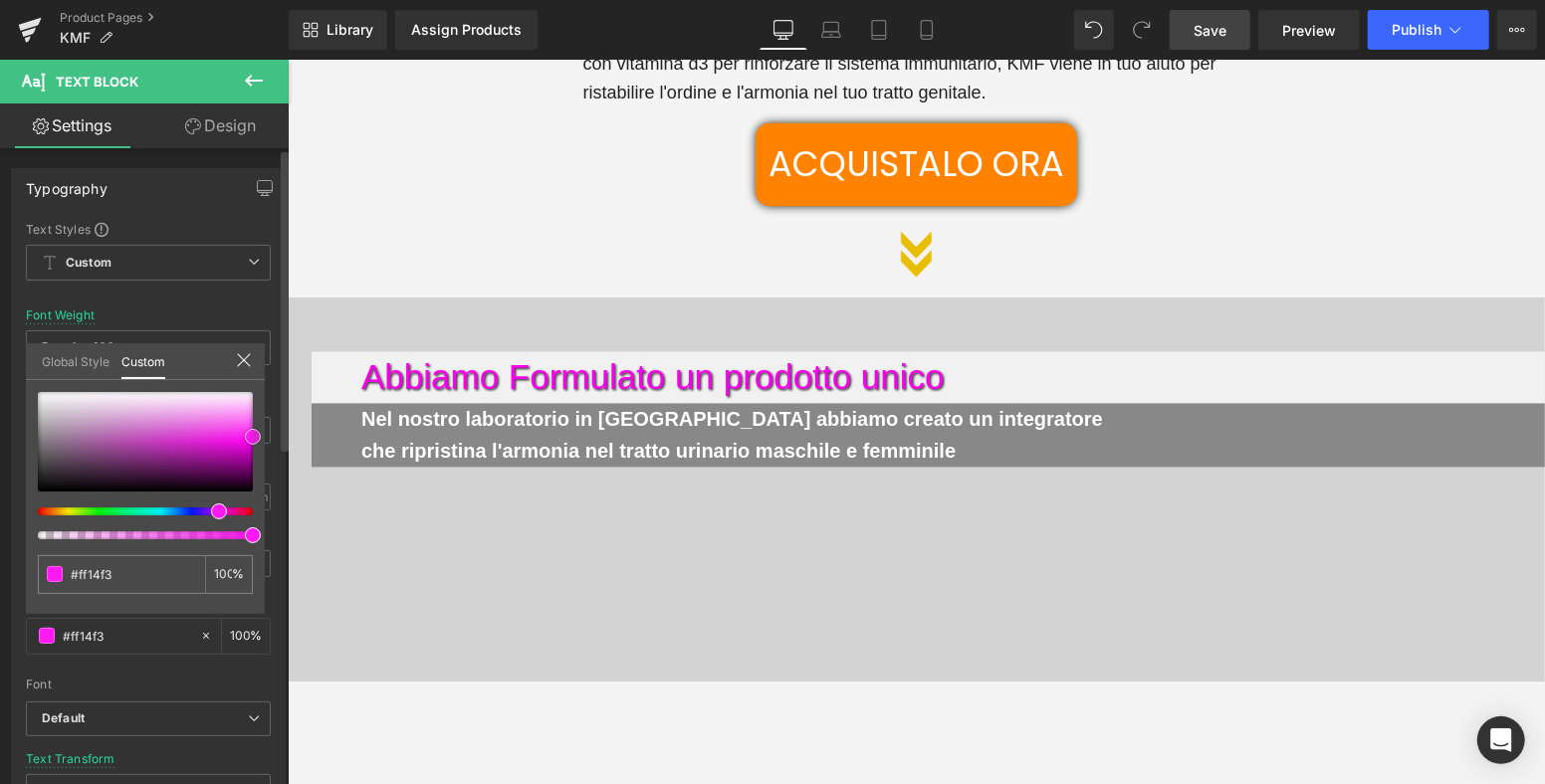 type on "#ff19f3" 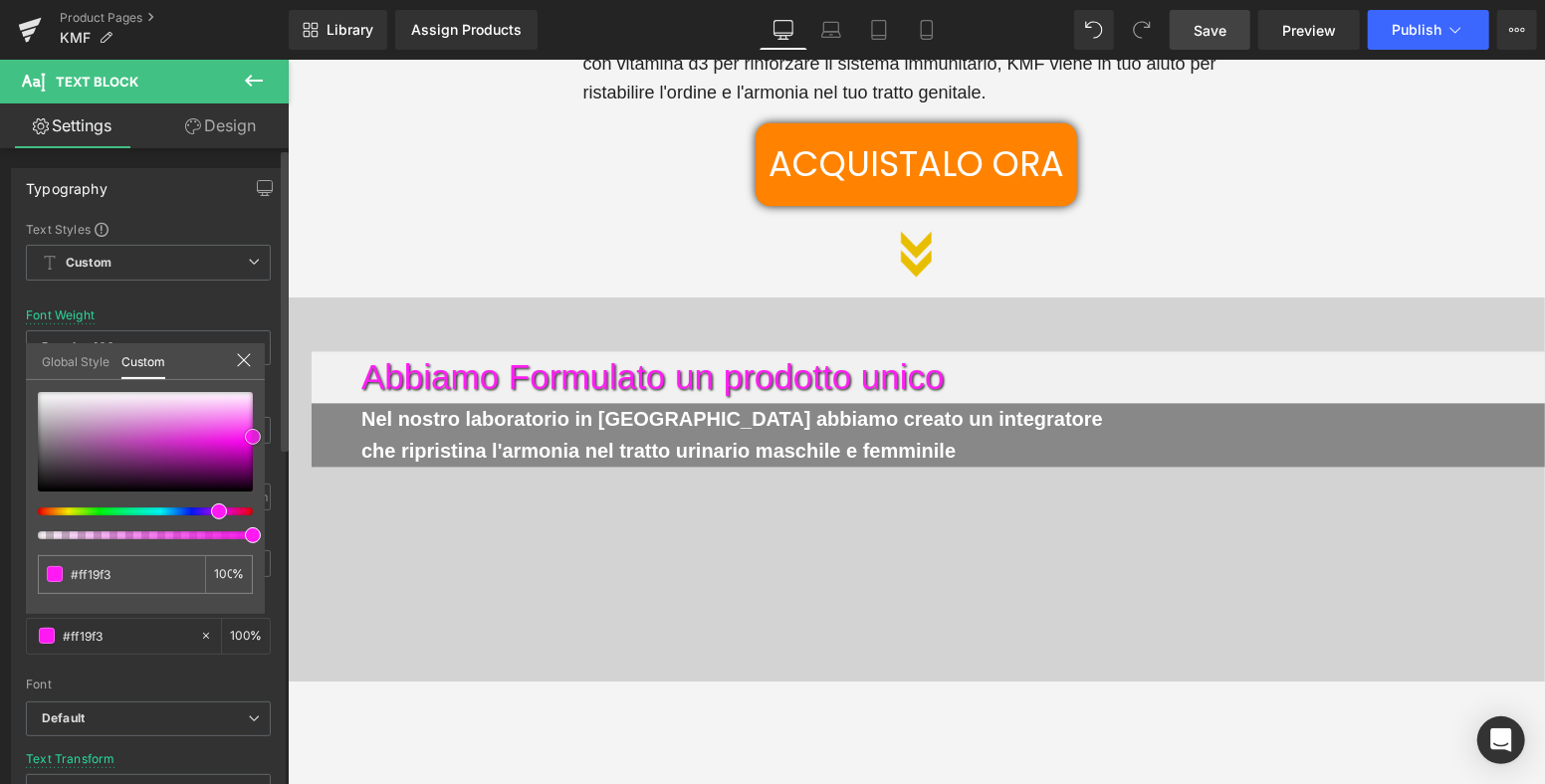 type on "#ff1ef3" 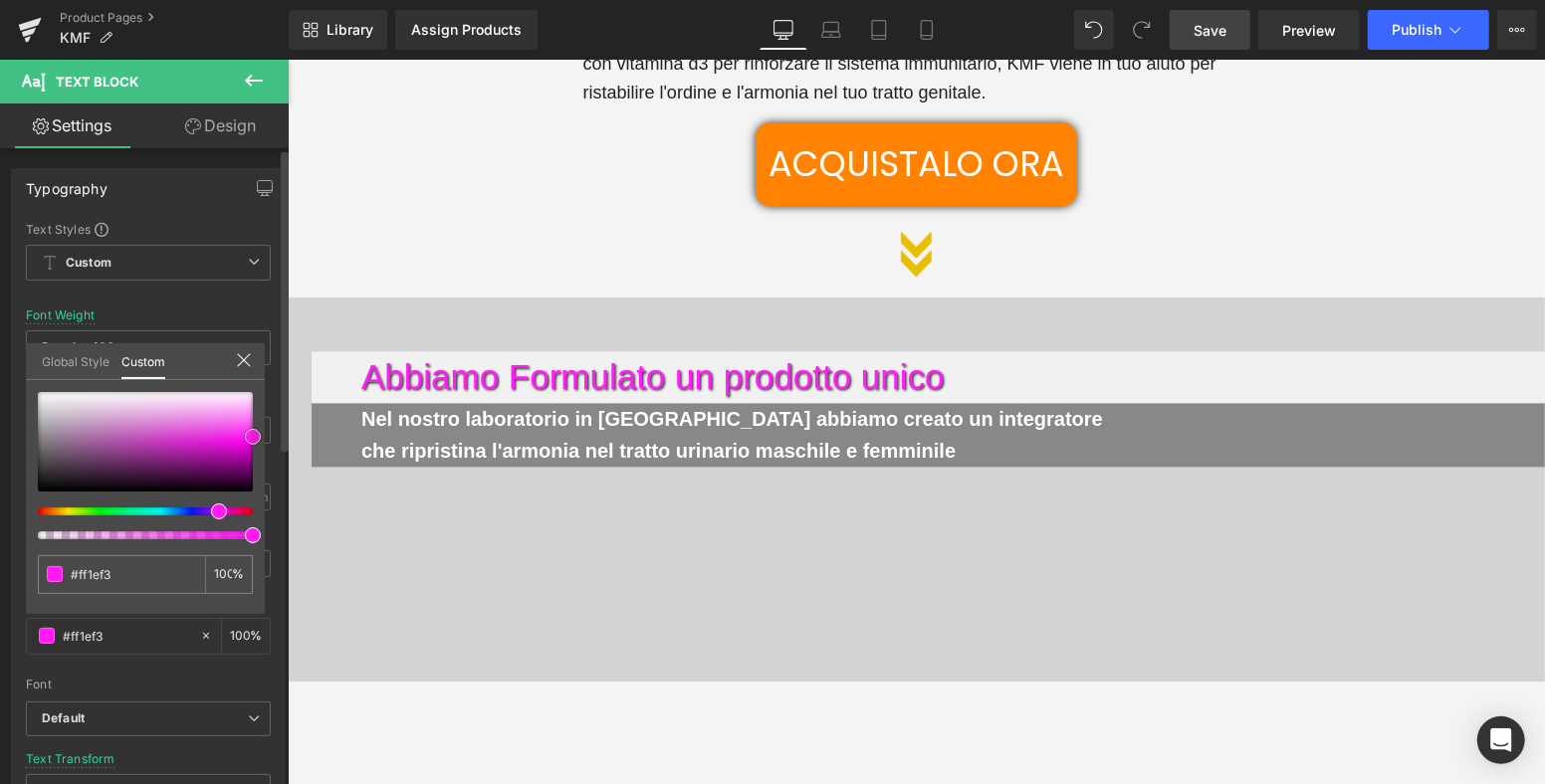 type on "#fe38f5" 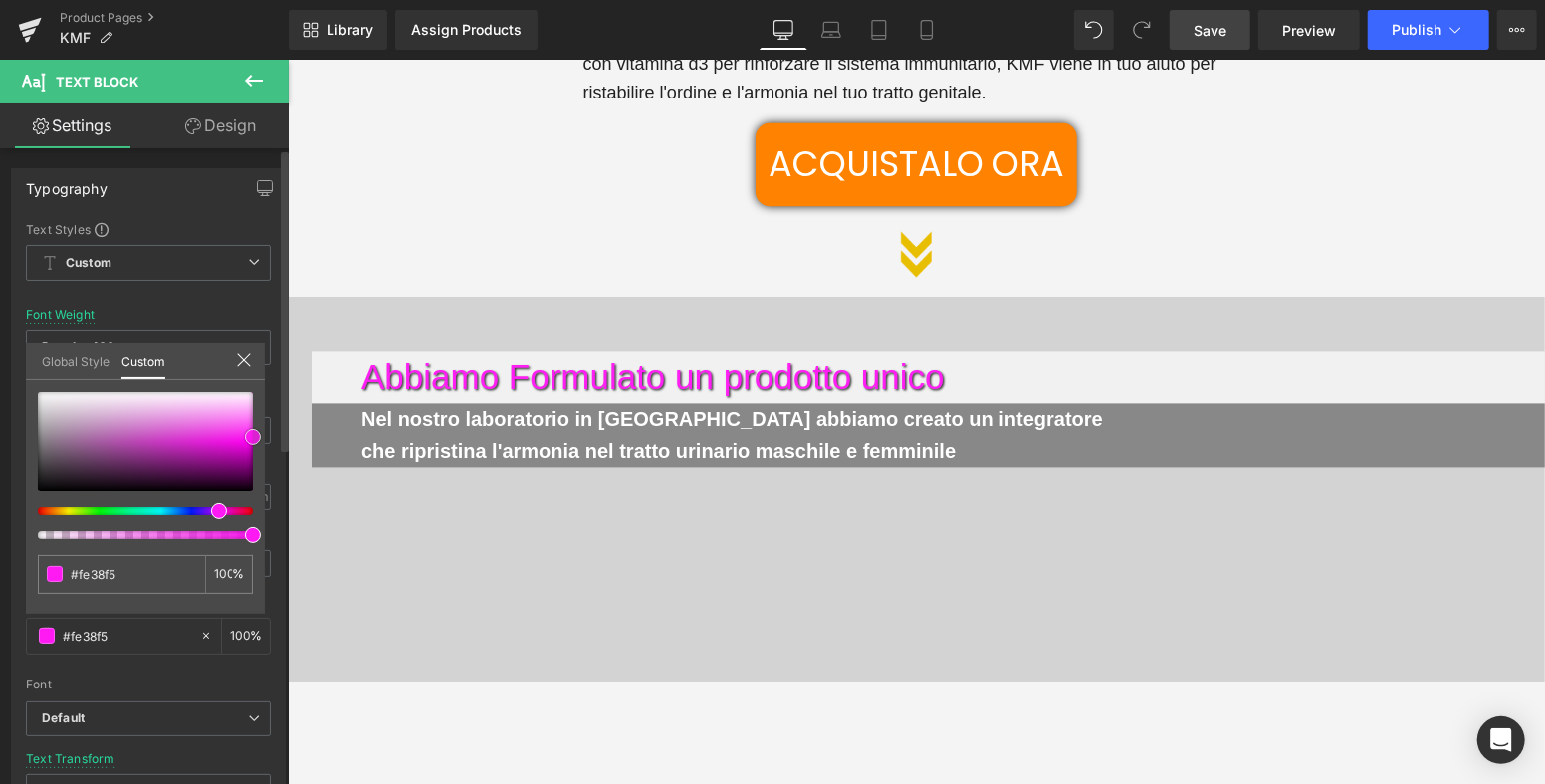 type on "#fe43f4" 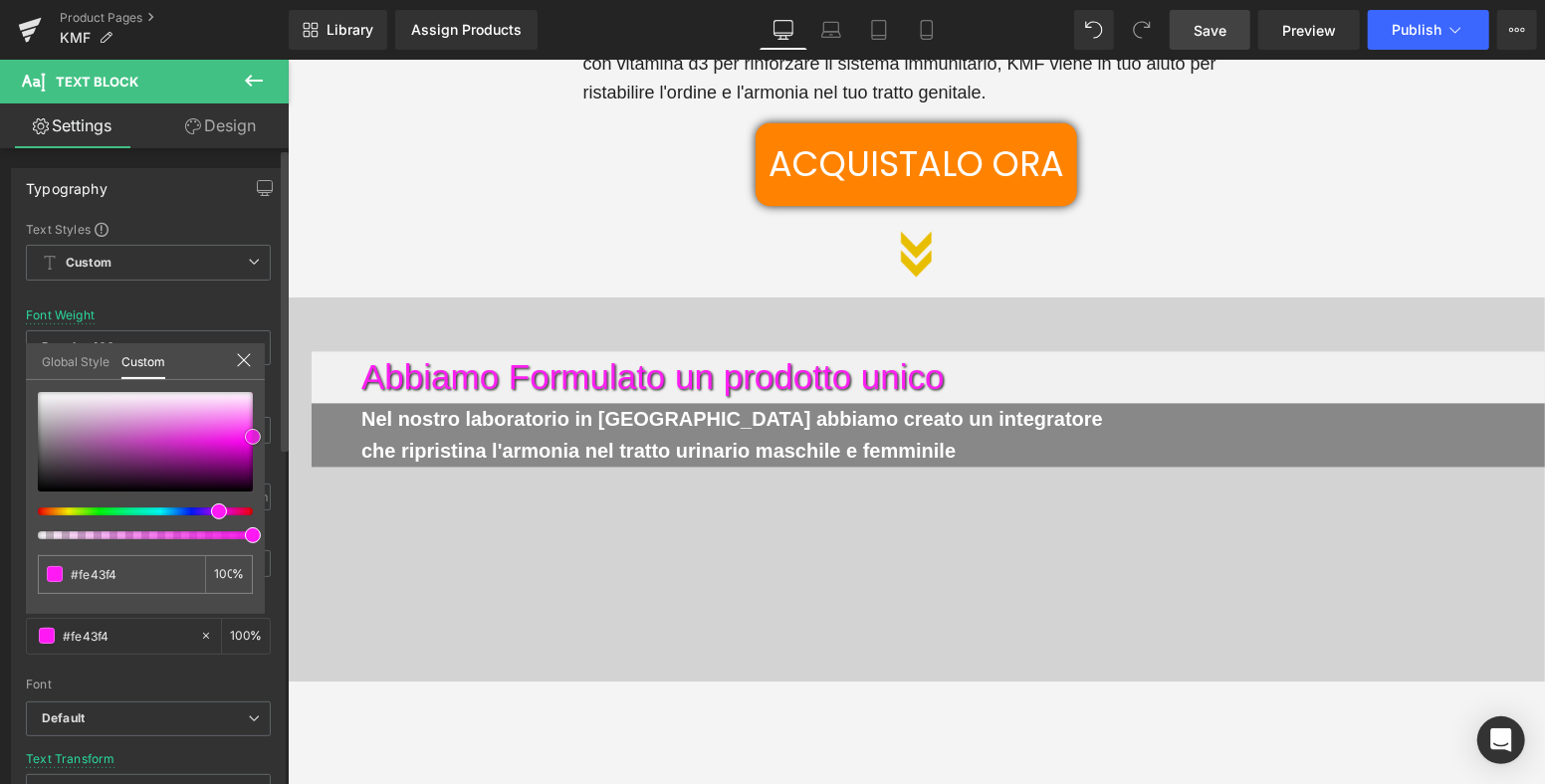 type on "#fe57f5" 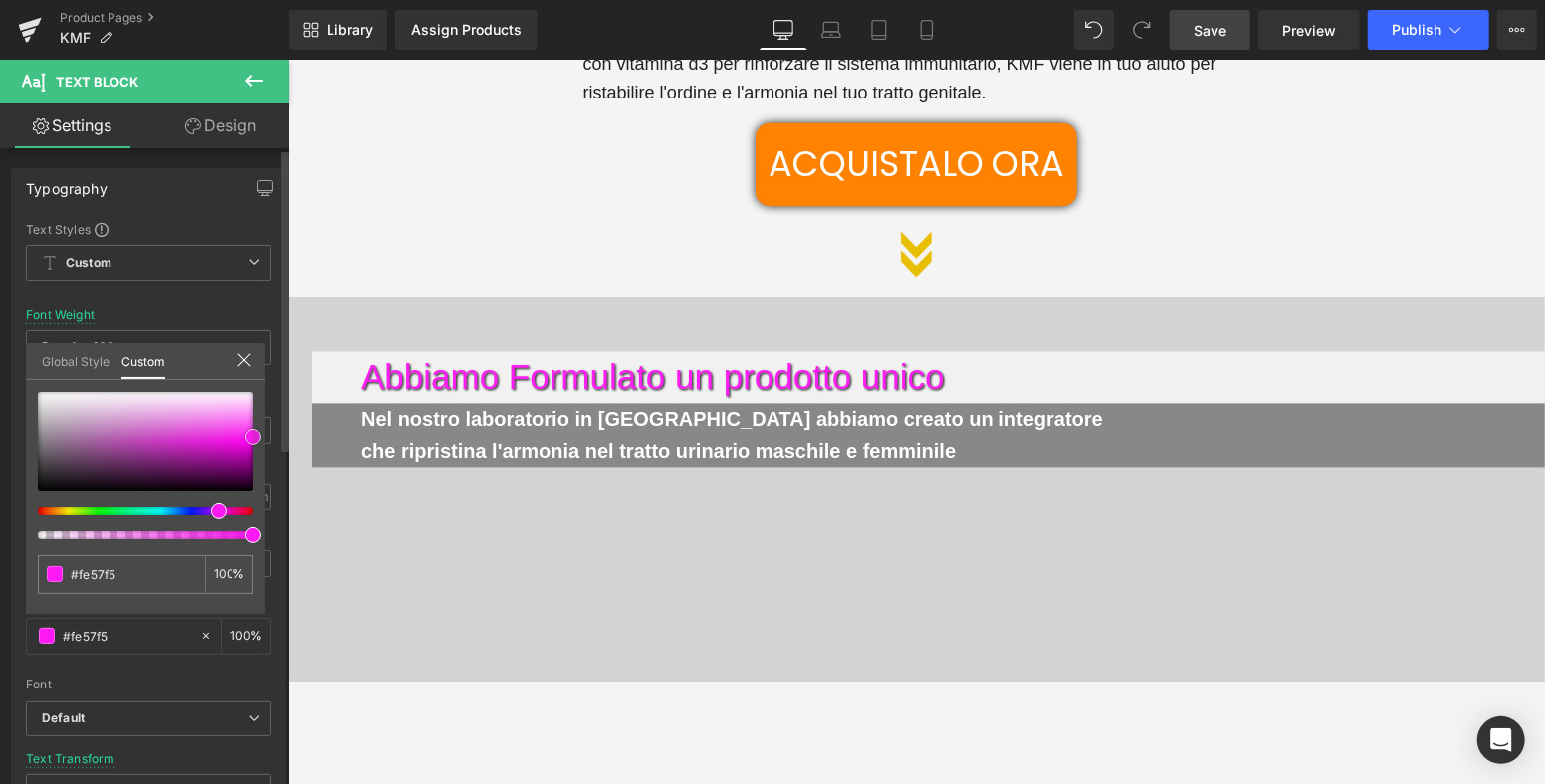 type on "#ff60f7" 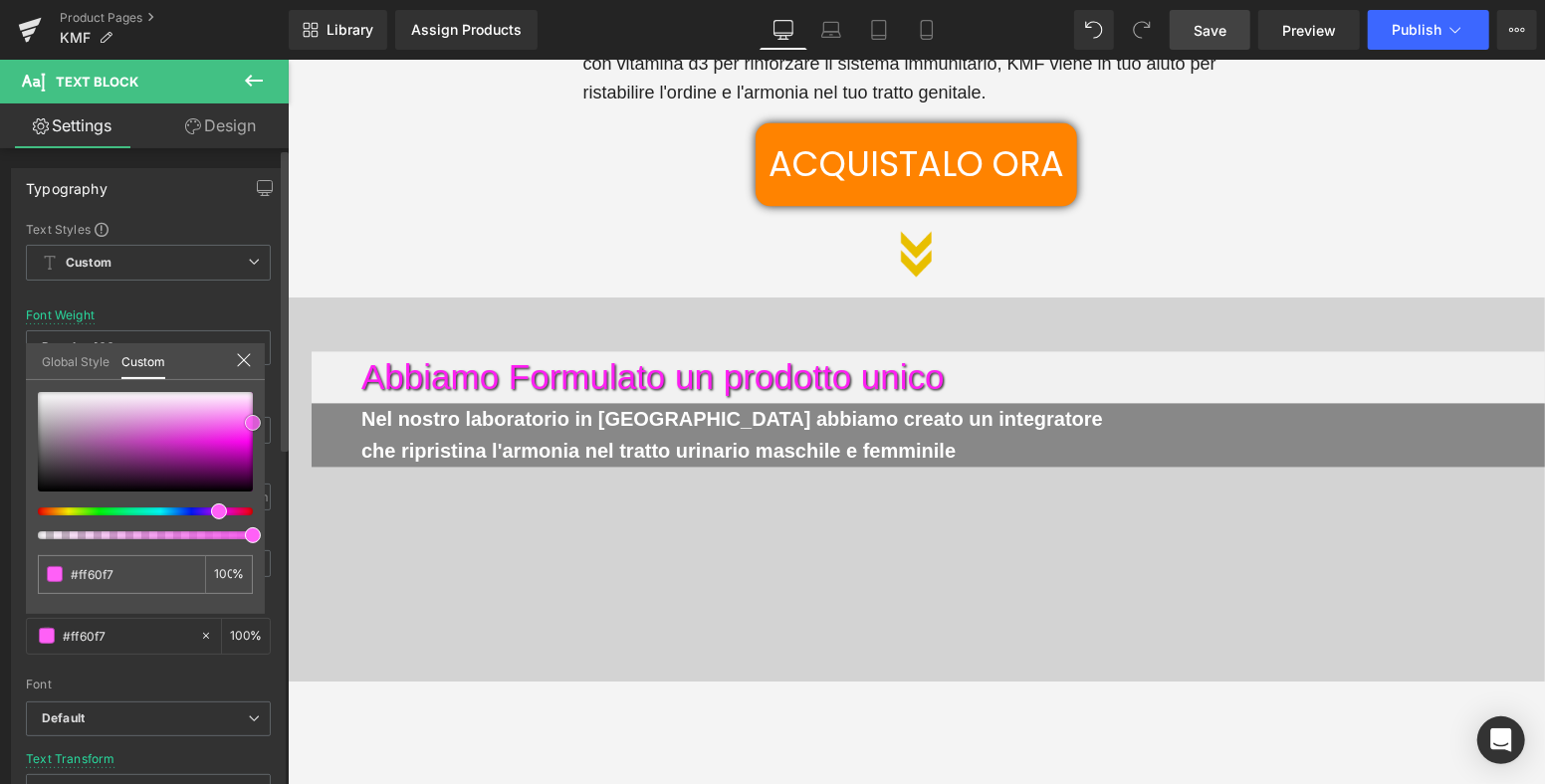 type on "#ff65f7" 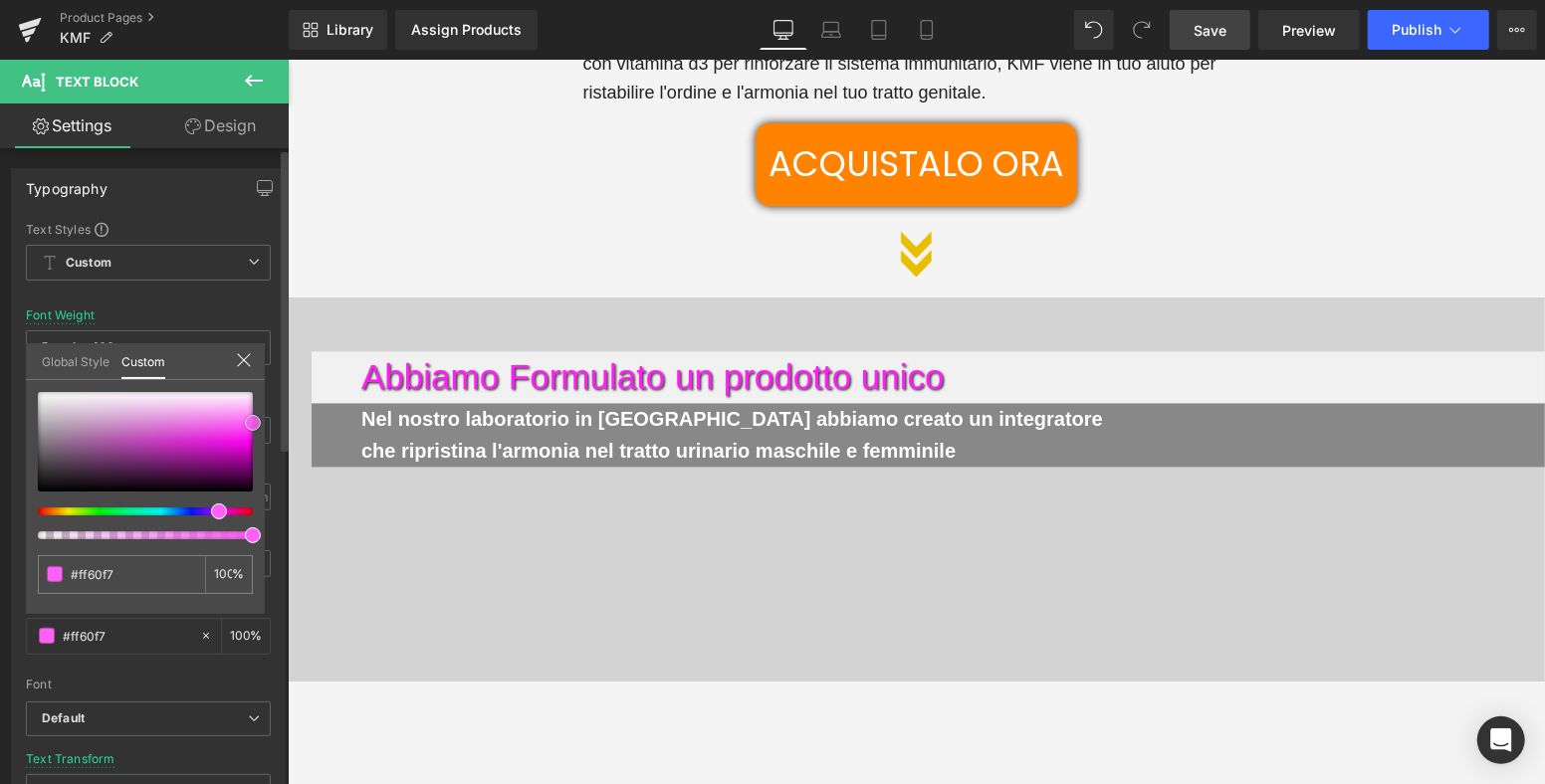 type on "#ff65f7" 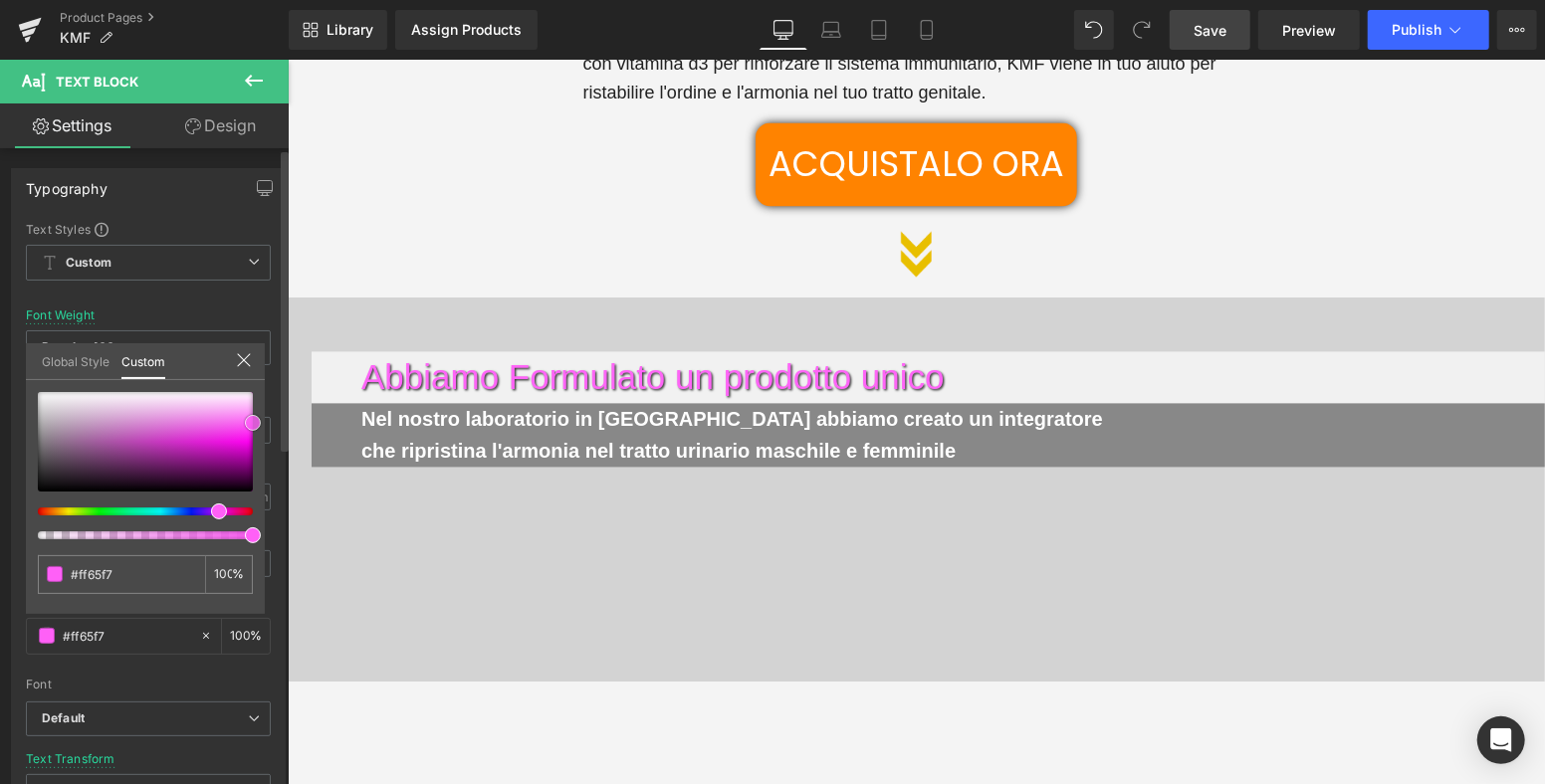 type on "#ff6bf7" 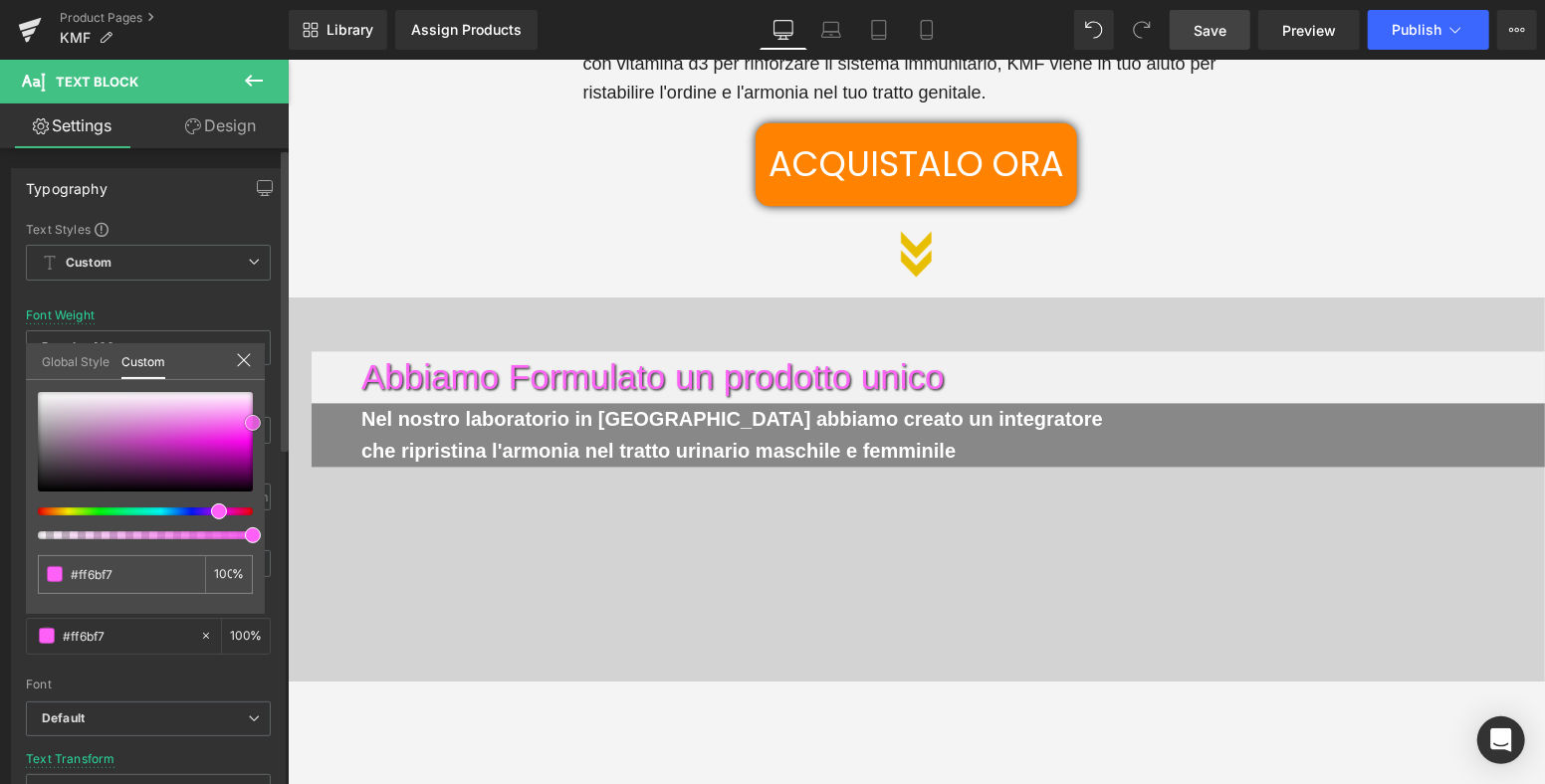 type on "#ff75f8" 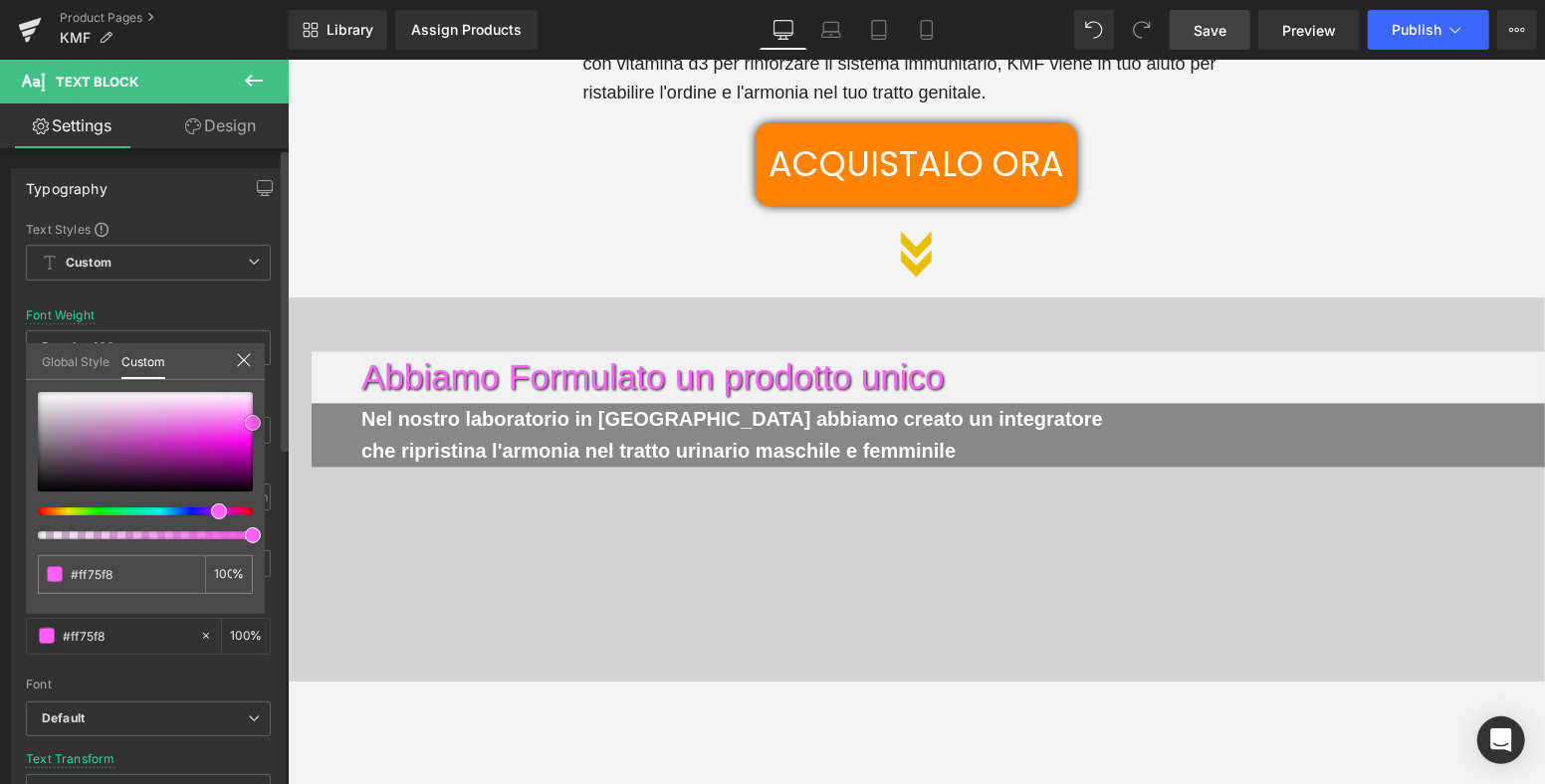 type on "#ff7af8" 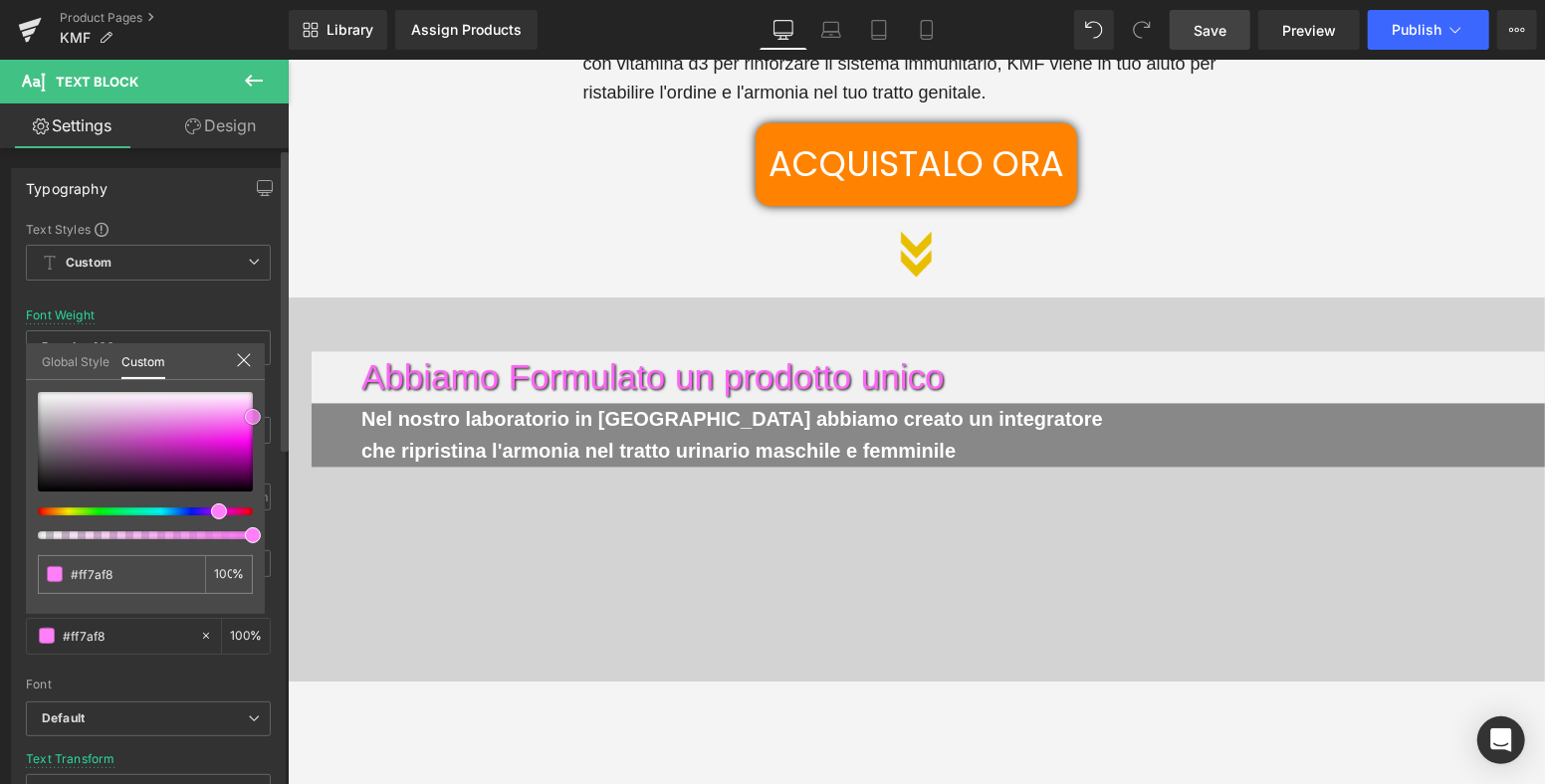 type on "#ff7ff8" 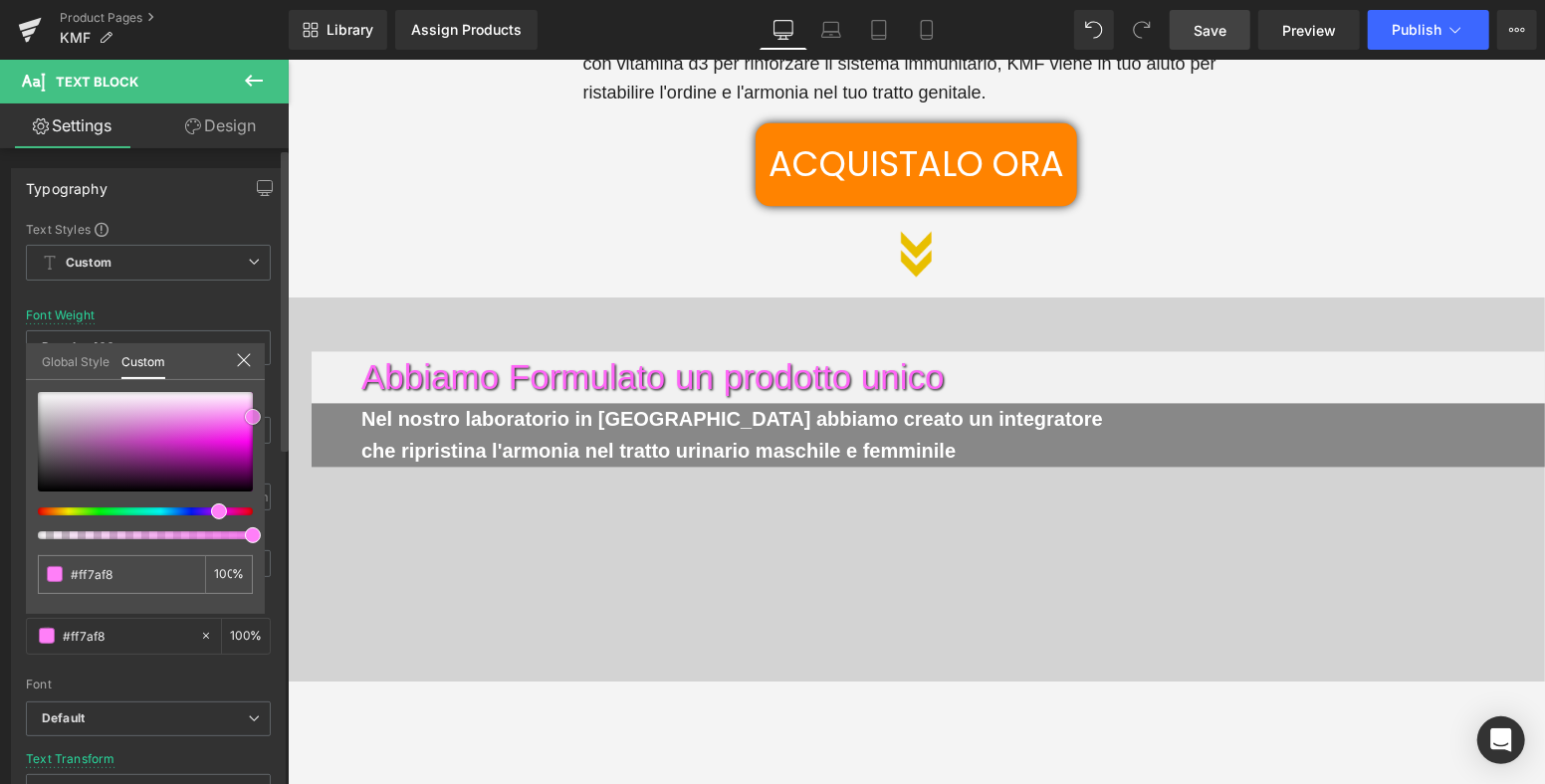 type on "#ff7ff8" 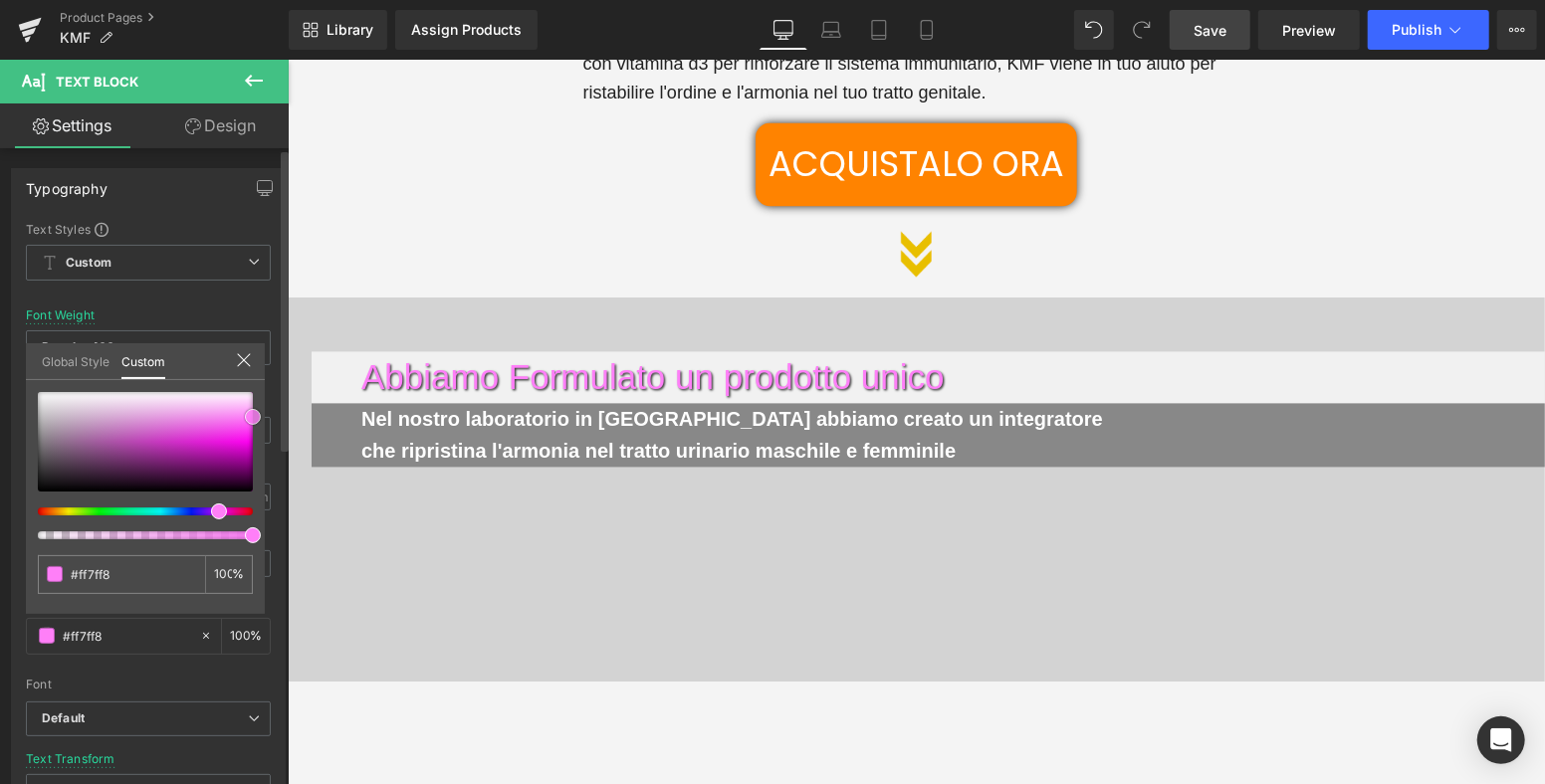 drag, startPoint x: 253, startPoint y: 434, endPoint x: 254, endPoint y: 413, distance: 21.023796 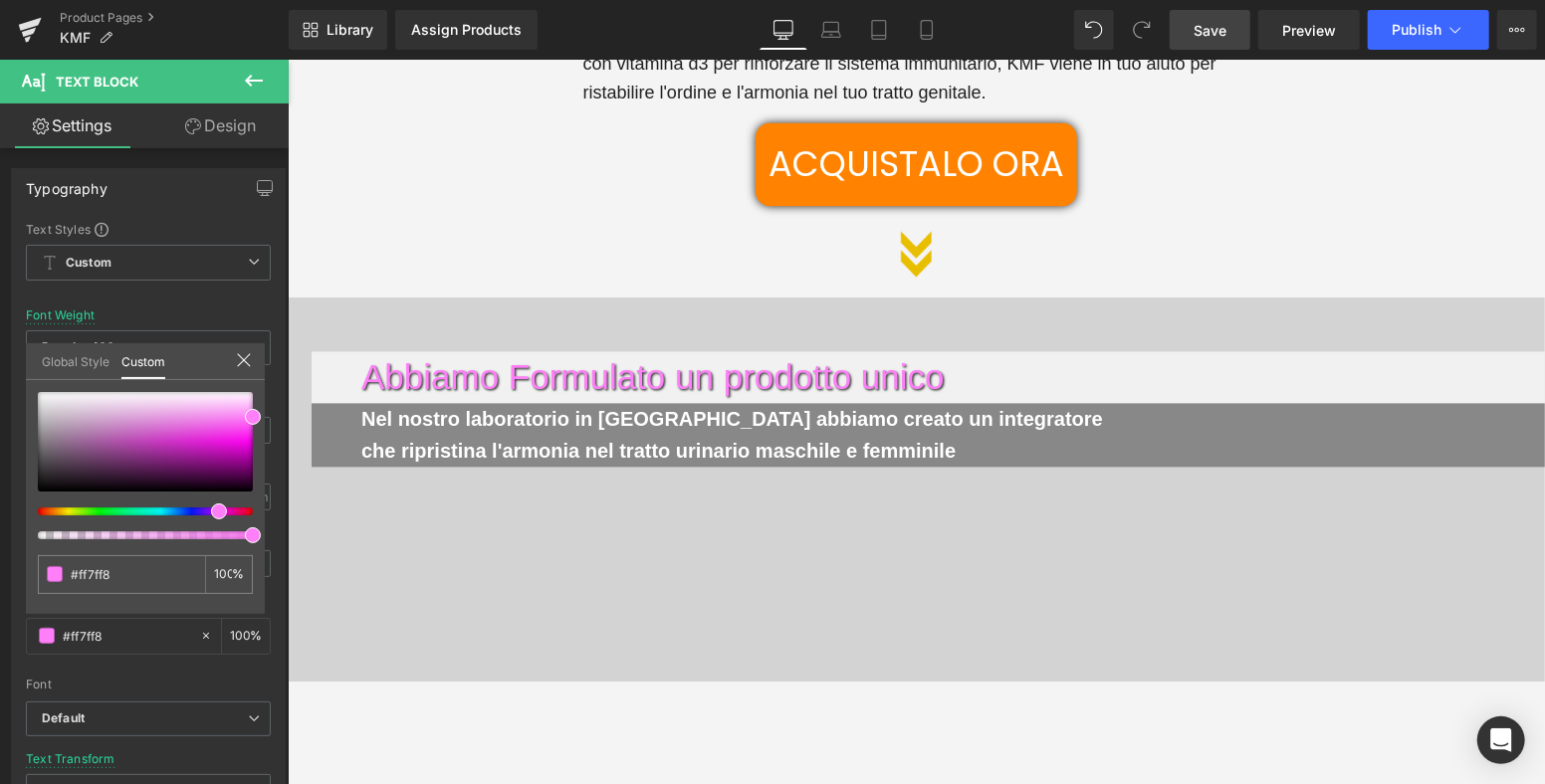 click on "Spedizione Gratuita  sopra i 49€  |⭐⭐⭐⭐⭐ 10.000+ Clienti Soddisfatti | Fatti in [GEOGRAPHIC_DATA]
Cerca
[PERSON_NAME] stai cercando?
Supporto Whatsapp [PHONE_NUMBER]
0 Prodotti:
Home
Fai il TEST
Chi Siamo" at bounding box center [915, 2841] 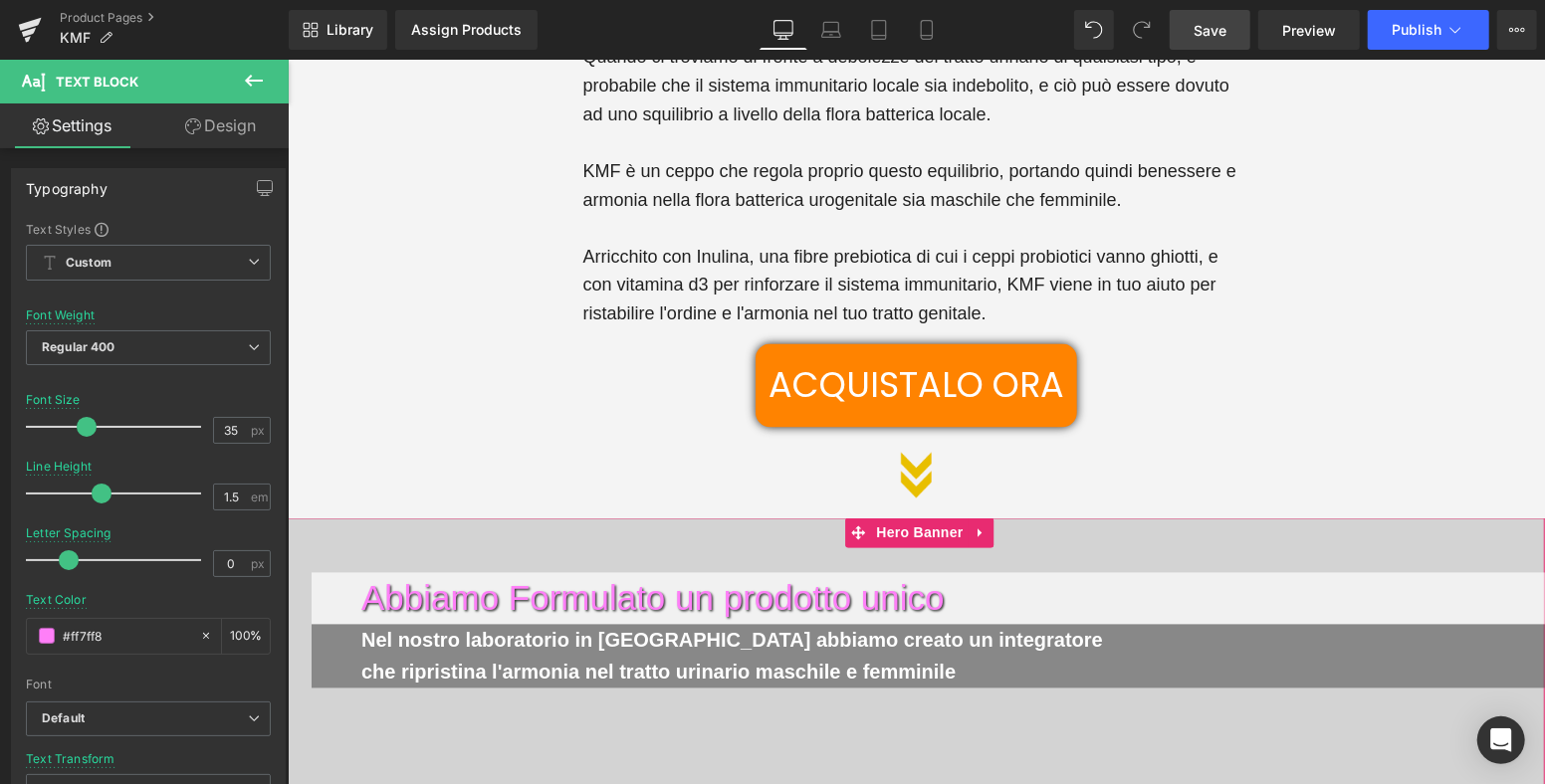 scroll, scrollTop: 2432, scrollLeft: 0, axis: vertical 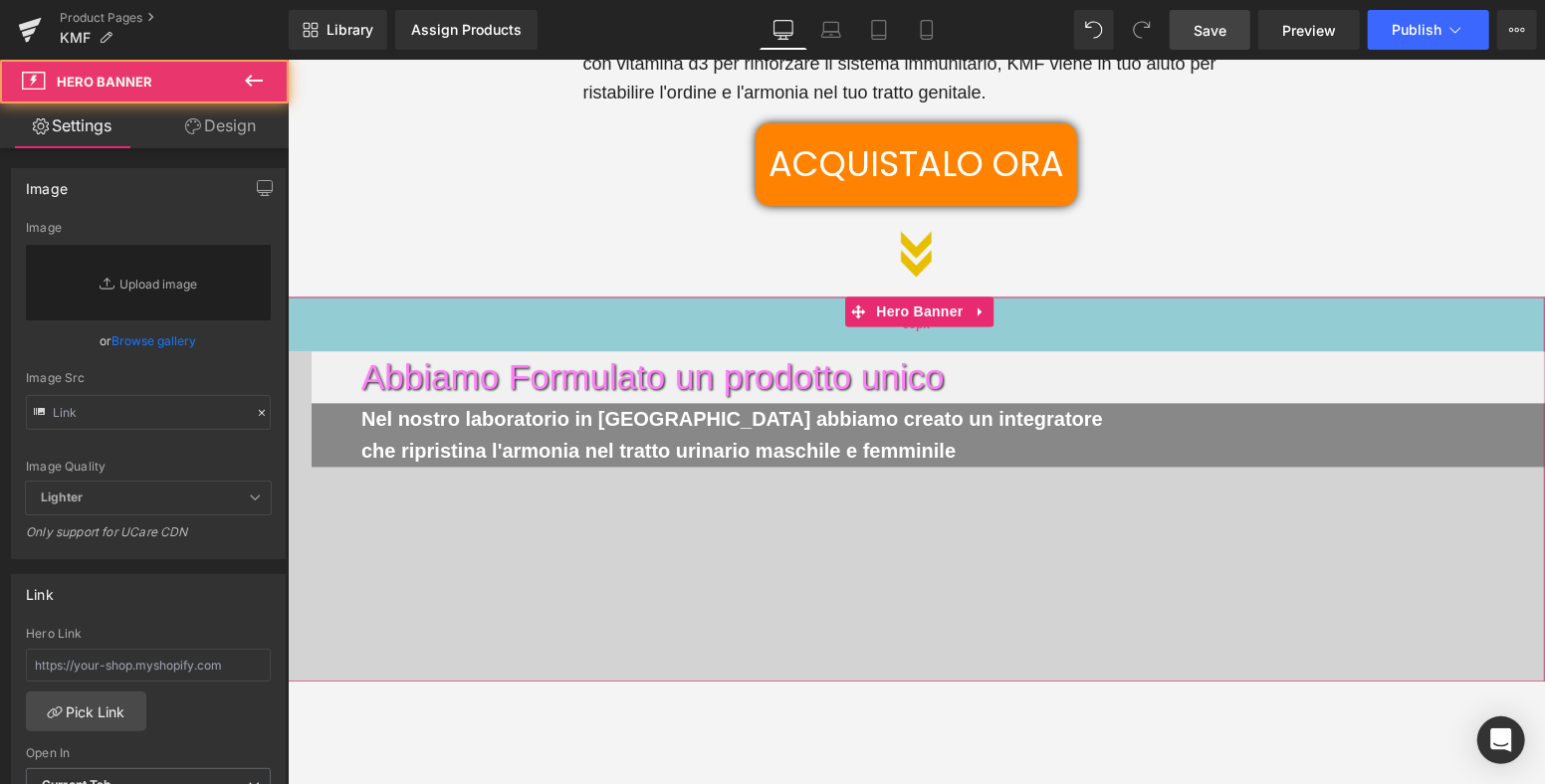 click on "55px" at bounding box center [915, 323] 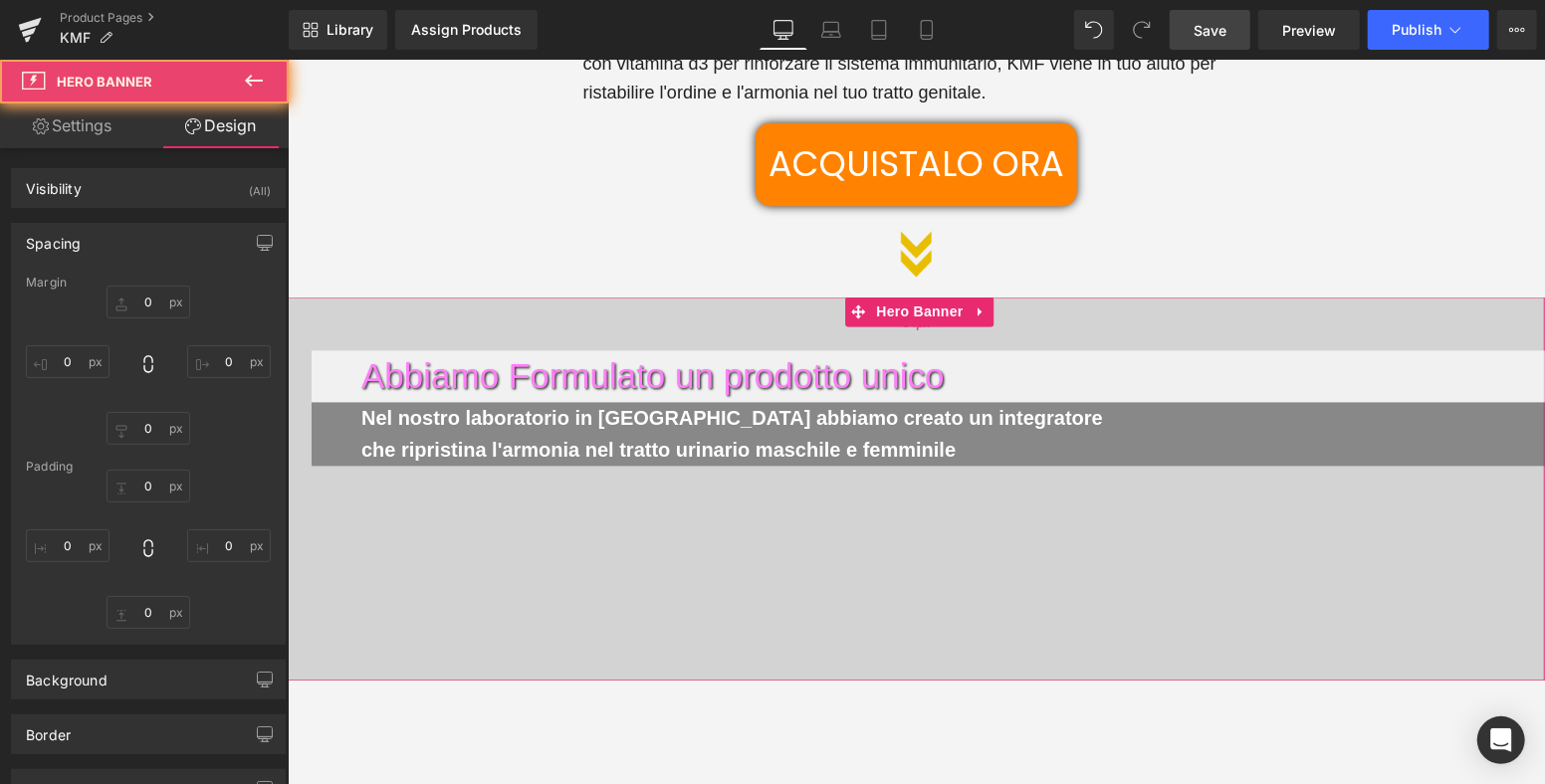 type on "0" 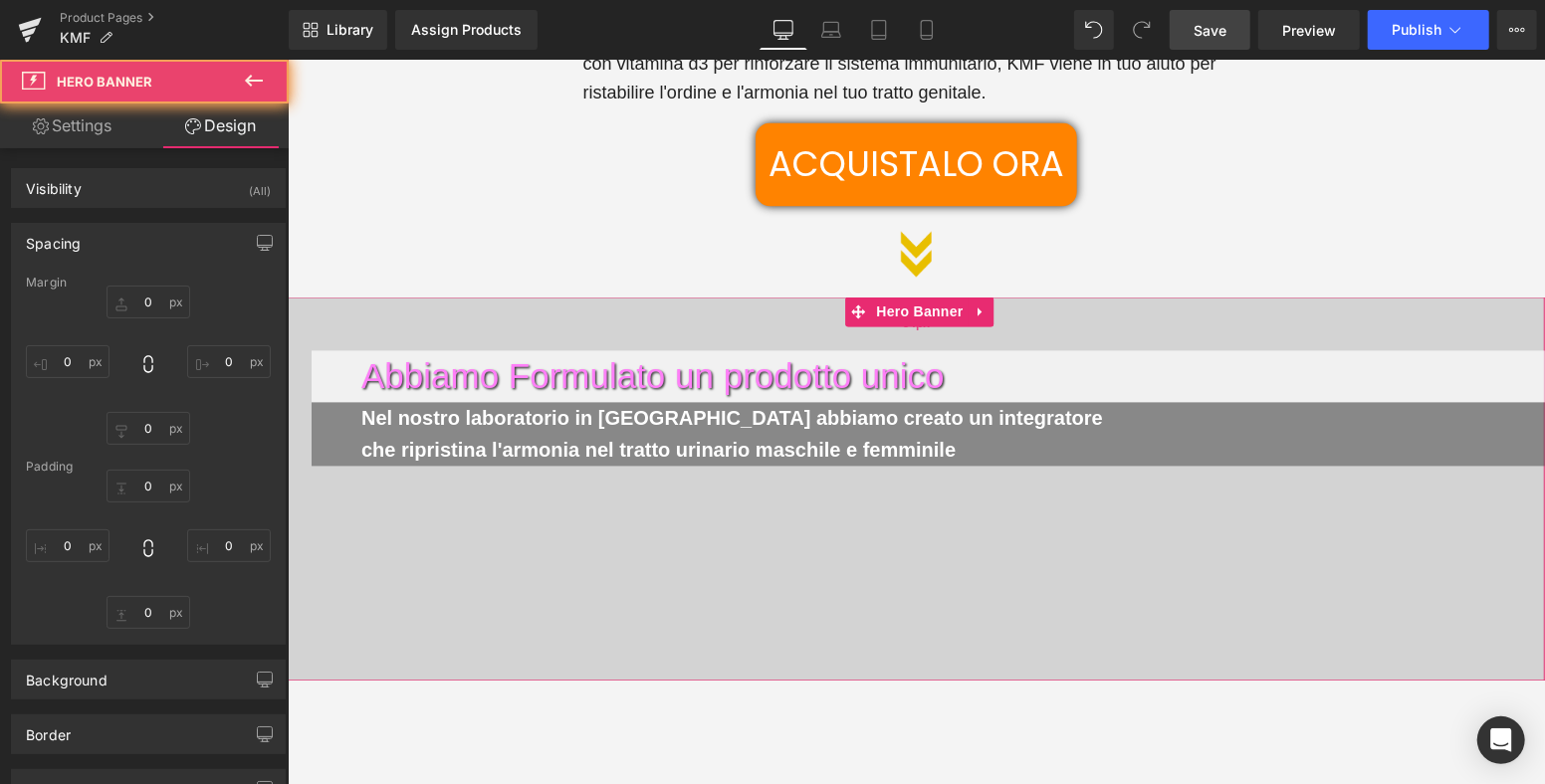 type on "0" 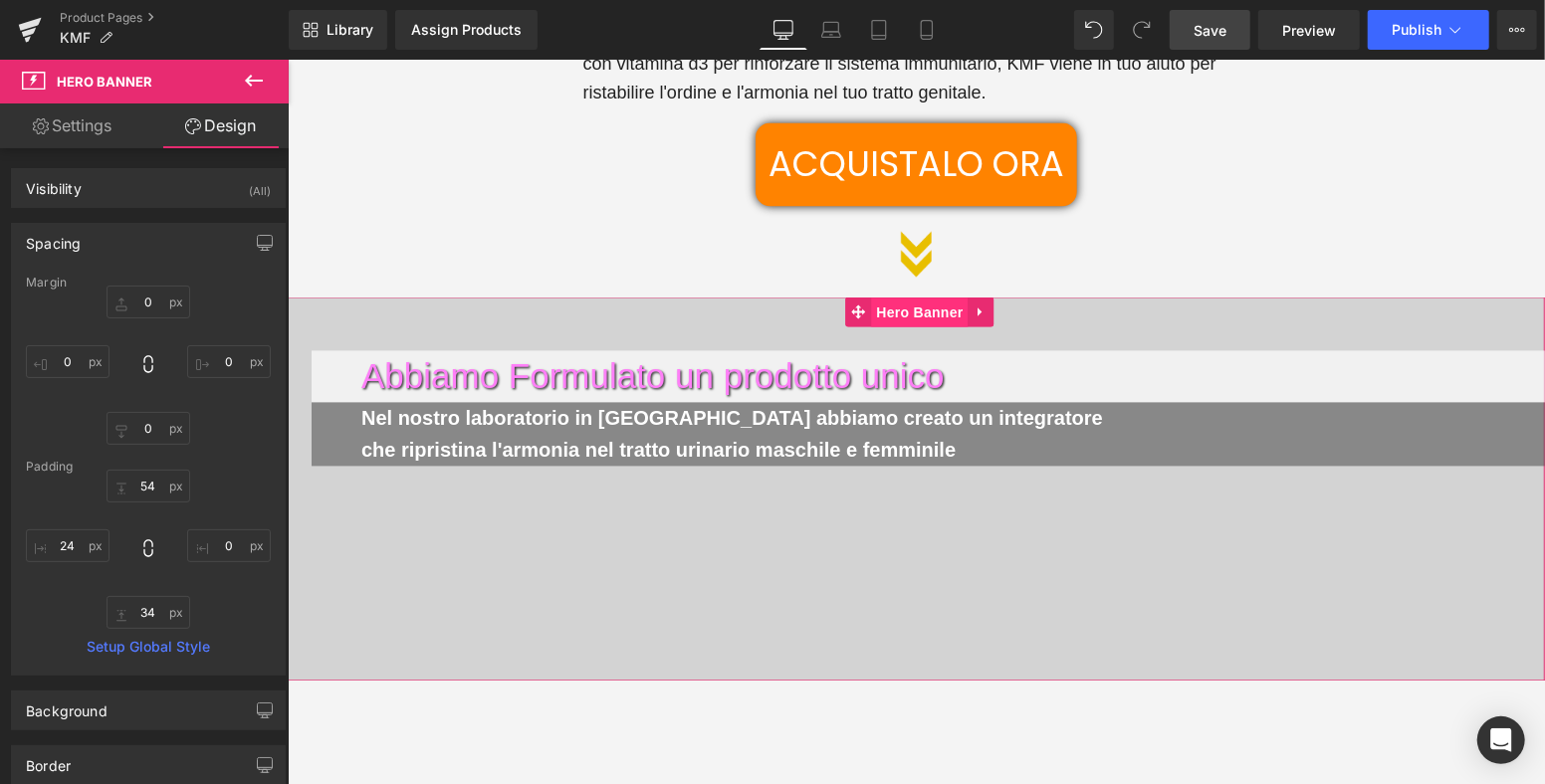 click on "Hero Banner" at bounding box center [918, 312] 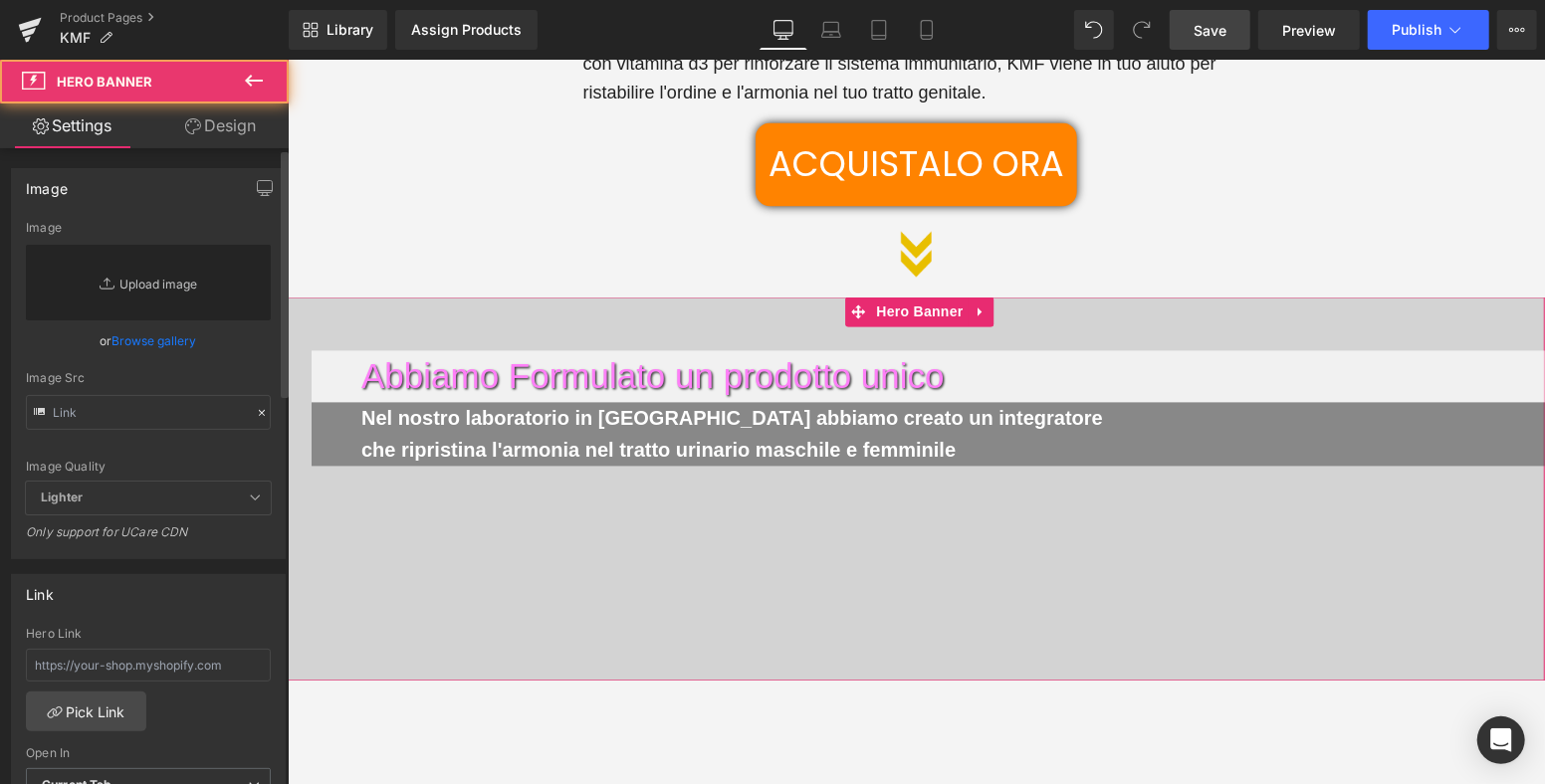 click on "Replace Image" at bounding box center [148, 283] 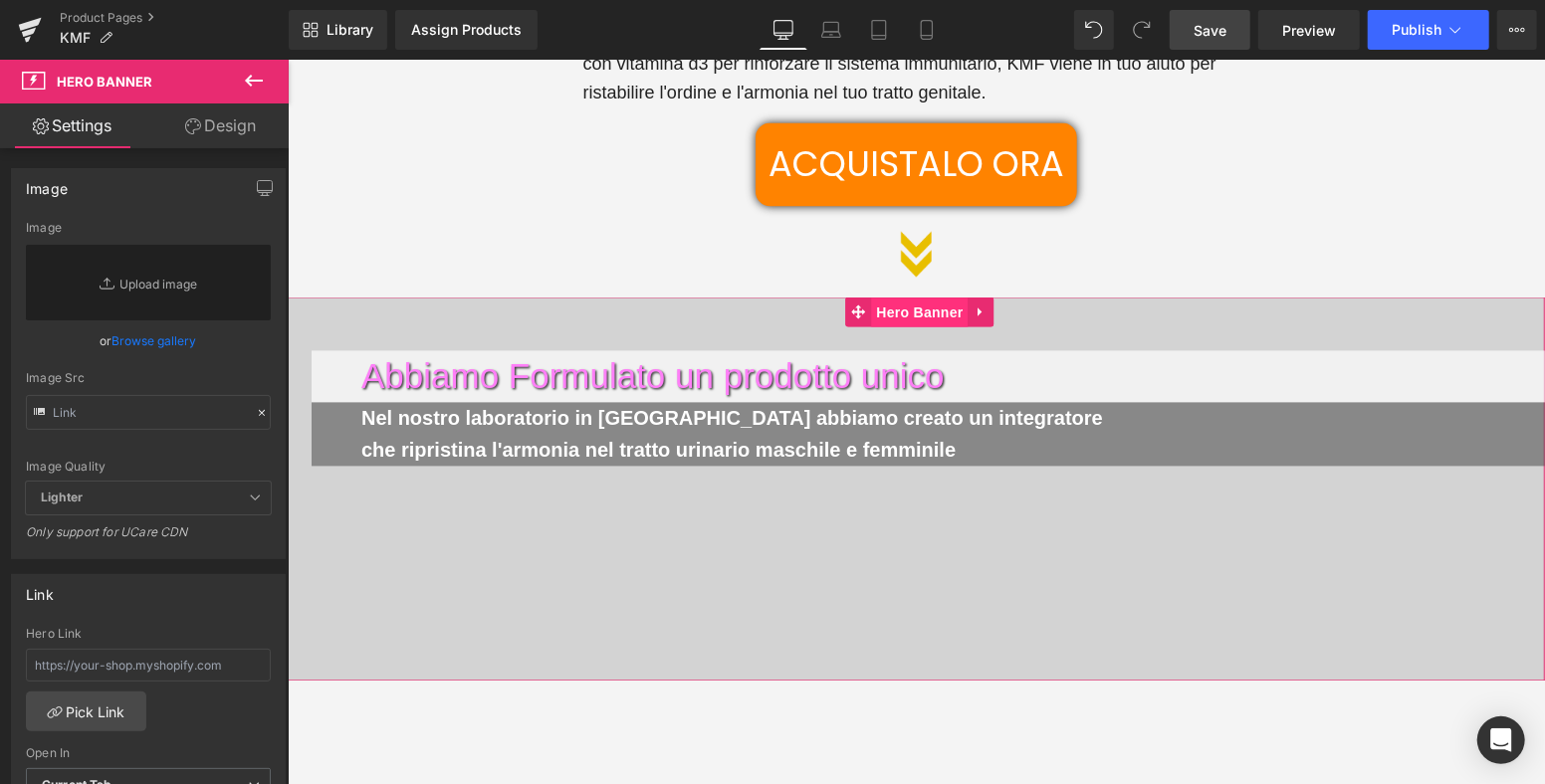 click on "Hero Banner" at bounding box center [918, 312] 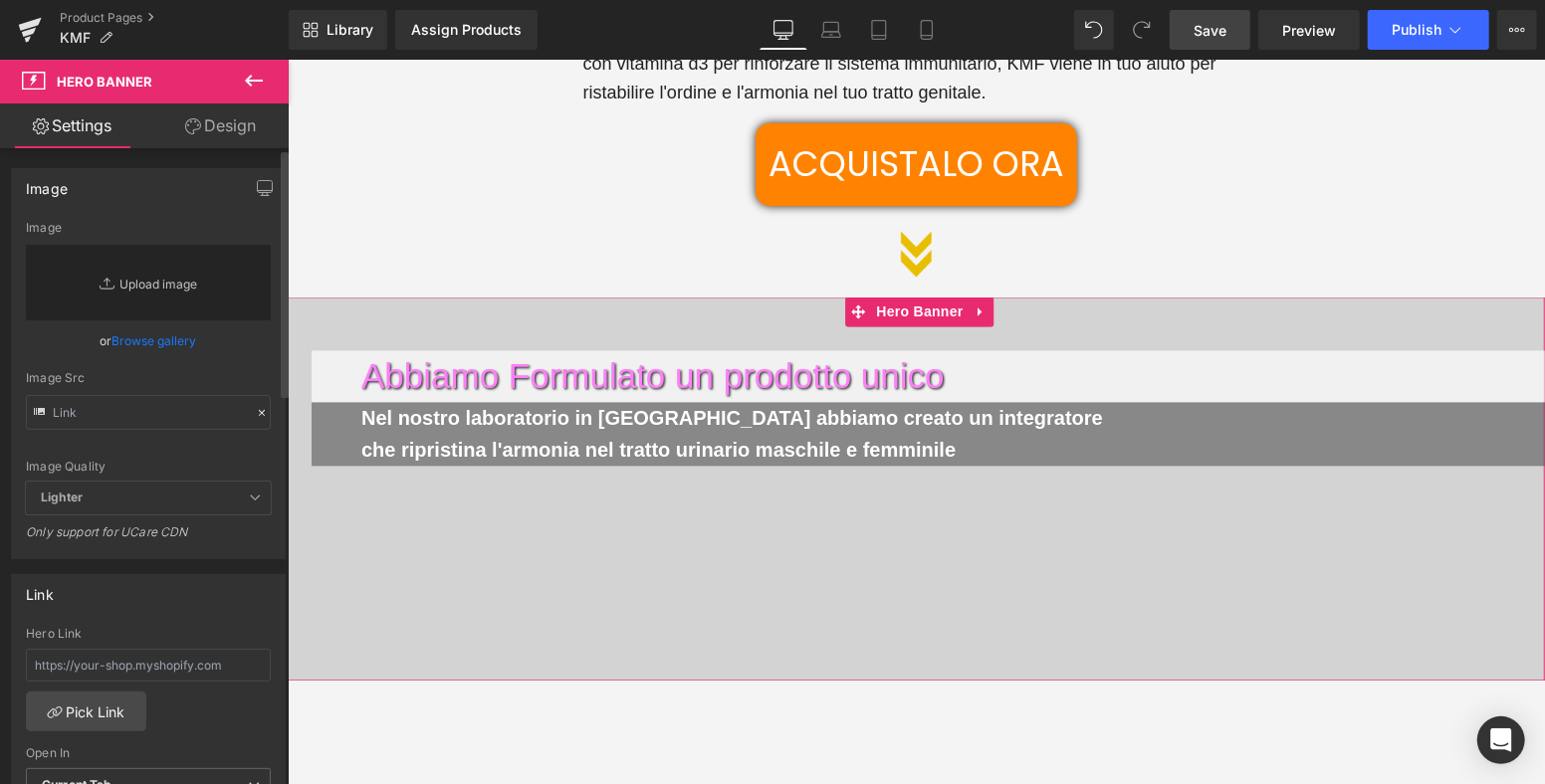 click on "Replace Image" at bounding box center [148, 283] 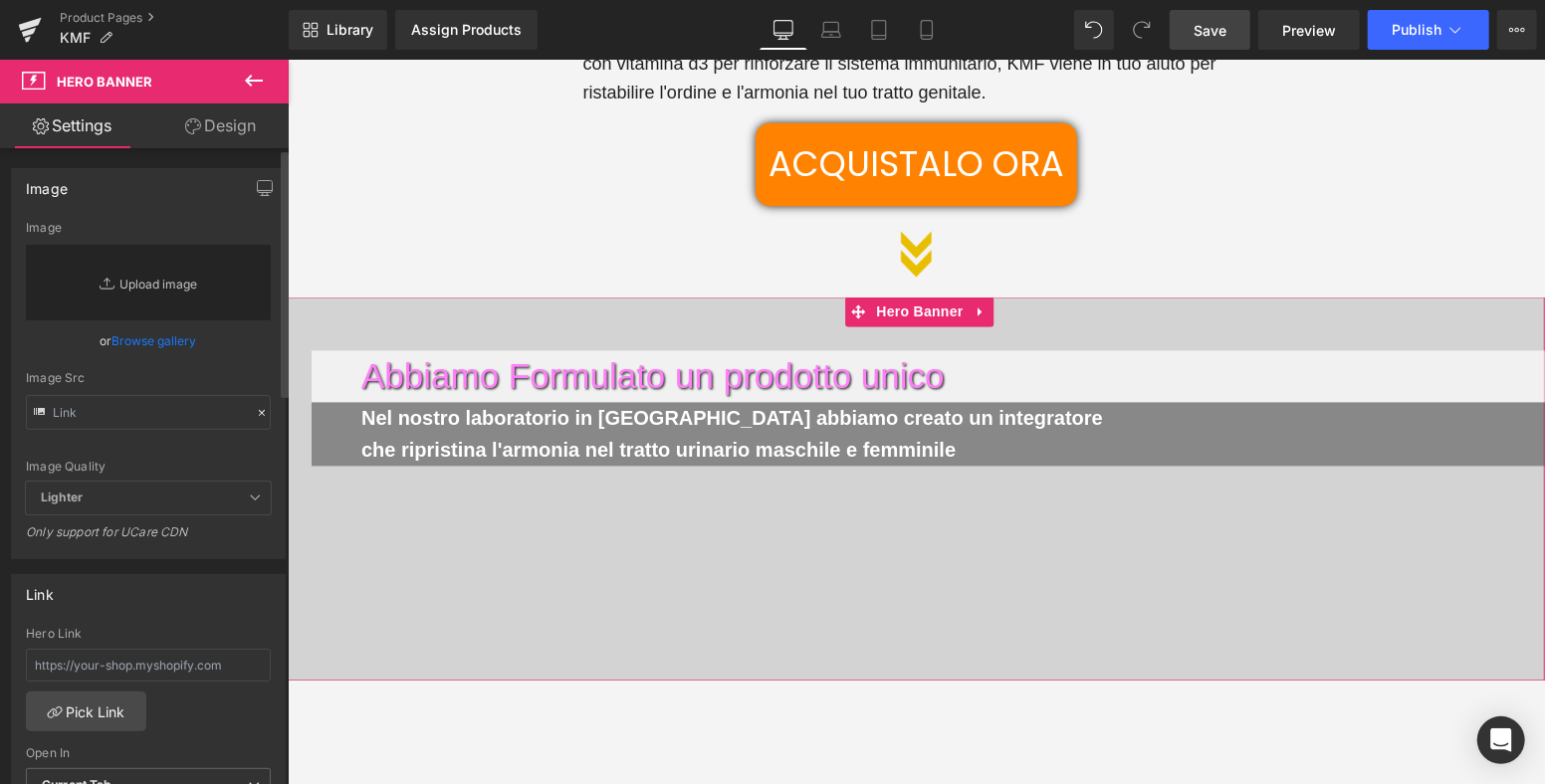 type on "C:\fakepath\Progetto senza titolo (4)-min.jpg" 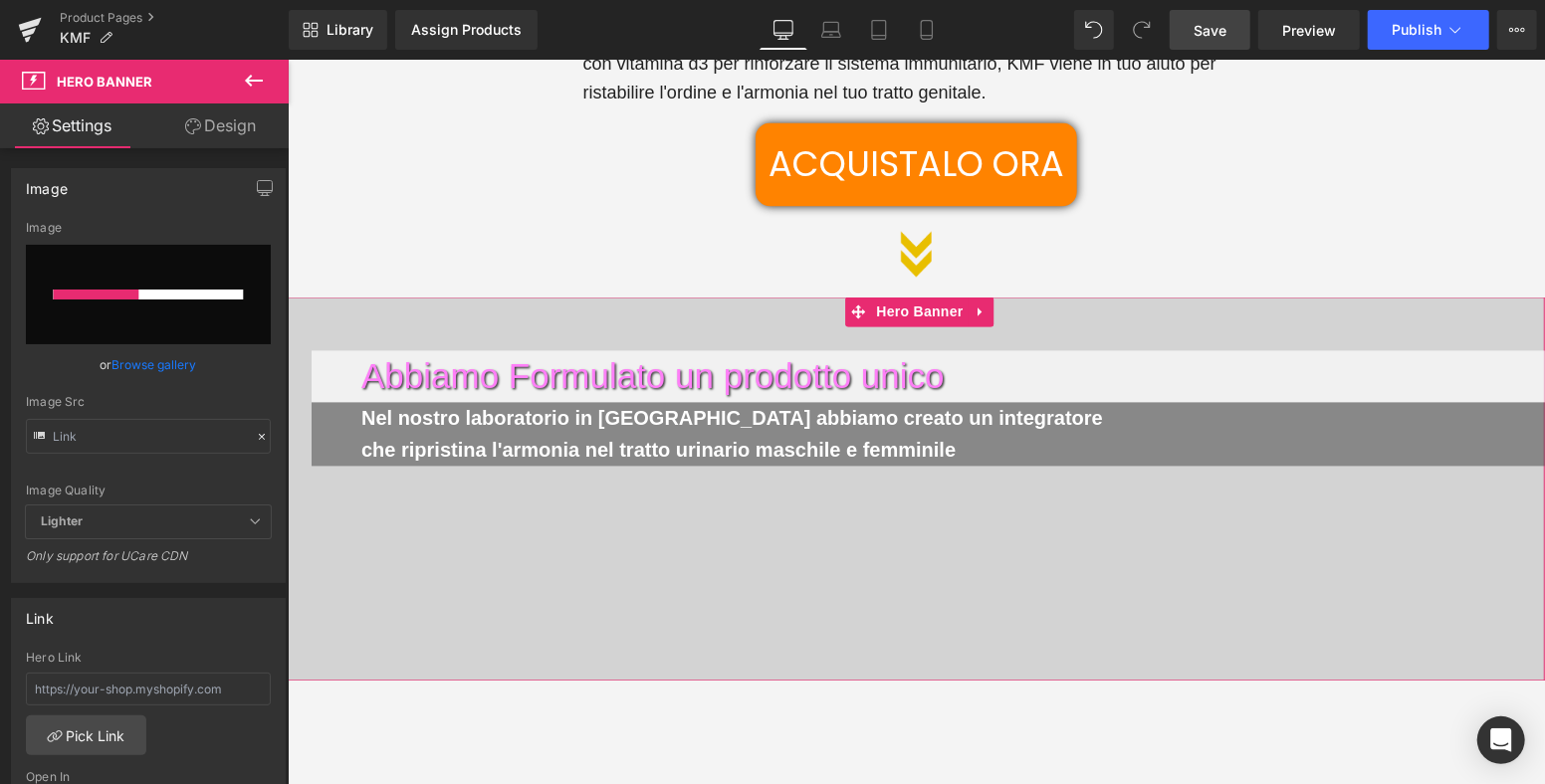 type 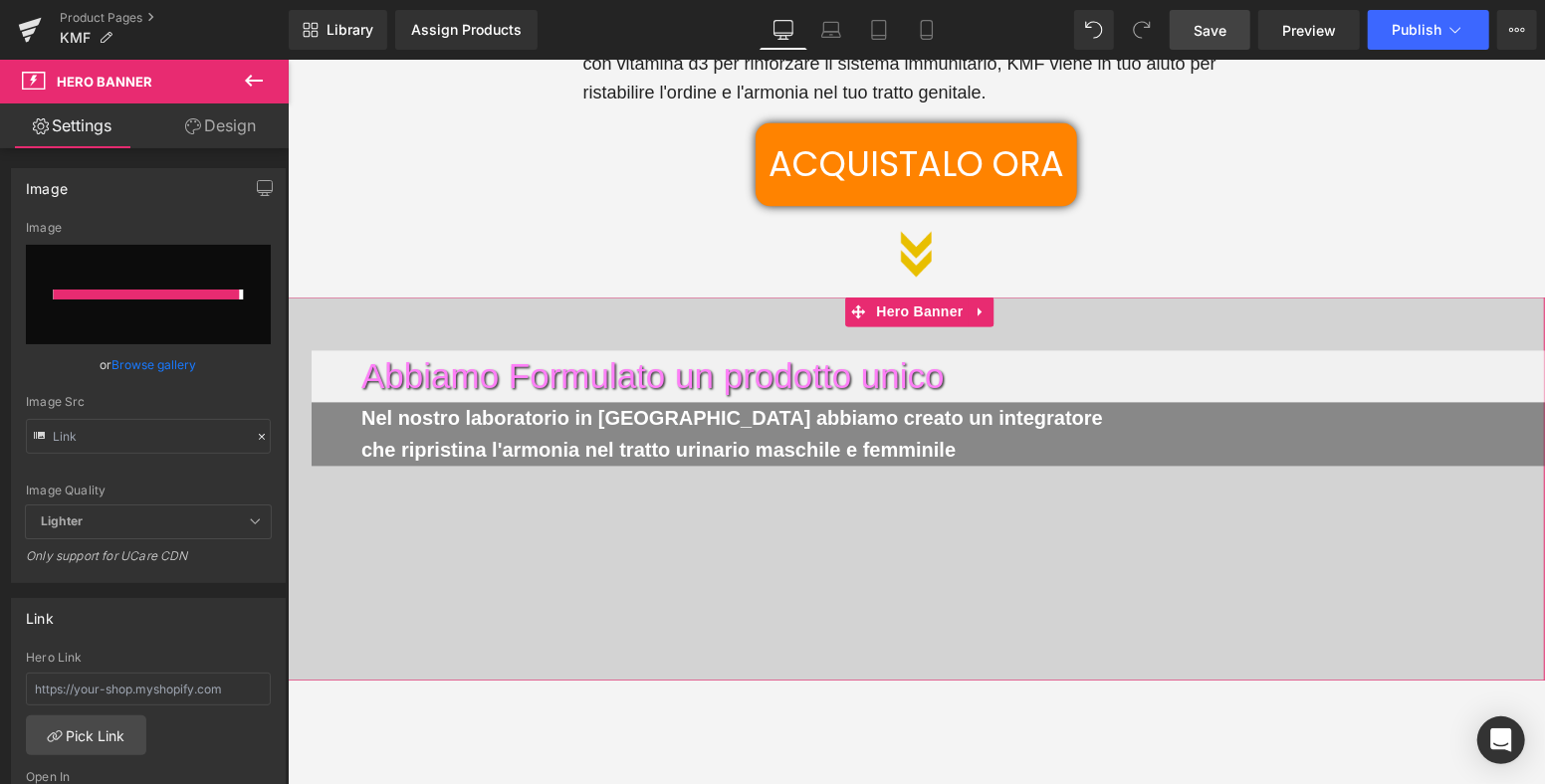 type on "[URL][DOMAIN_NAME]" 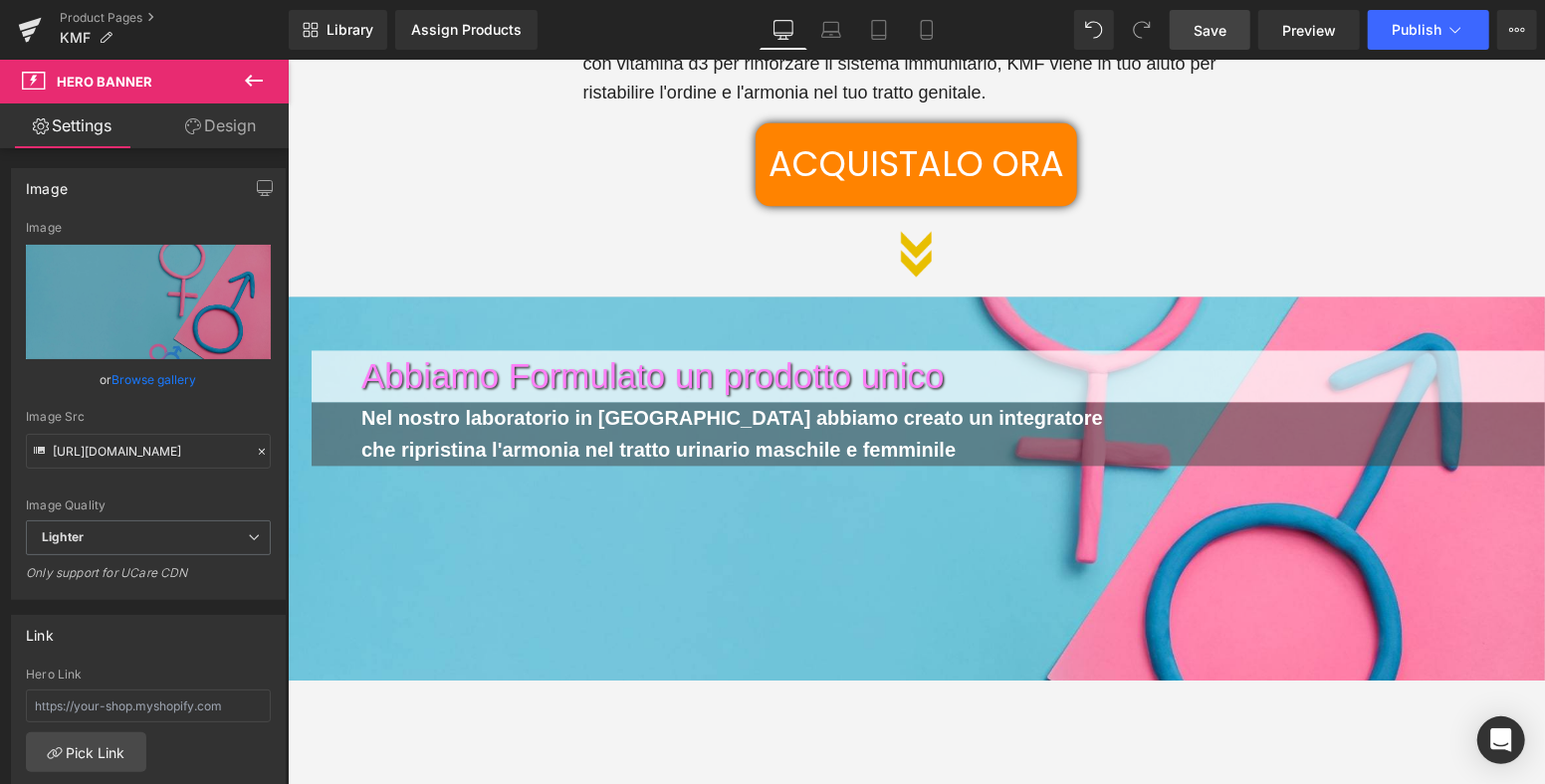 click on "Ecco gli Effetti Benefici che Avrai dai Principi Attivi di Metaglyc Text Block         Text Block         Row" at bounding box center [915, 788] 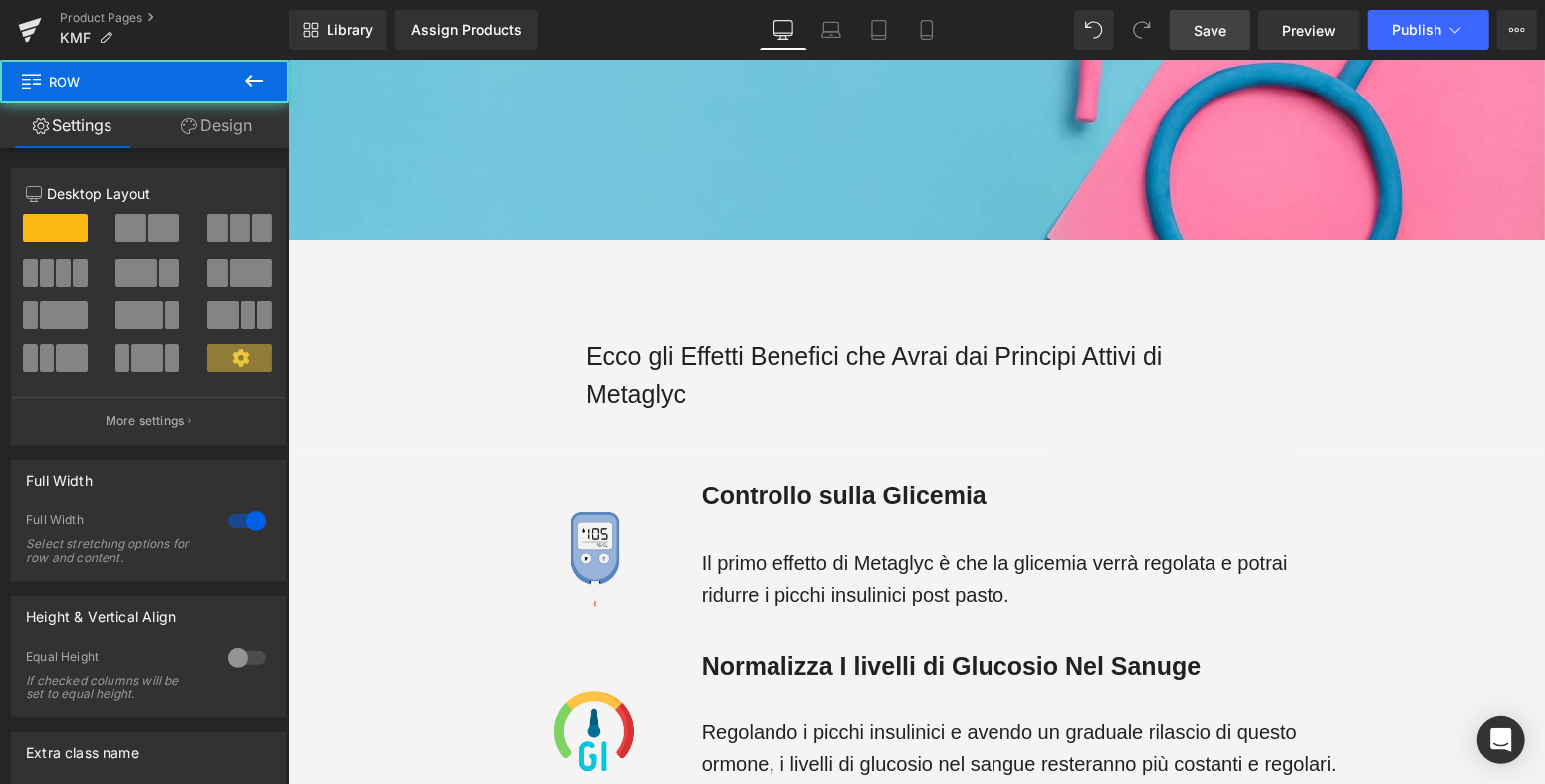 scroll, scrollTop: 2985, scrollLeft: 0, axis: vertical 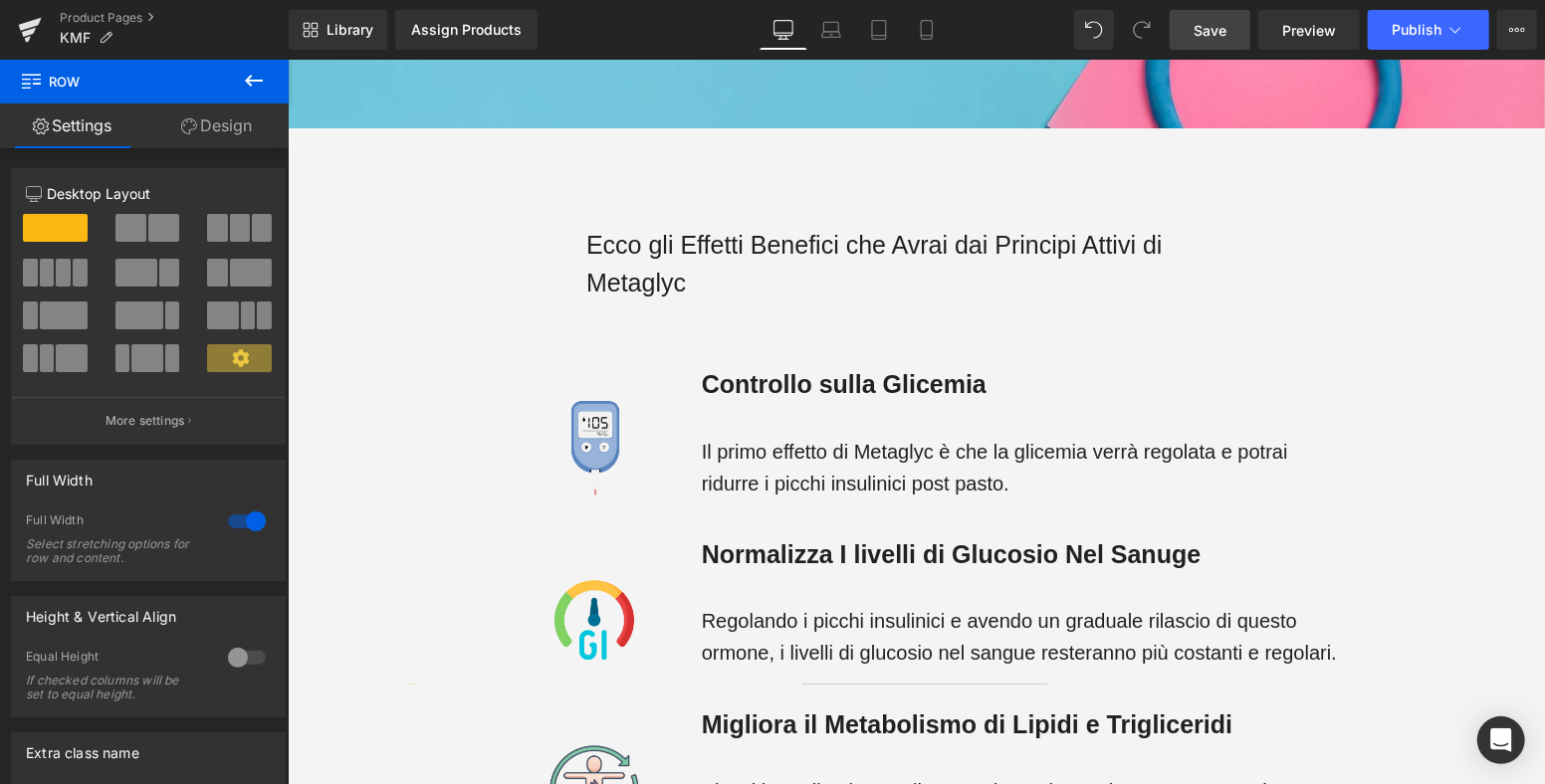 click on "Ecco gli Effetti Benefici che Avrai dai Principi Attivi di Metaglyc" at bounding box center (915, 263) 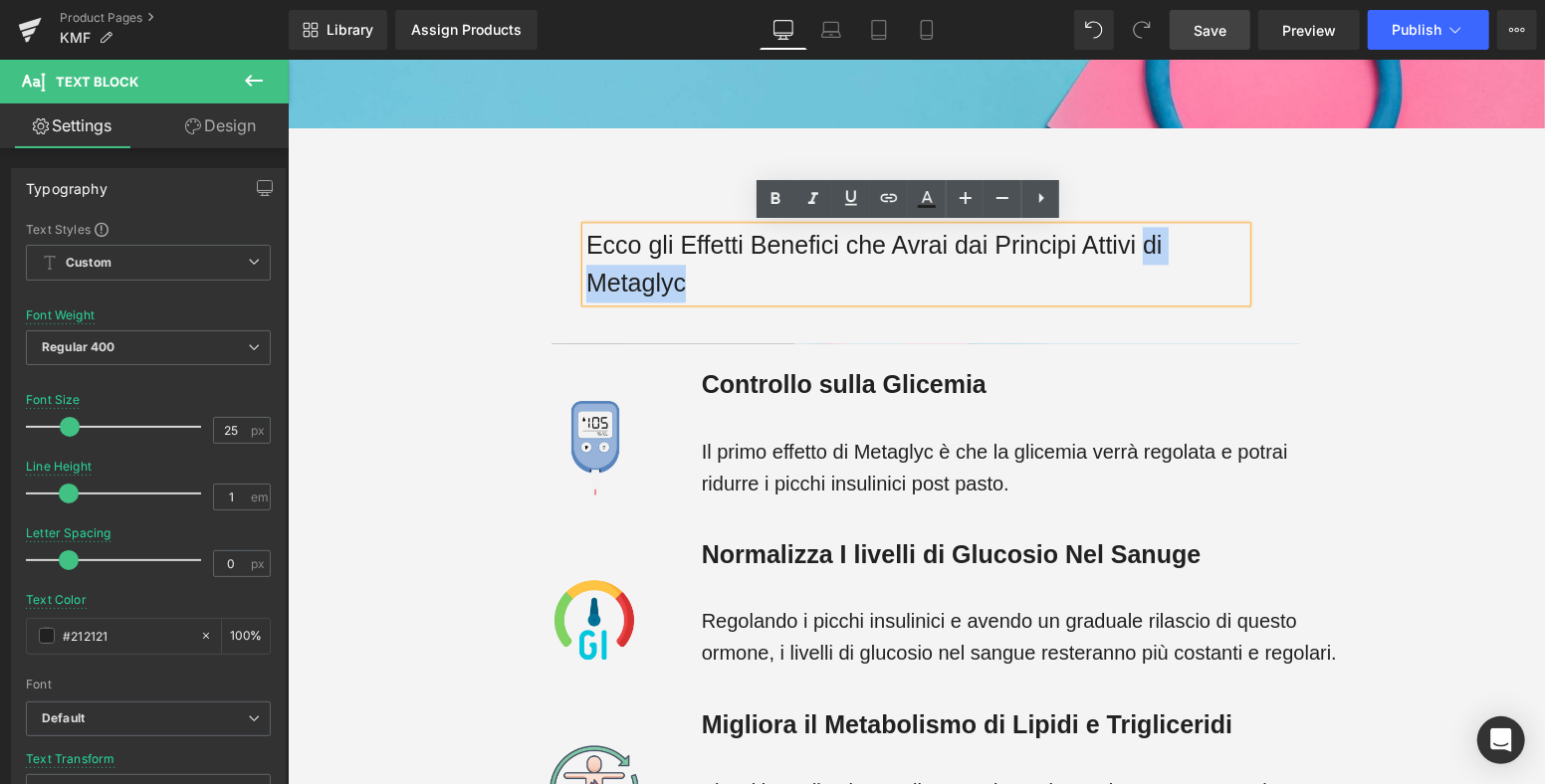 drag, startPoint x: 703, startPoint y: 274, endPoint x: 1132, endPoint y: 241, distance: 430.2674 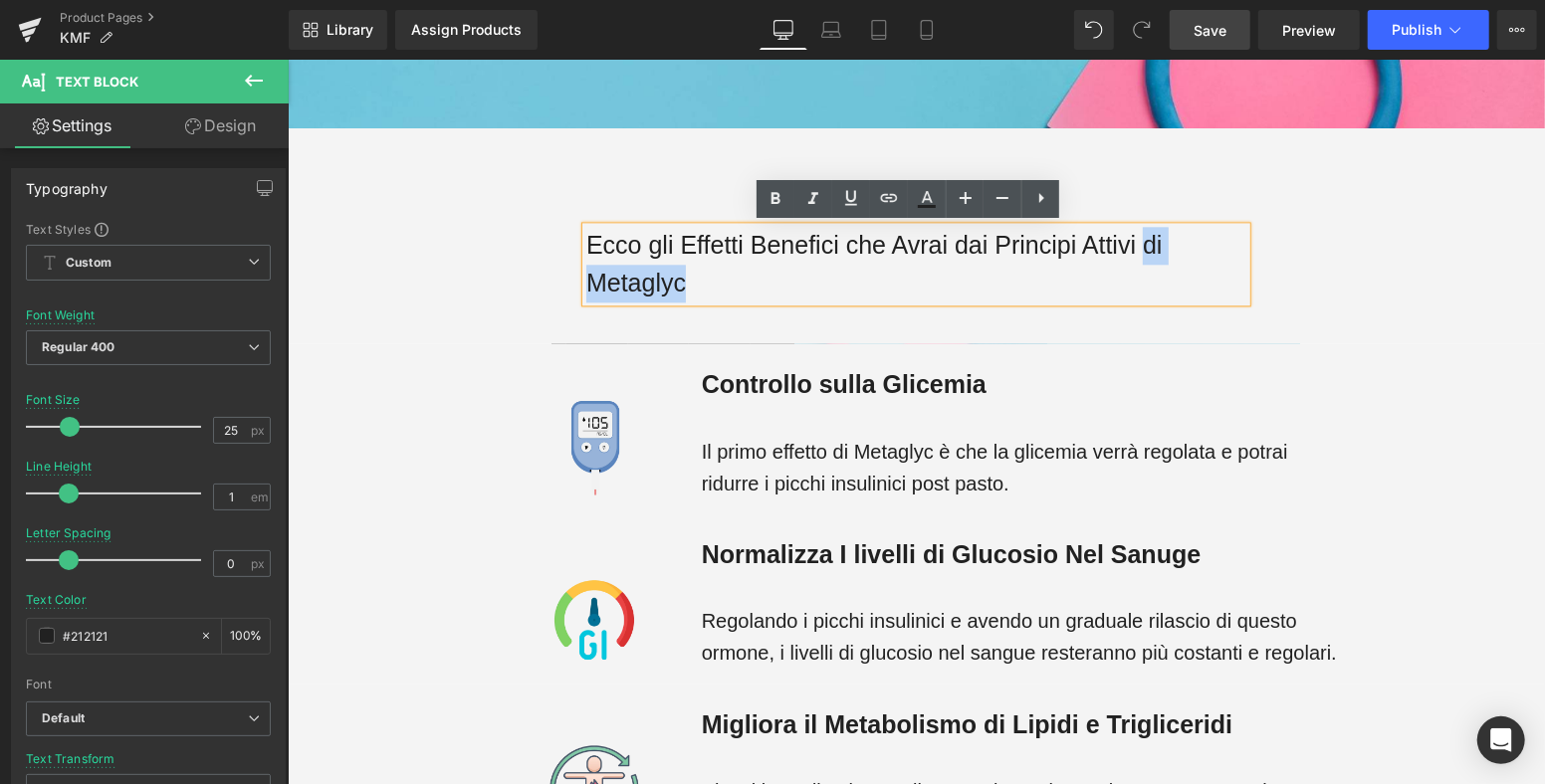 click on "Ecco gli Effetti Benefici che Avrai dai Principi Attivi di Metaglyc" at bounding box center (915, 263) 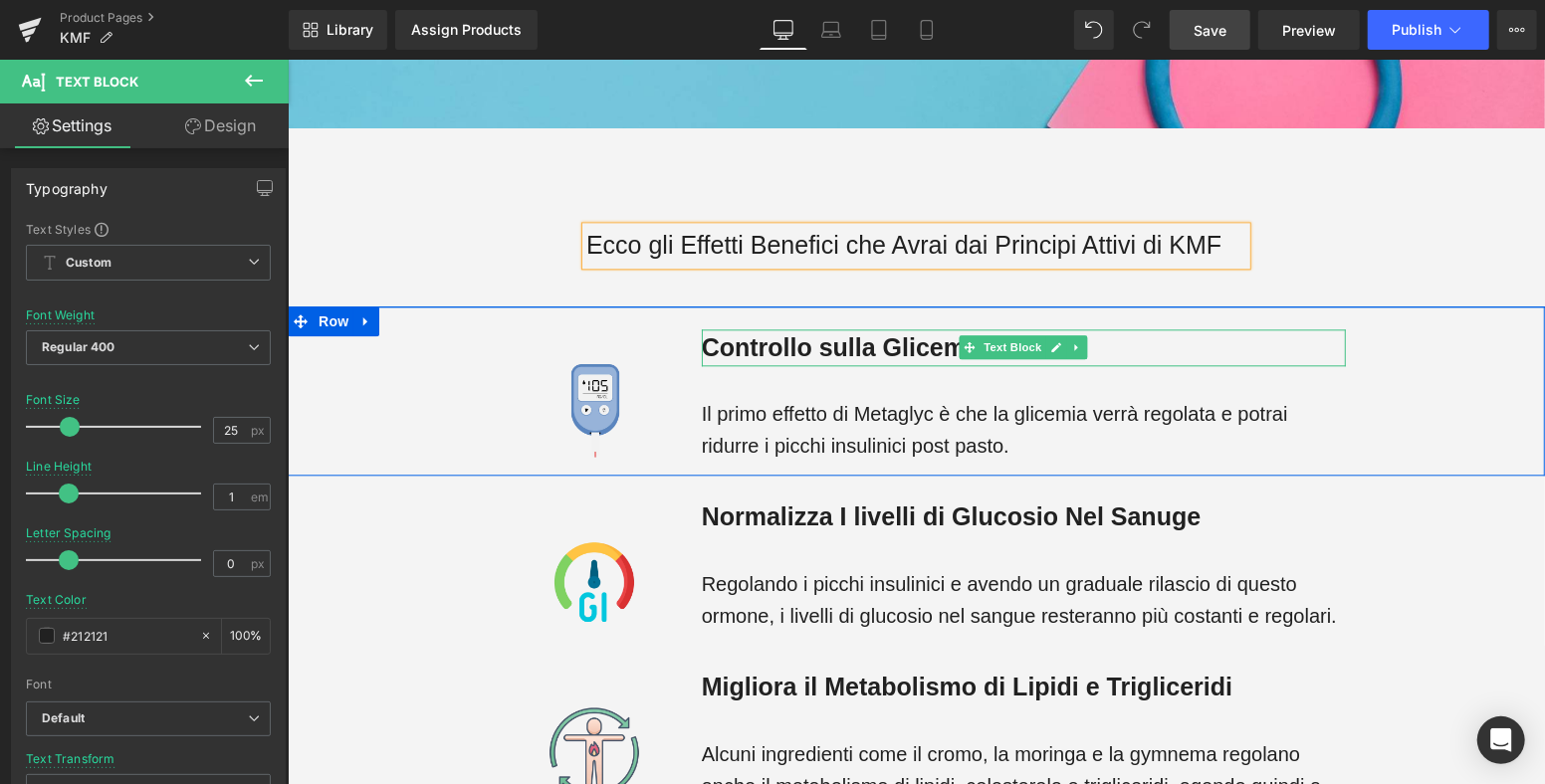 drag, startPoint x: 809, startPoint y: 344, endPoint x: 841, endPoint y: 347, distance: 32.140317 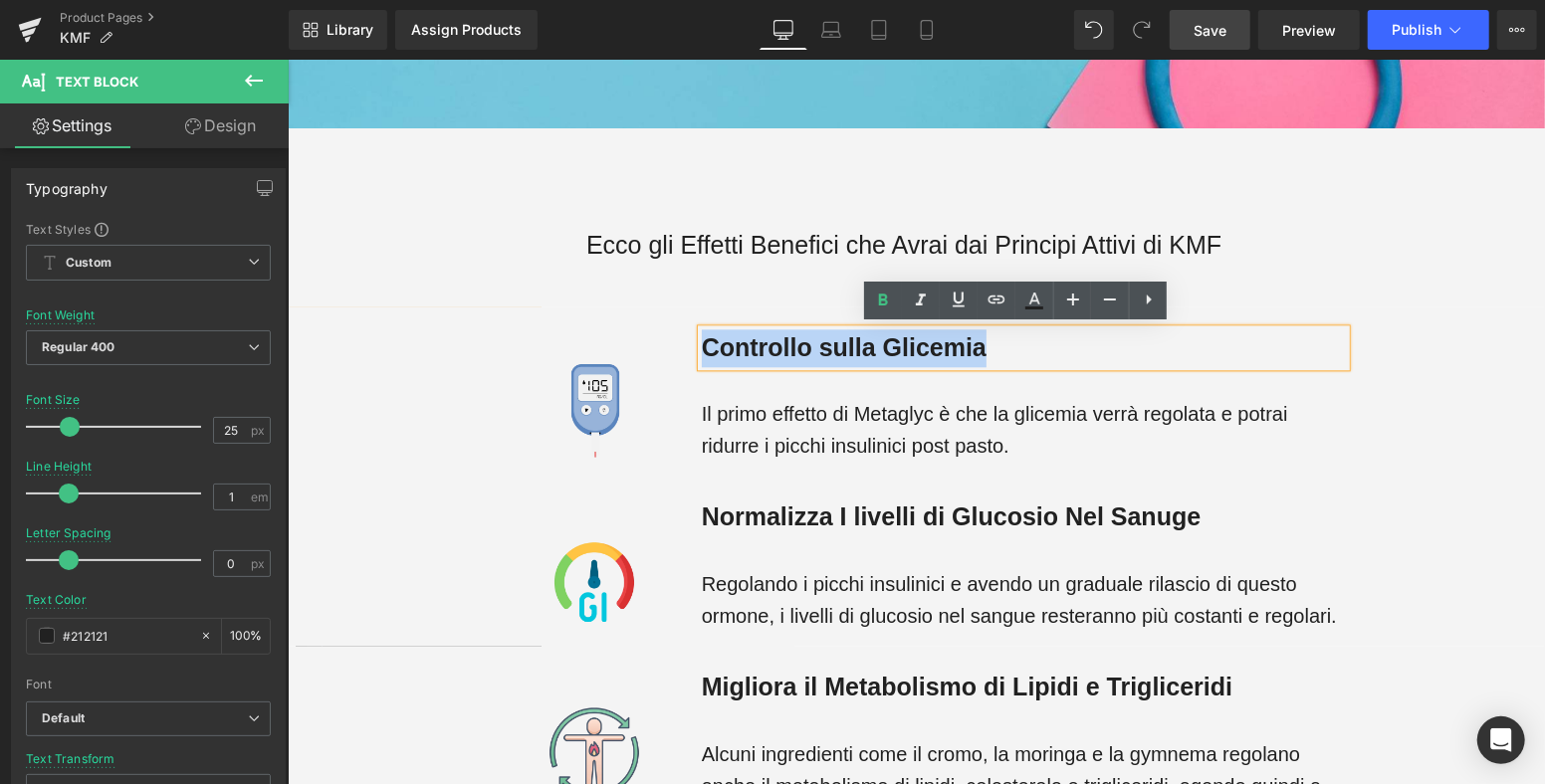 drag, startPoint x: 986, startPoint y: 343, endPoint x: 700, endPoint y: 351, distance: 286.11187 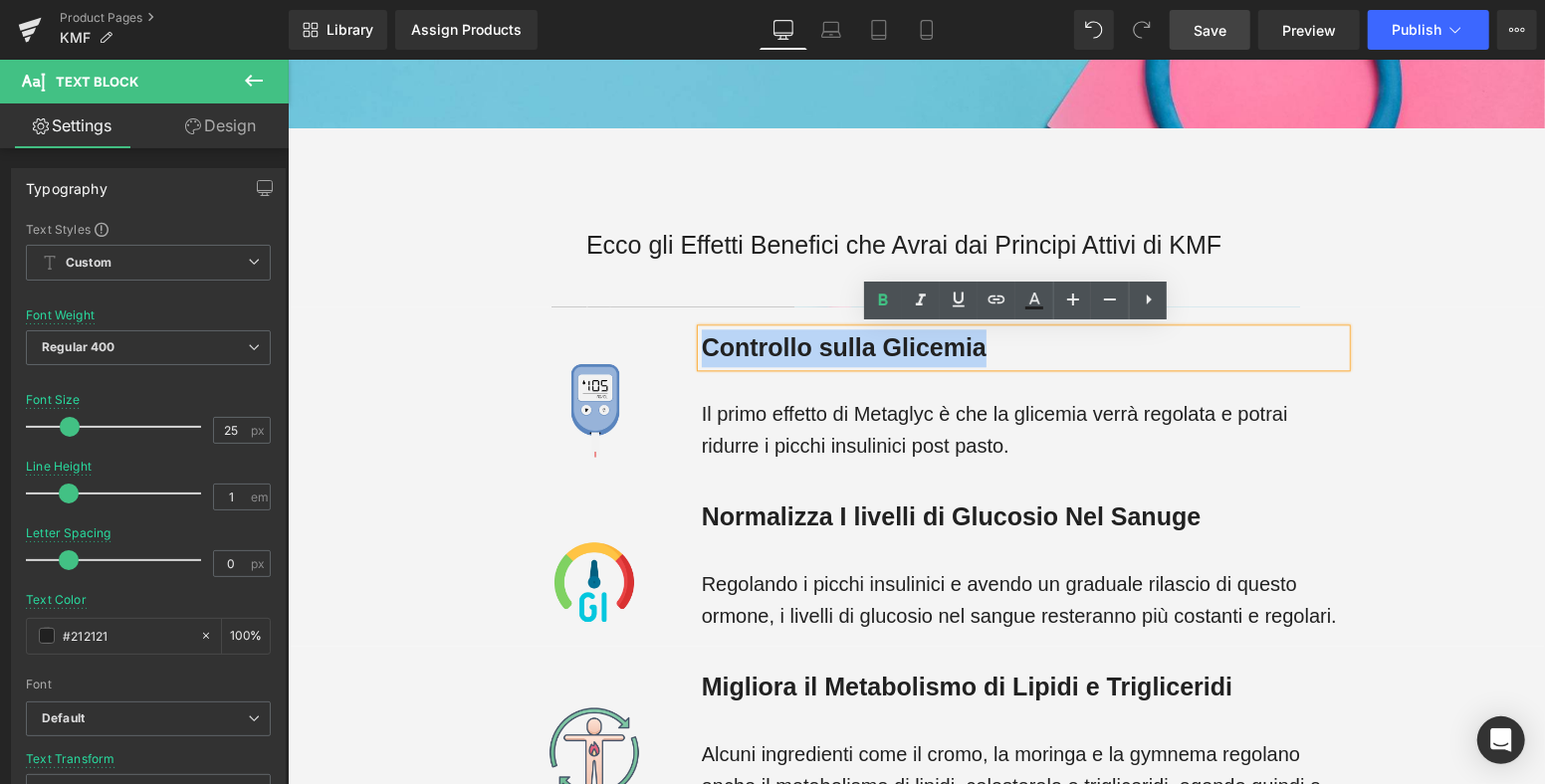 type 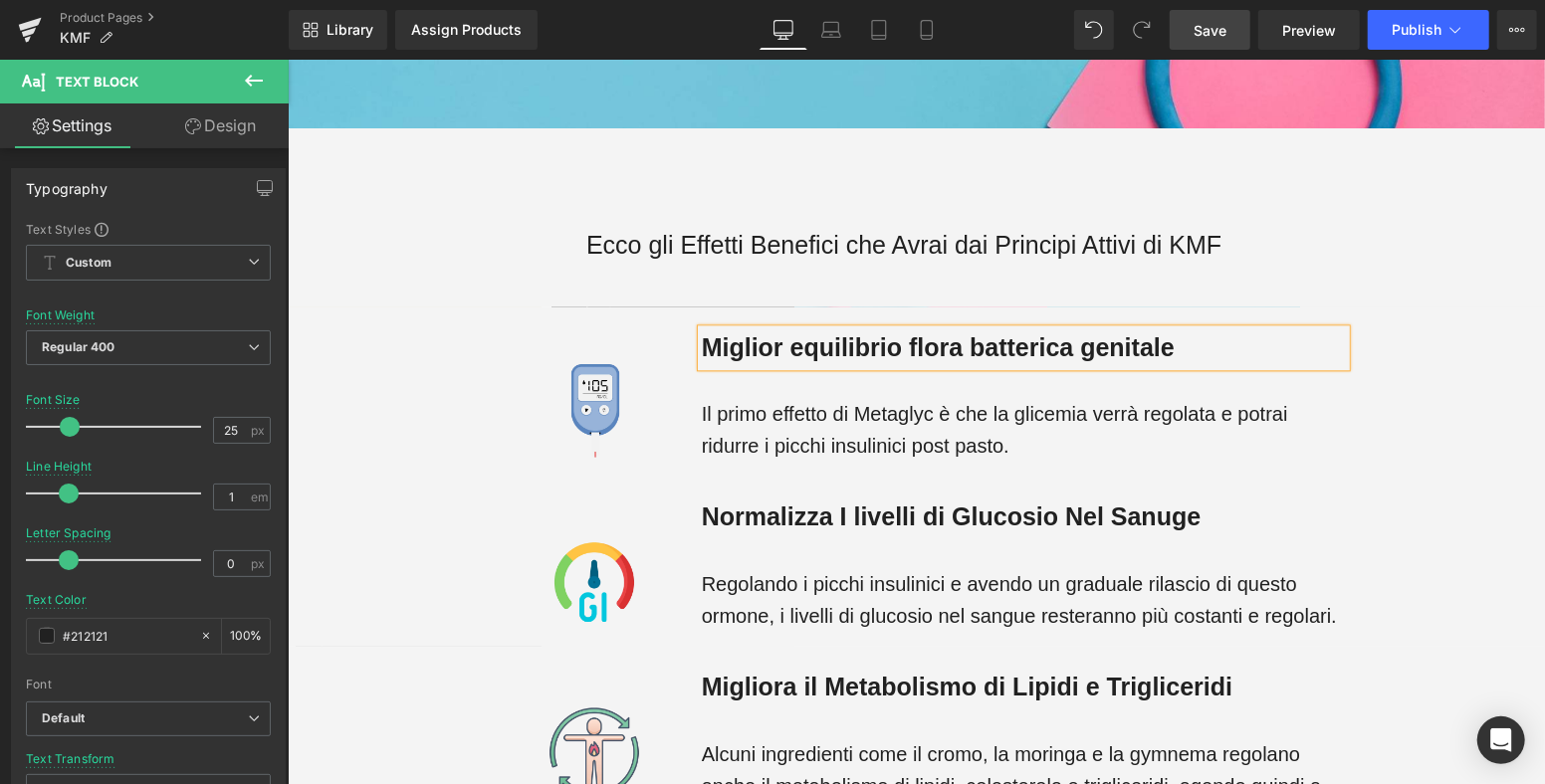 scroll, scrollTop: 3095, scrollLeft: 0, axis: vertical 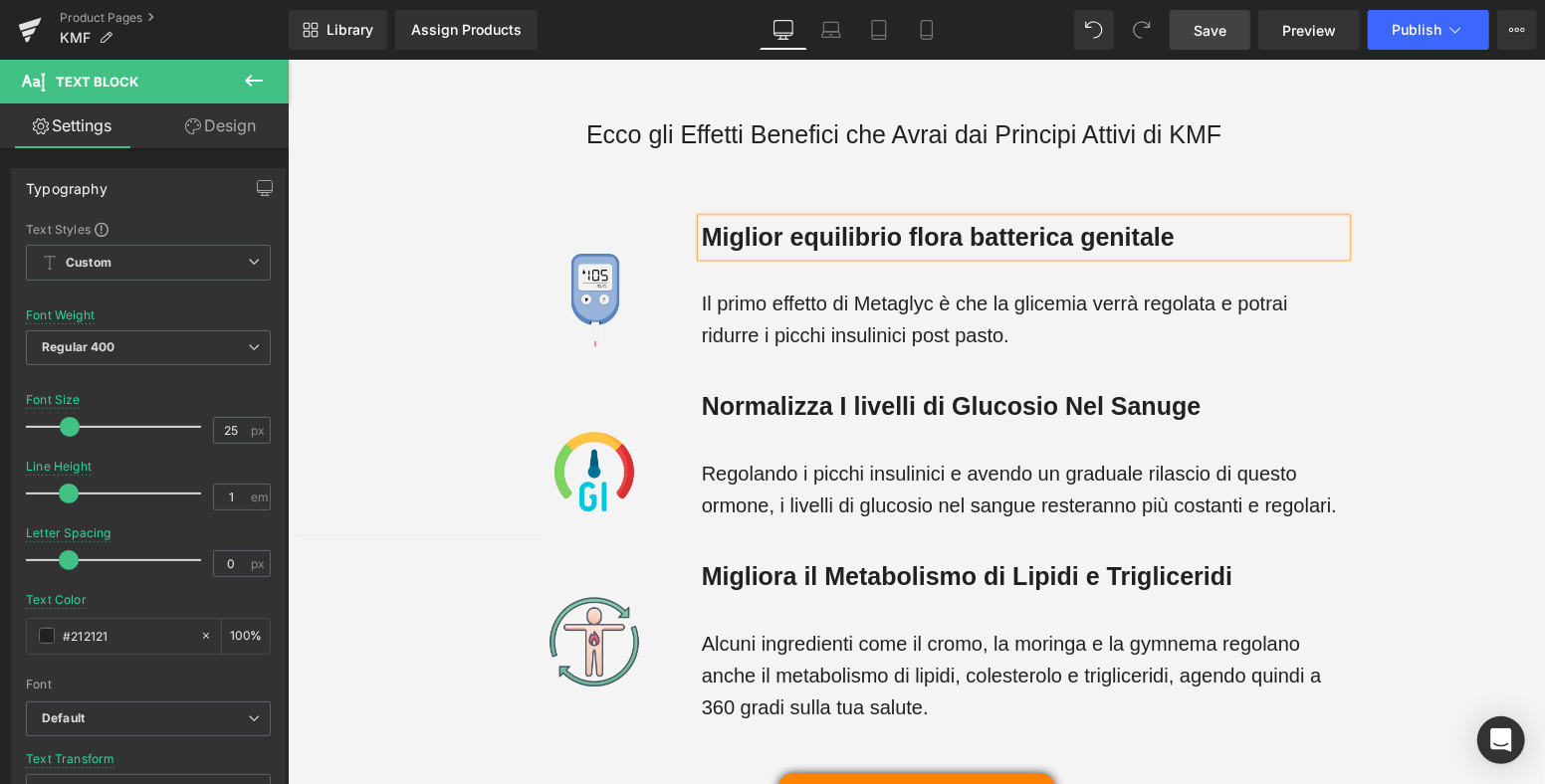 click on "Normalizza I livelli di Glucosio Nel Sanuge" at bounding box center (951, 405) 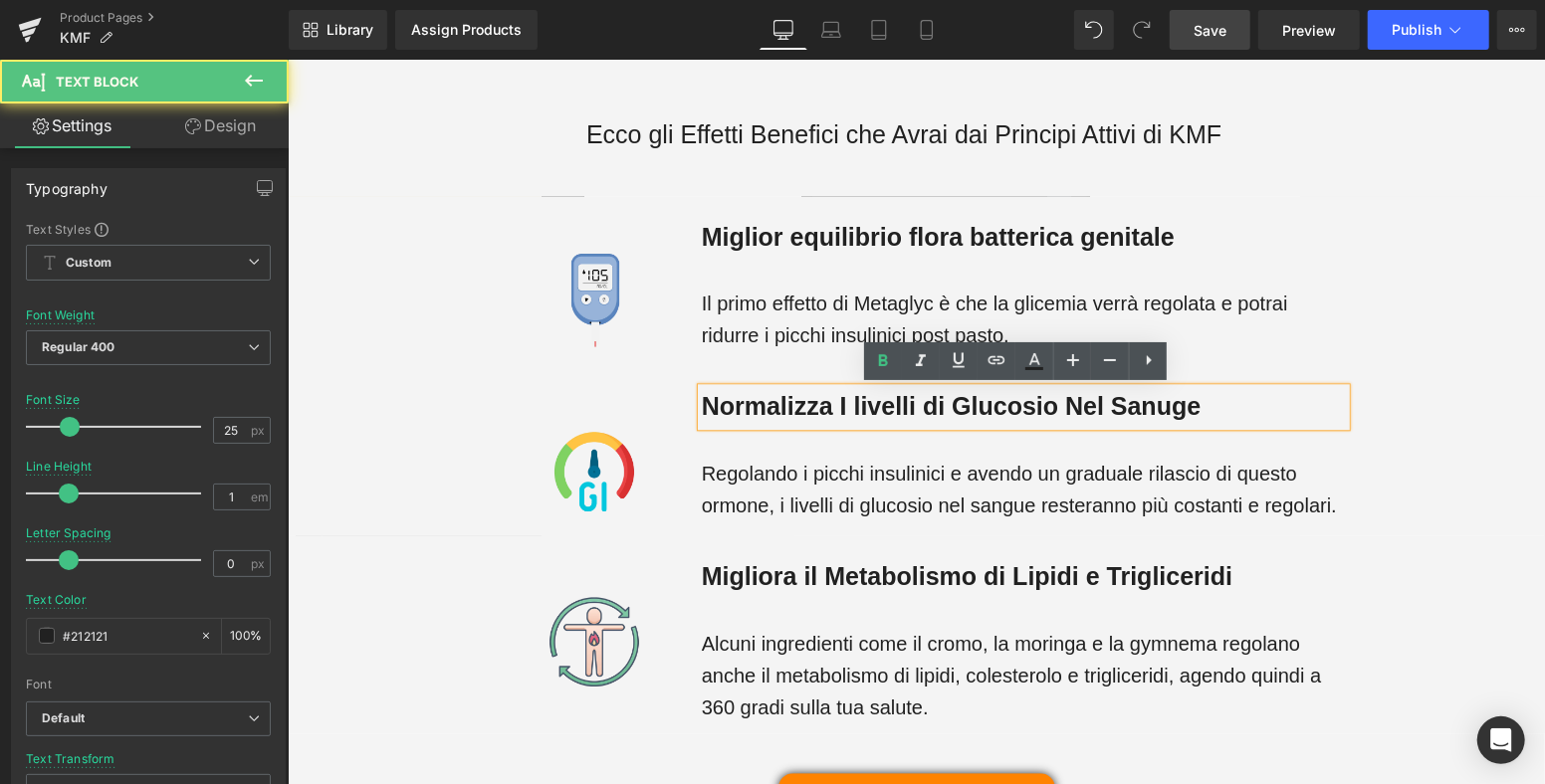 click on "Normalizza I livelli di Glucosio Nel Sanuge" at bounding box center (951, 405) 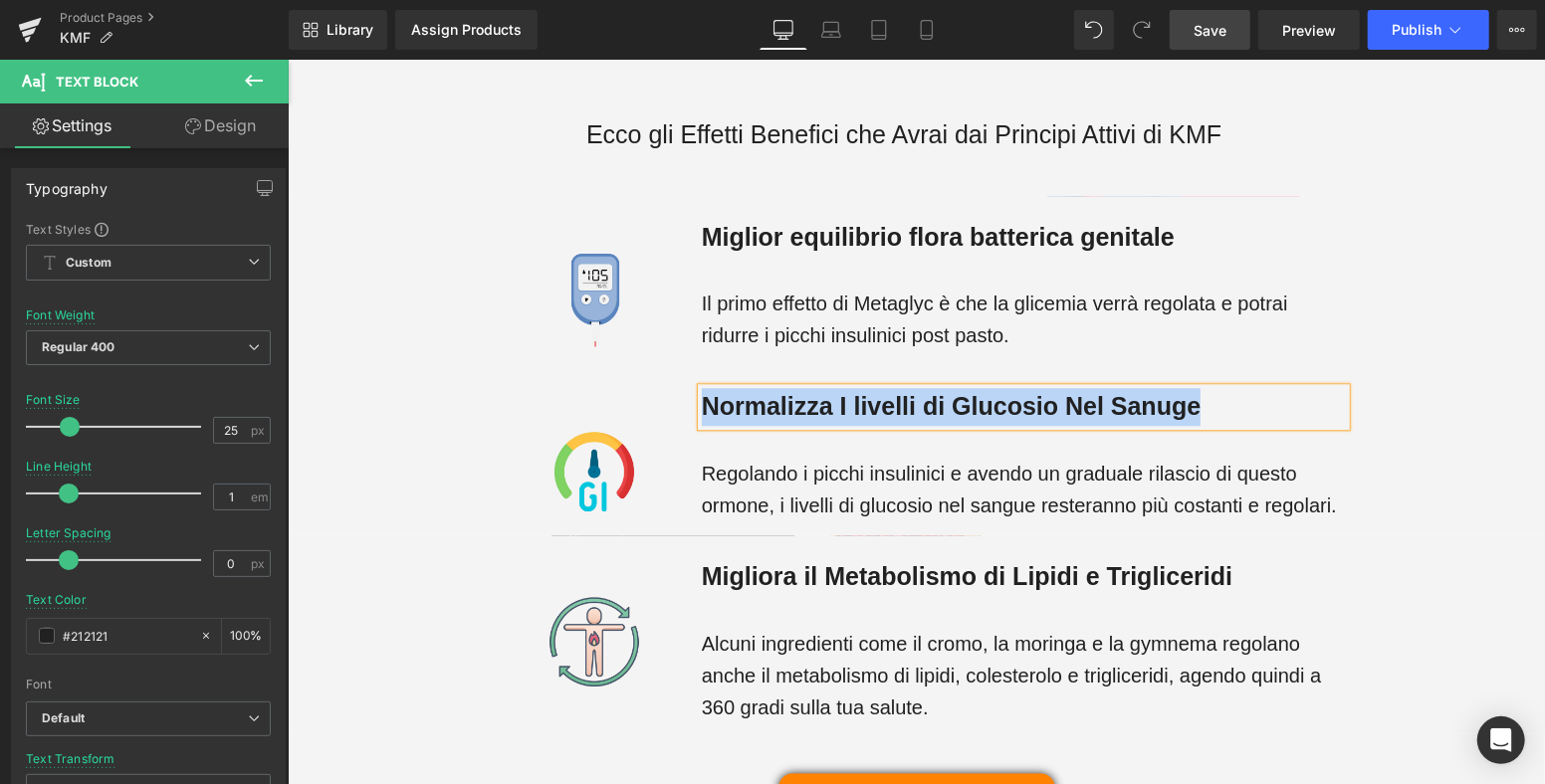 type 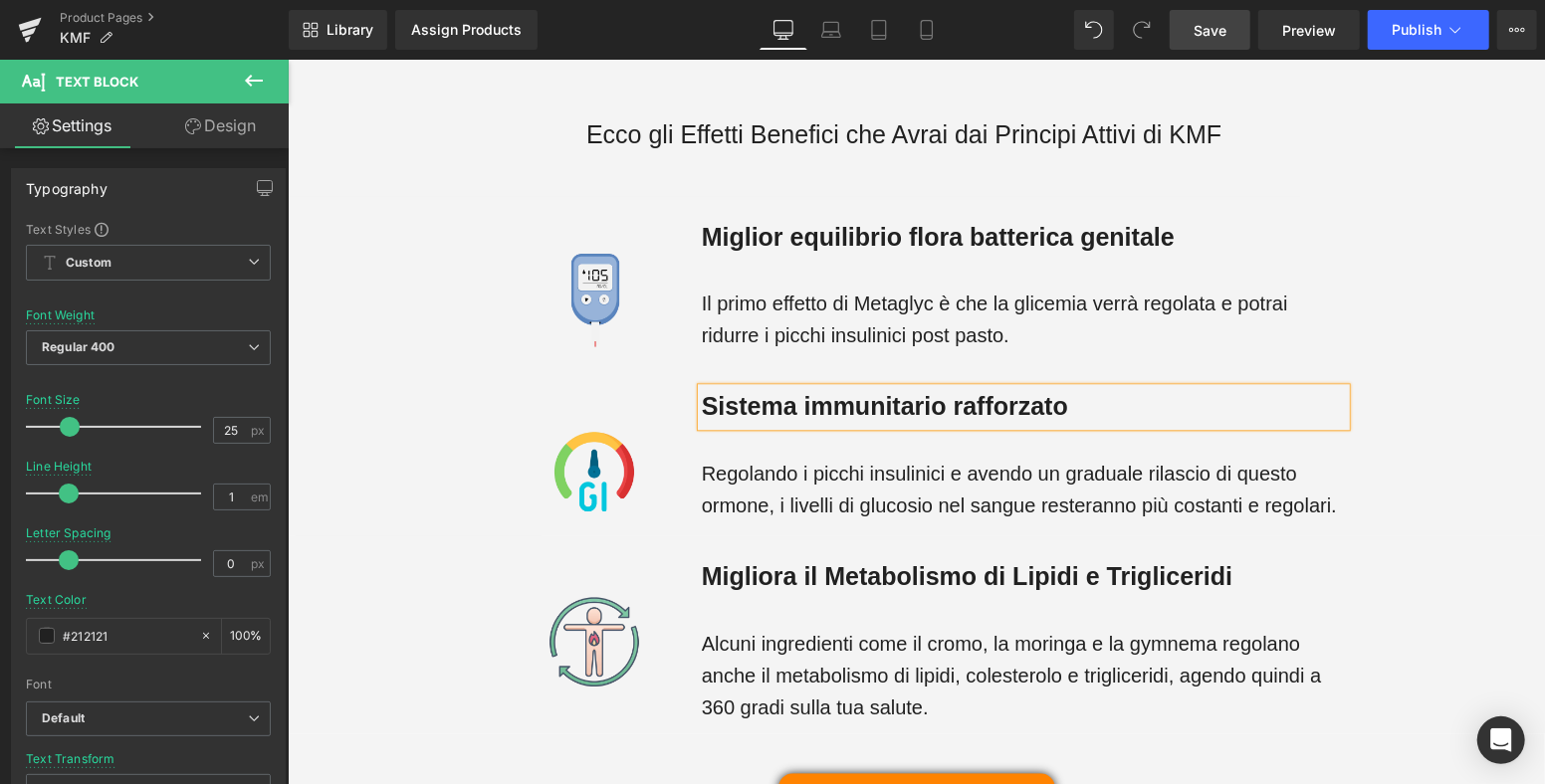 scroll, scrollTop: 3206, scrollLeft: 0, axis: vertical 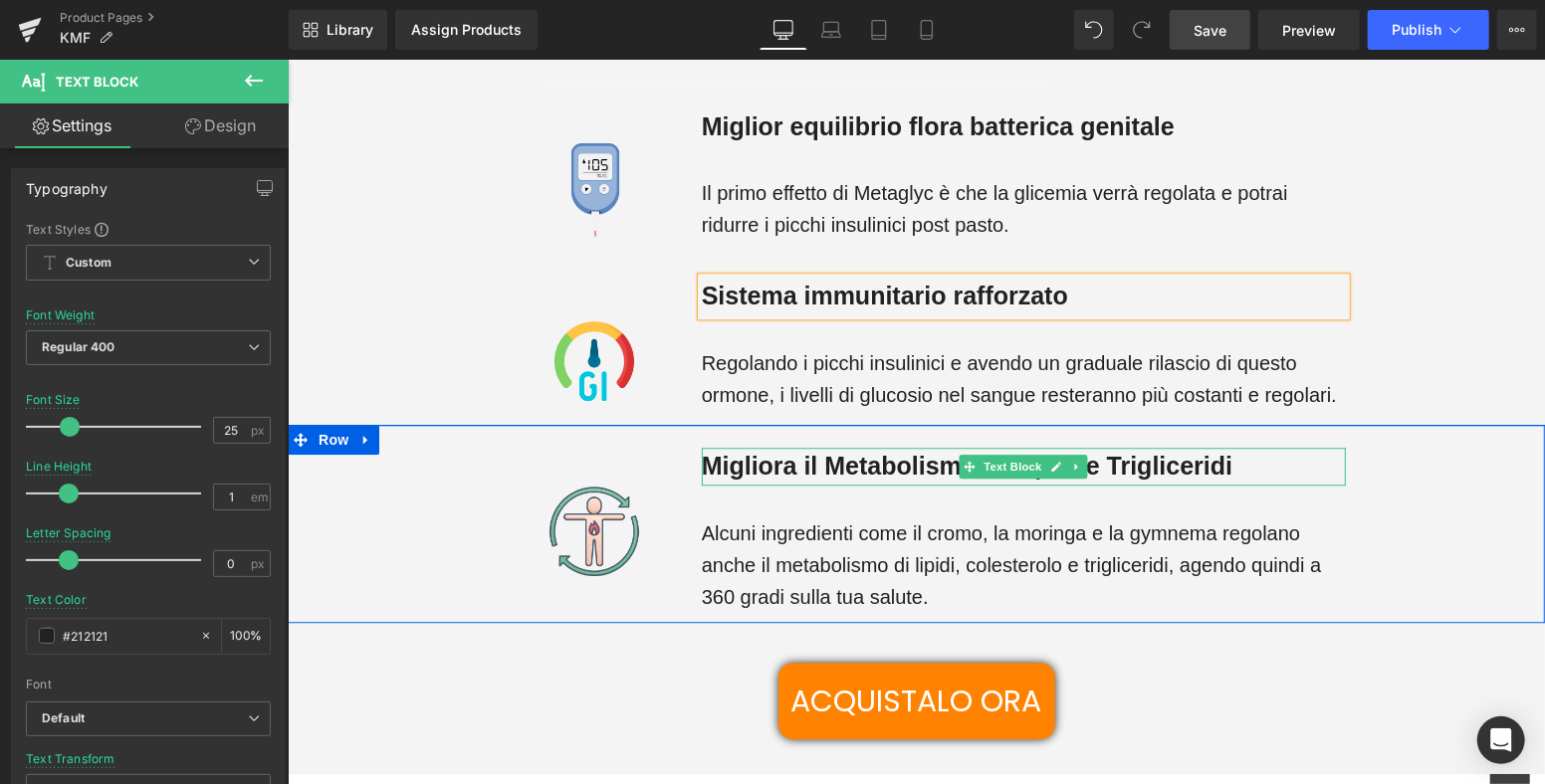 click on "Migliora il Metabolismo di Lipidi e Trigliceridi" at bounding box center [966, 465] 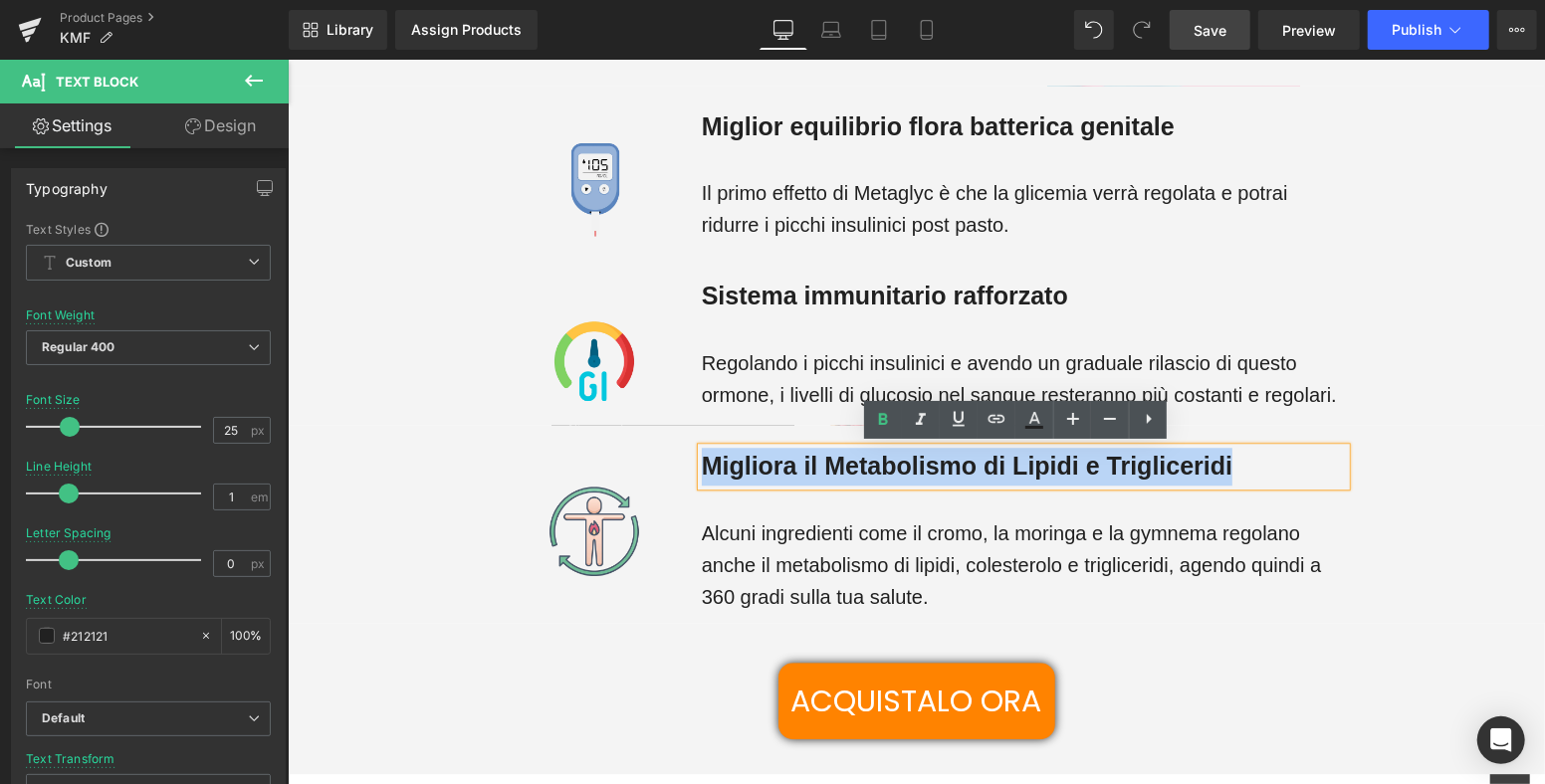 drag, startPoint x: 1242, startPoint y: 460, endPoint x: 697, endPoint y: 450, distance: 545.09174 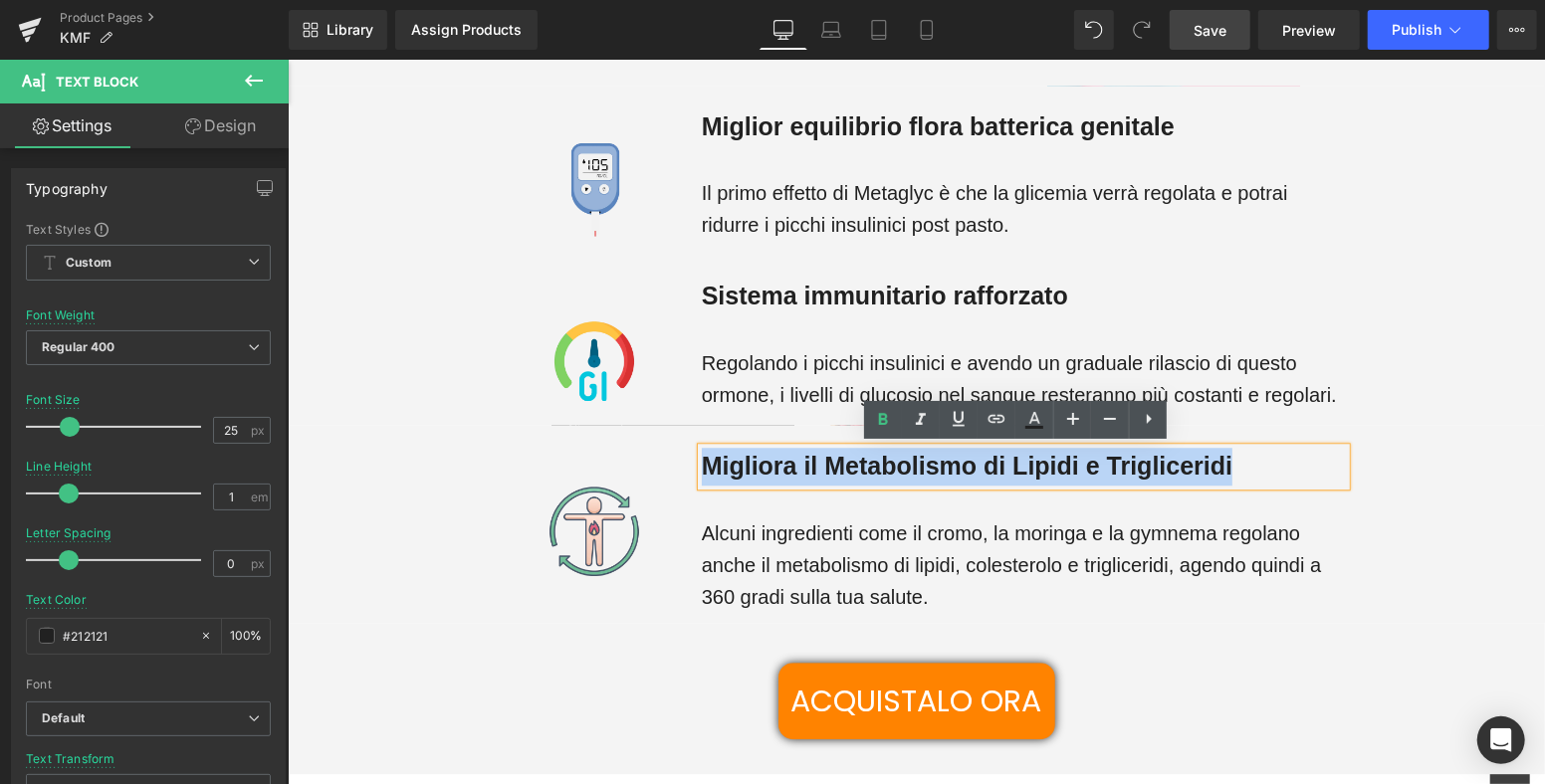 click on "Migliora il Metabolismo di Lipidi e Trigliceridi" at bounding box center [1022, 466] 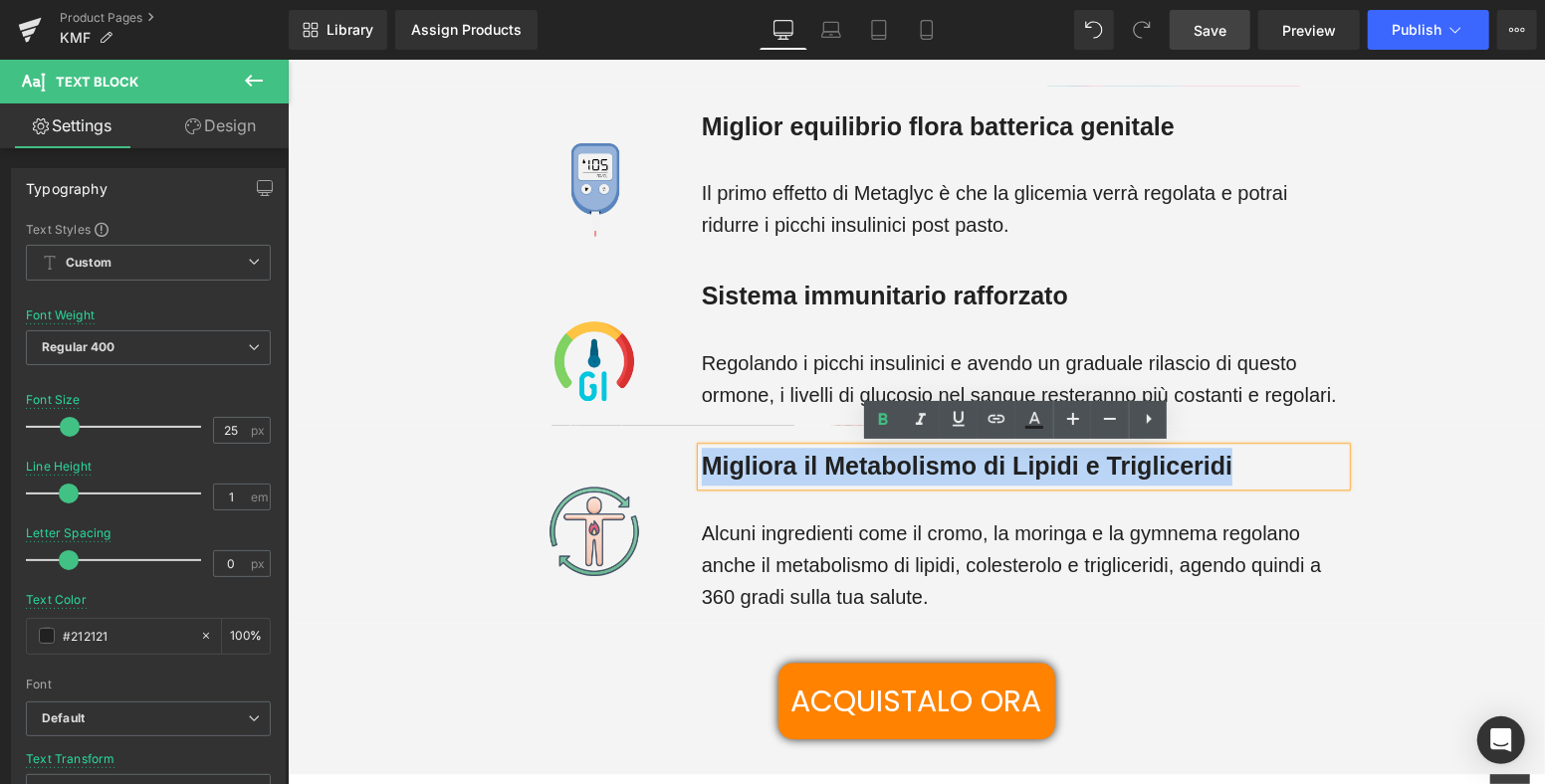 type 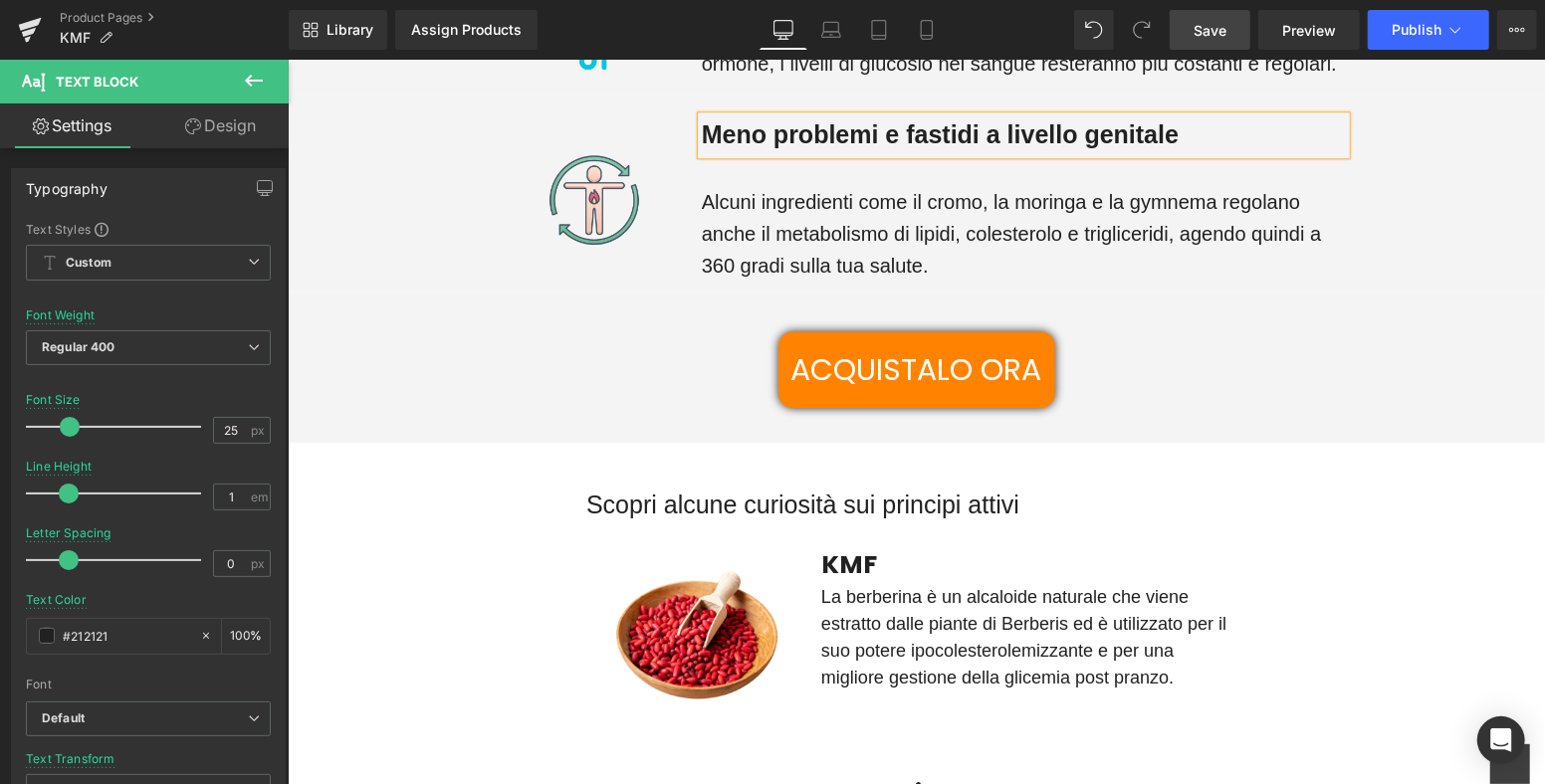 scroll, scrollTop: 3869, scrollLeft: 0, axis: vertical 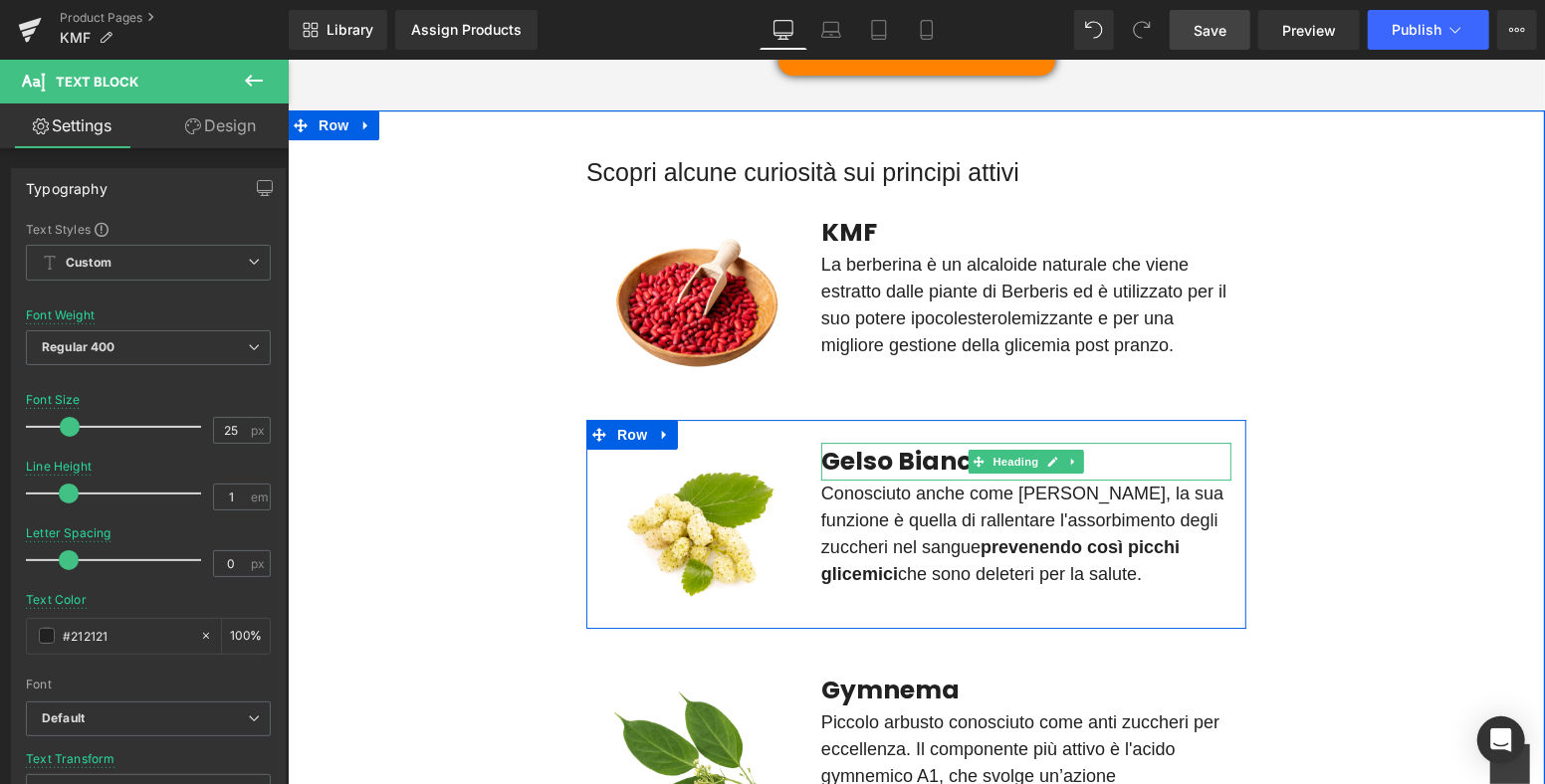 click on "Gelso Bianco" at bounding box center (903, 460) 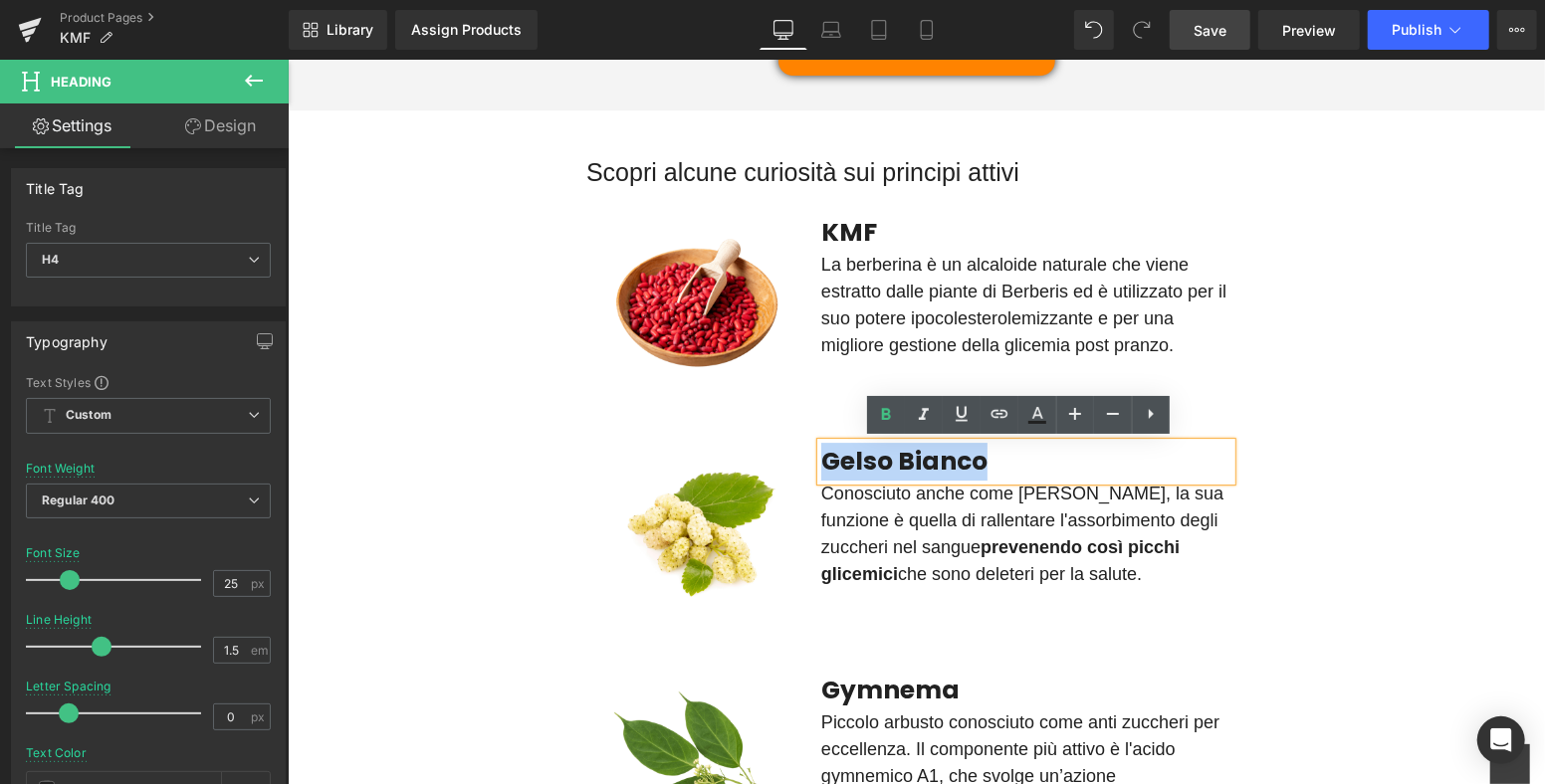 drag, startPoint x: 1007, startPoint y: 458, endPoint x: 819, endPoint y: 448, distance: 188.26577 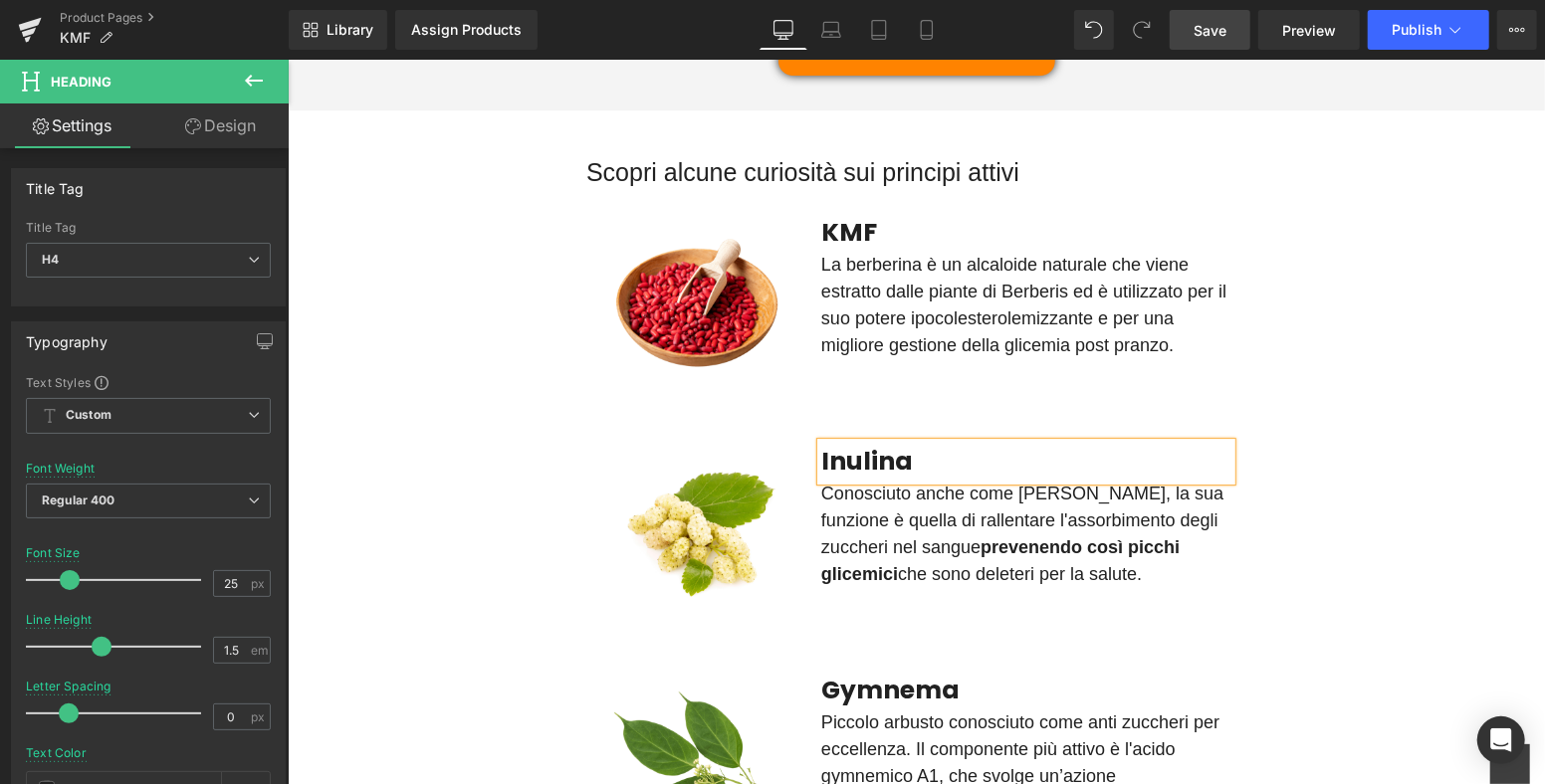 click on "Gymnema" at bounding box center (889, 688) 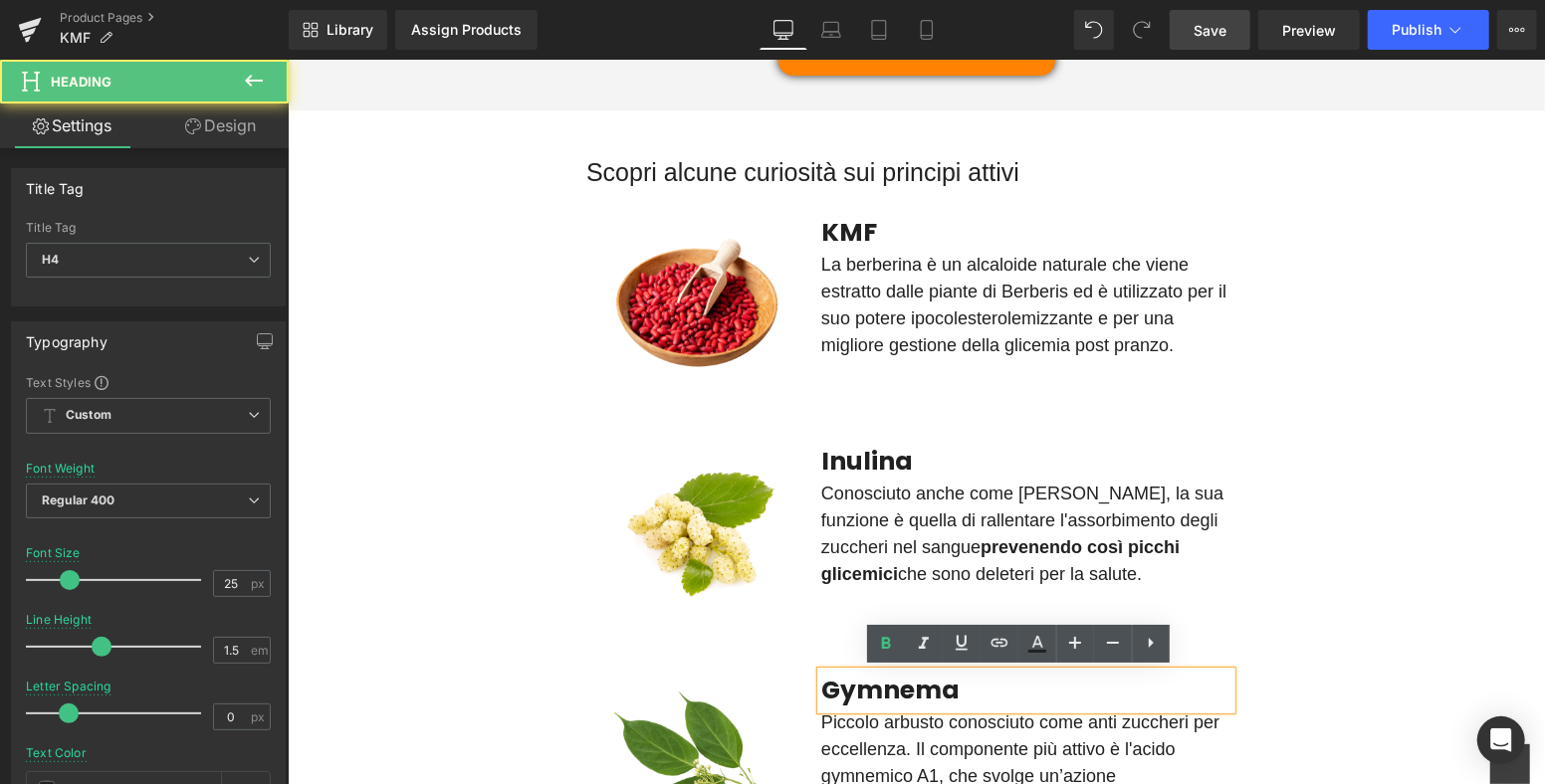 click on "Gymnema" at bounding box center (889, 688) 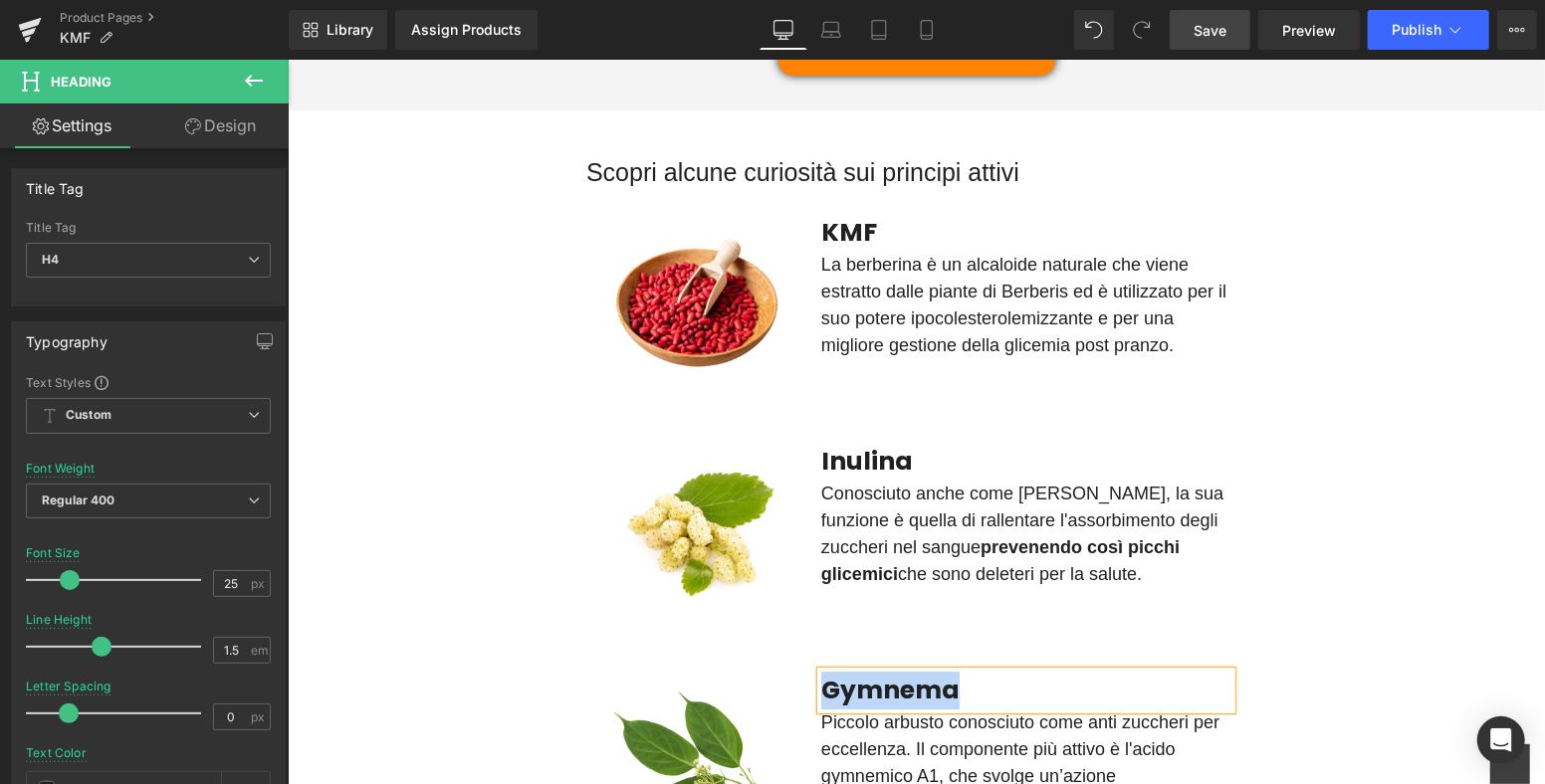 type 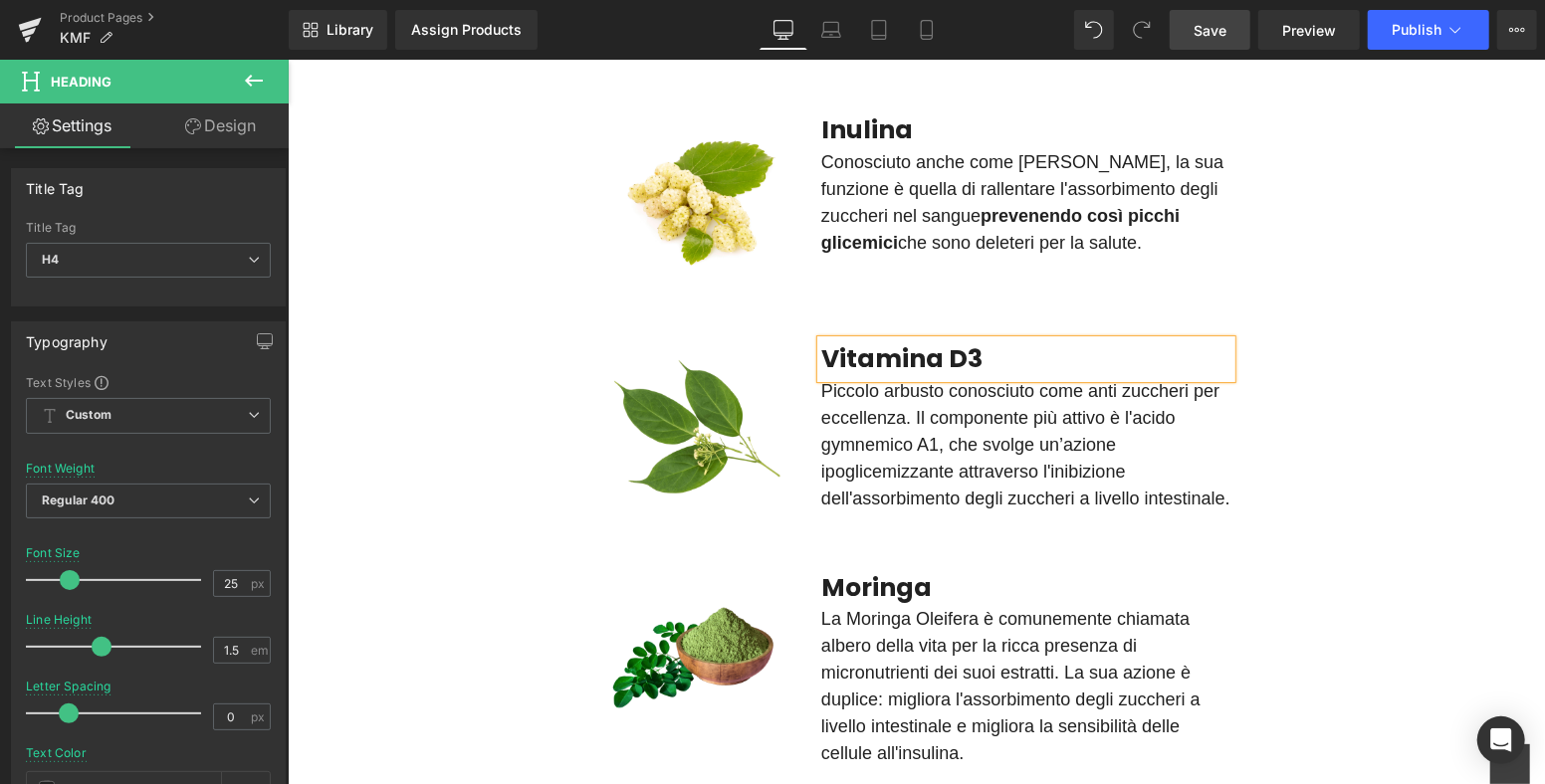 scroll, scrollTop: 4311, scrollLeft: 0, axis: vertical 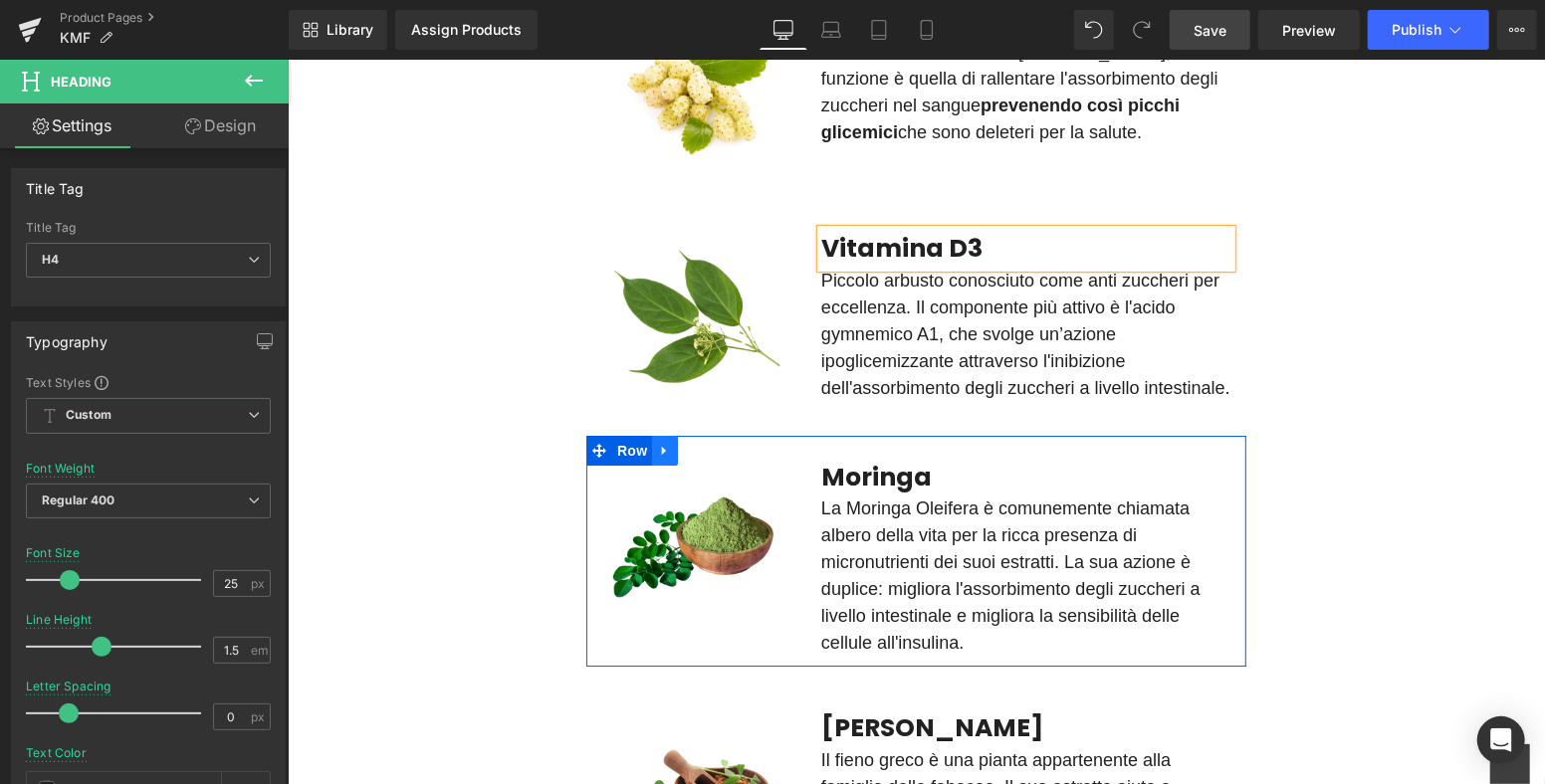 click 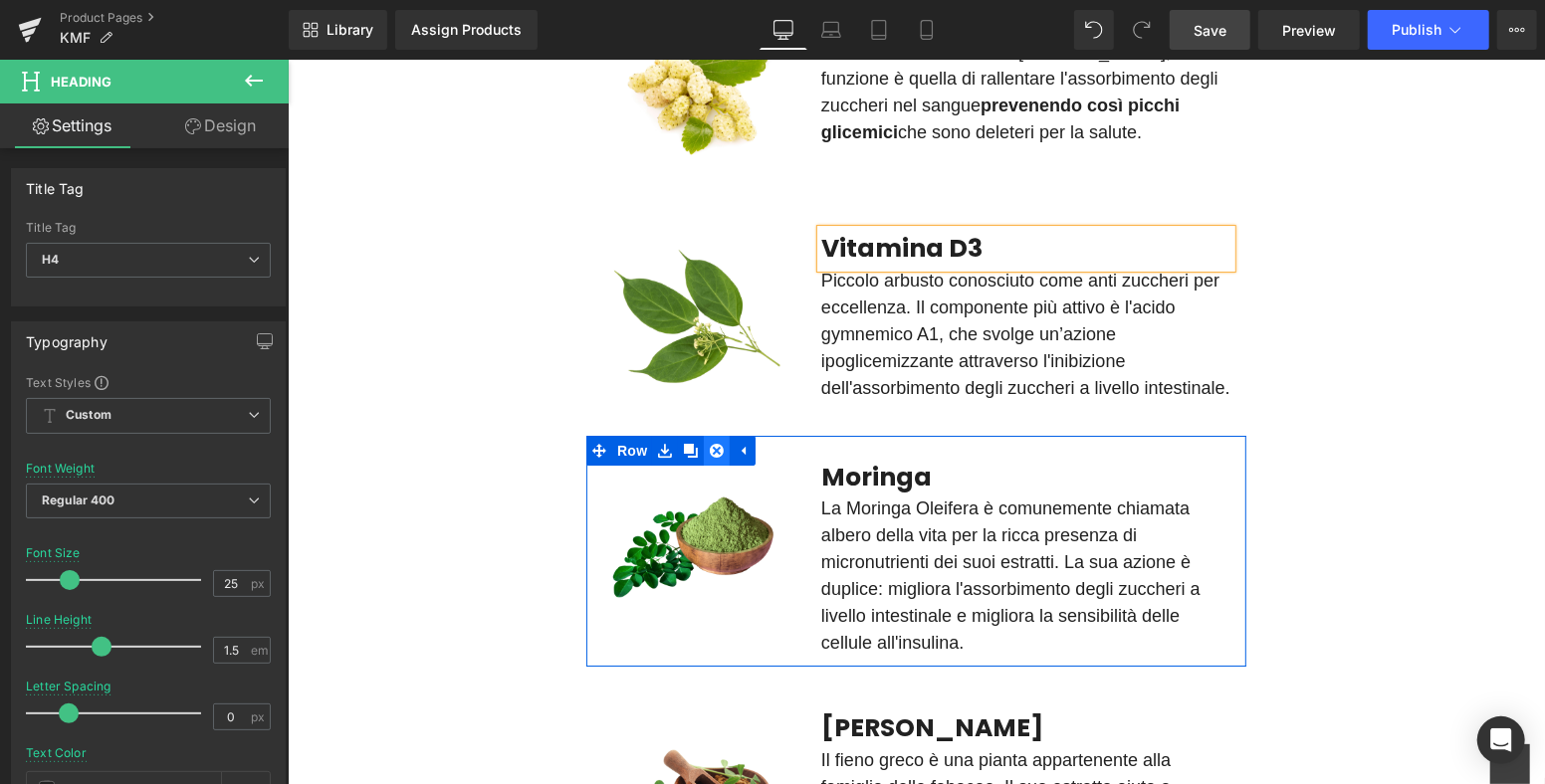 click 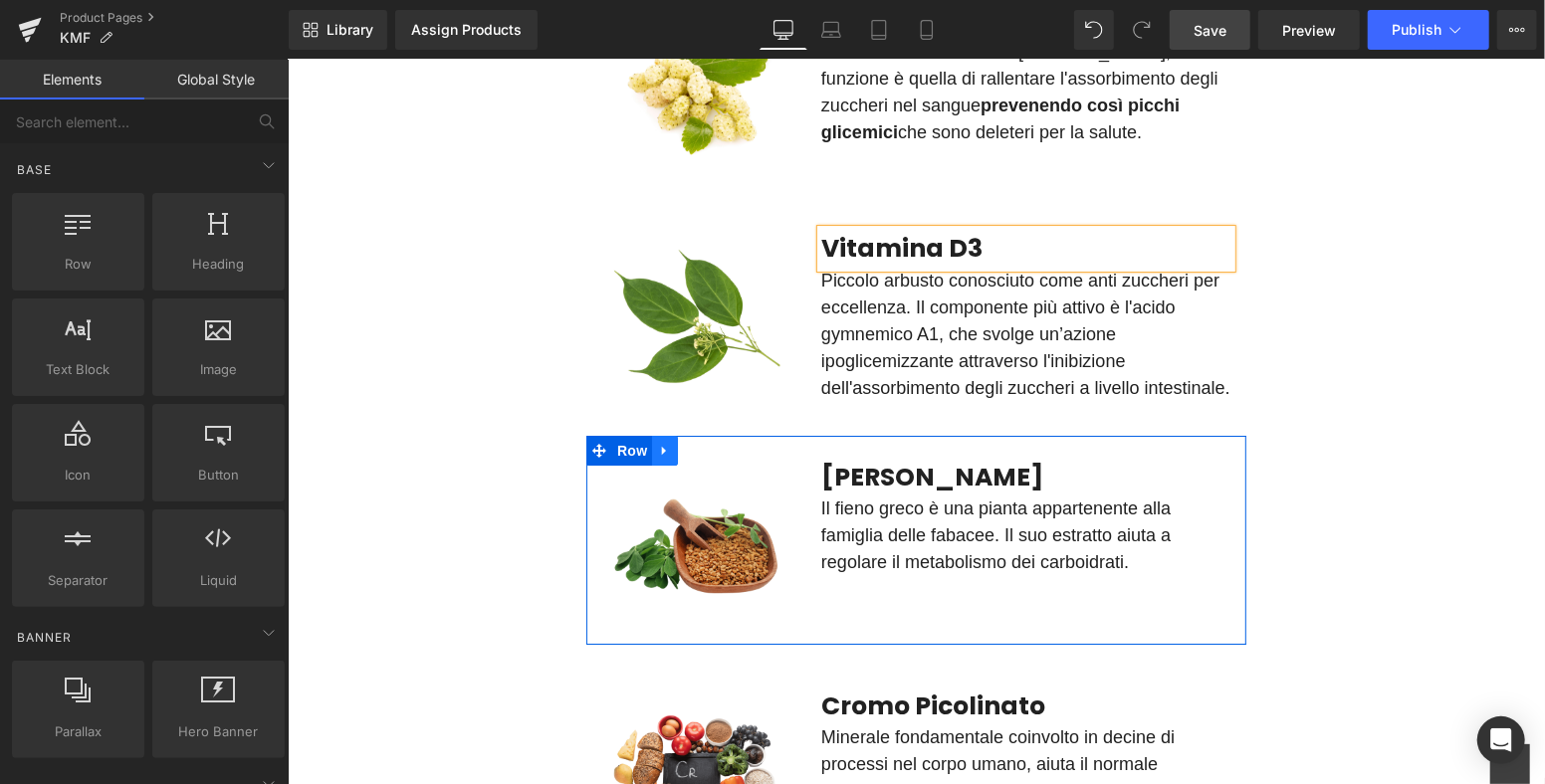 drag, startPoint x: 649, startPoint y: 450, endPoint x: 673, endPoint y: 451, distance: 24.020824 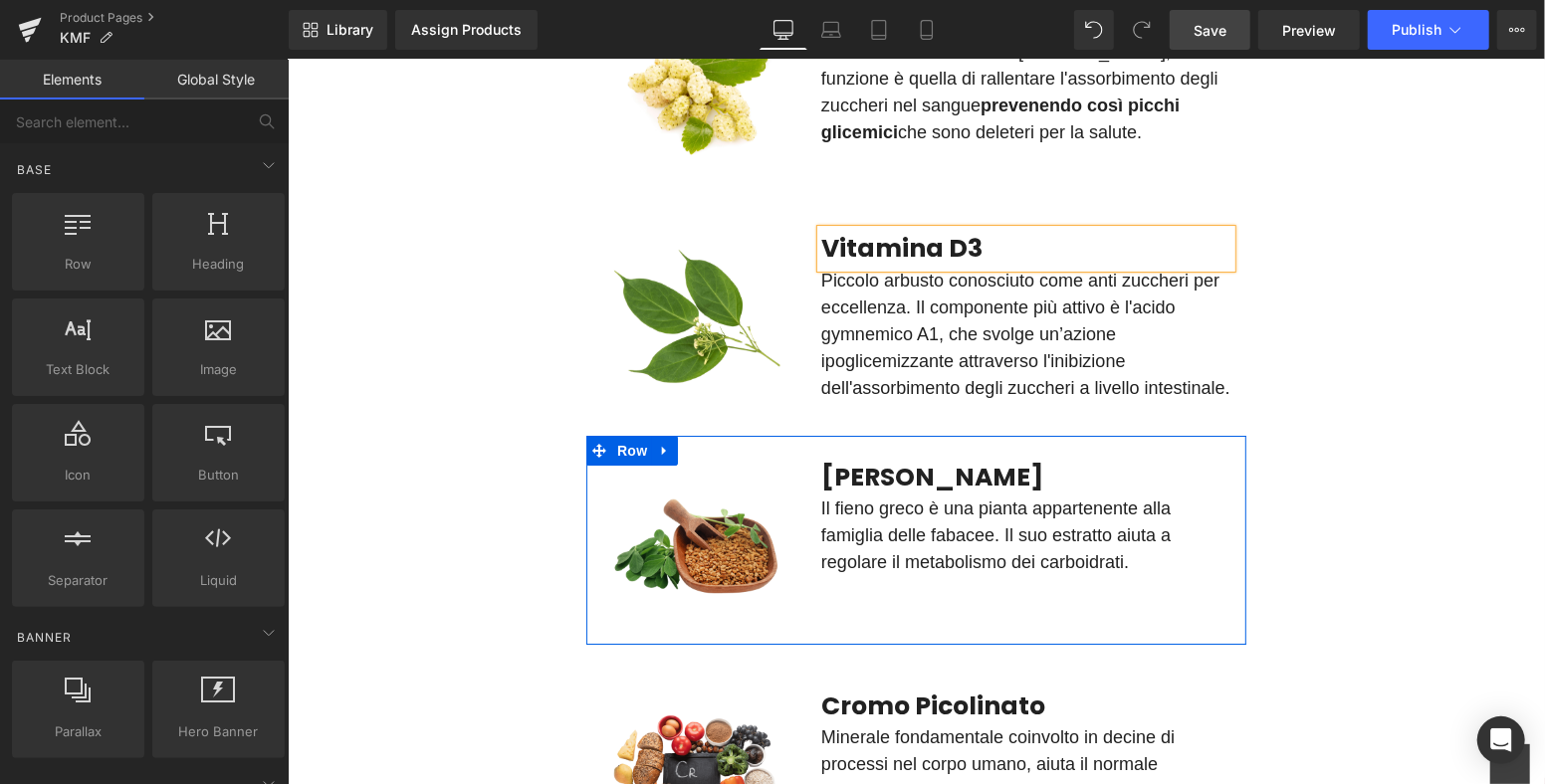 click 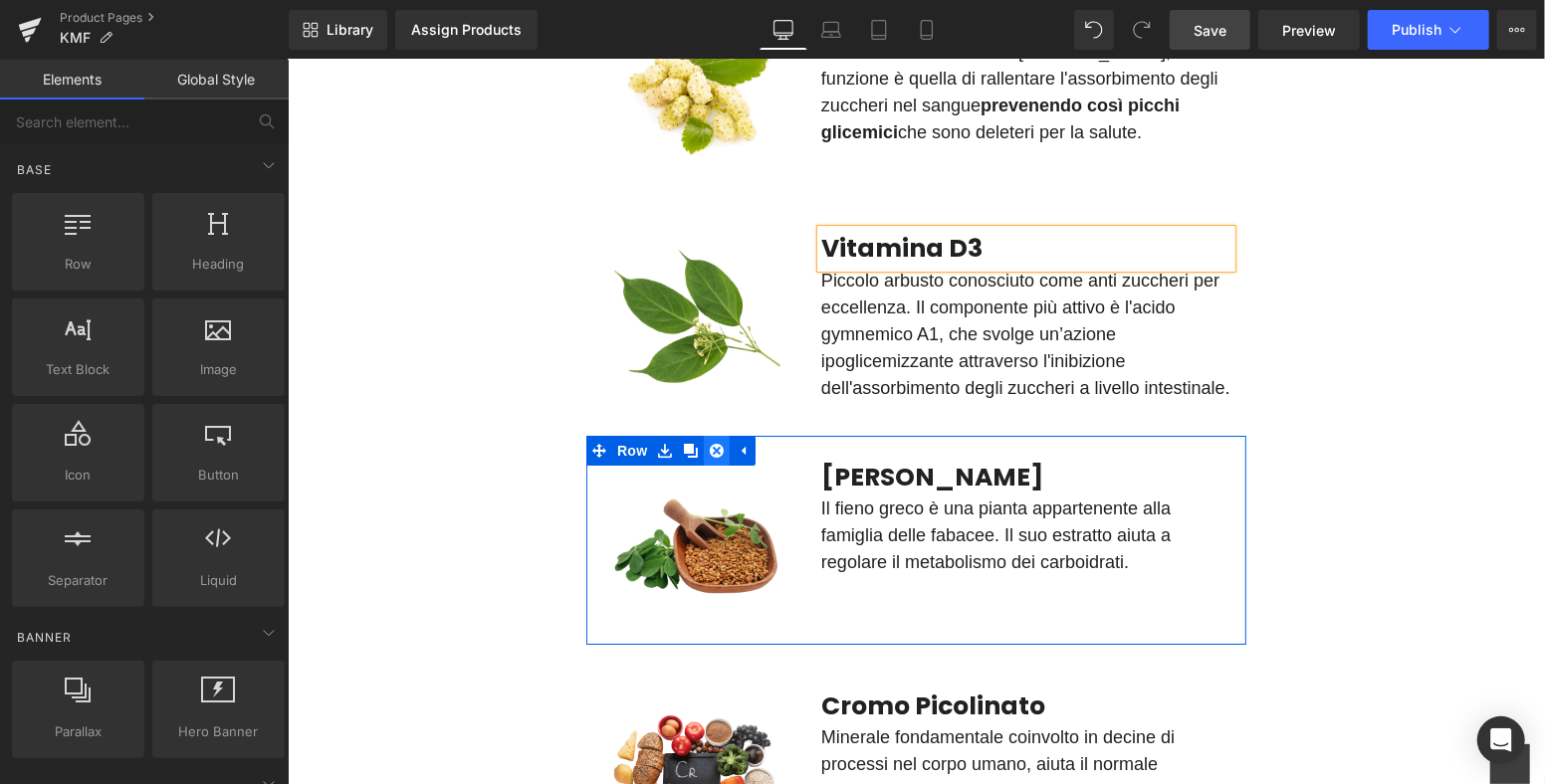 click 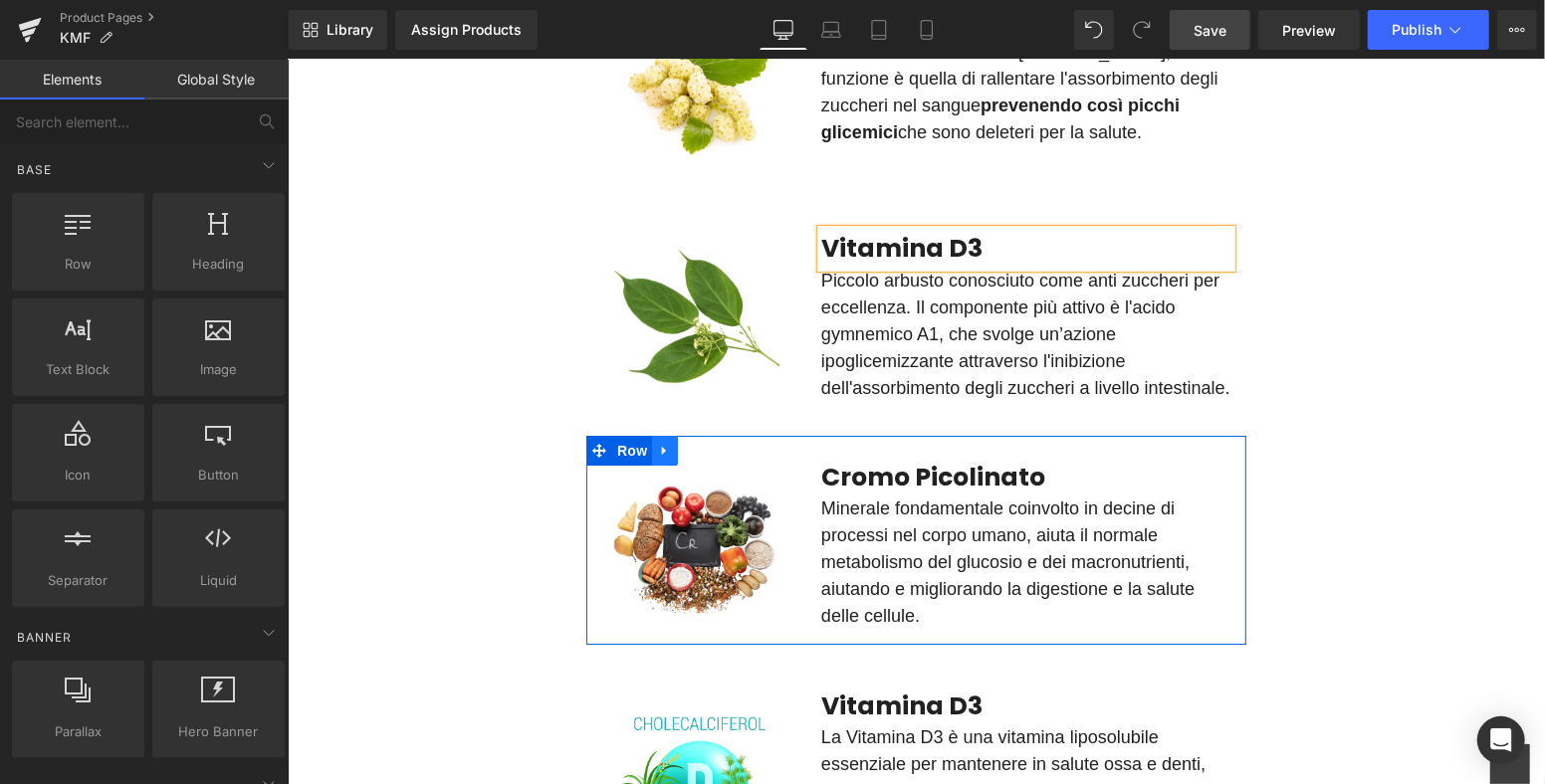 click 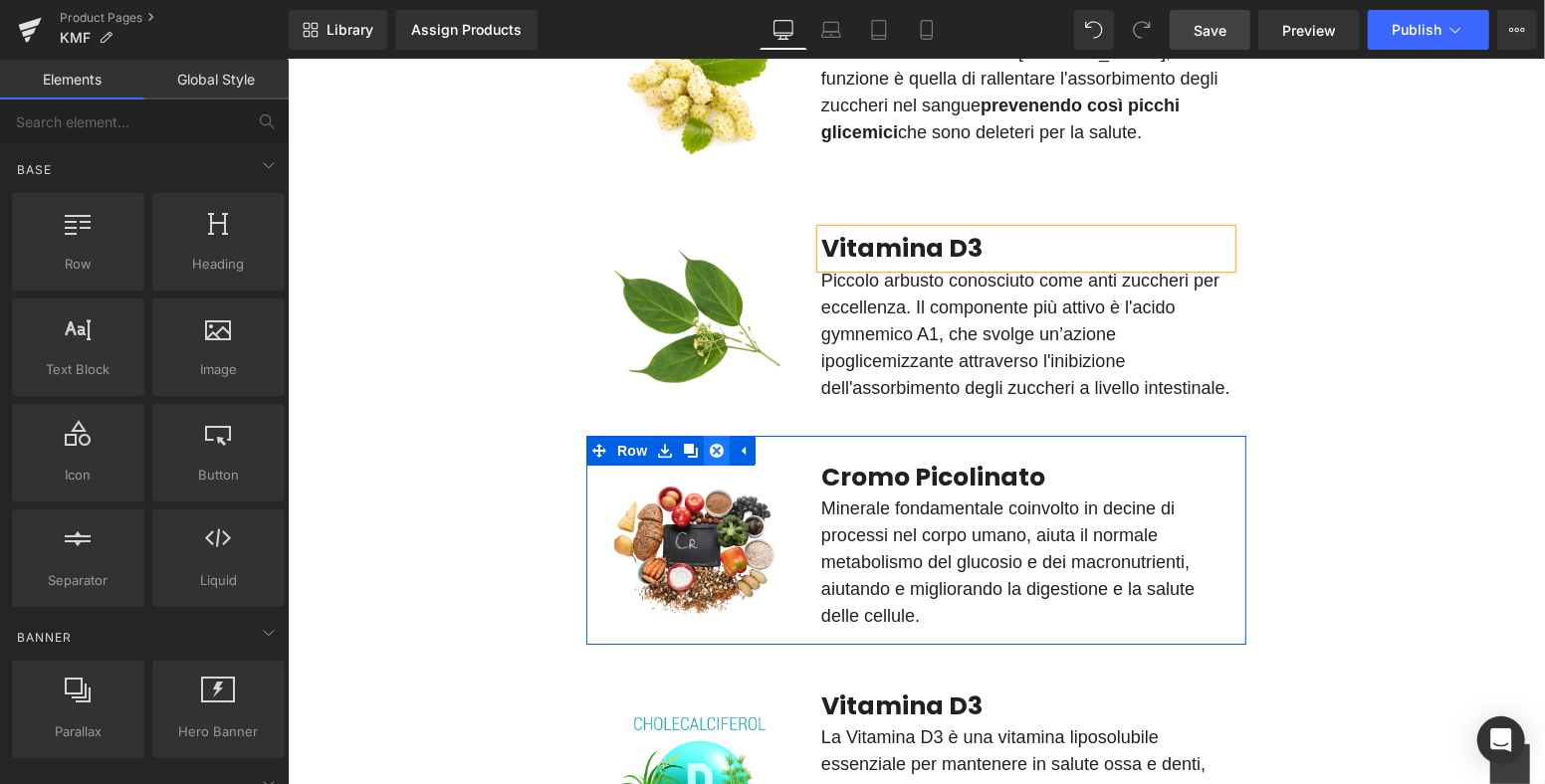 click 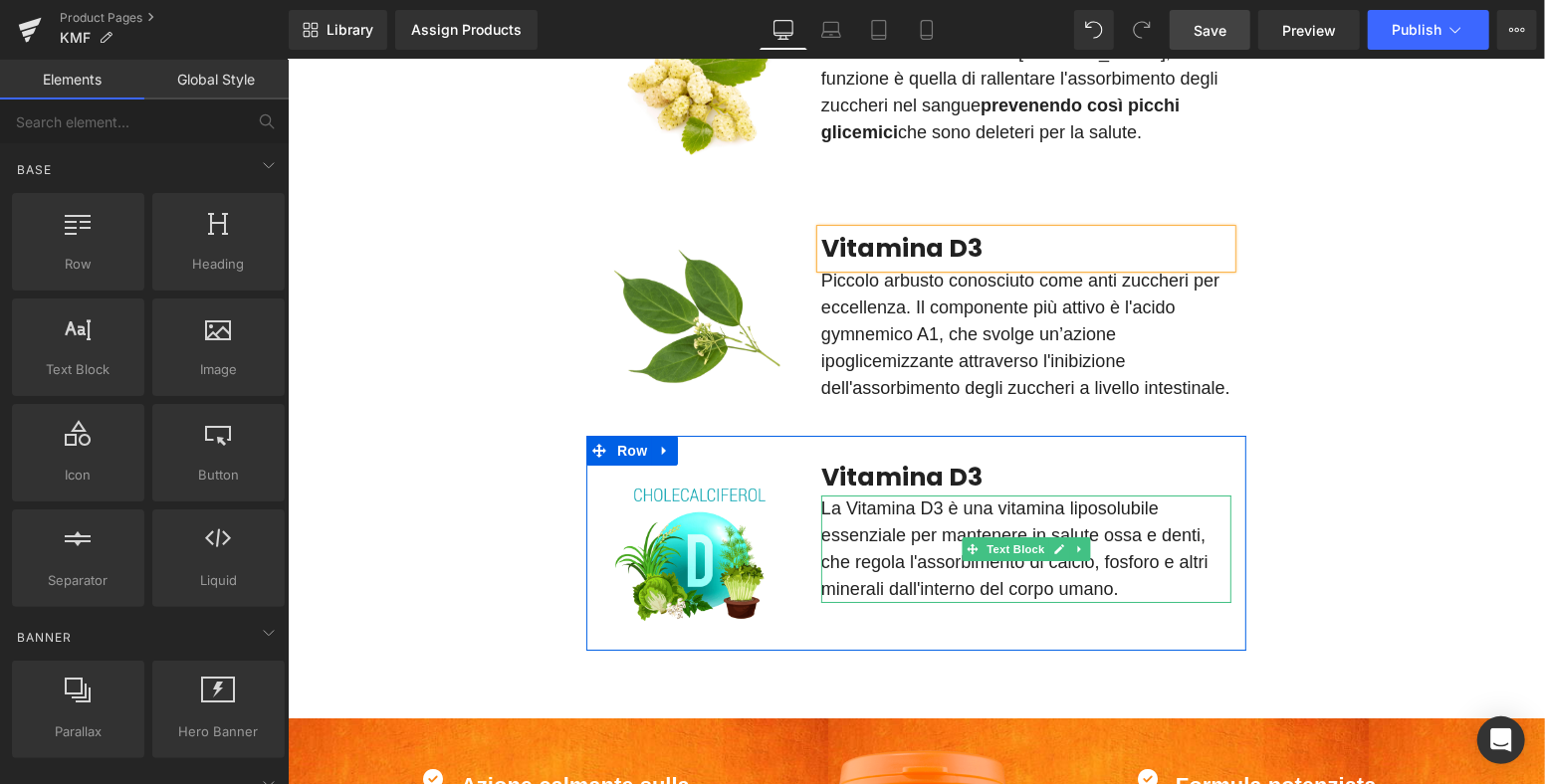 scroll, scrollTop: 4201, scrollLeft: 0, axis: vertical 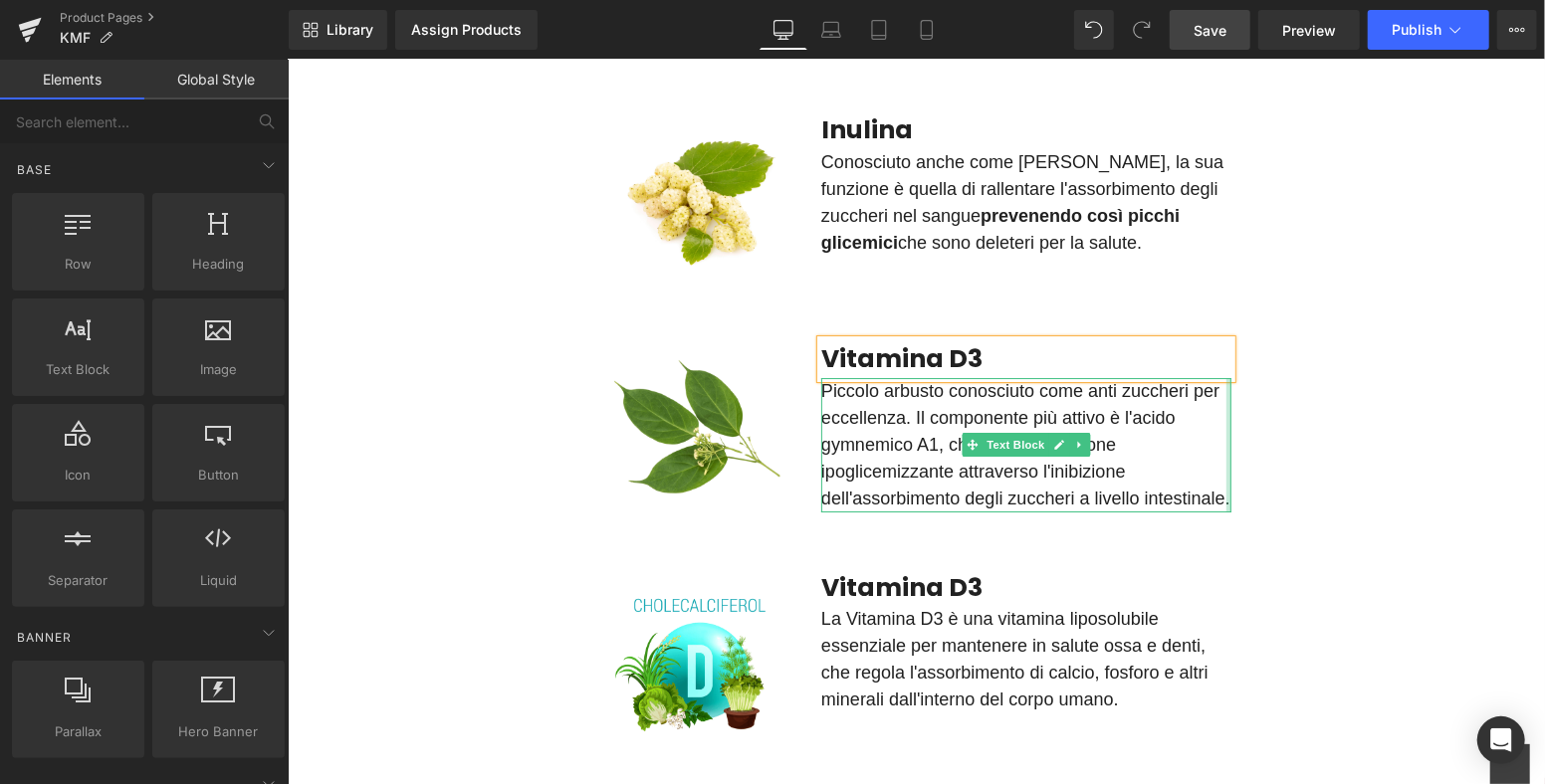 click on "Scopri alcune curiosità sui principi attivi Text Block         Image         KMF Heading         La berberina è un alcaloide naturale che viene estratto dalle piante di Berberis ed è utilizzato per il suo potere ipocolesterolemizzante e per una migliore gestione della glicemia post pranzo. Text Block         Row         Image         Inulina Heading         Conosciuto anche come Morus Alba, la sua funzione è quella di rallentare l'assorbimento degli zuccheri nel sangue  prevenendo così picchi glicemici  che sono deleteri per la salute.  Text Block         Row         Image         Vitamina D3 Heading         Piccolo arbusto conosciuto come anti zuccheri per eccellenza. Il componente più attivo è l'acido gymnemico A1, che svolge un’azione ipoglicemizzante attraverso l'inibizione dell'assorbimento degli zuccheri a livello intestinale. Text Block         Row         Image         Vitamina D3 Heading         Text Block         Row         Row" at bounding box center [915, 303] 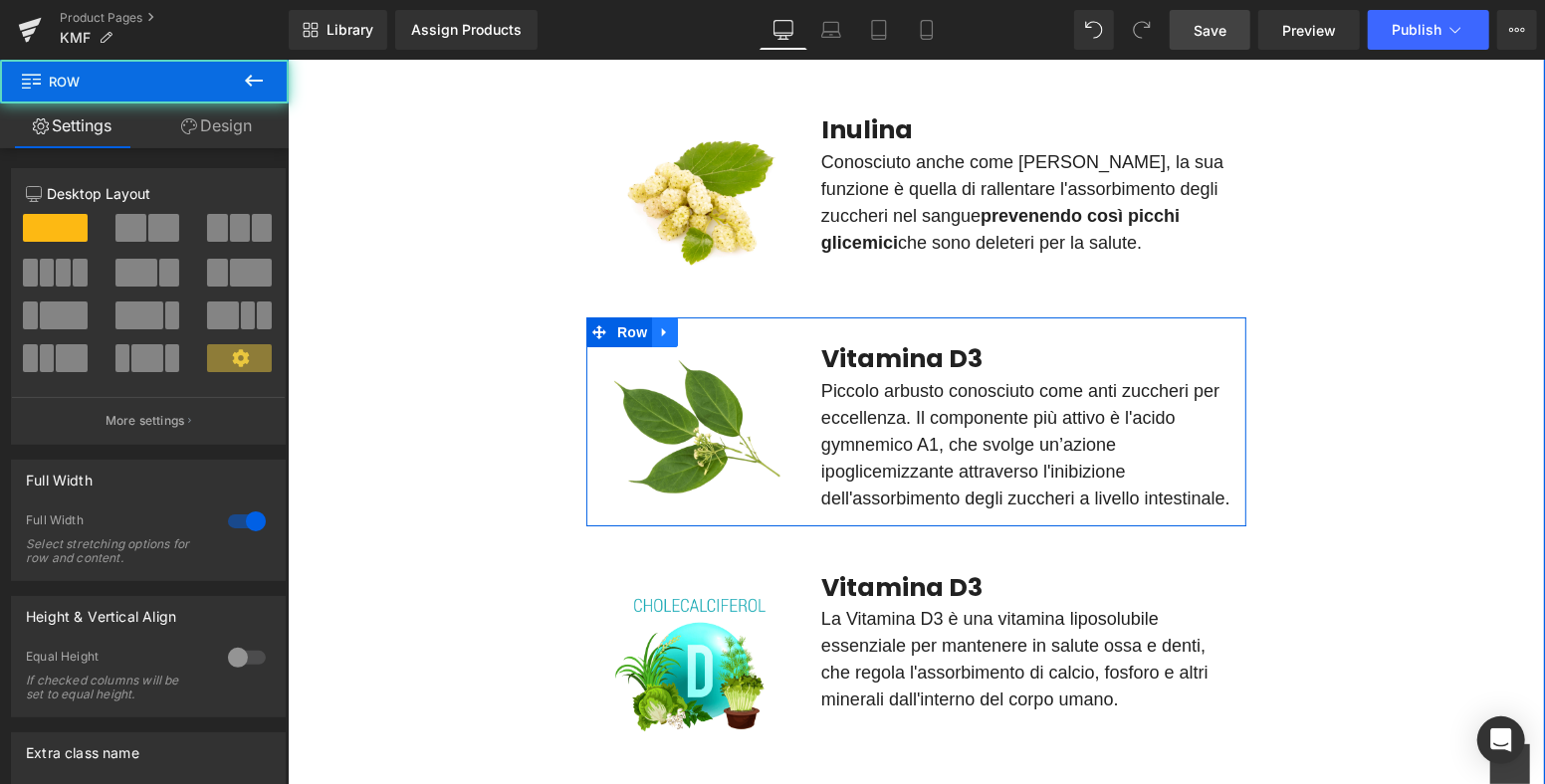 click 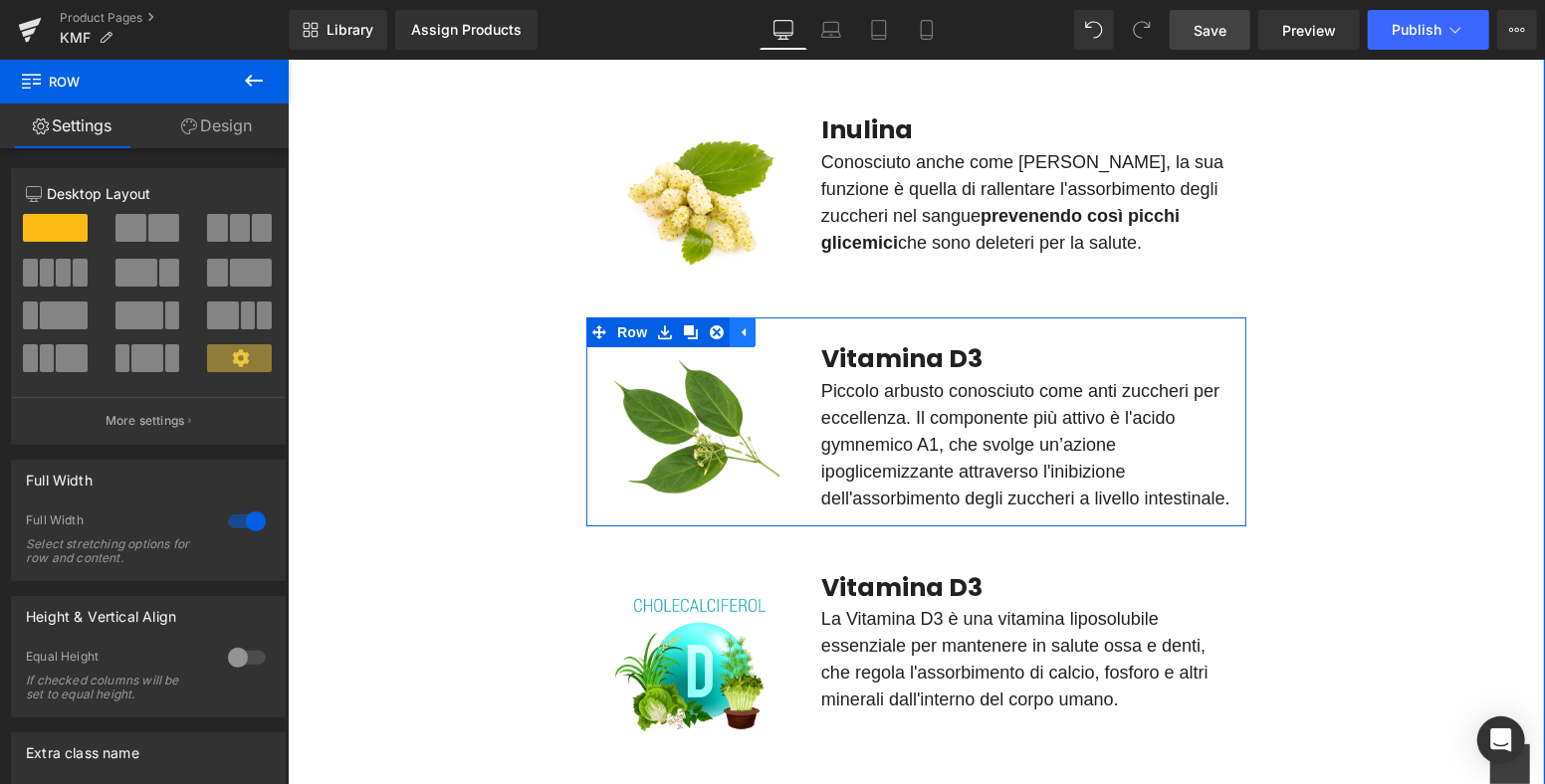 drag, startPoint x: 706, startPoint y: 331, endPoint x: 735, endPoint y: 324, distance: 29.832868 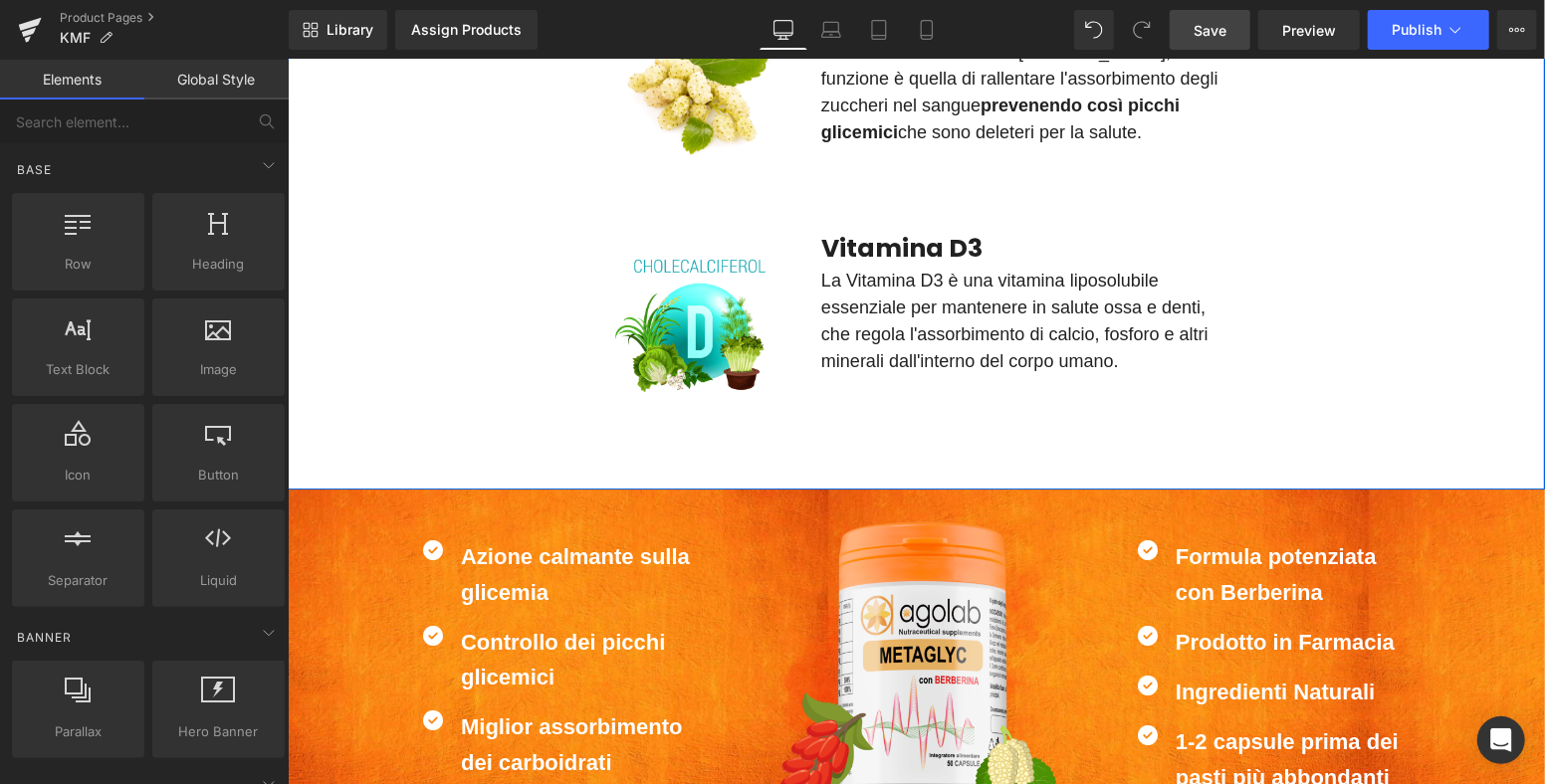 scroll, scrollTop: 4642, scrollLeft: 0, axis: vertical 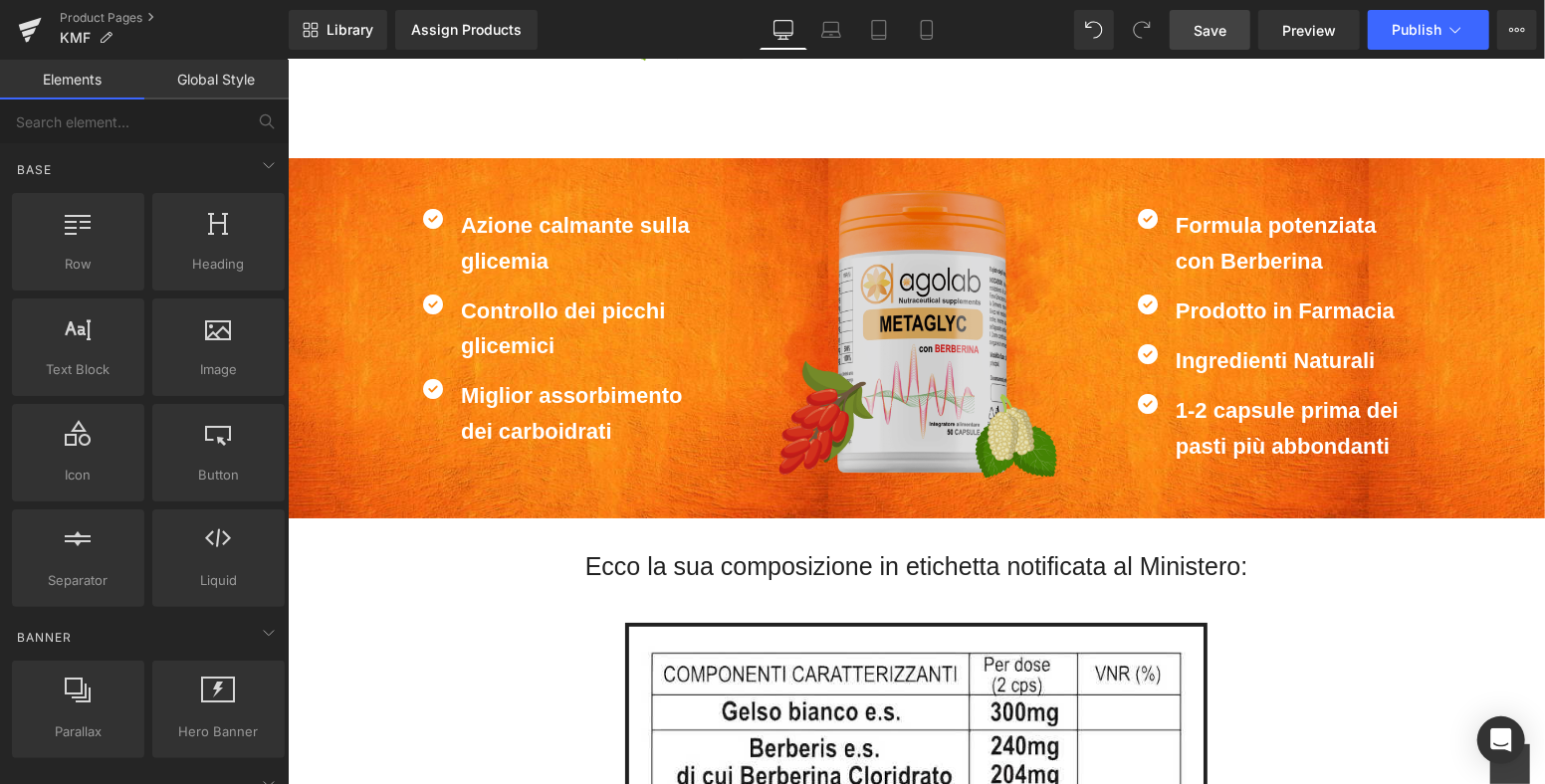click at bounding box center [915, 333] 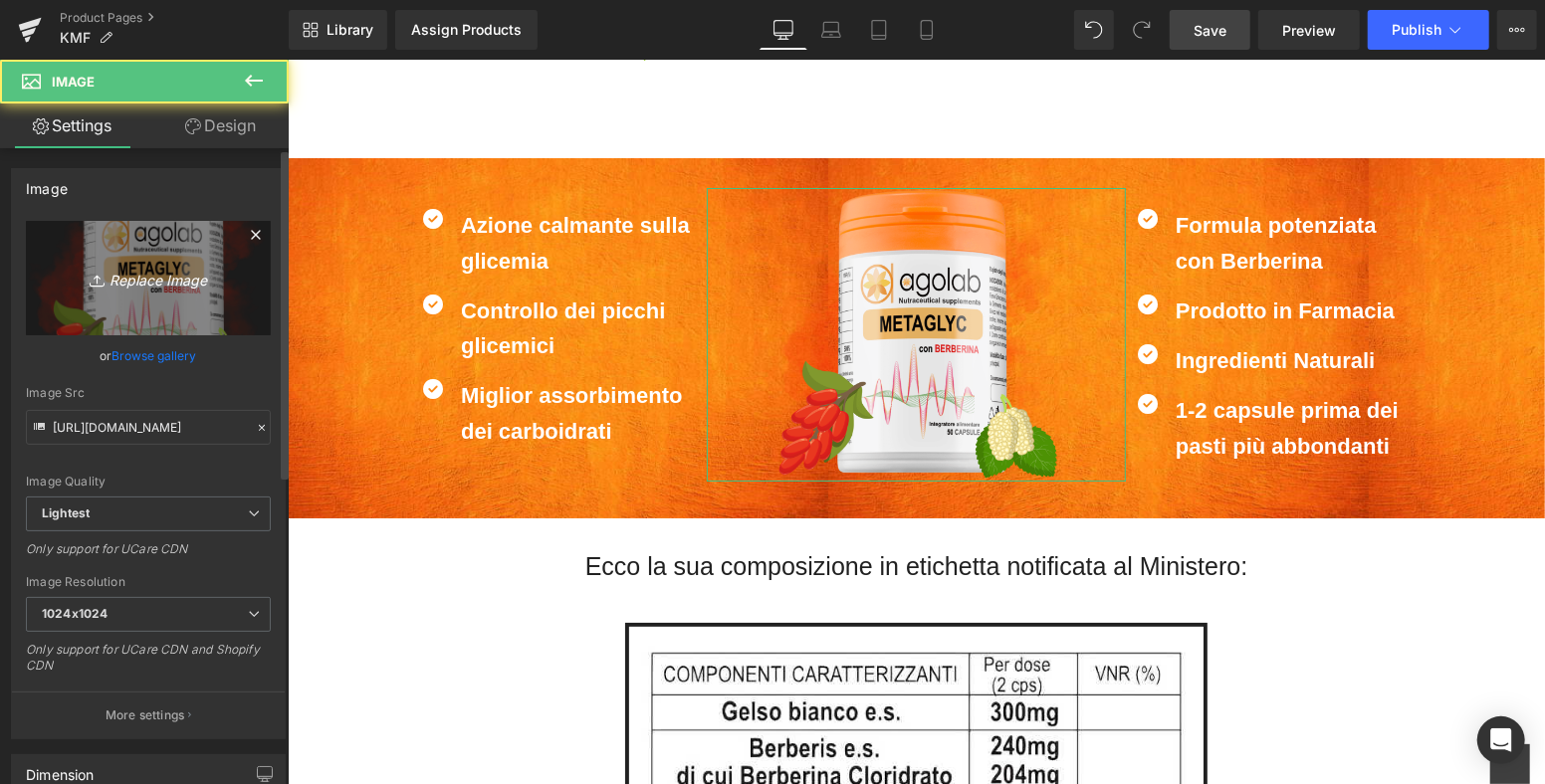 click on "Replace Image" at bounding box center [148, 278] 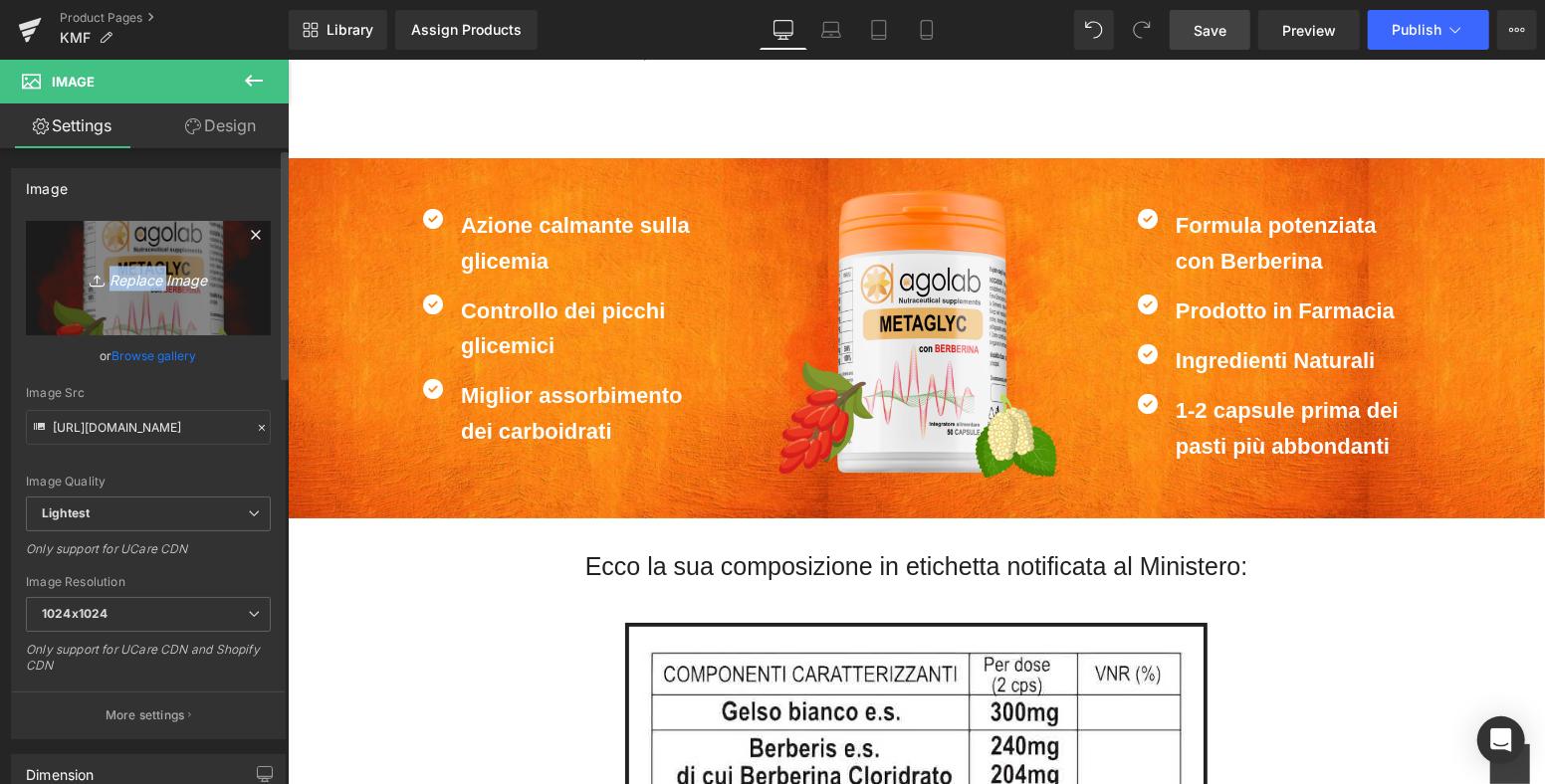 type on "C:\fakepath\KMF Agolab Probiotico.png" 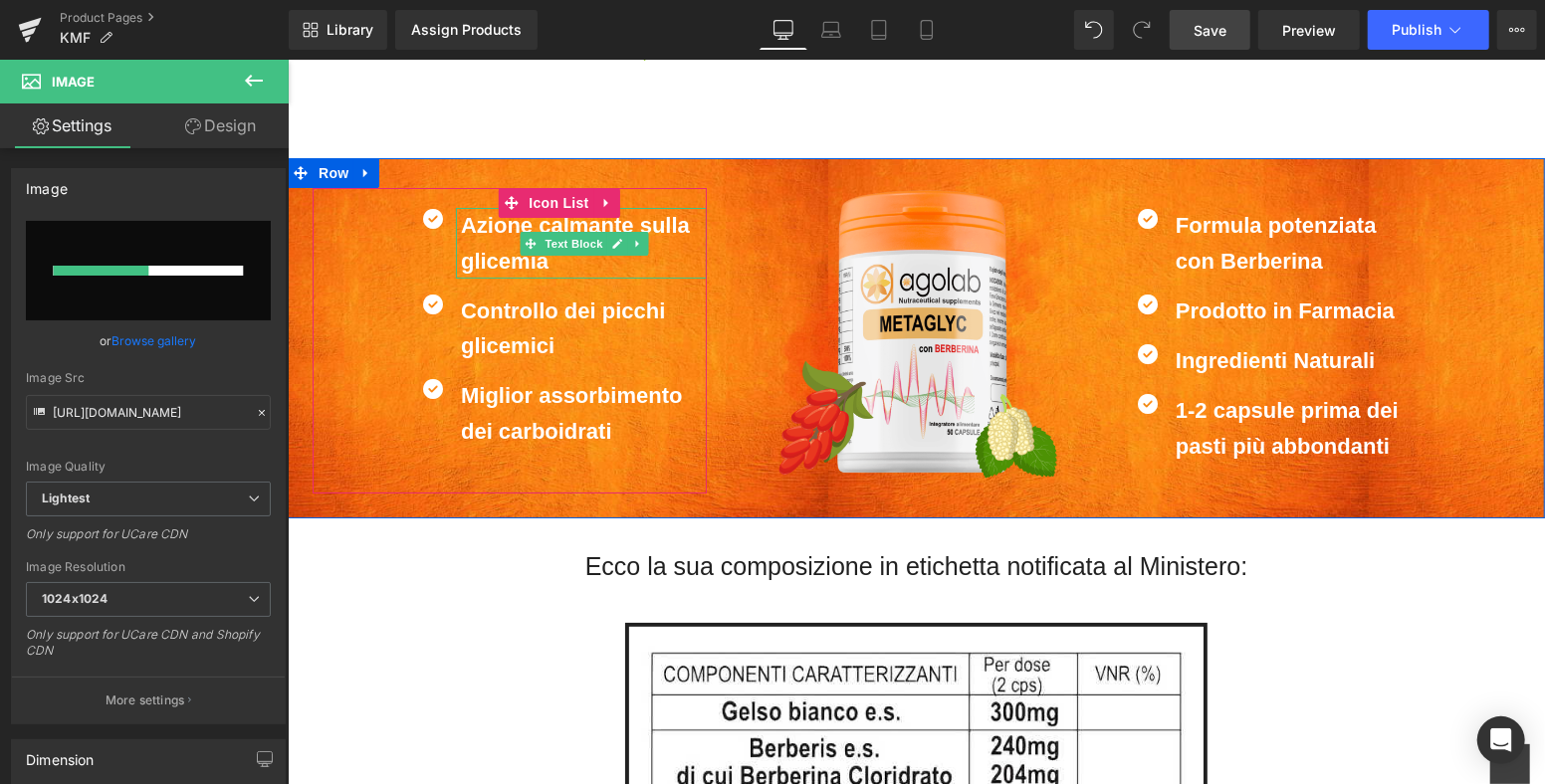 click on "Azione calmante sulla glicemia" at bounding box center (580, 242) 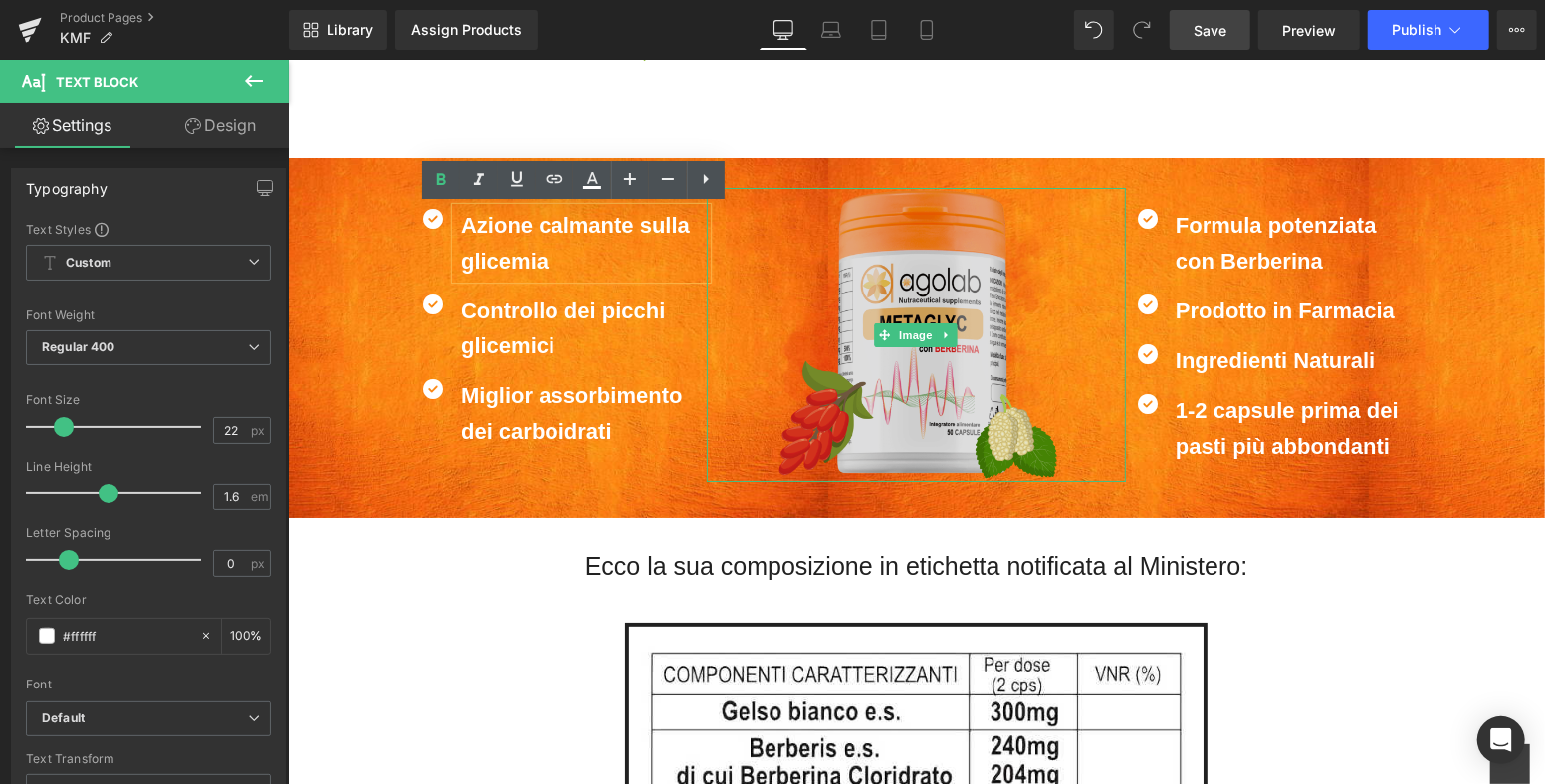 click at bounding box center (915, 333) 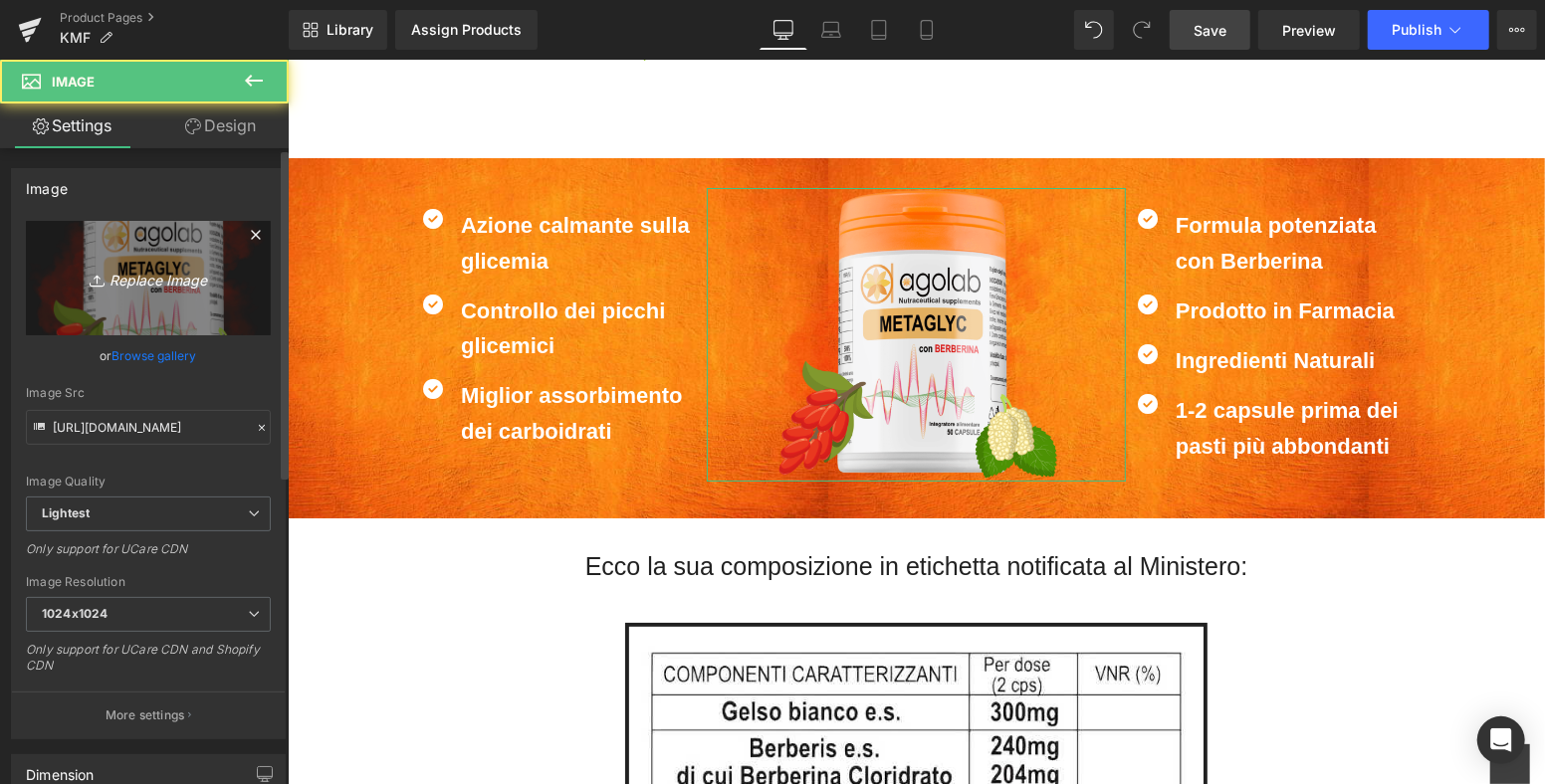 click on "Replace Image" at bounding box center [148, 278] 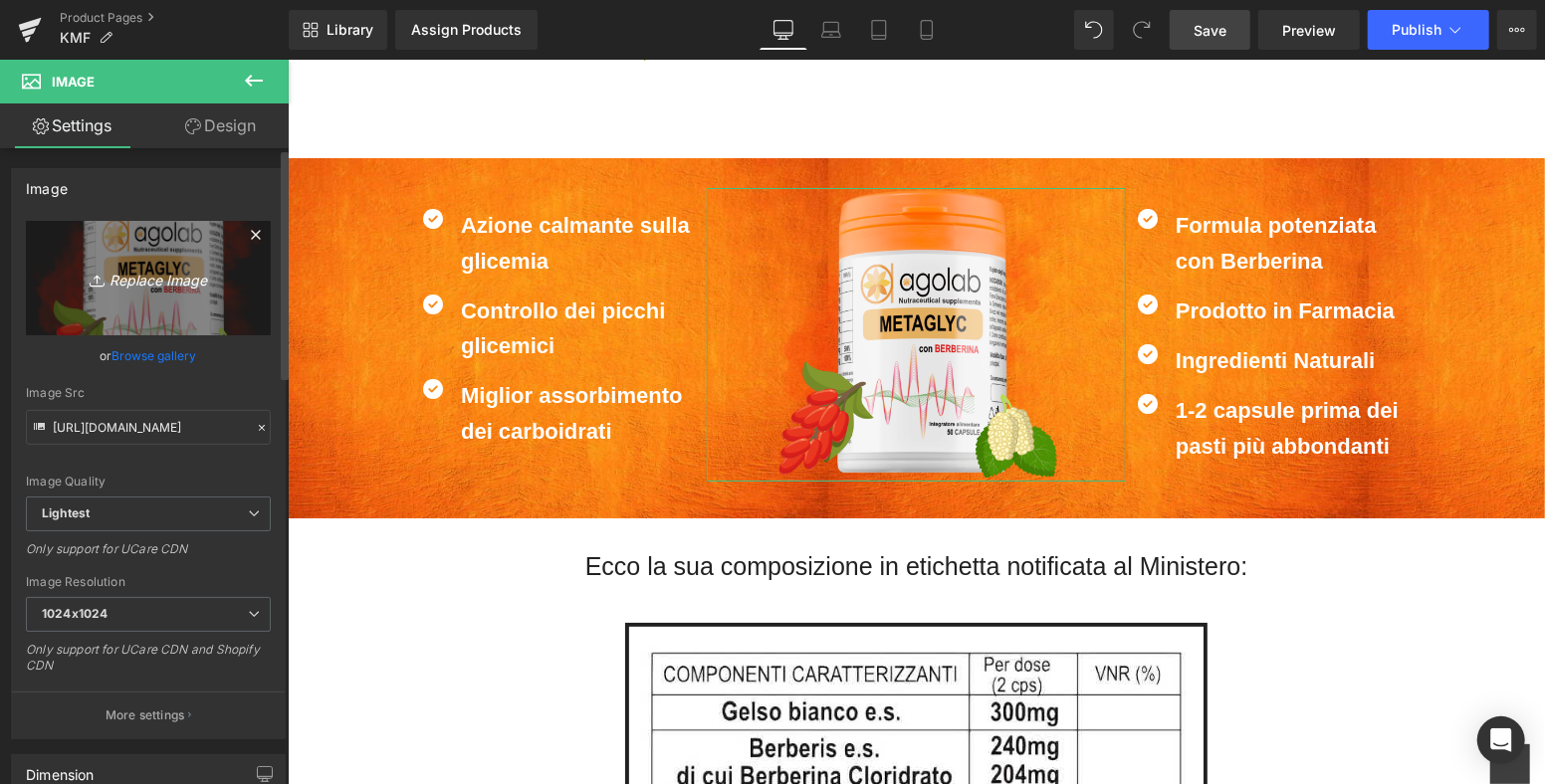 type on "C:\fakepath\KMF Agolab Probiotico.png" 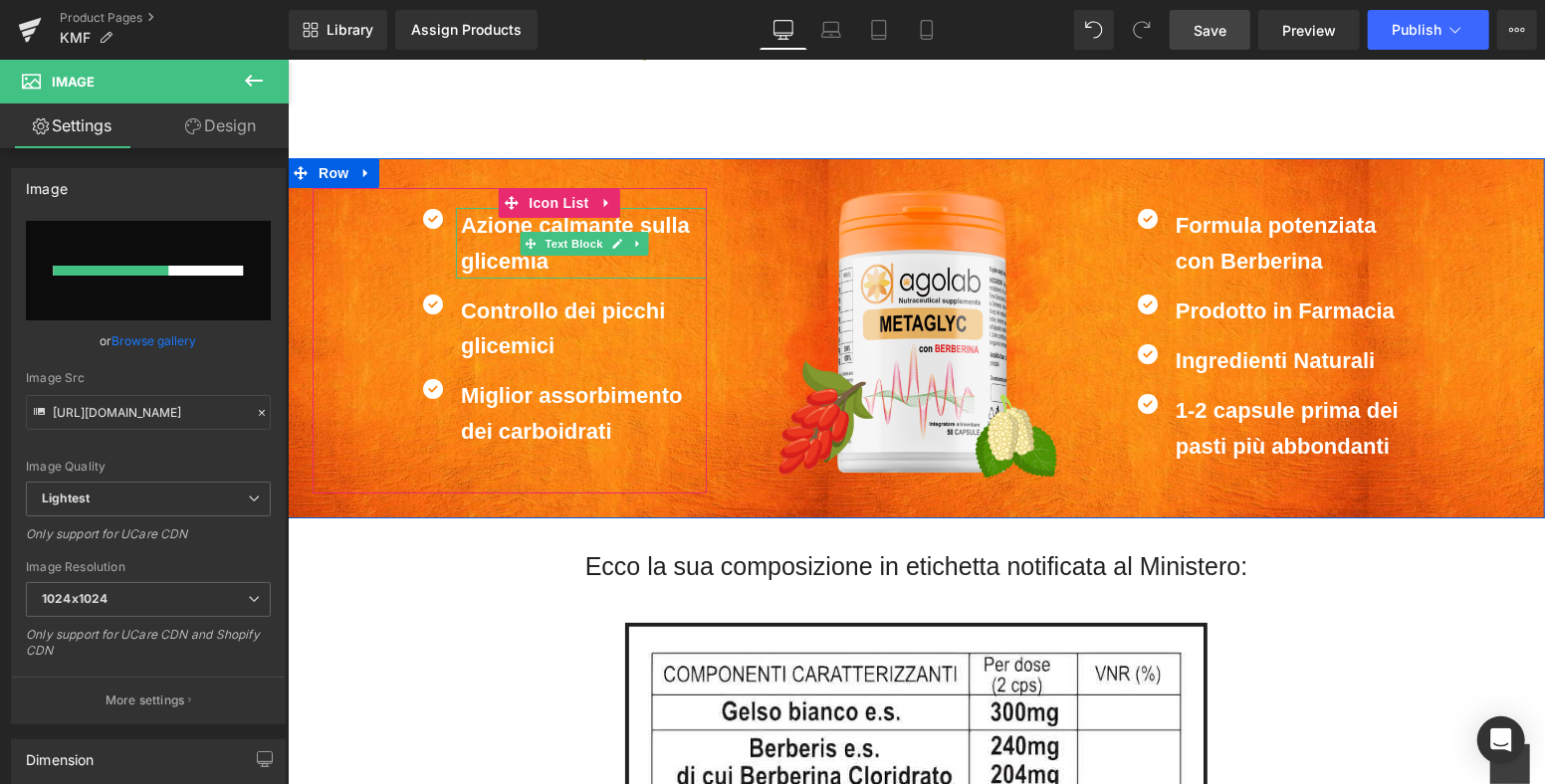 type 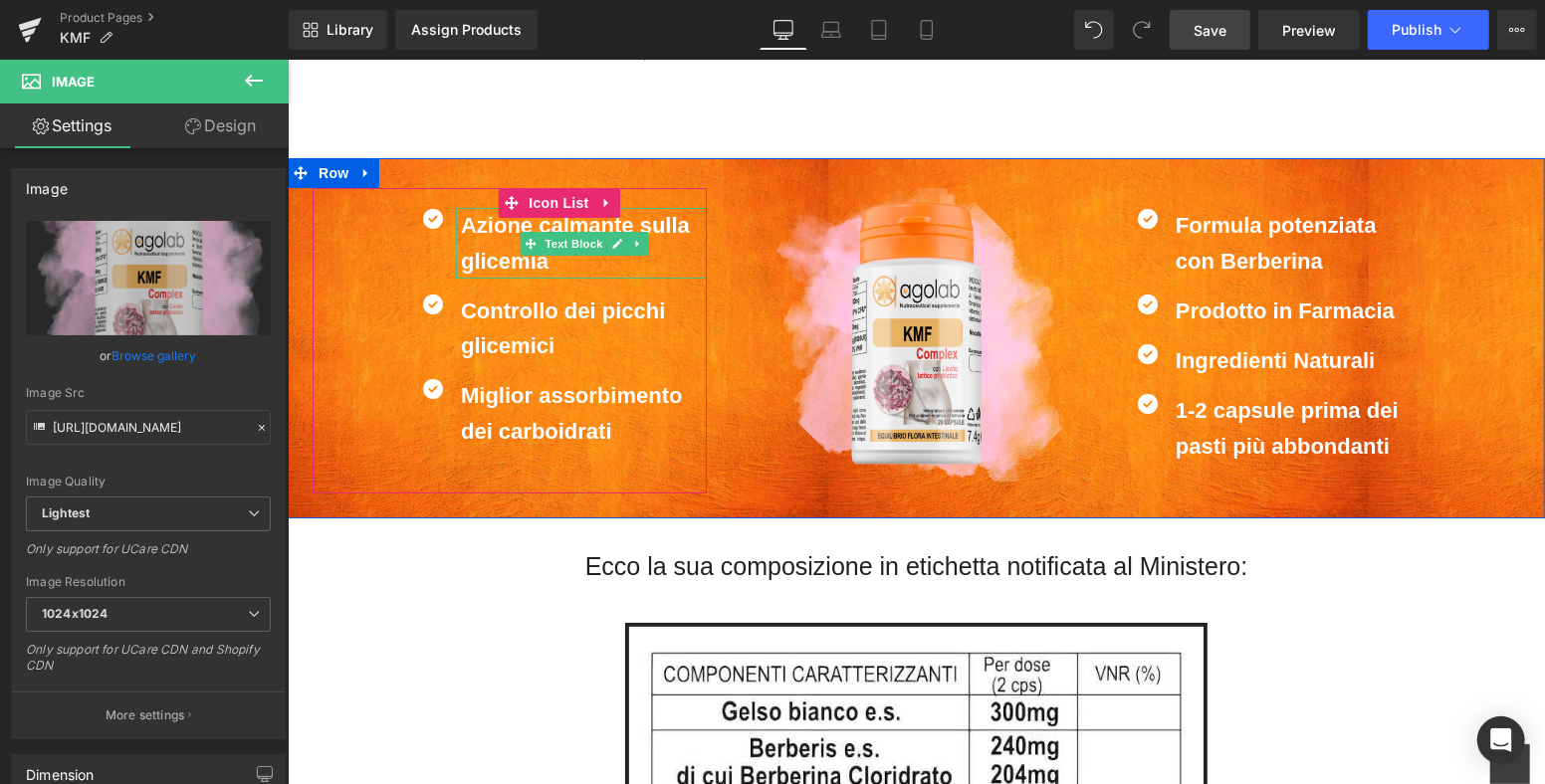 type on "[URL][DOMAIN_NAME]" 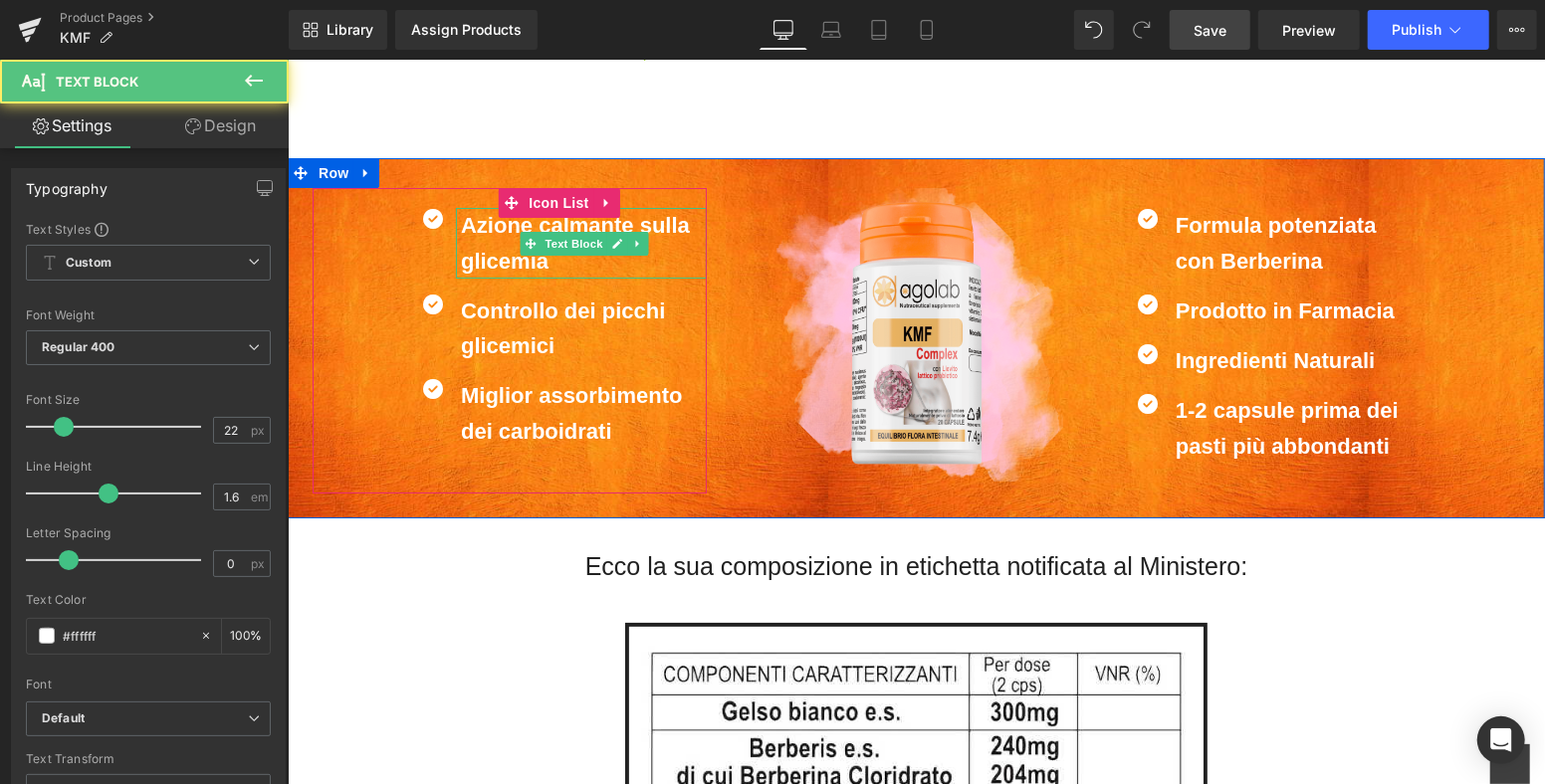 click on "Azione calmante sulla glicemia" at bounding box center [580, 242] 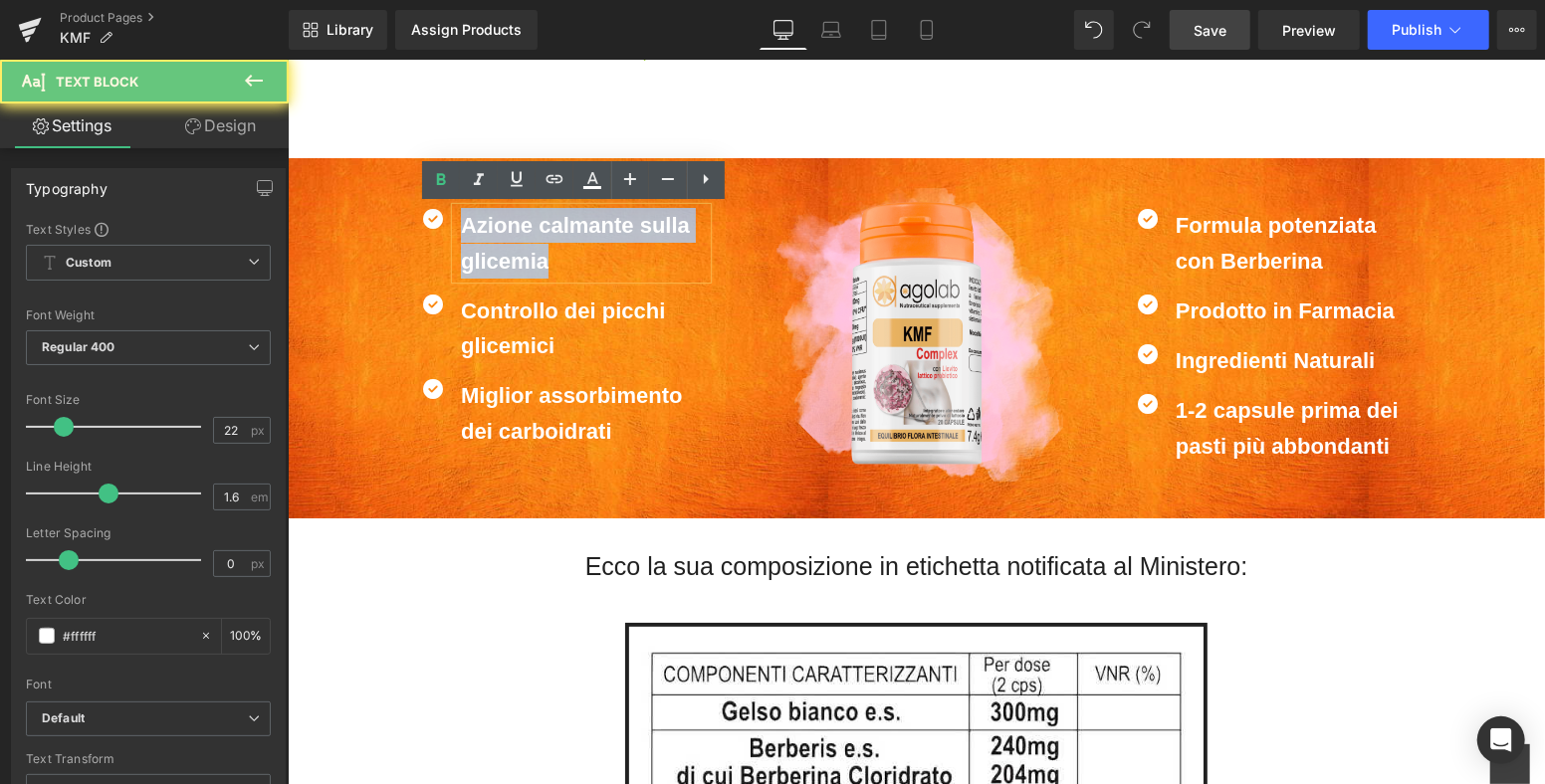 drag, startPoint x: 532, startPoint y: 250, endPoint x: 458, endPoint y: 228, distance: 77.201036 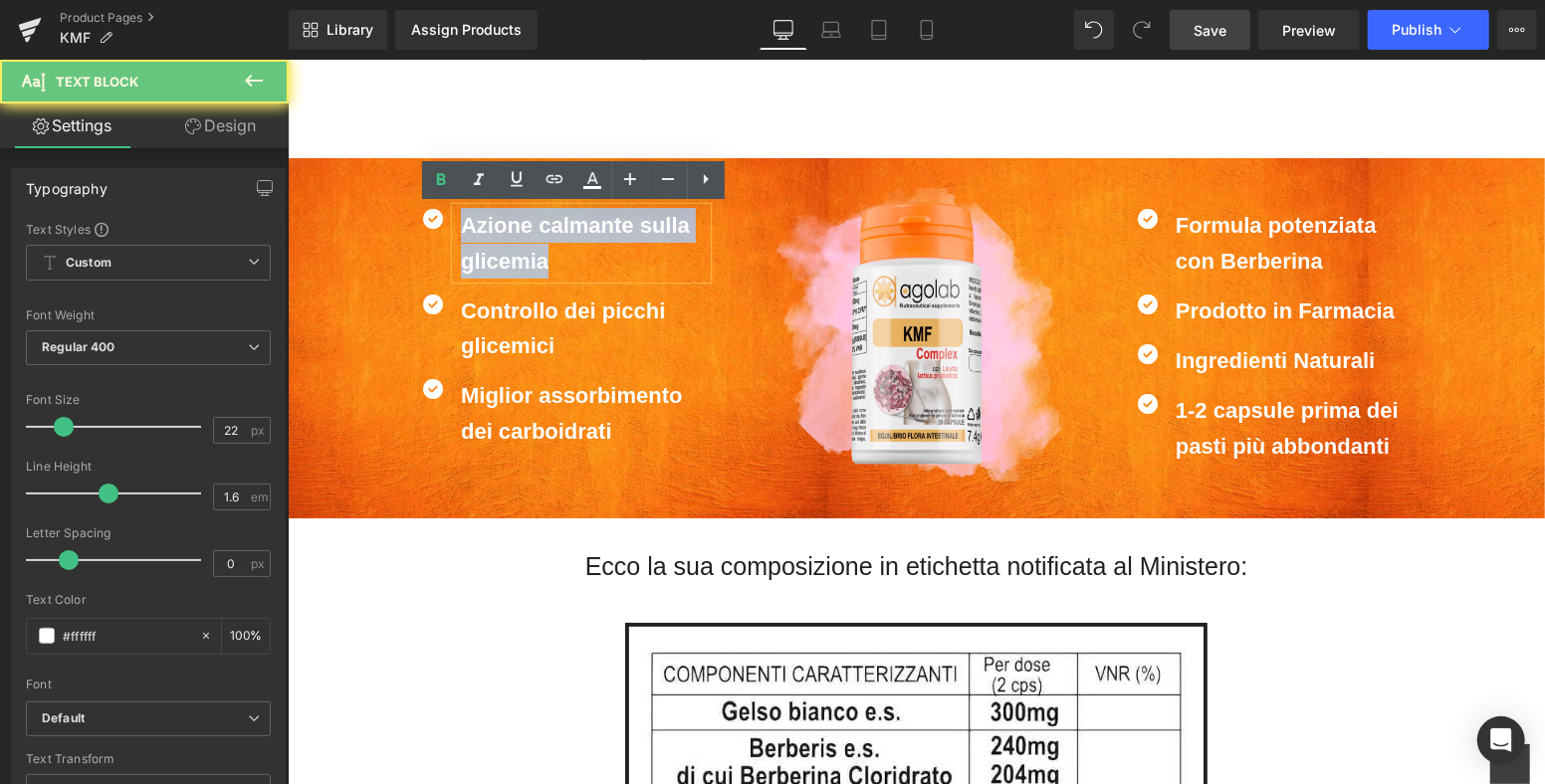 click on "Azione calmante sulla glicemia" at bounding box center (580, 242) 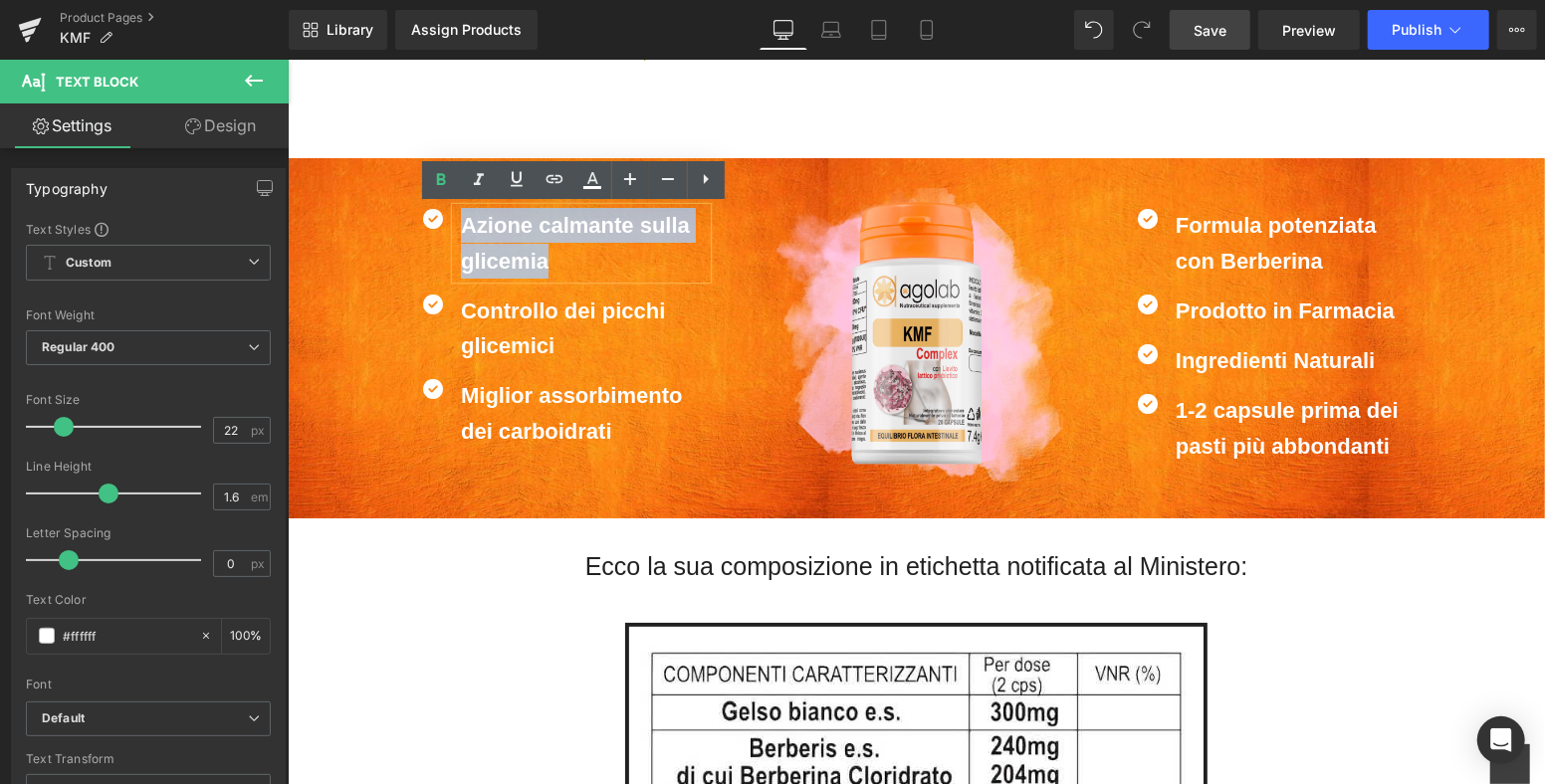 type 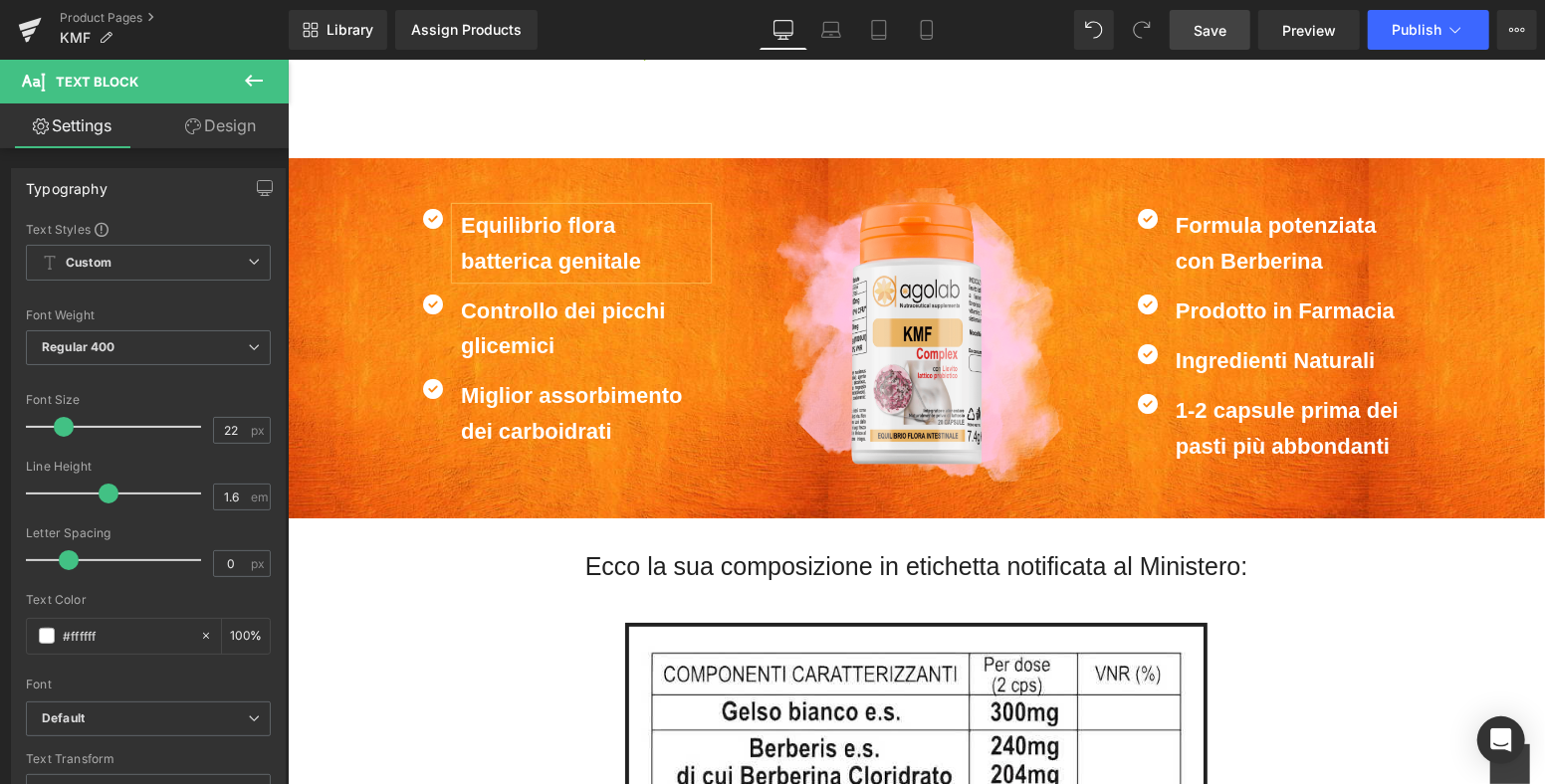 click on "Controllo dei picchi glicemici" at bounding box center (580, 327) 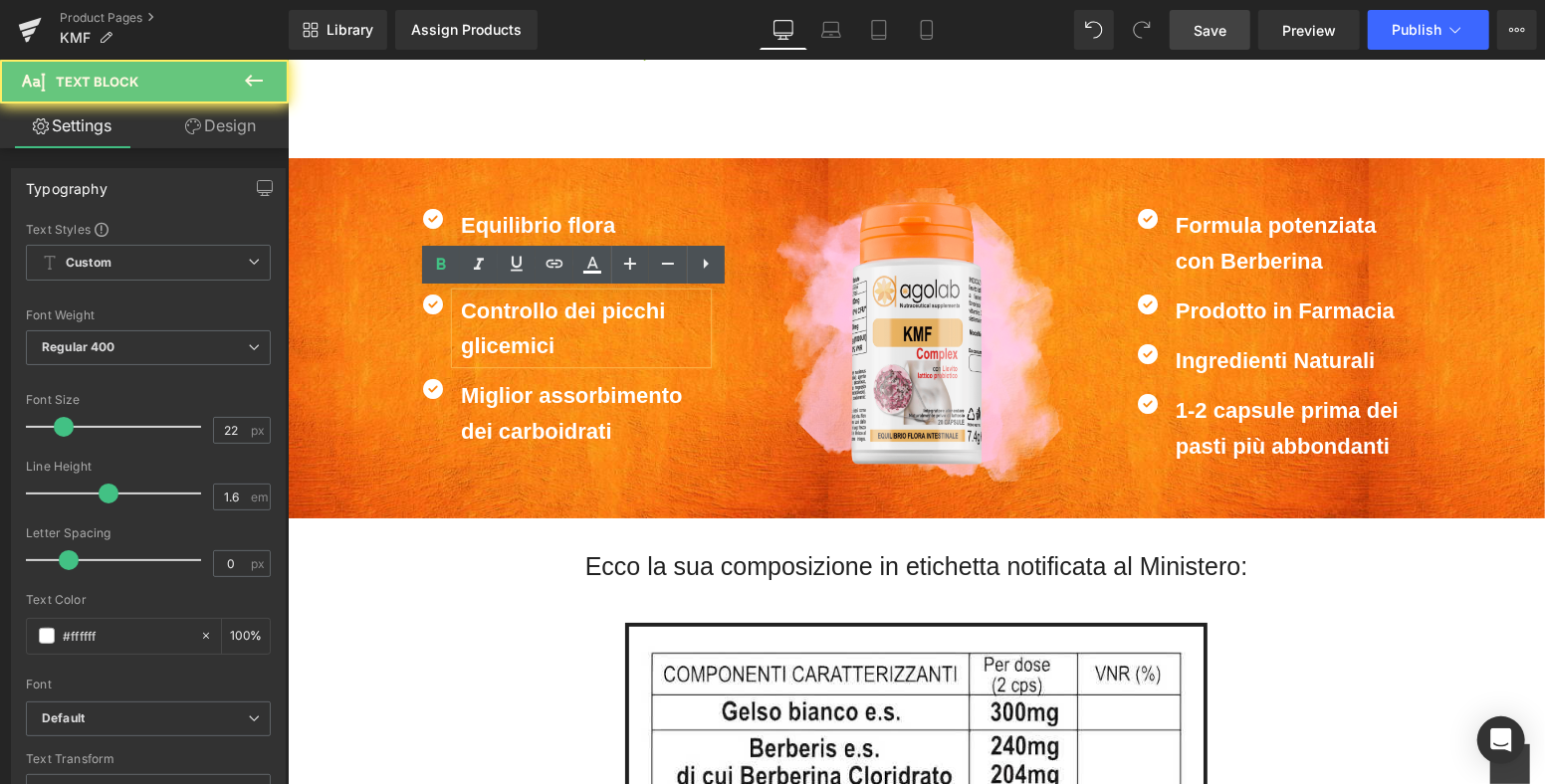 click on "Controllo dei picchi glicemici" at bounding box center [580, 327] 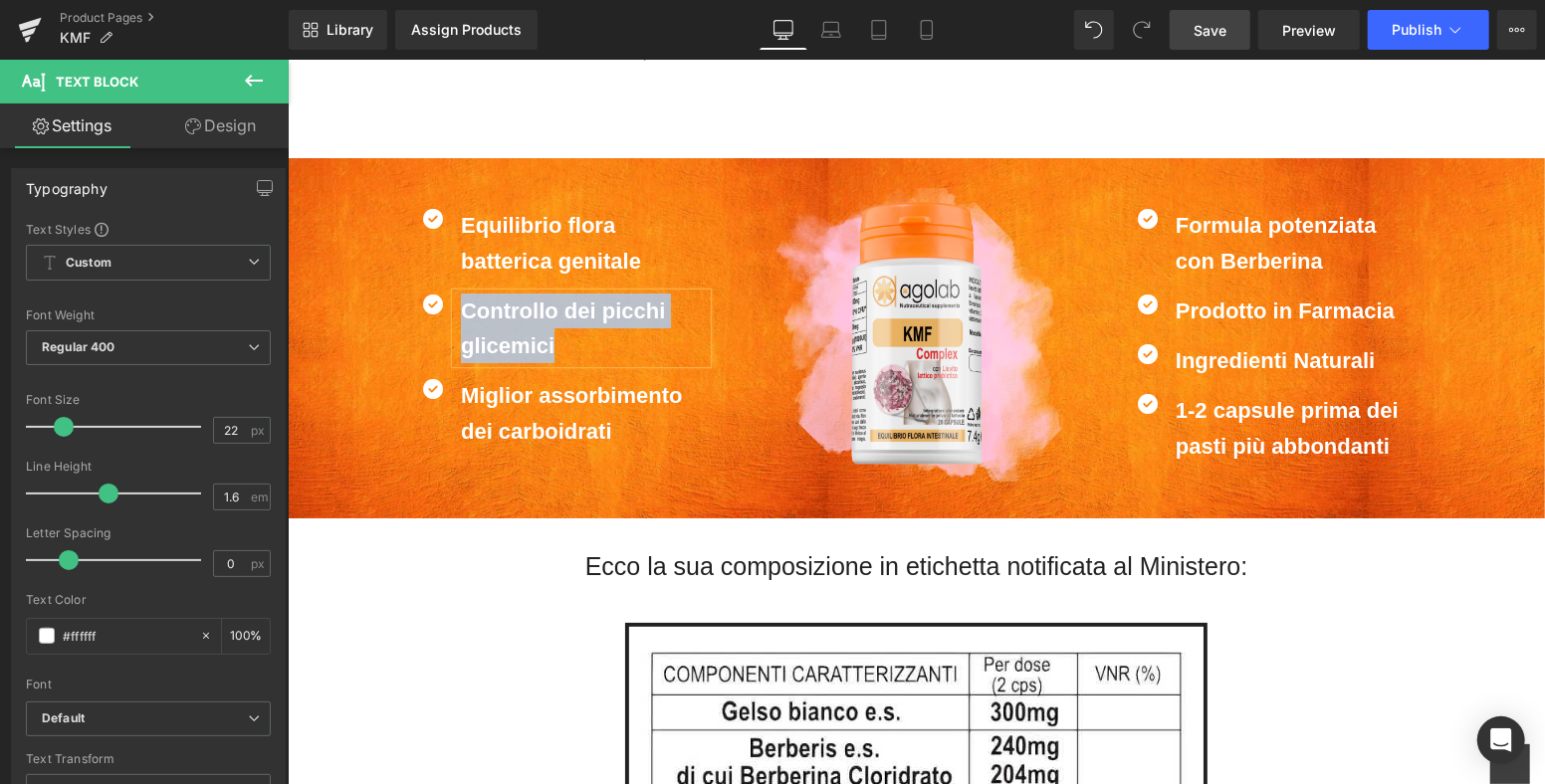 type 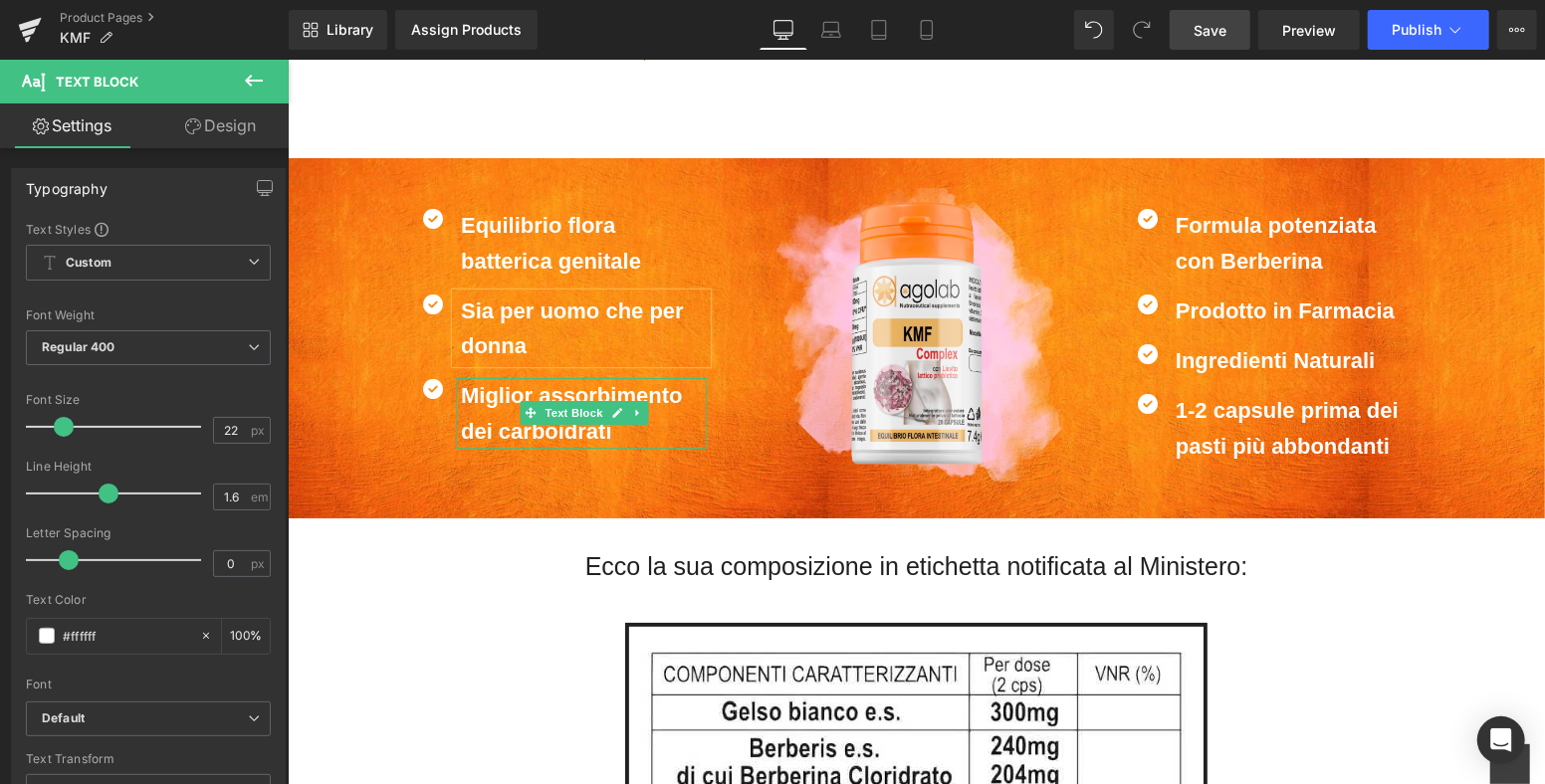 click at bounding box center (636, 412) 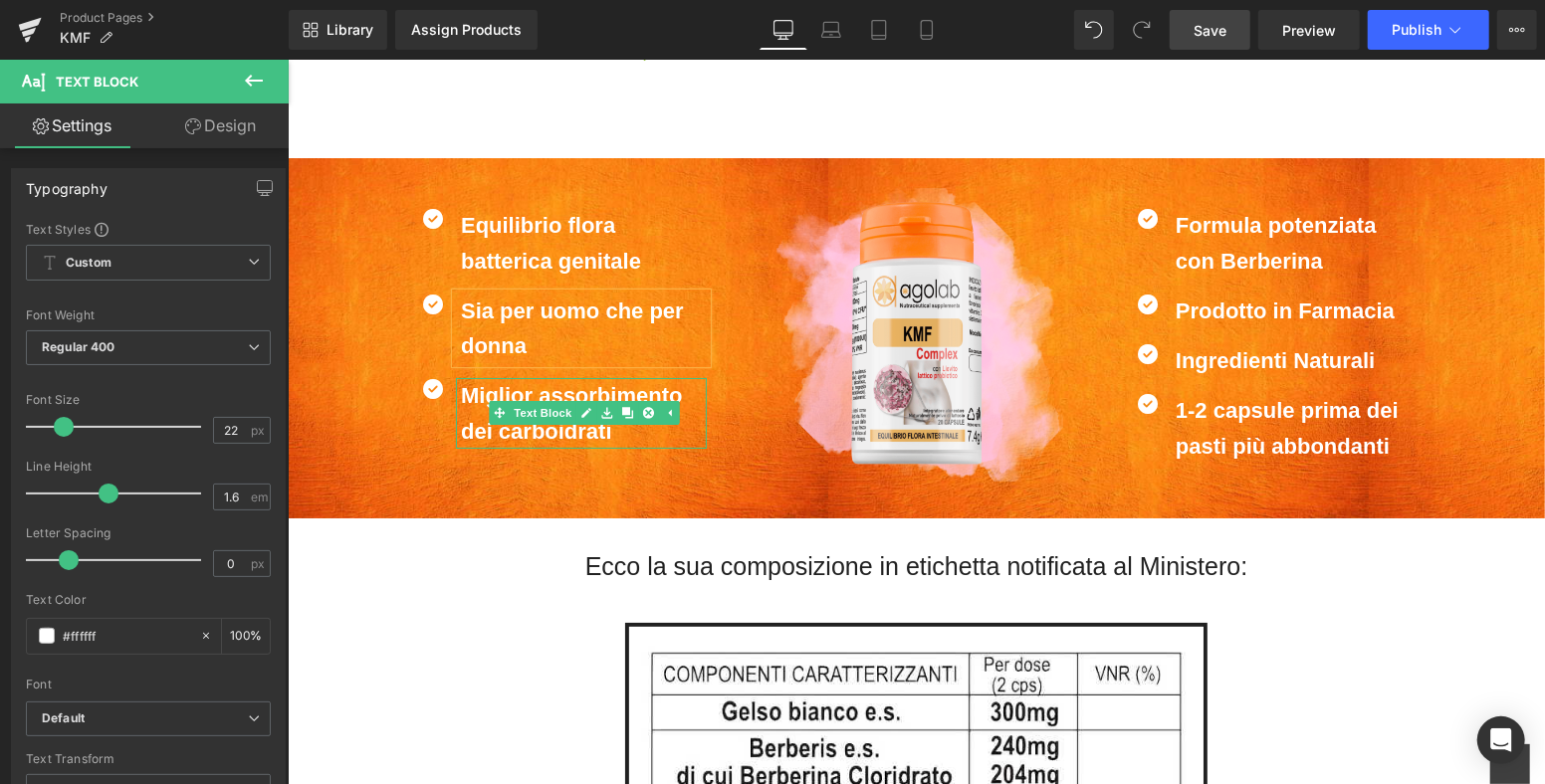 click on "Miglior assorbimento dei carboidrati" at bounding box center [582, 412] 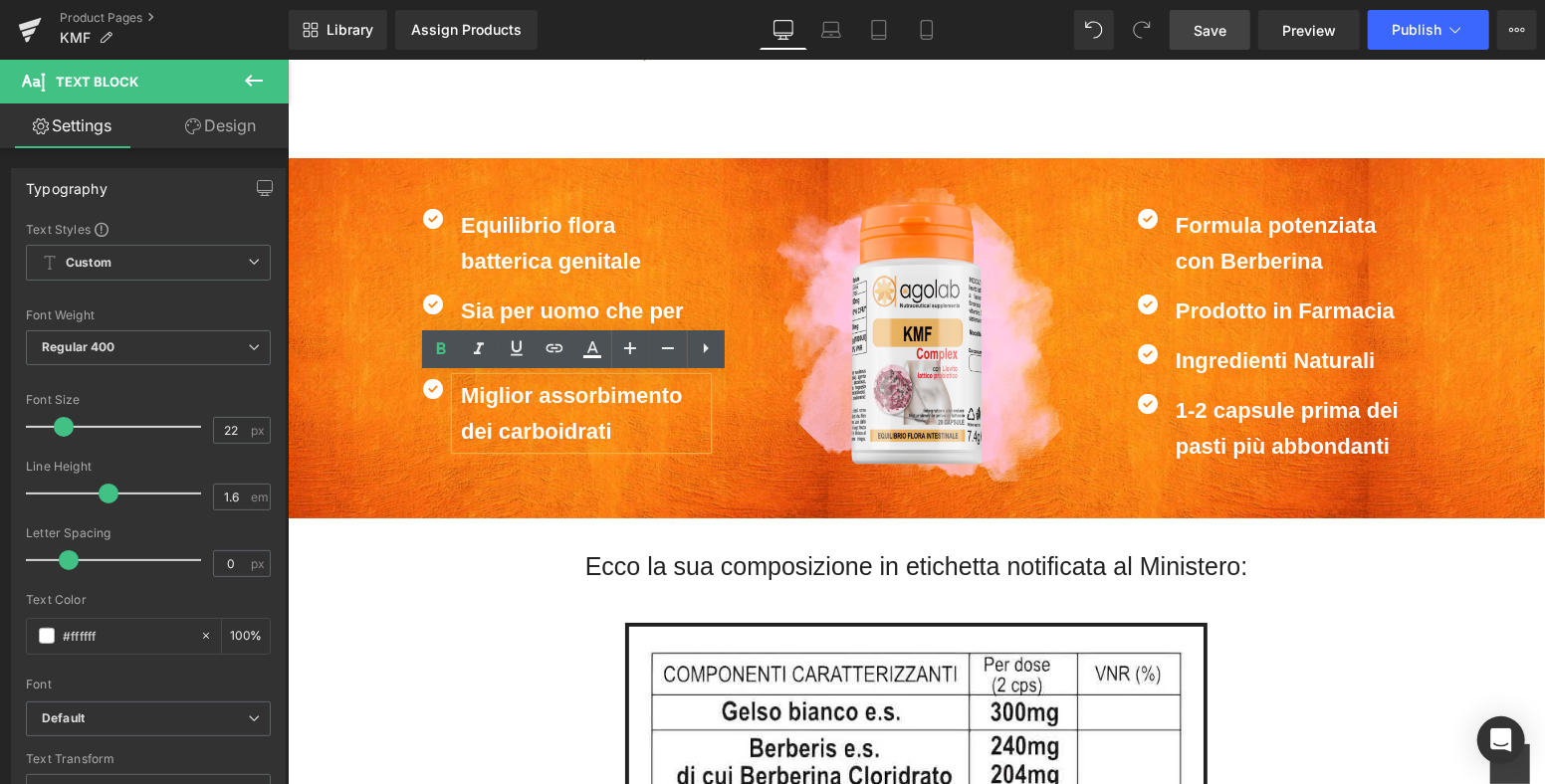 drag, startPoint x: 581, startPoint y: 425, endPoint x: 455, endPoint y: 395, distance: 129.5222 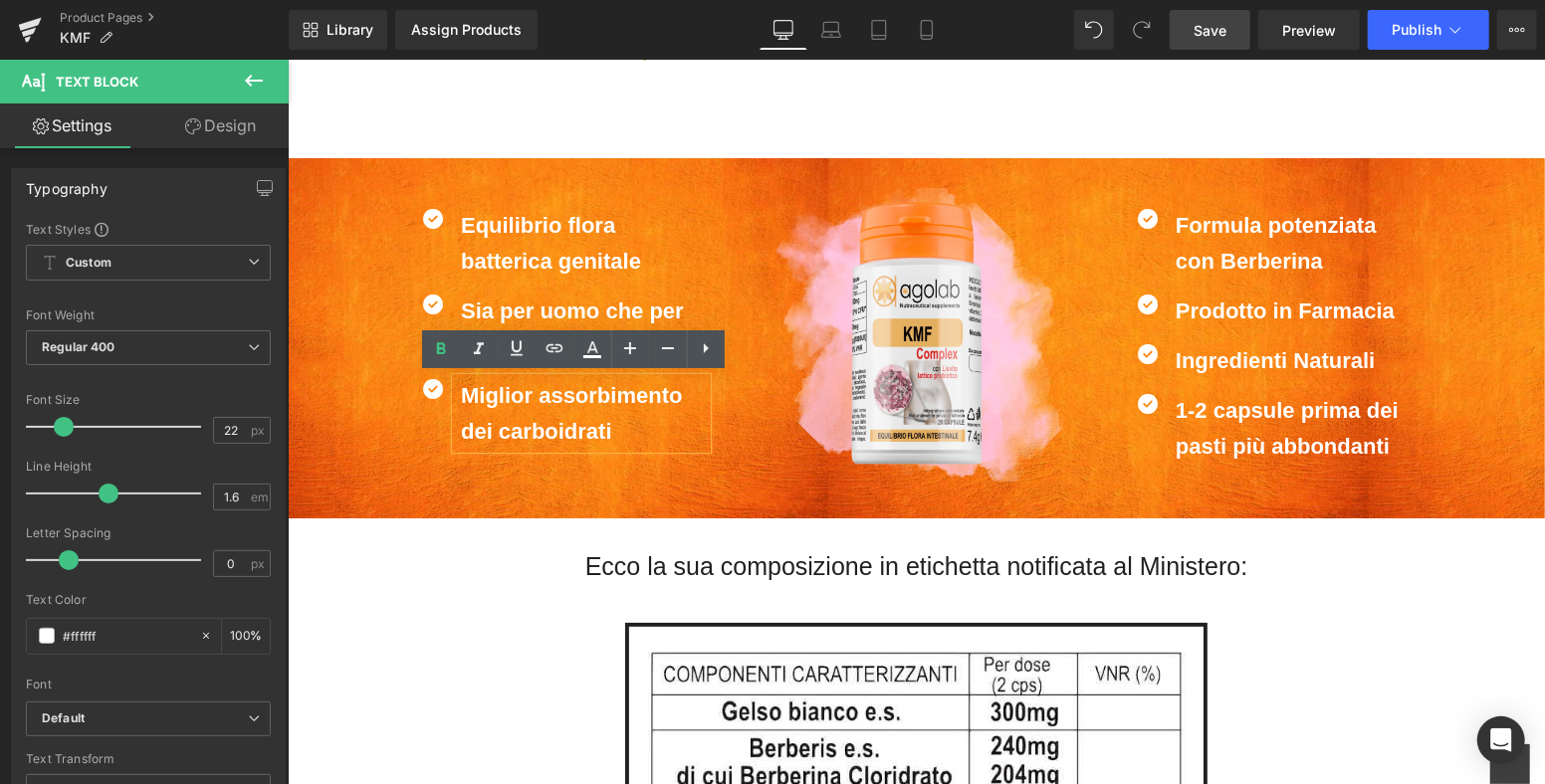 type 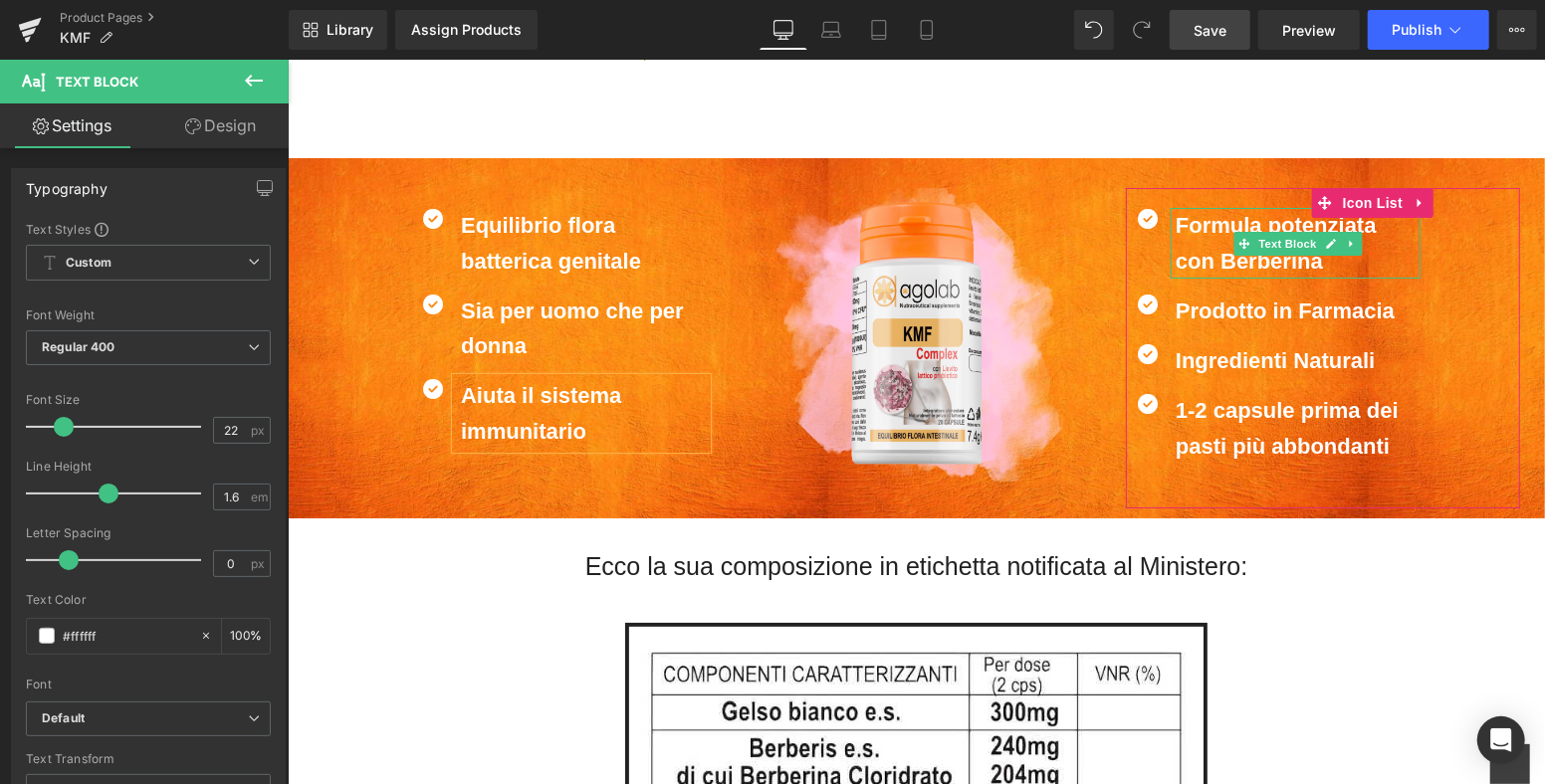click on "Formula potenziata con Berberina" at bounding box center (1294, 242) 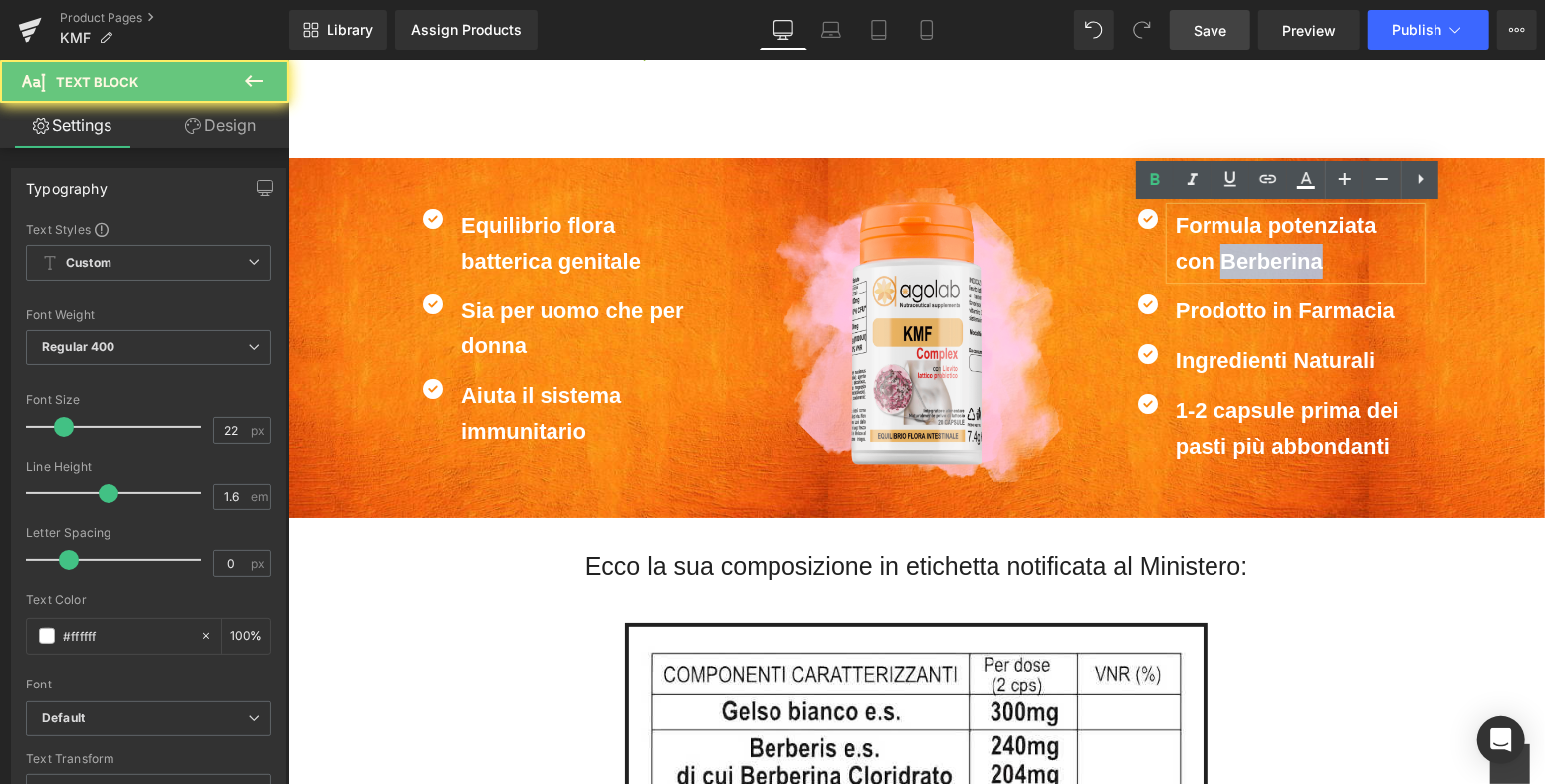 drag, startPoint x: 1316, startPoint y: 255, endPoint x: 1212, endPoint y: 255, distance: 104 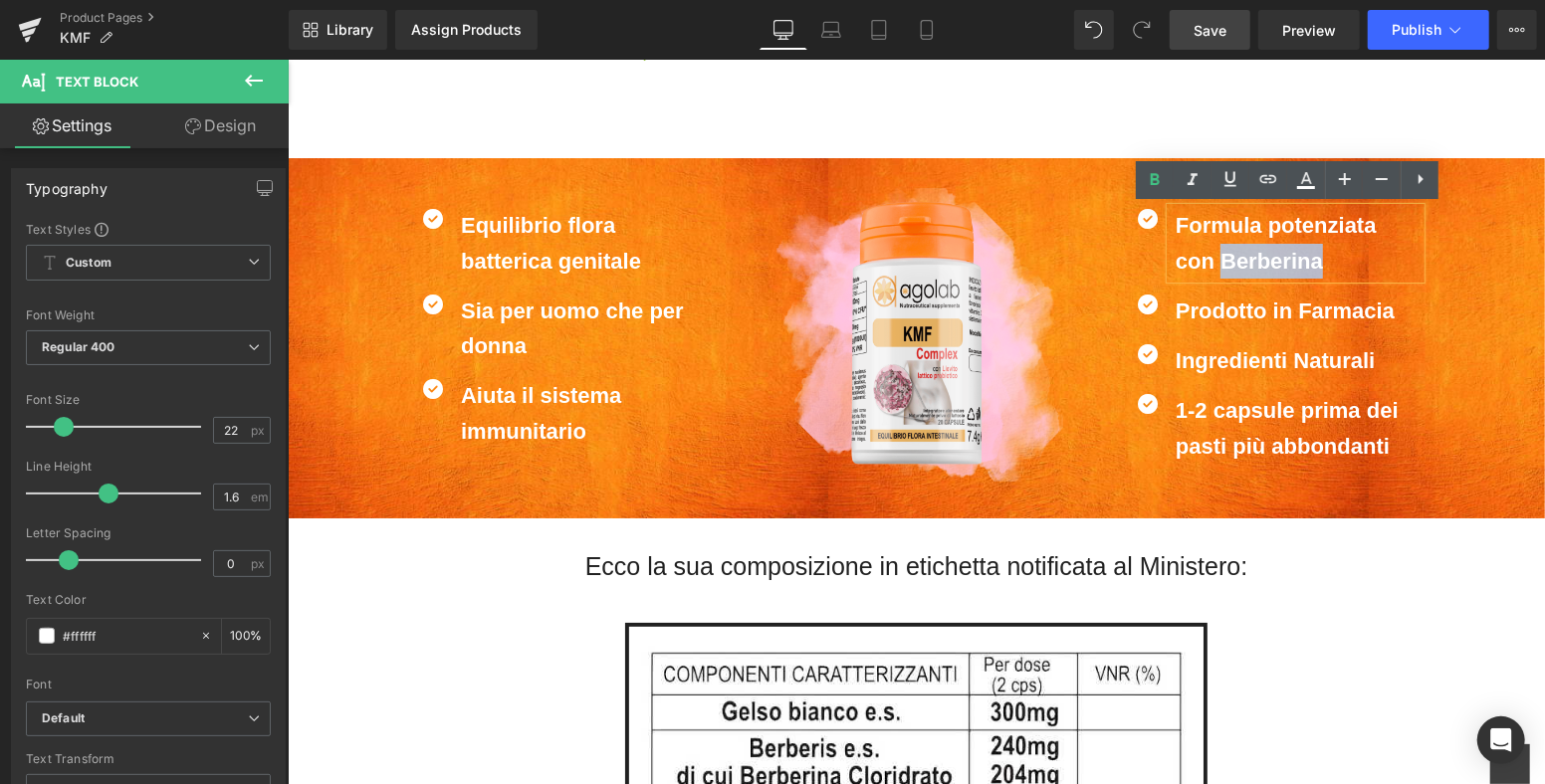 type 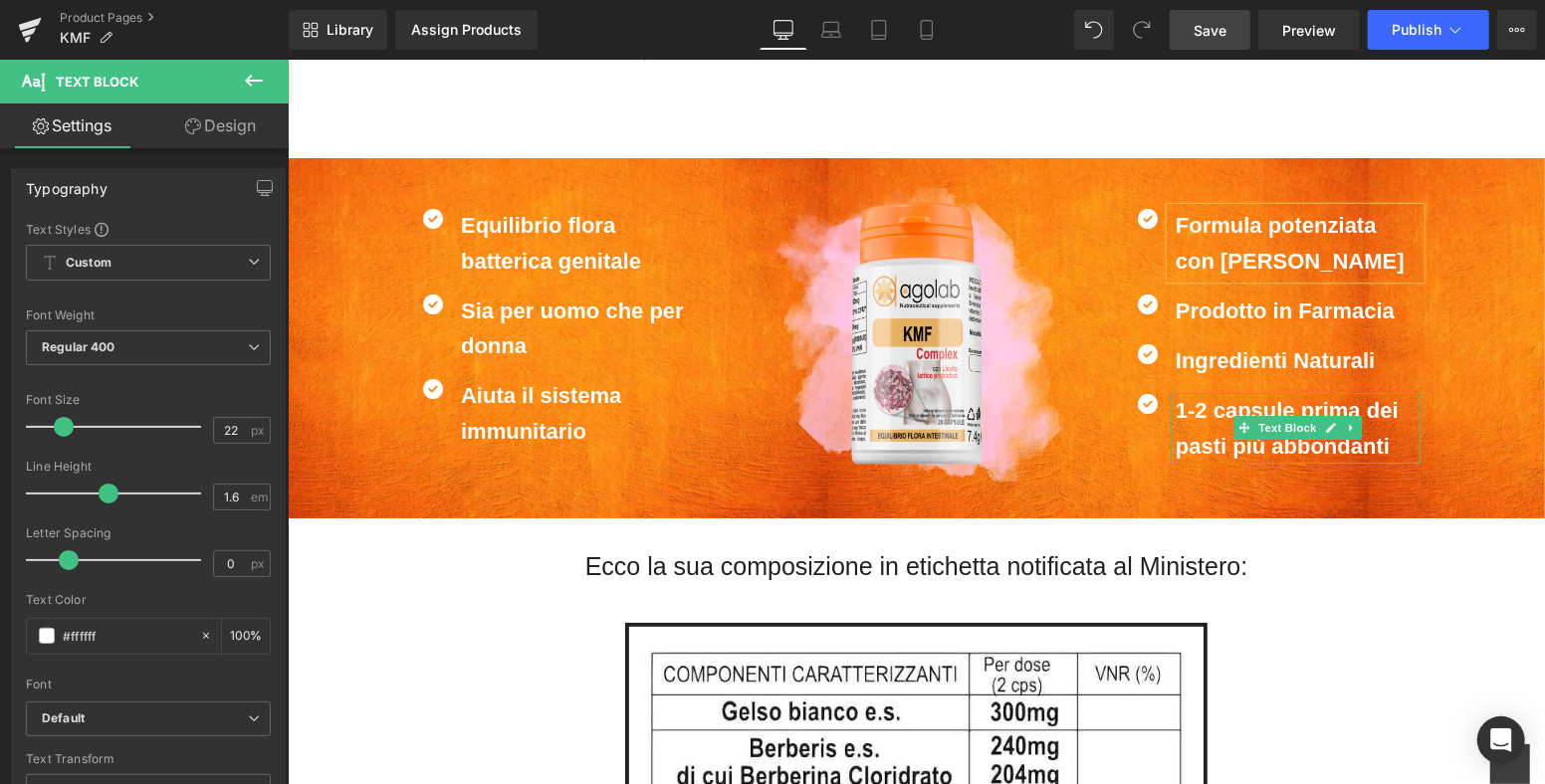 click on "1-2 capsule prima dei pasti più abbondanti" at bounding box center (1286, 427) 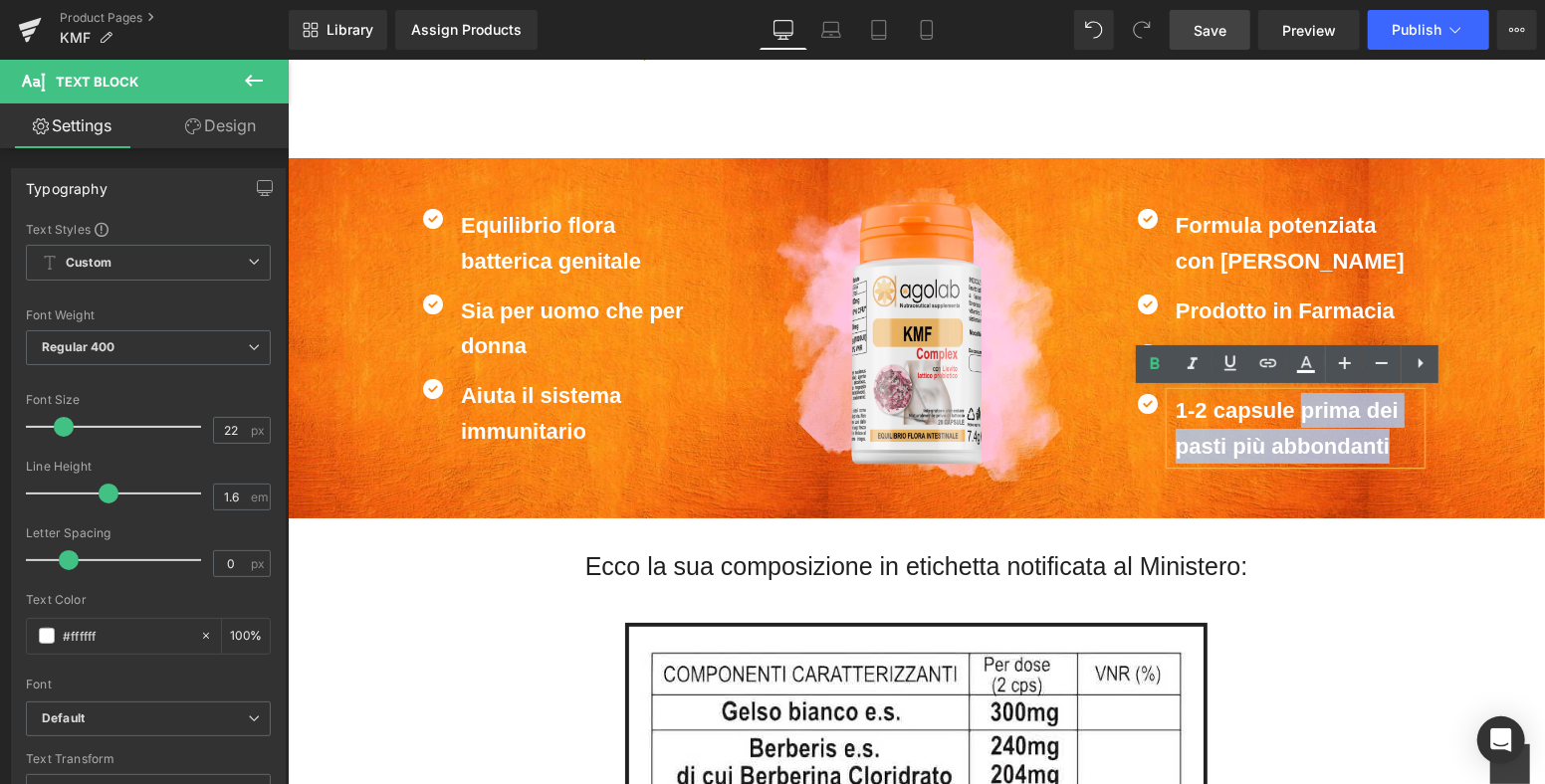 drag, startPoint x: 1393, startPoint y: 441, endPoint x: 1295, endPoint y: 415, distance: 101.390335 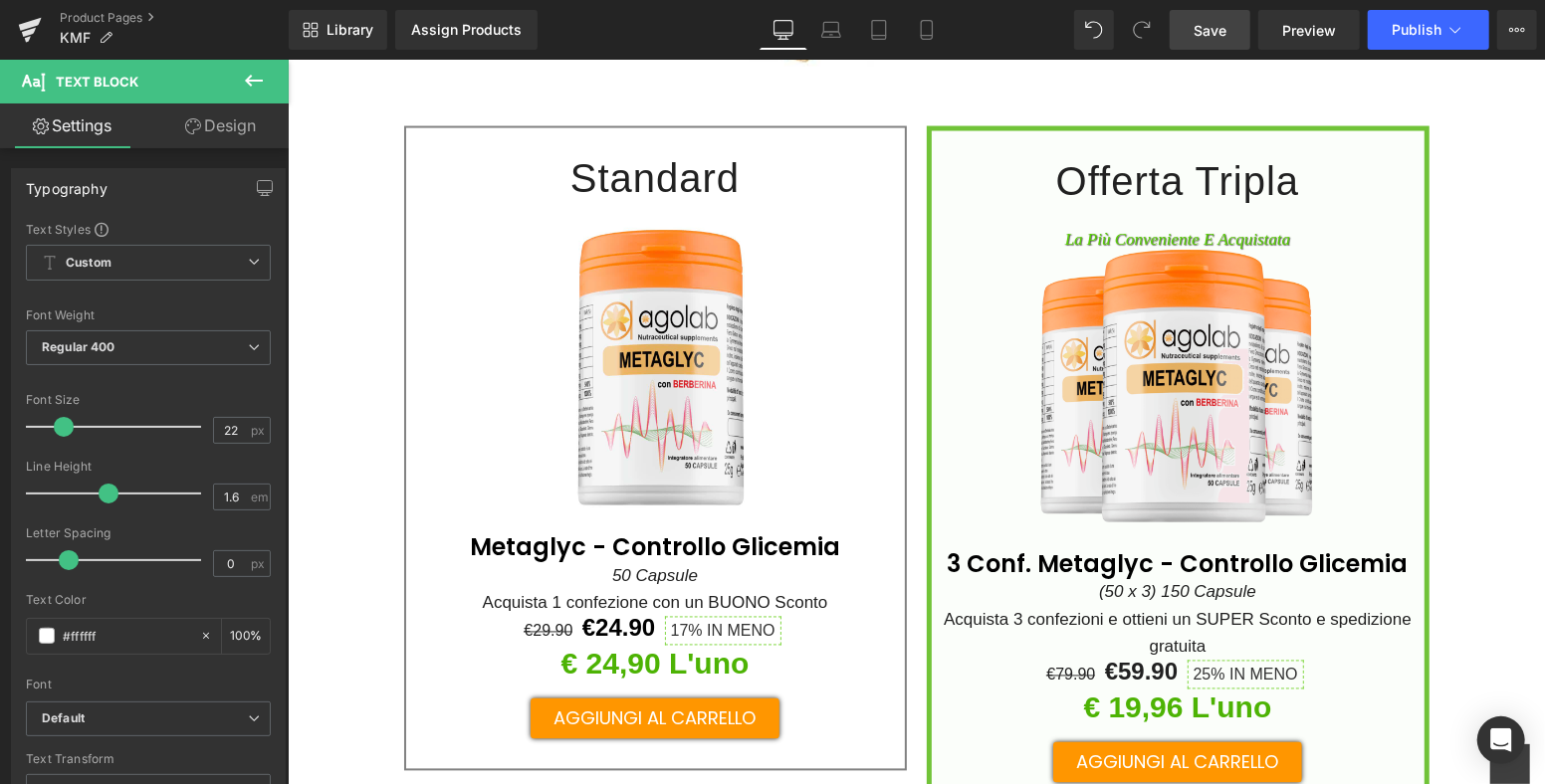 scroll, scrollTop: 7075, scrollLeft: 0, axis: vertical 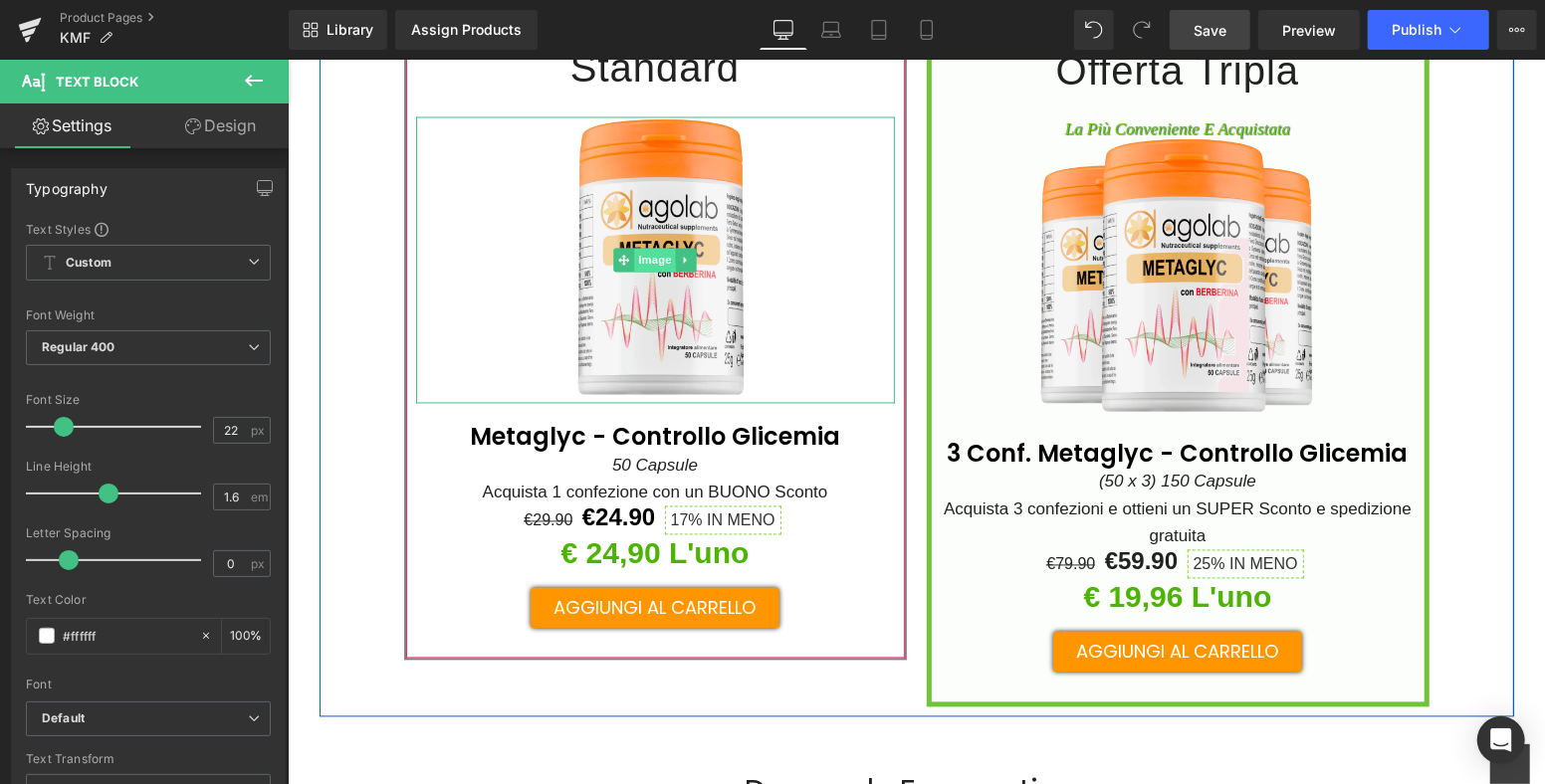 click on "Image" at bounding box center [655, 260] 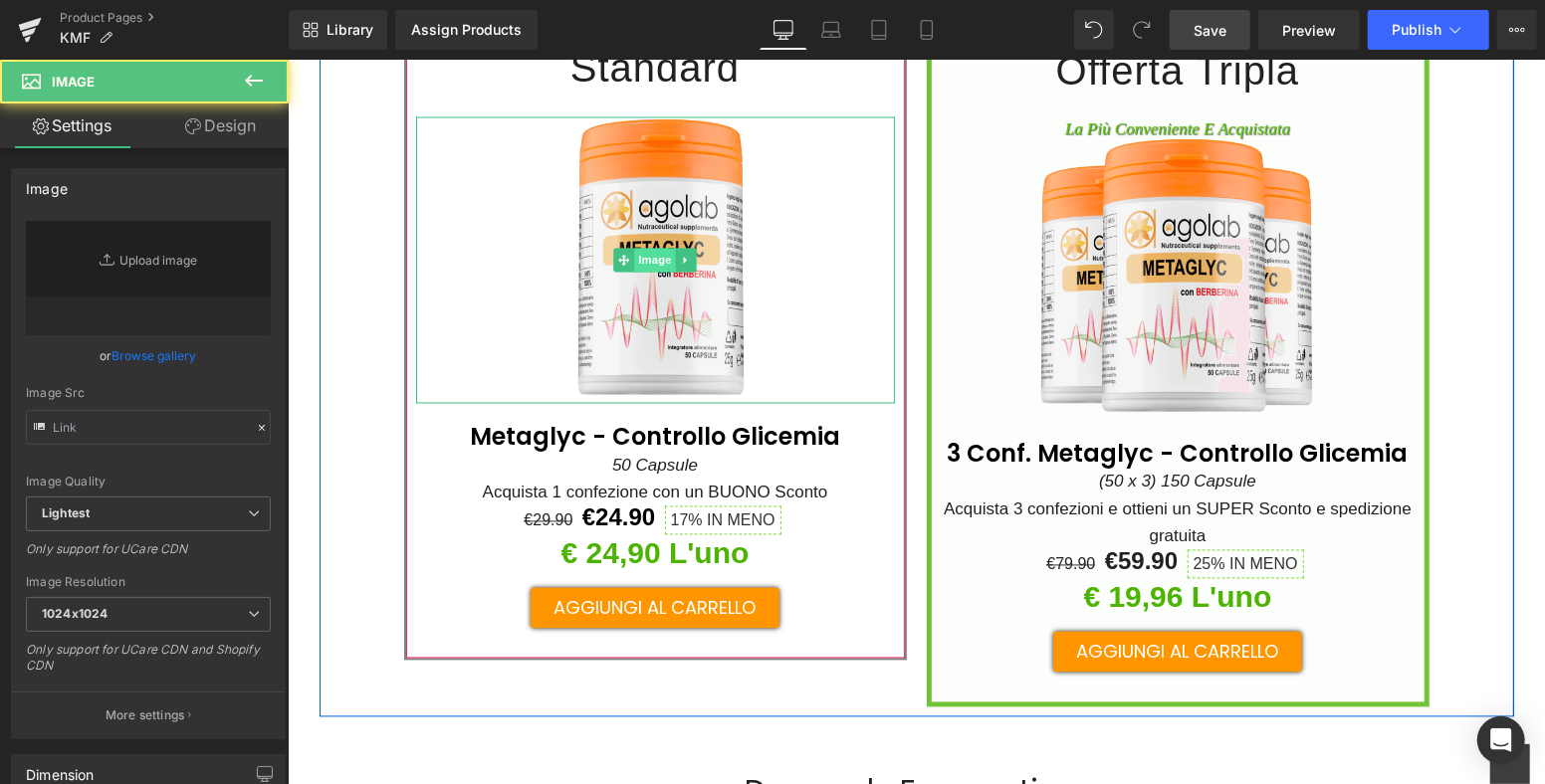 type on "[URL][DOMAIN_NAME]" 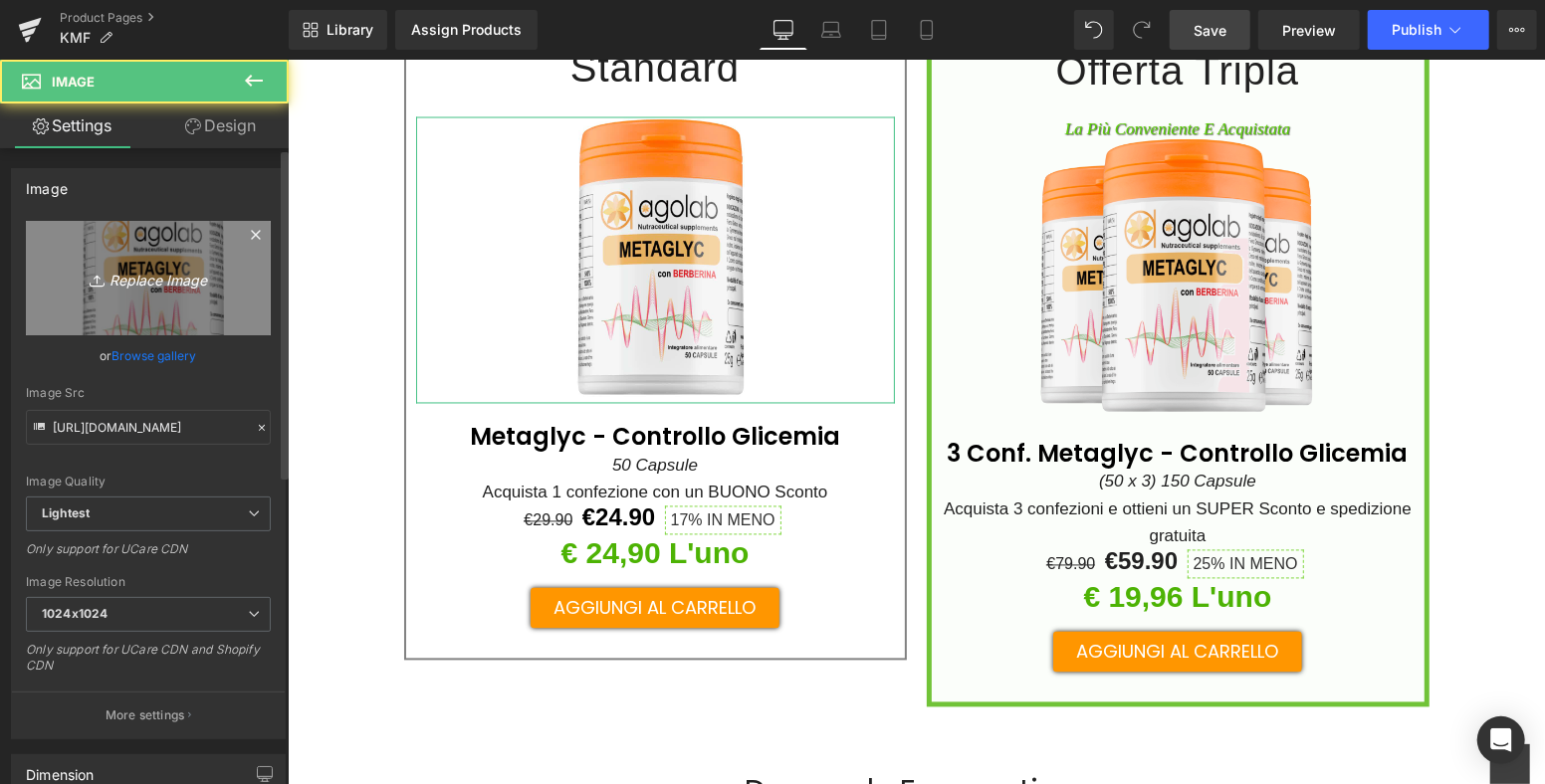 click on "Replace Image" at bounding box center [148, 278] 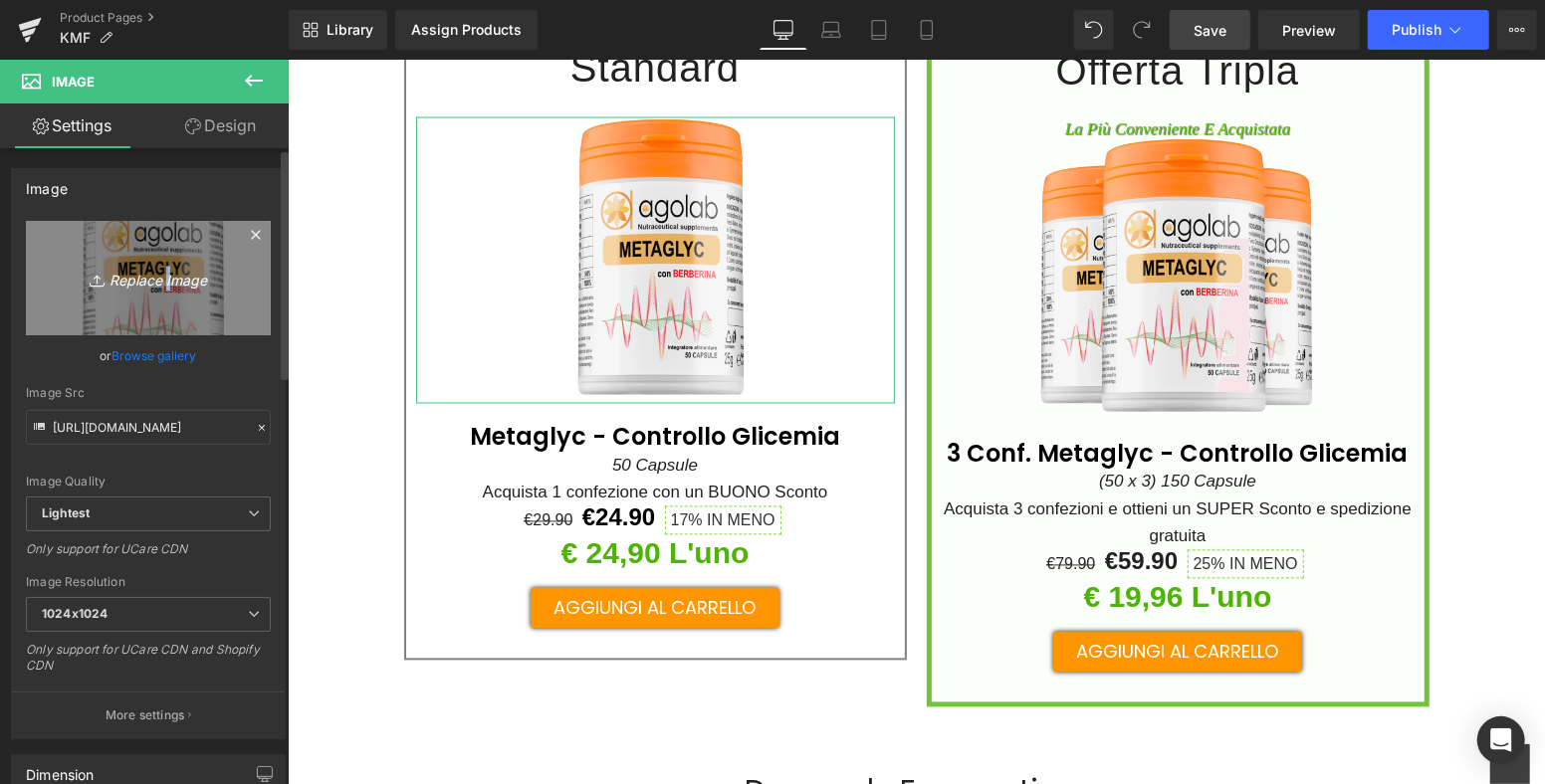 type on "C:\fakepath\Copia di Copia di Progetto senza titolo (5)-min.png" 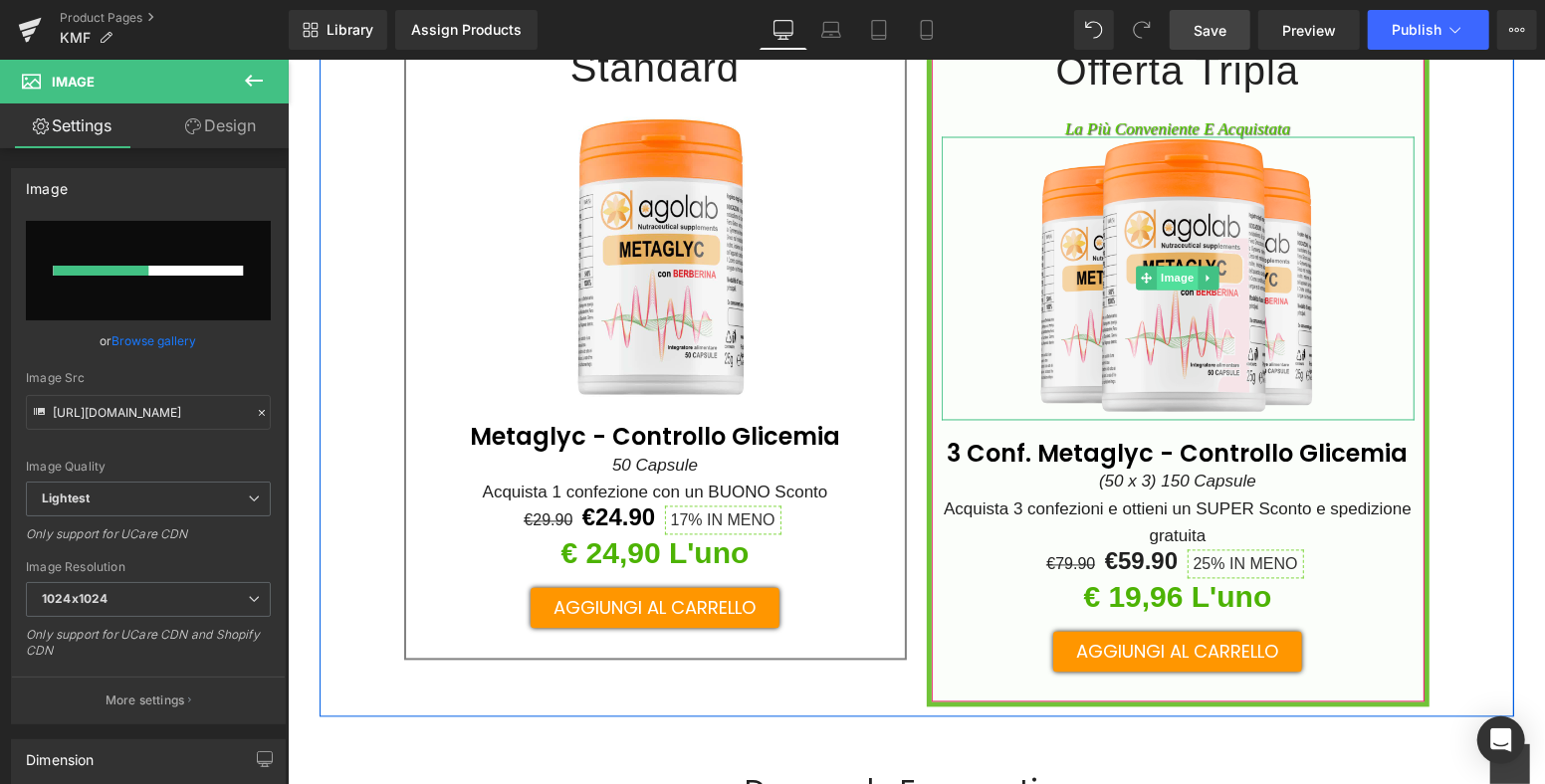 type 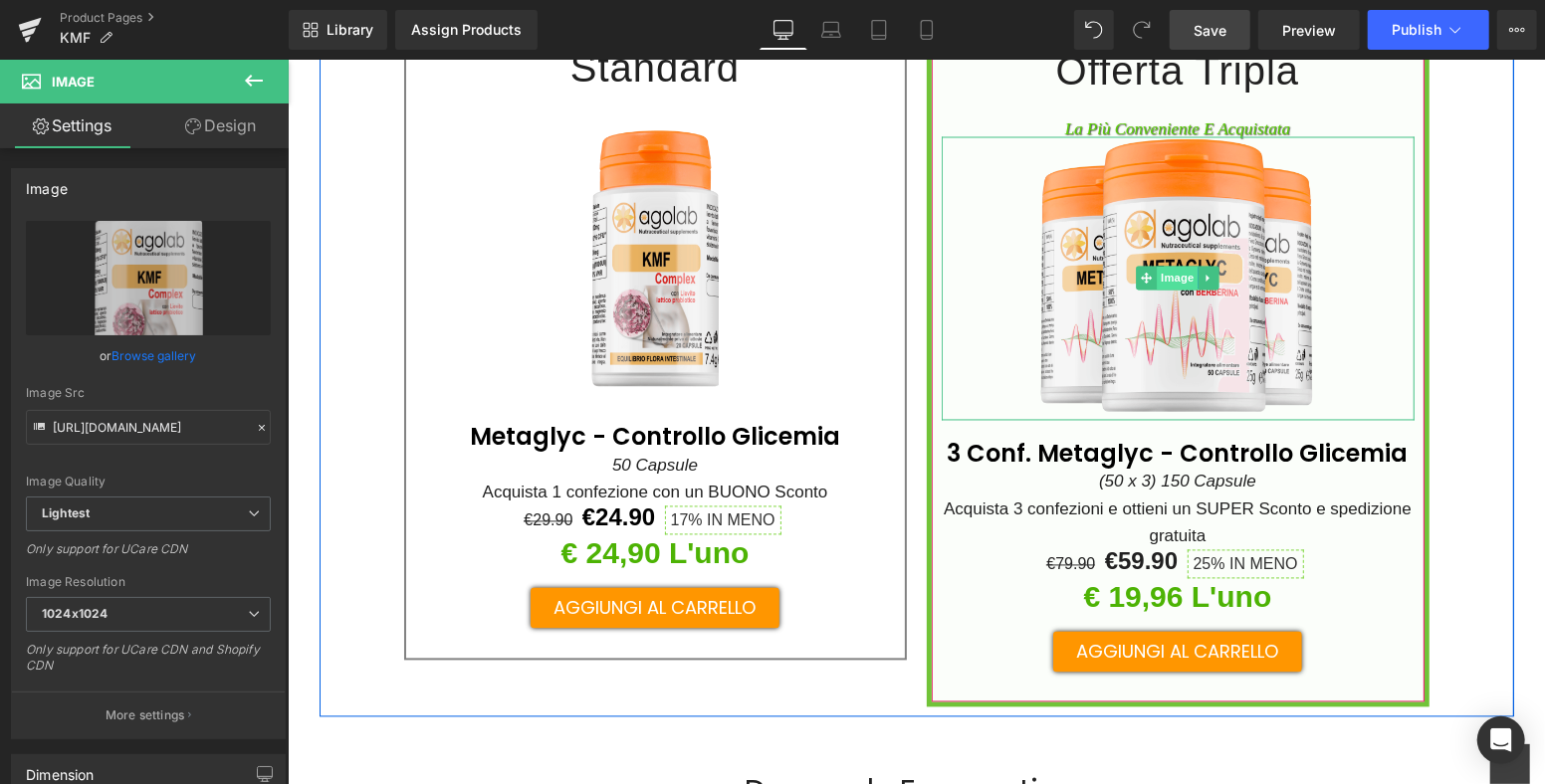 type on "[URL][DOMAIN_NAME]" 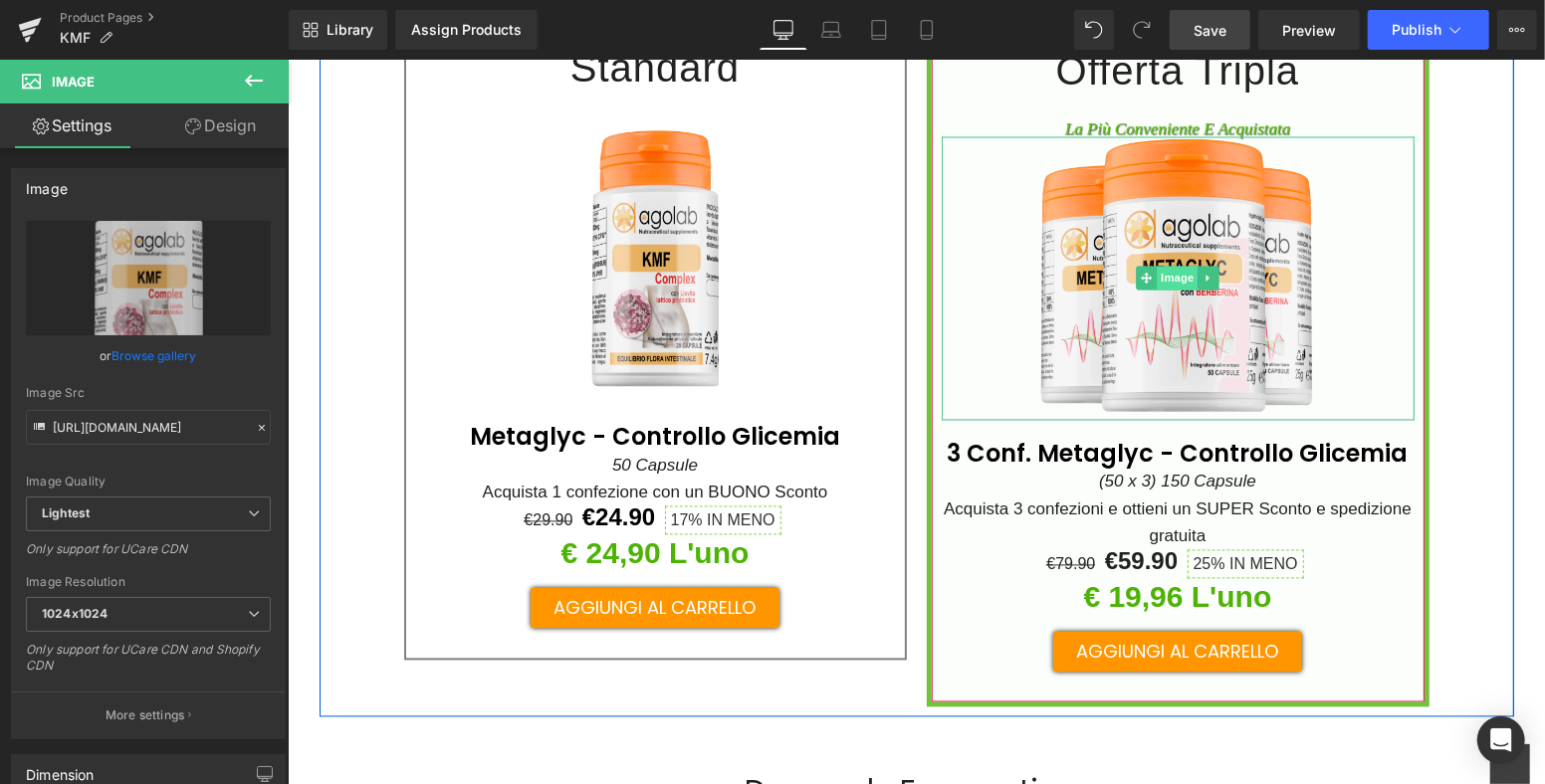 click on "Image" at bounding box center (1177, 278) 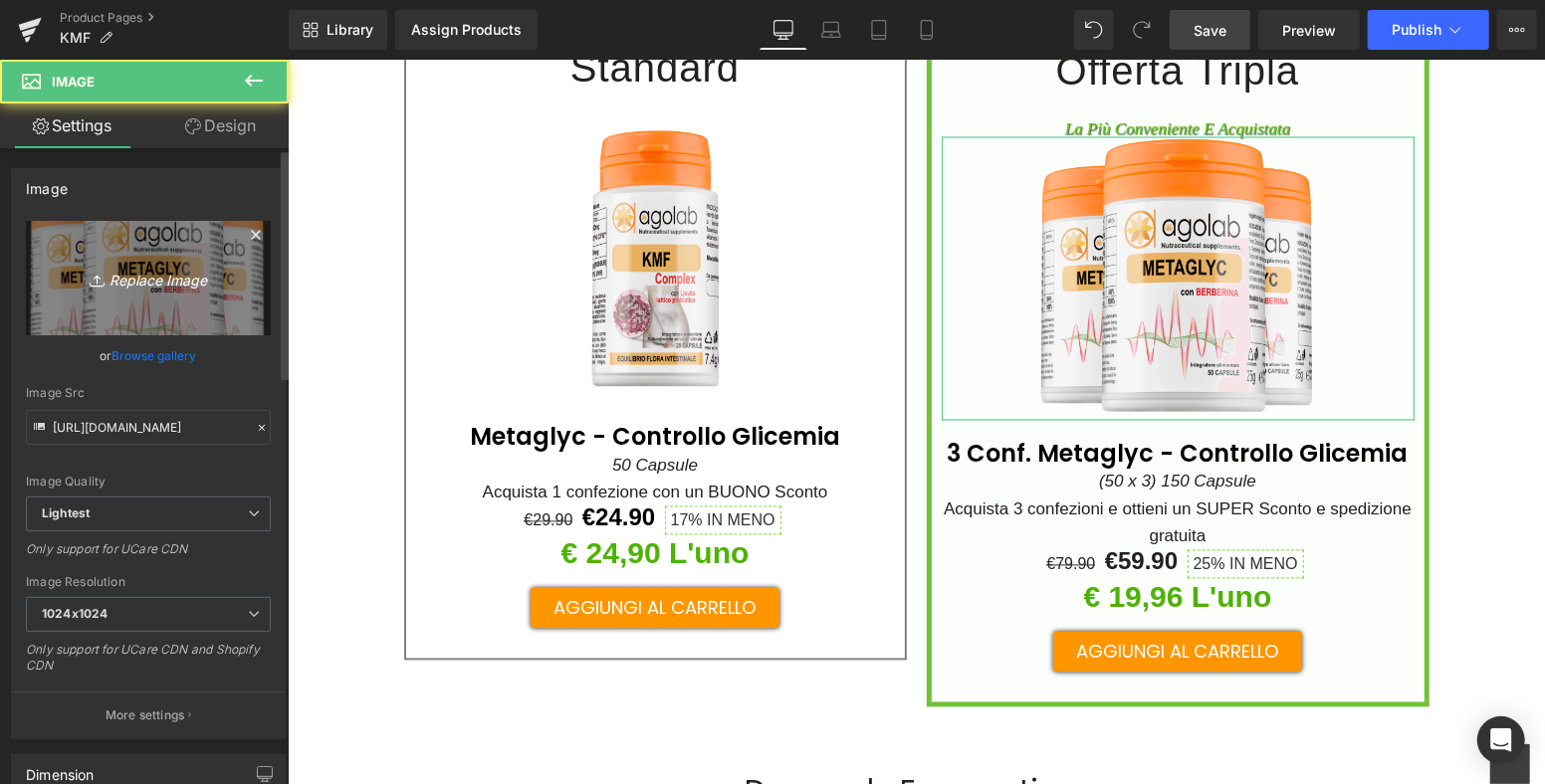 click on "Replace Image" at bounding box center [148, 278] 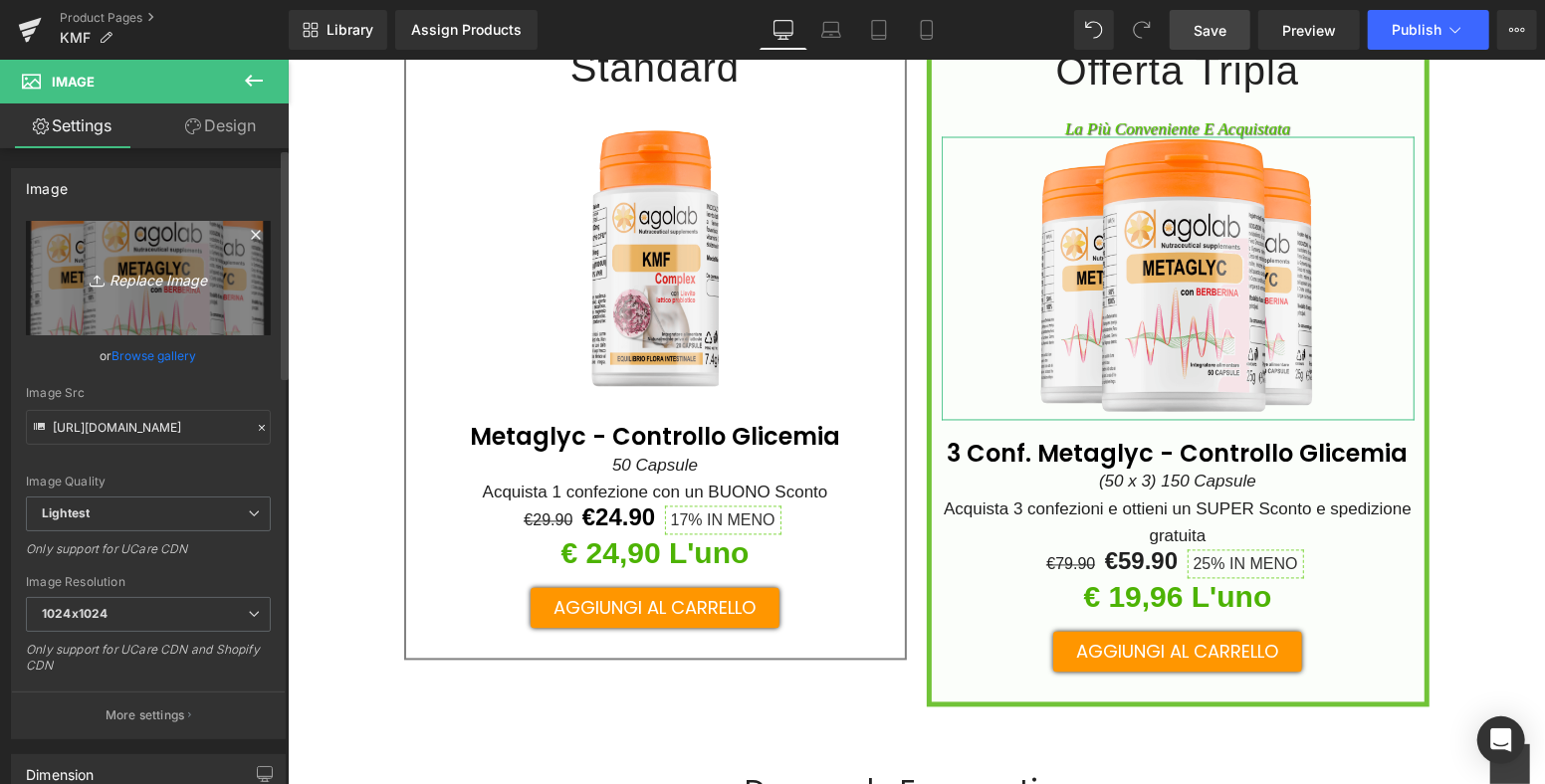 type on "C:\fakepath\Copia di Copia di Progetto senza titolo (4)-min.png" 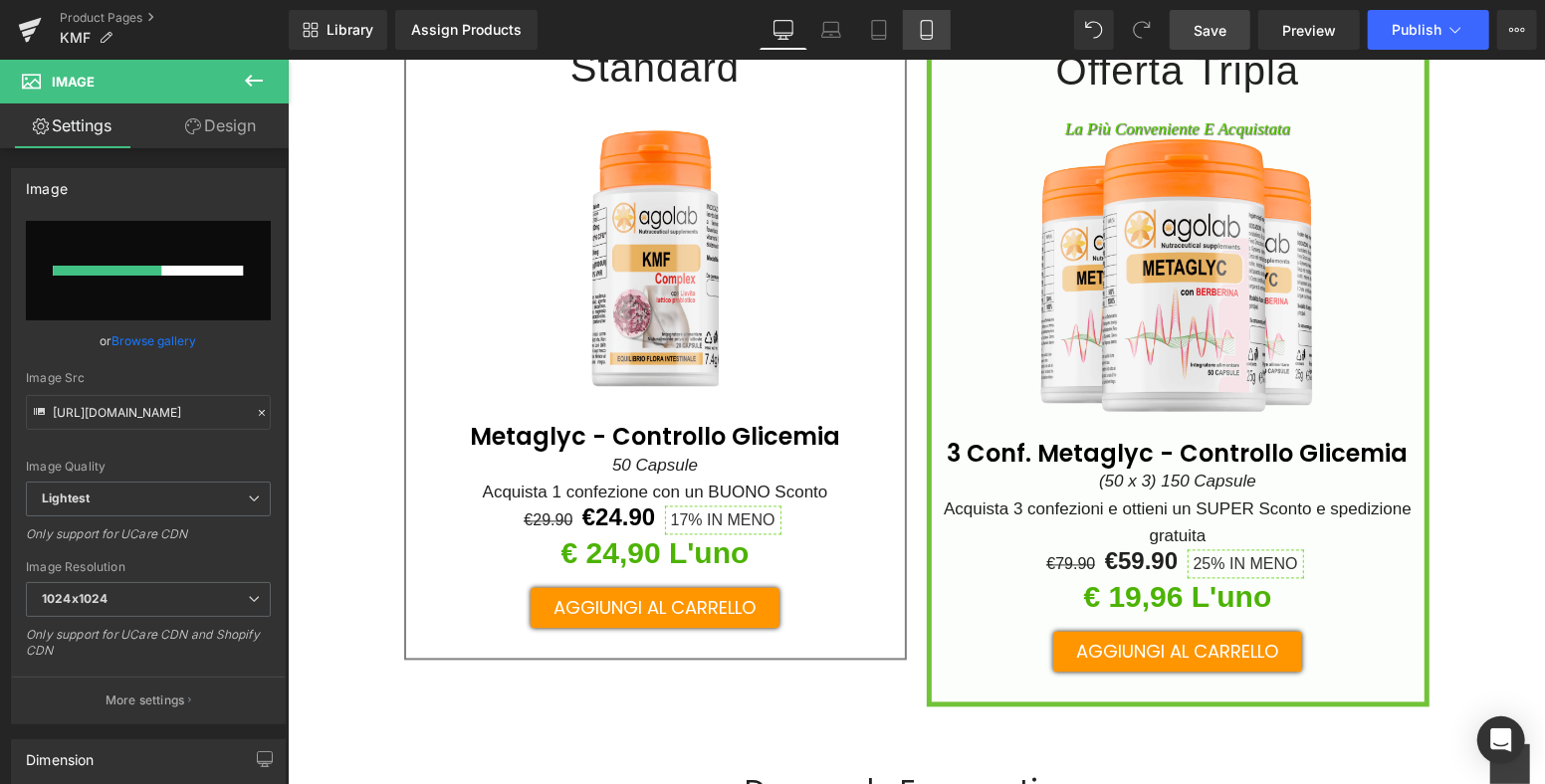 type 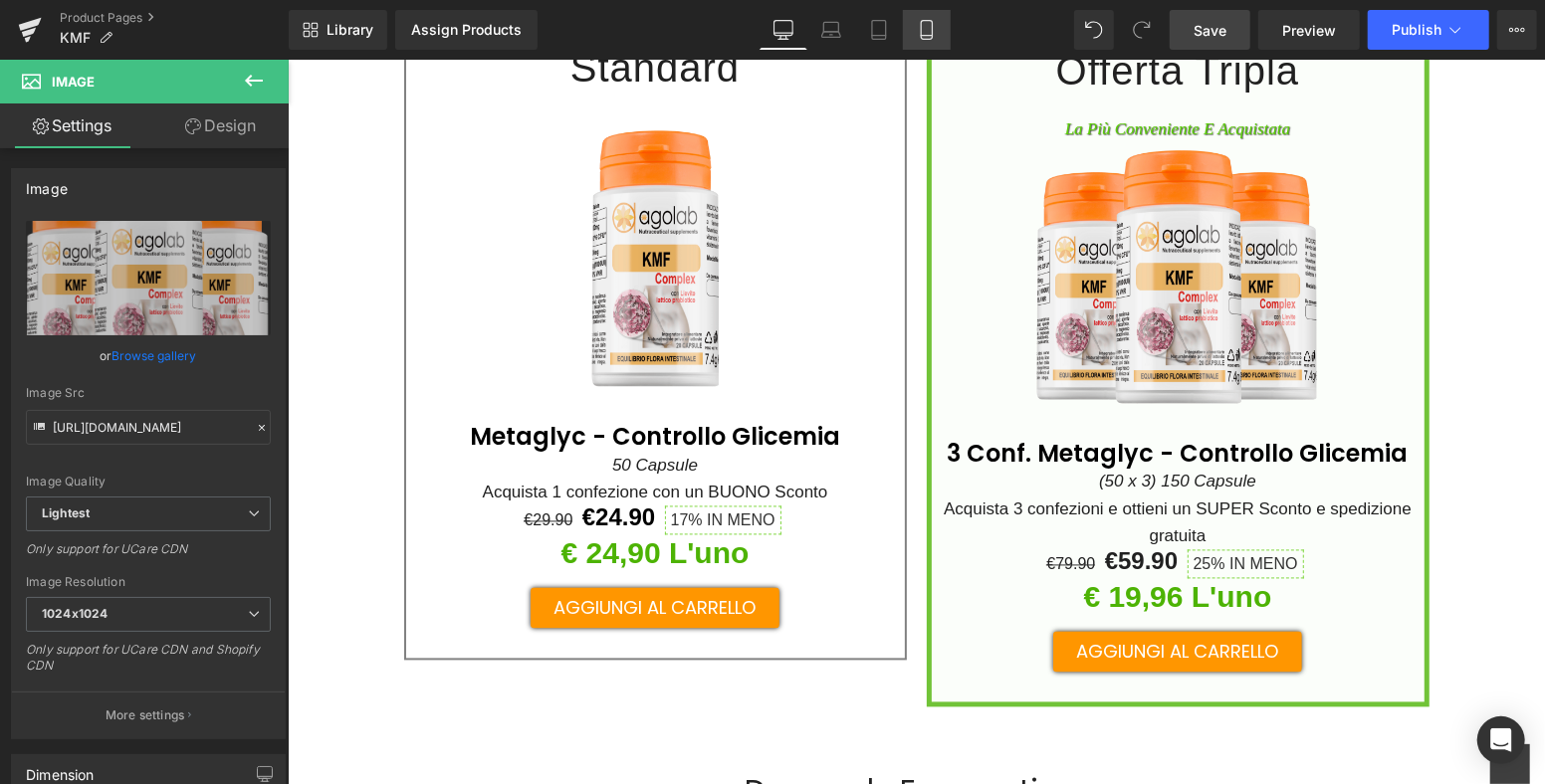 type on "[URL][DOMAIN_NAME]" 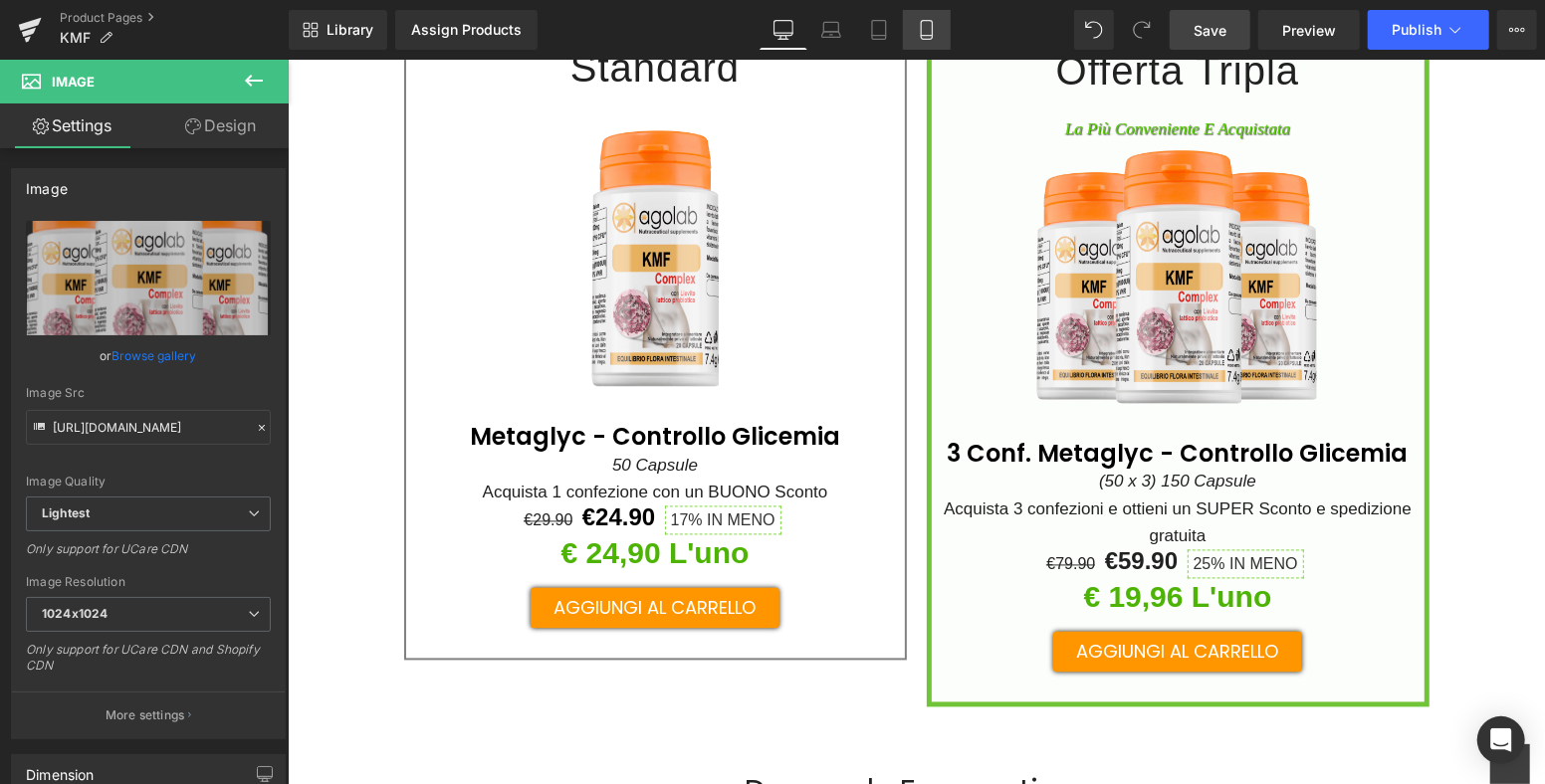 click 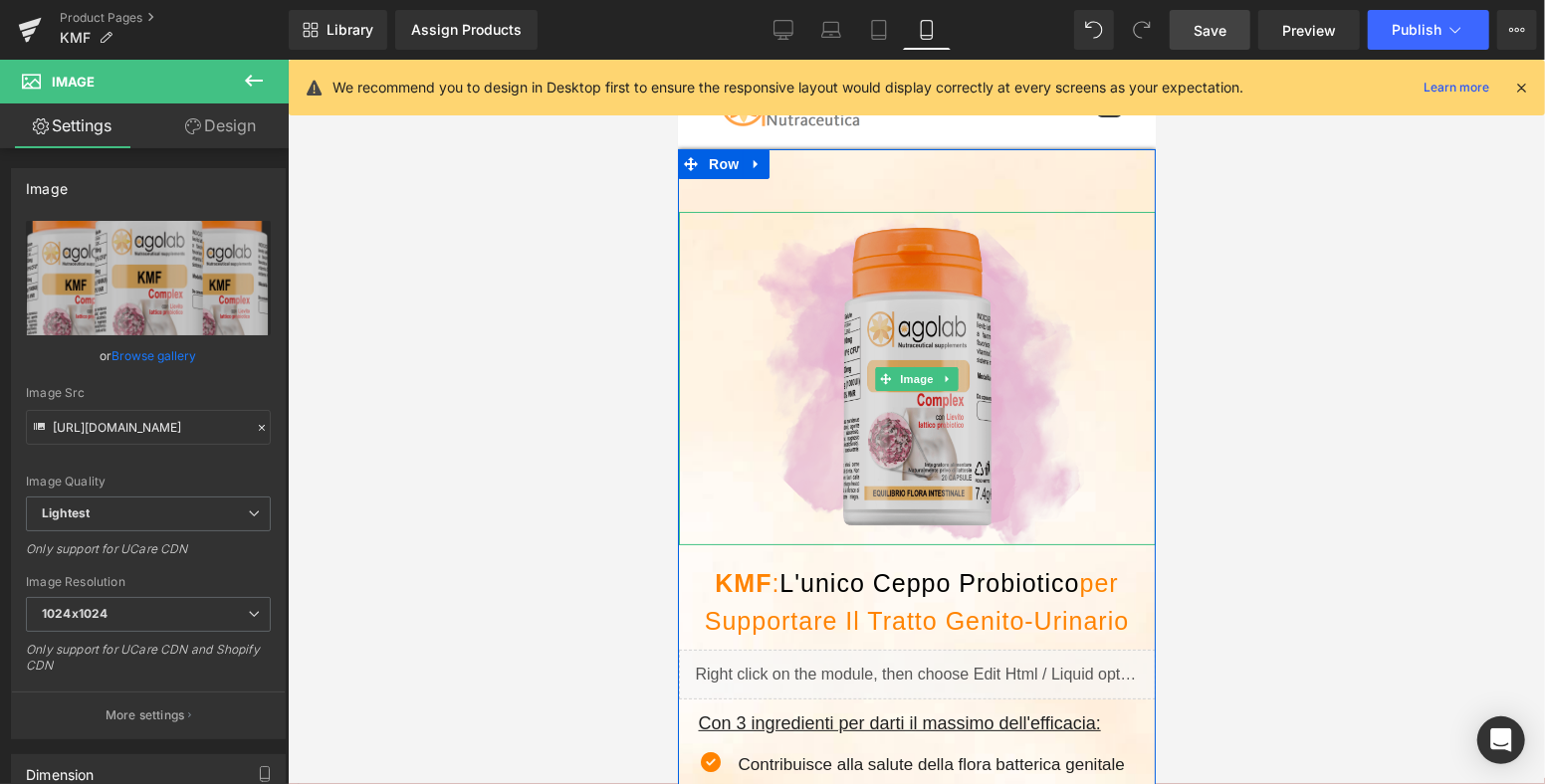scroll, scrollTop: 442, scrollLeft: 0, axis: vertical 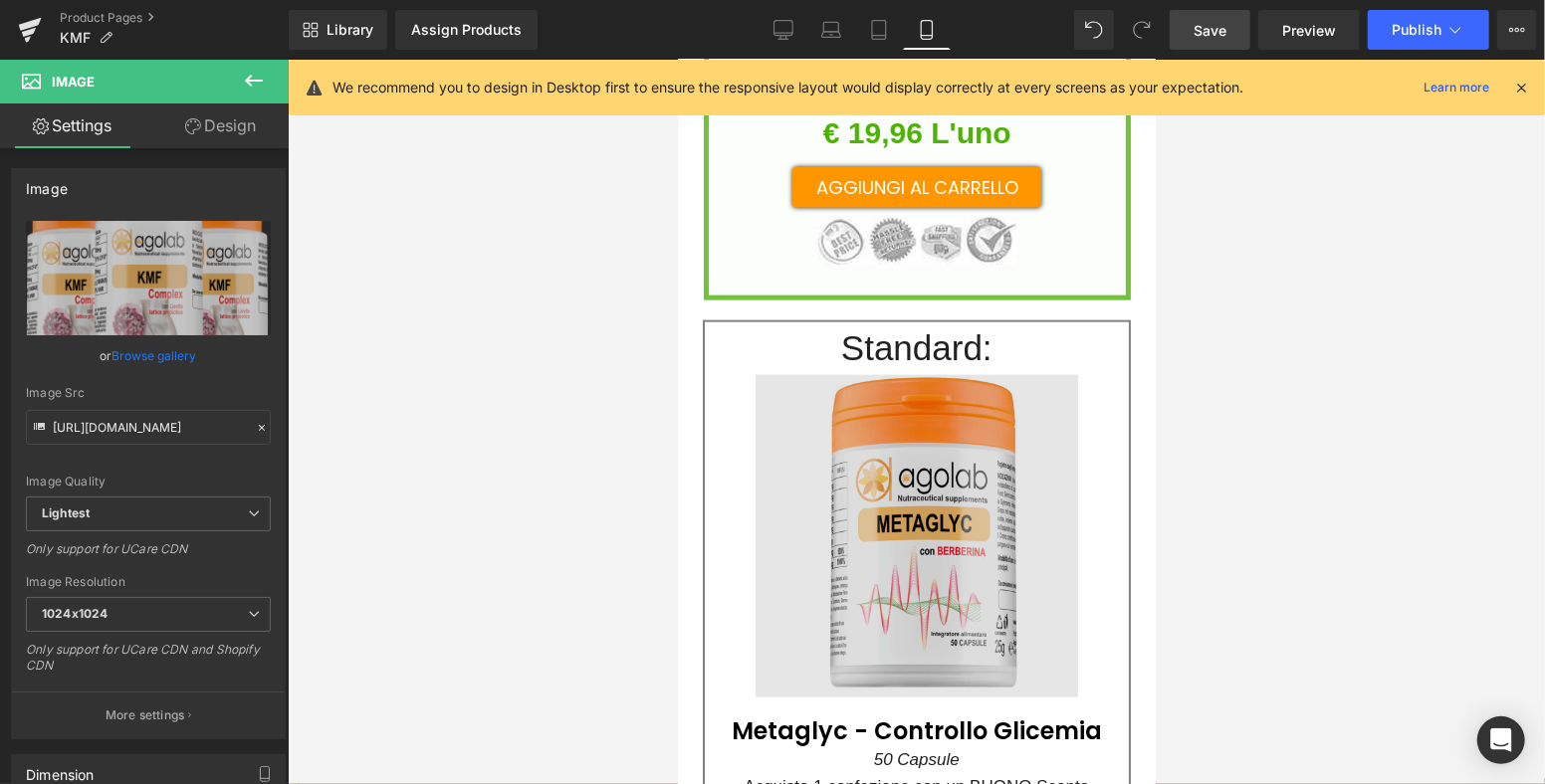 click at bounding box center [916, 535] 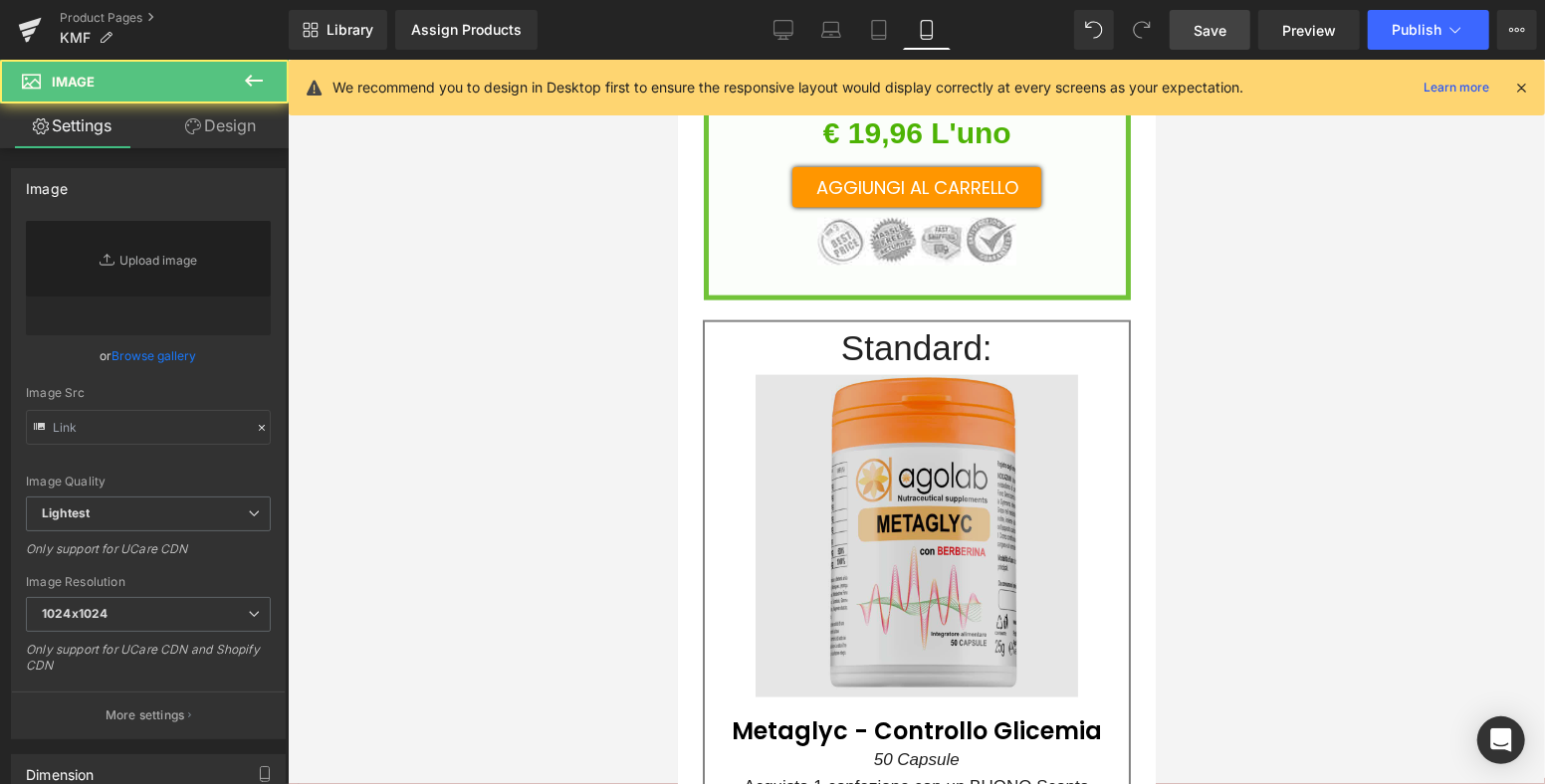type on "[URL][DOMAIN_NAME]" 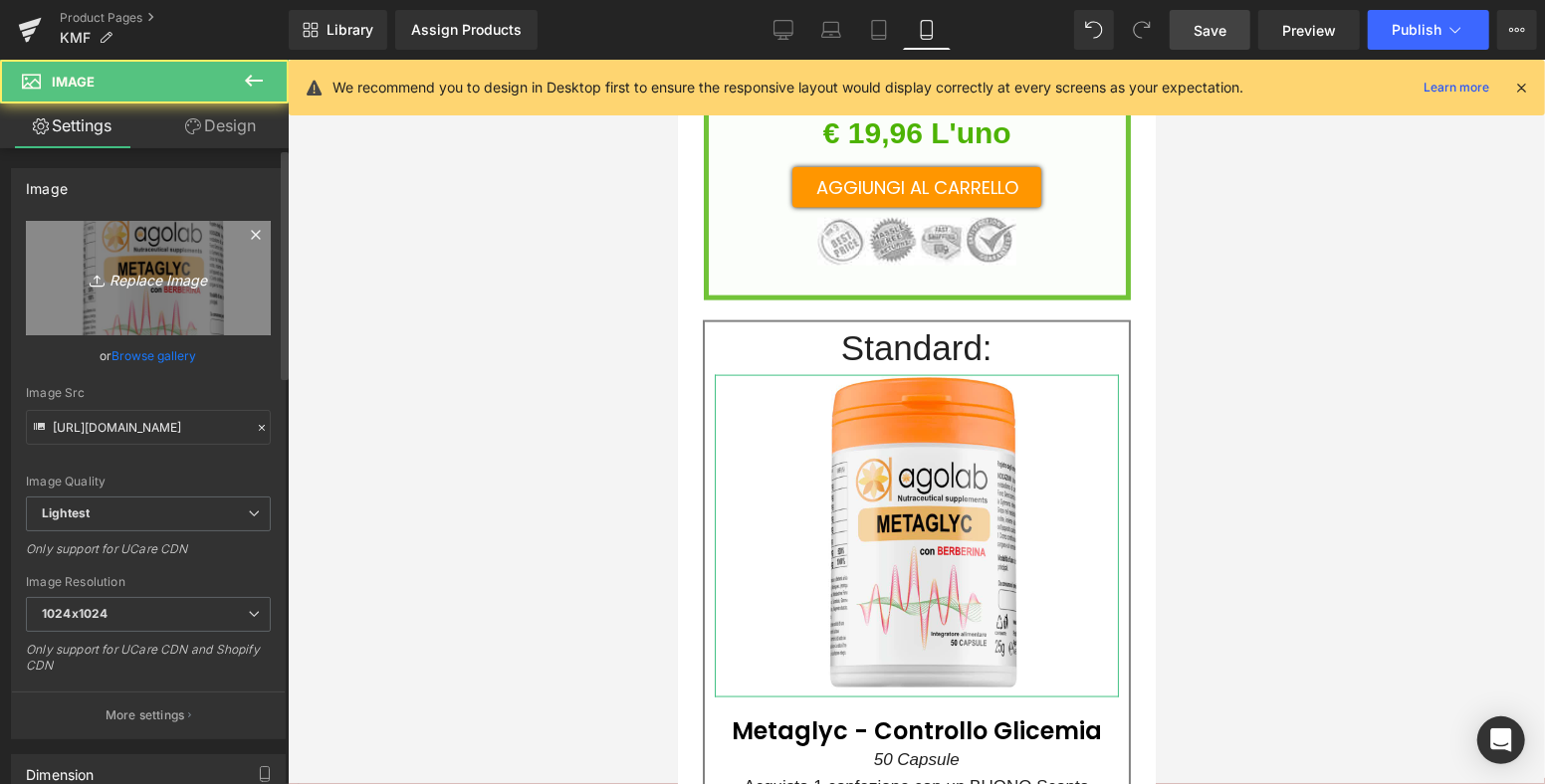 click on "Replace Image" at bounding box center (148, 278) 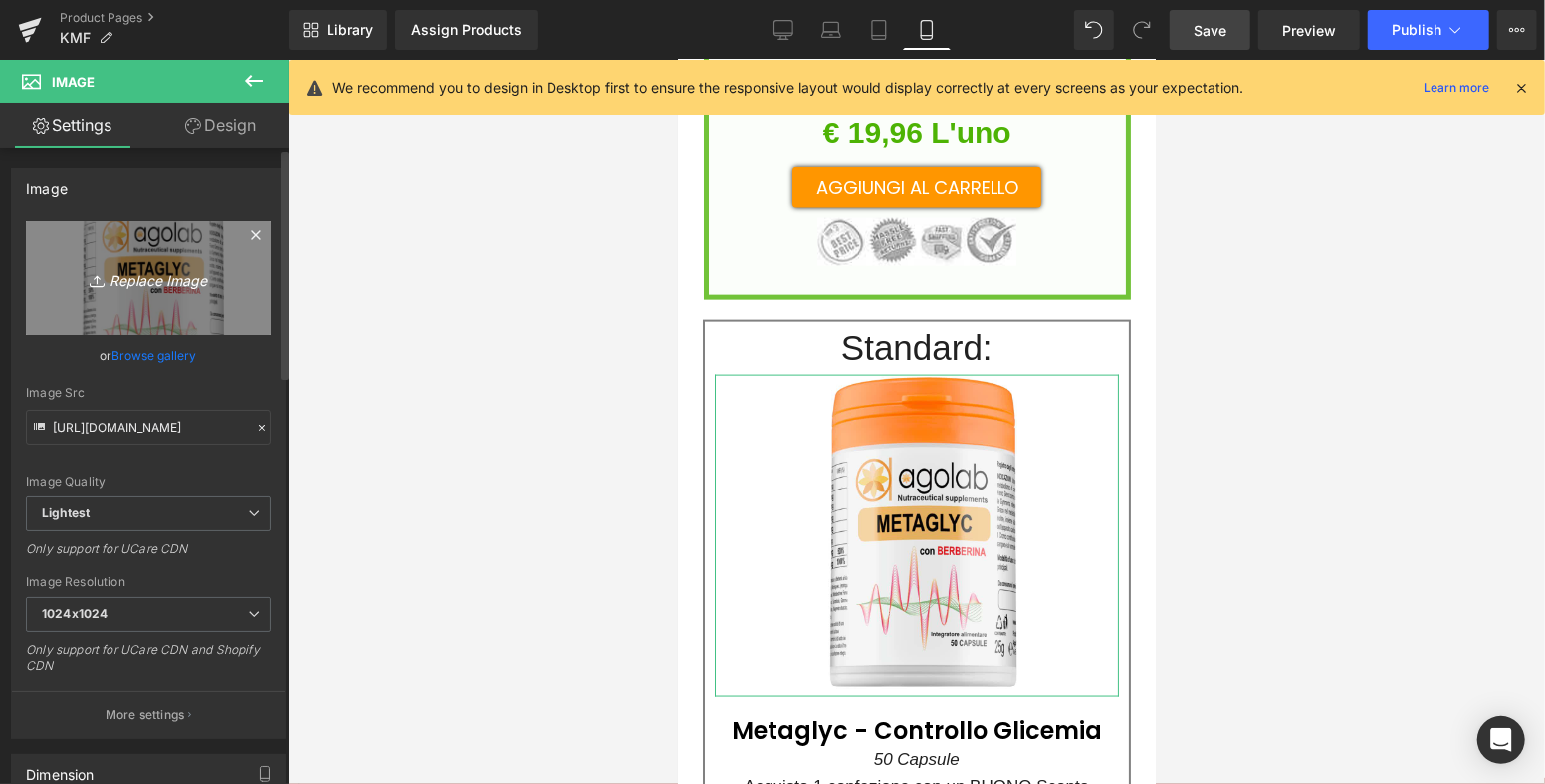 type on "C:\fakepath\Copia di Copia di Progetto senza titolo (5)-min.png" 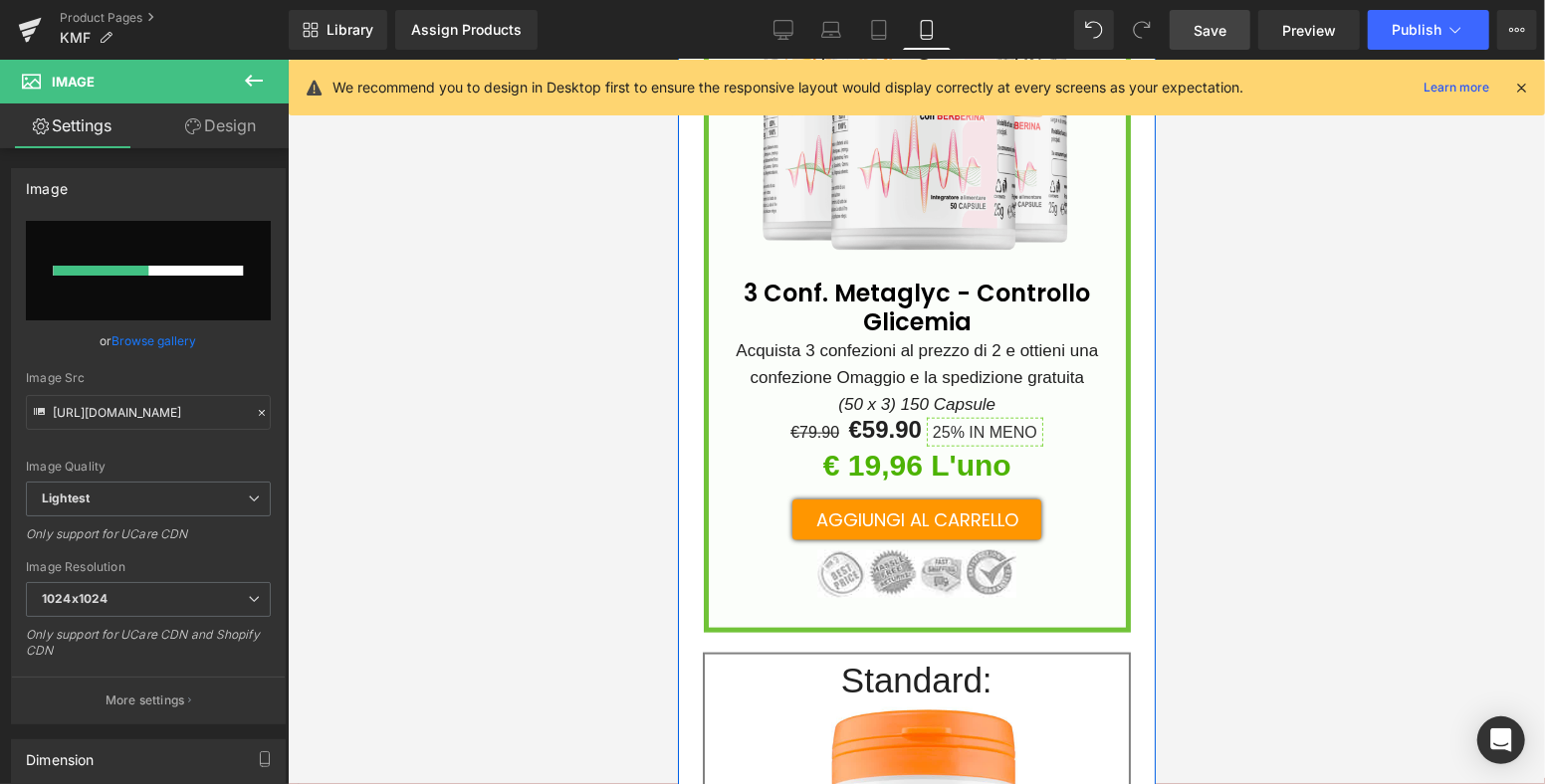 scroll, scrollTop: 10536, scrollLeft: 0, axis: vertical 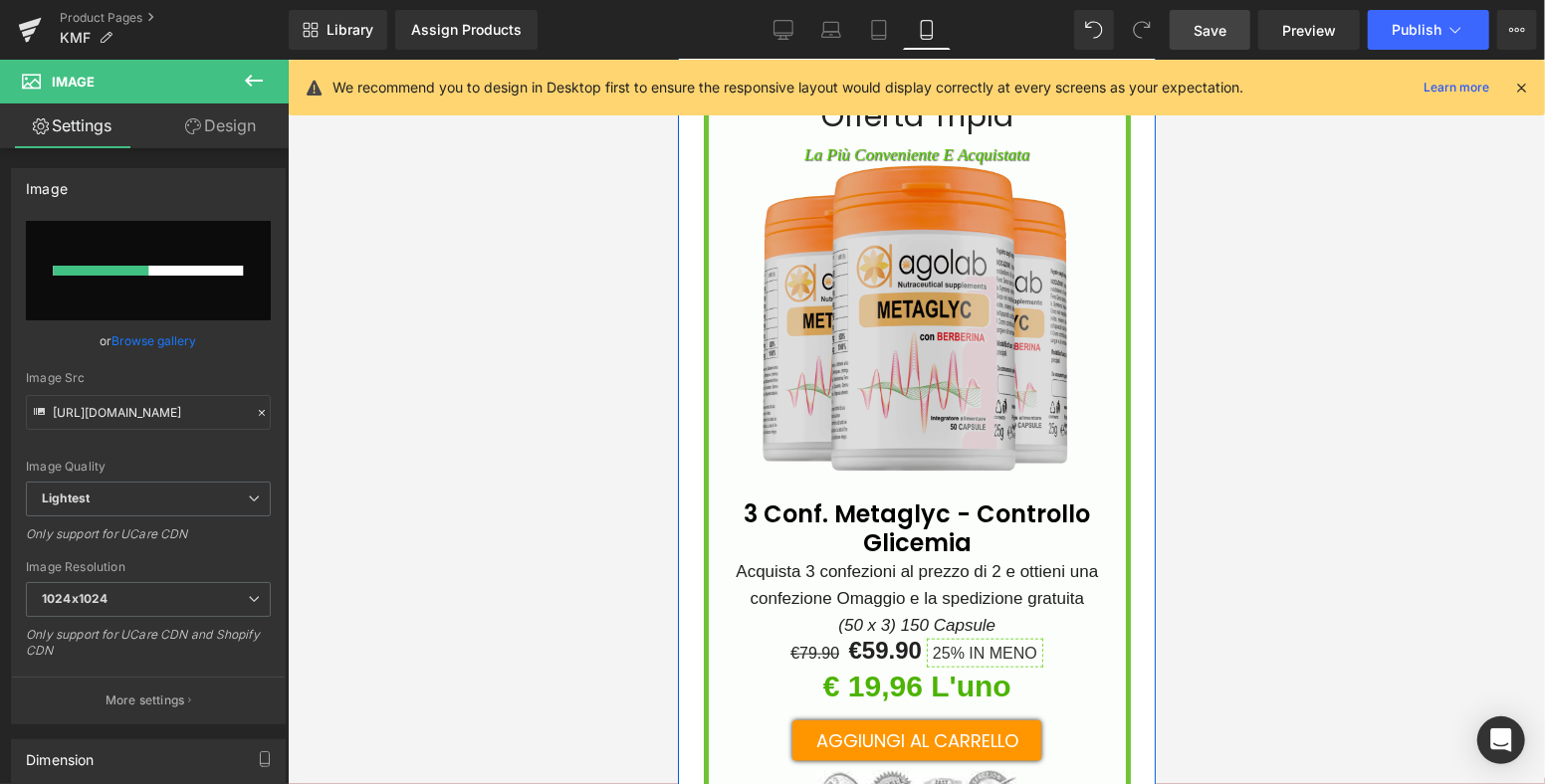 type 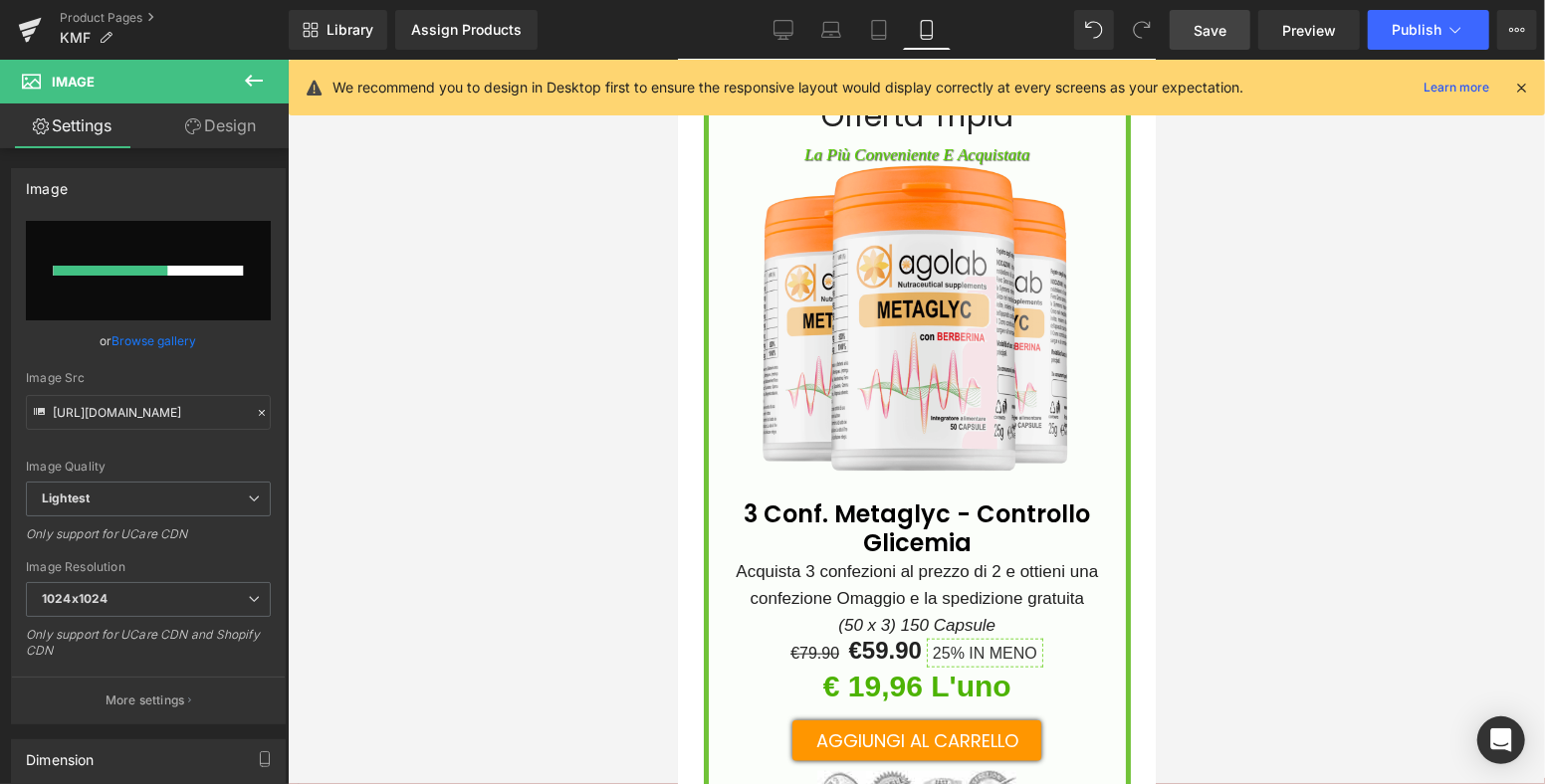 drag, startPoint x: 1517, startPoint y: 91, endPoint x: 1300, endPoint y: 157, distance: 226.8149 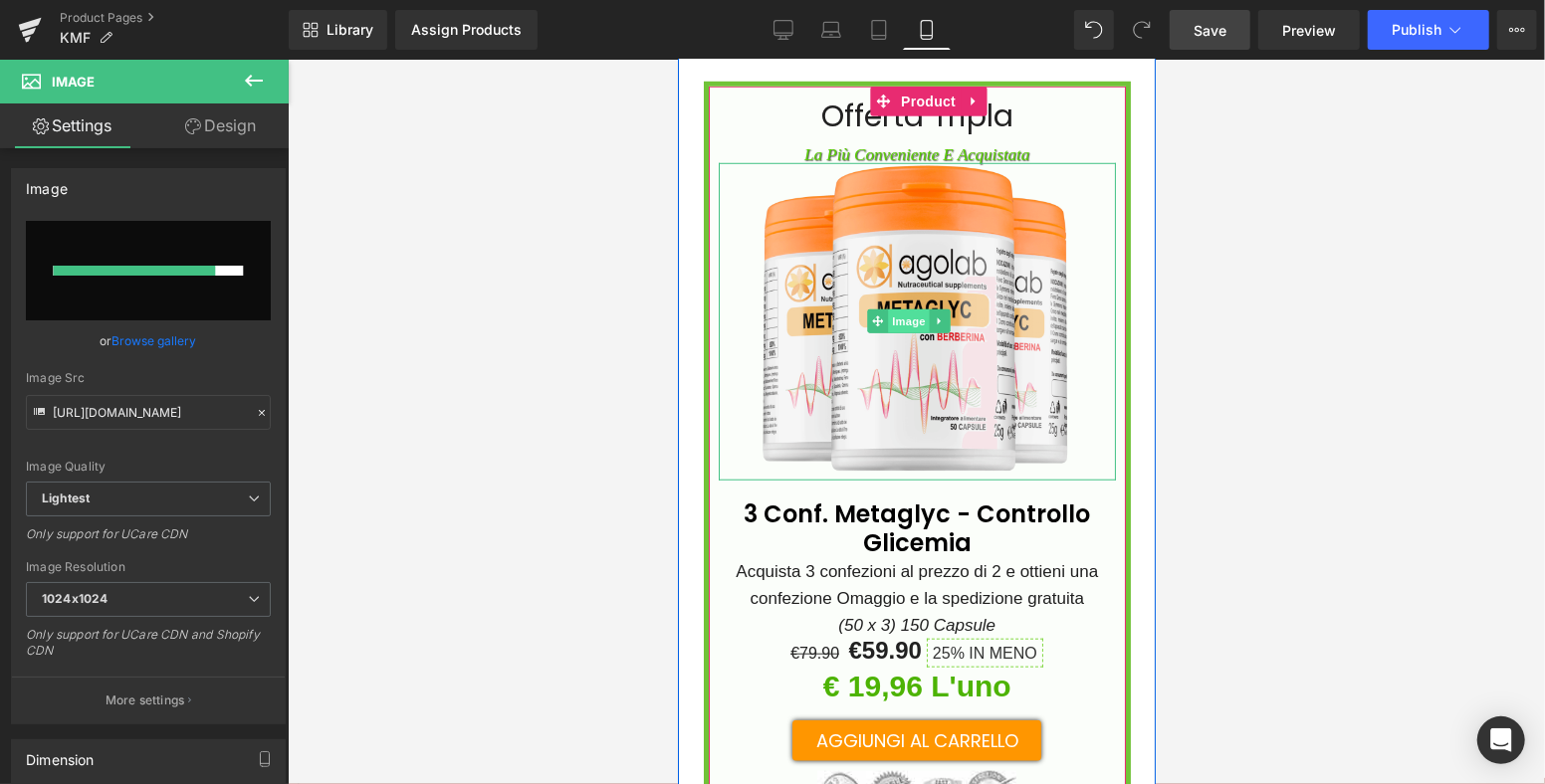 click on "Image" at bounding box center (908, 320) 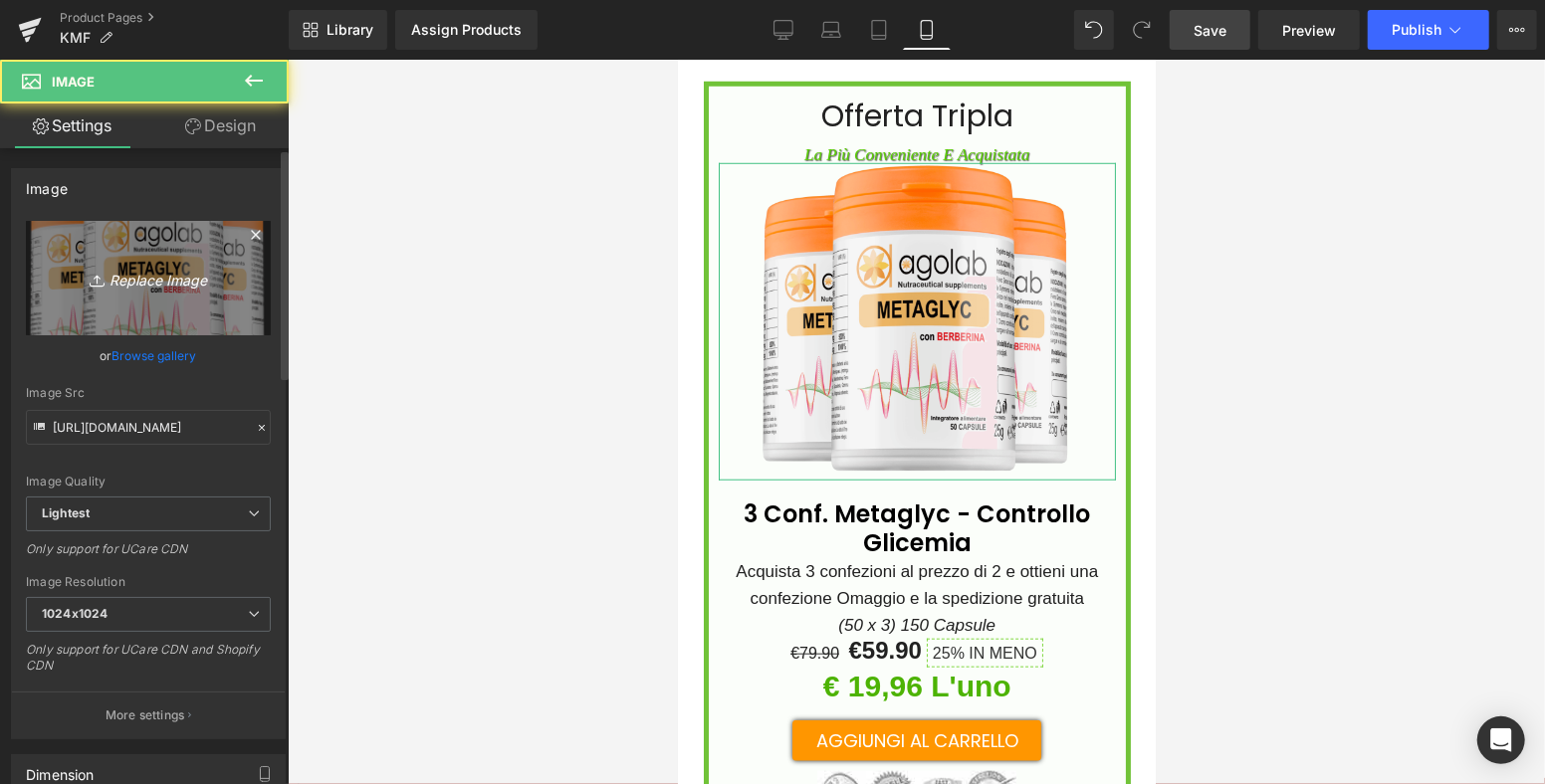 click on "Replace Image" at bounding box center [148, 278] 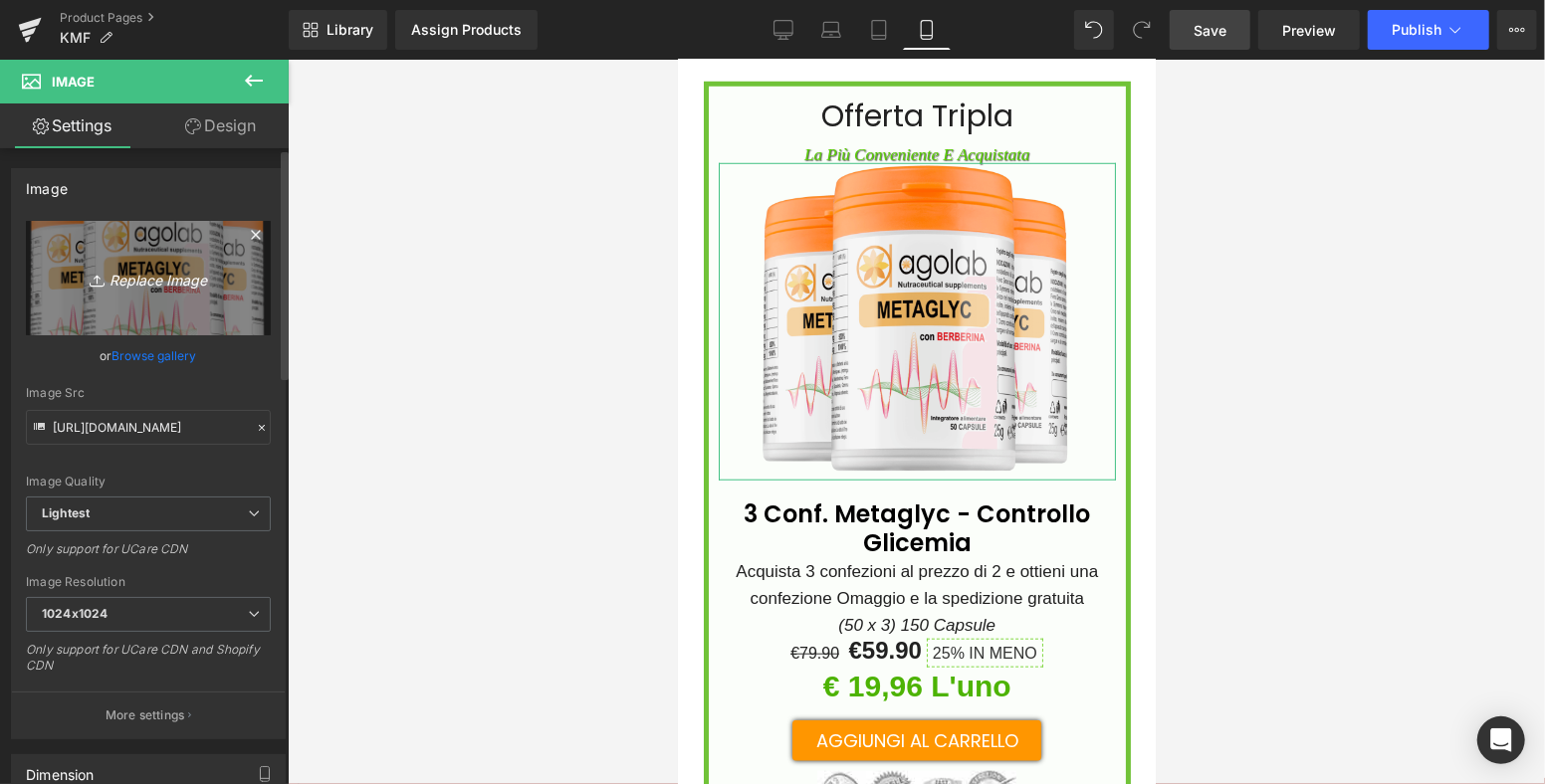 type on "C:\fakepath\Copia di Copia di Progetto senza titolo (4)-min.png" 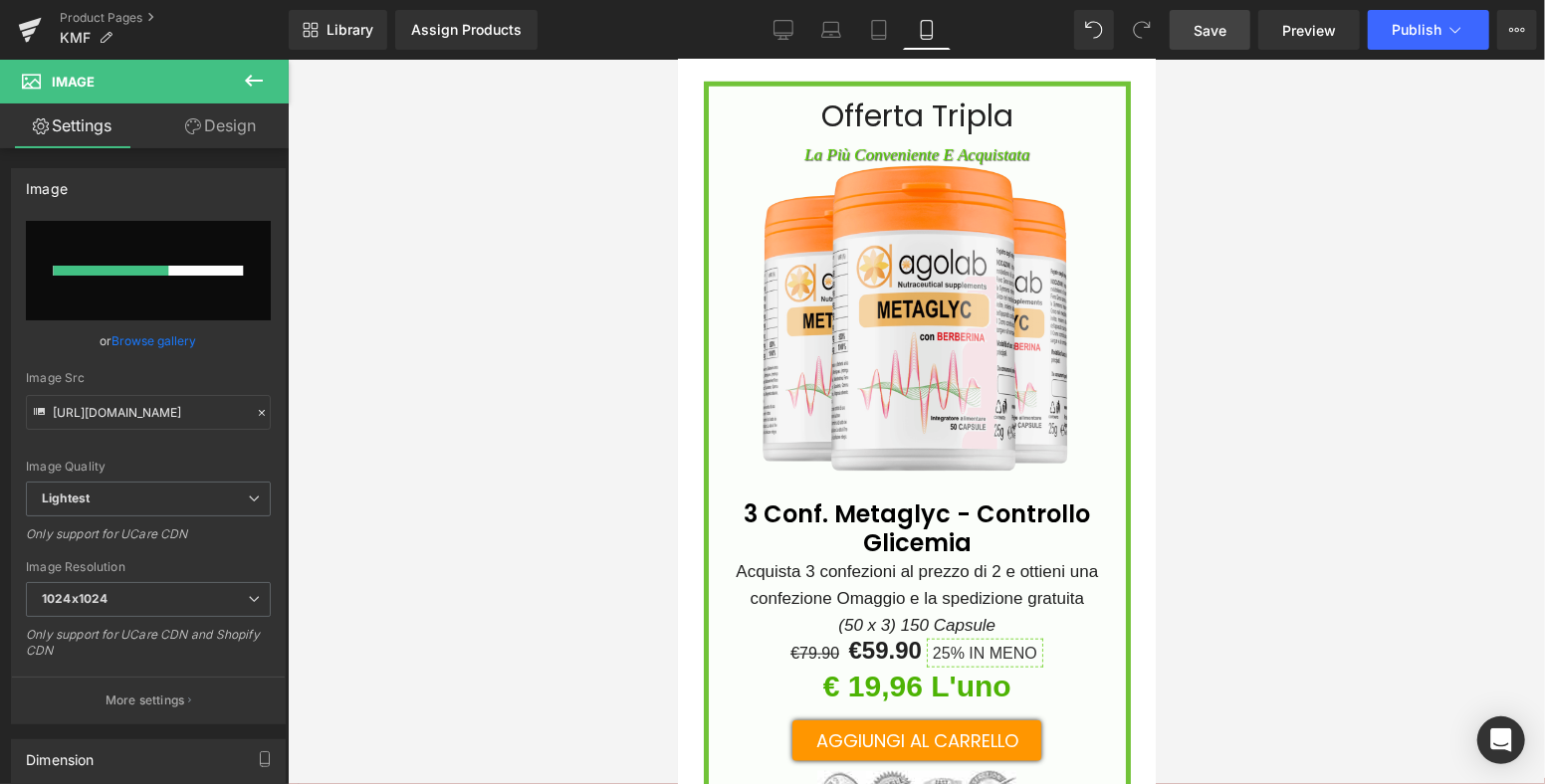 type 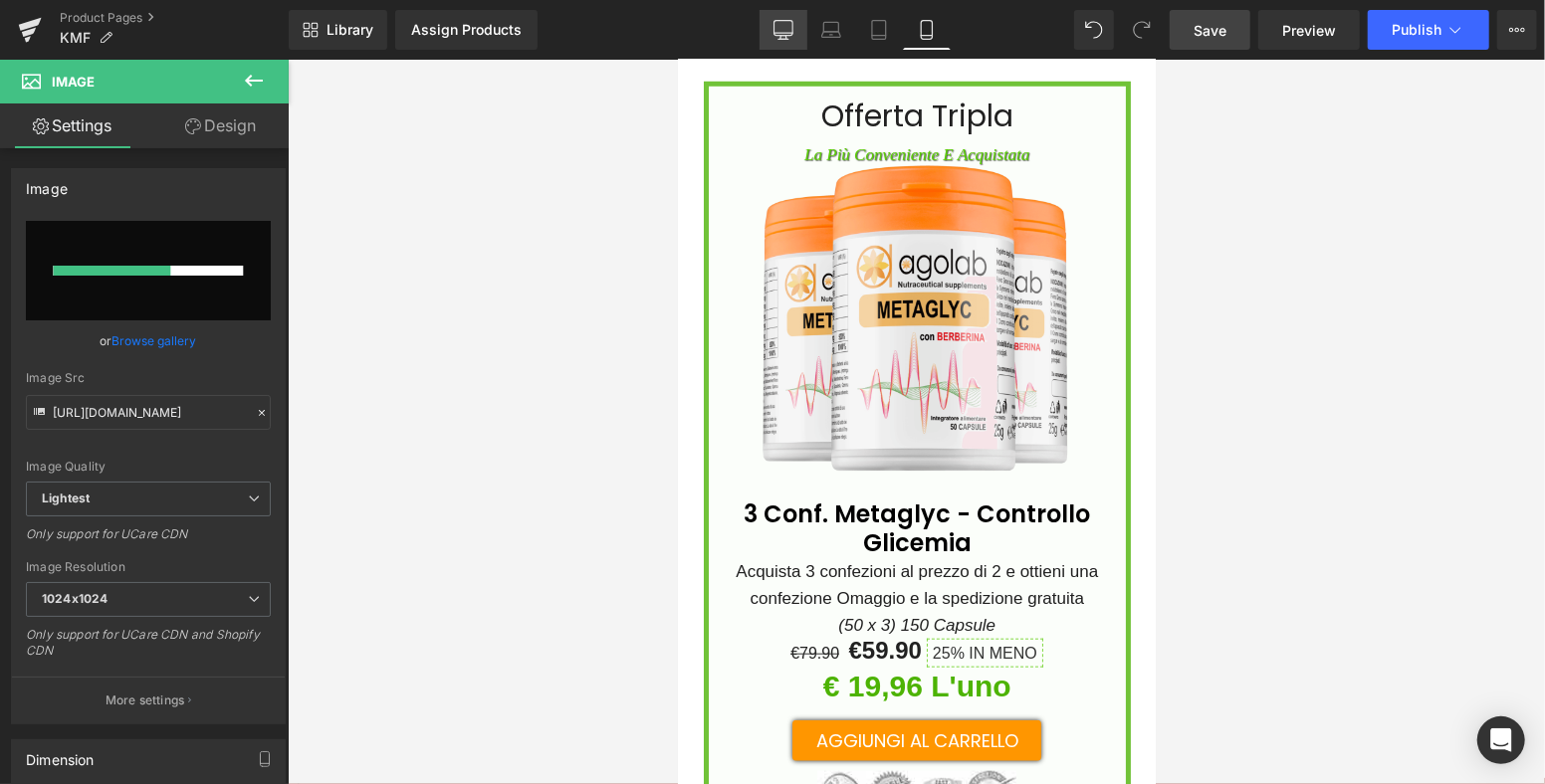 click on "Desktop" at bounding box center [783, 30] 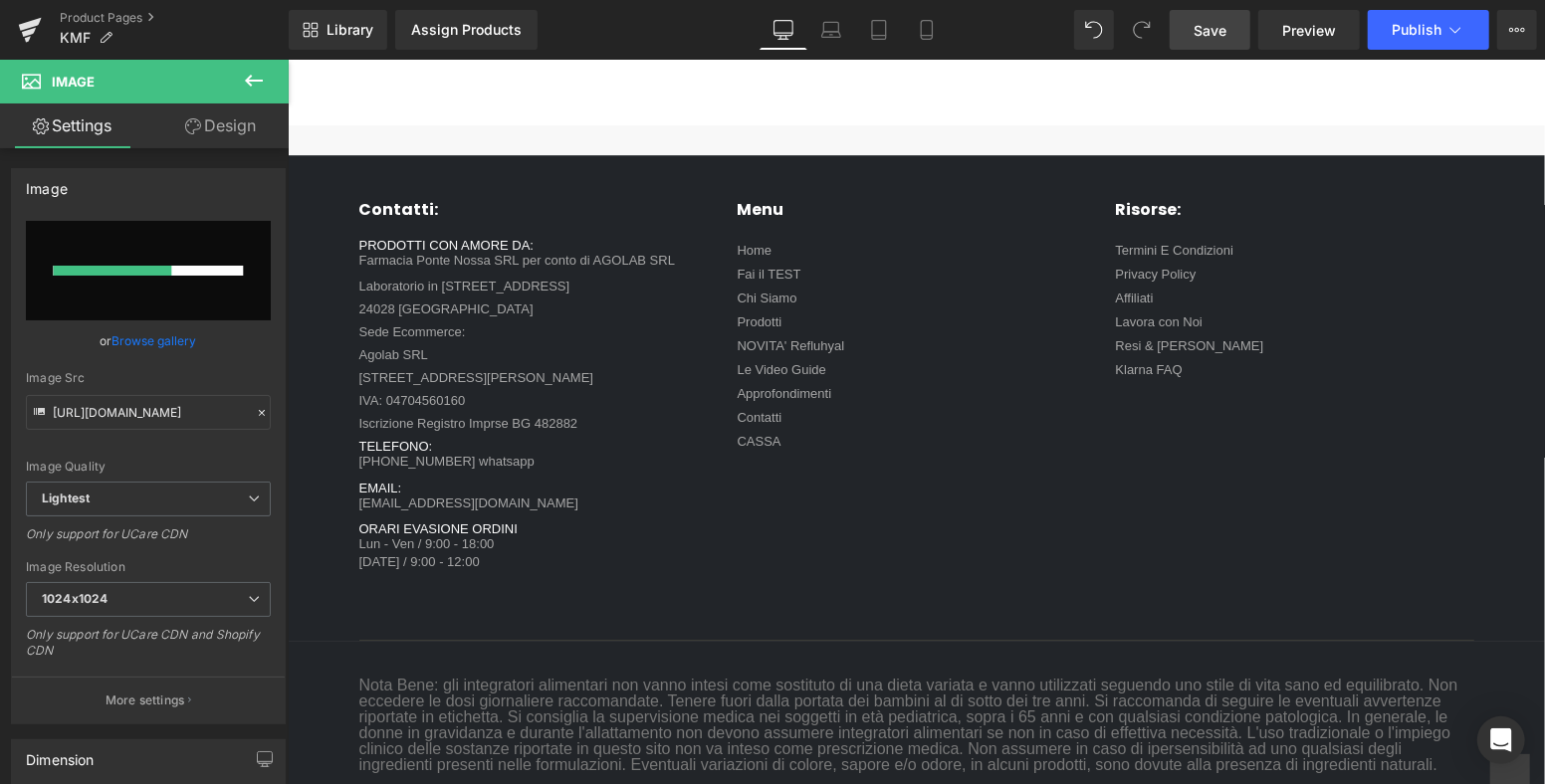 scroll, scrollTop: 0, scrollLeft: 0, axis: both 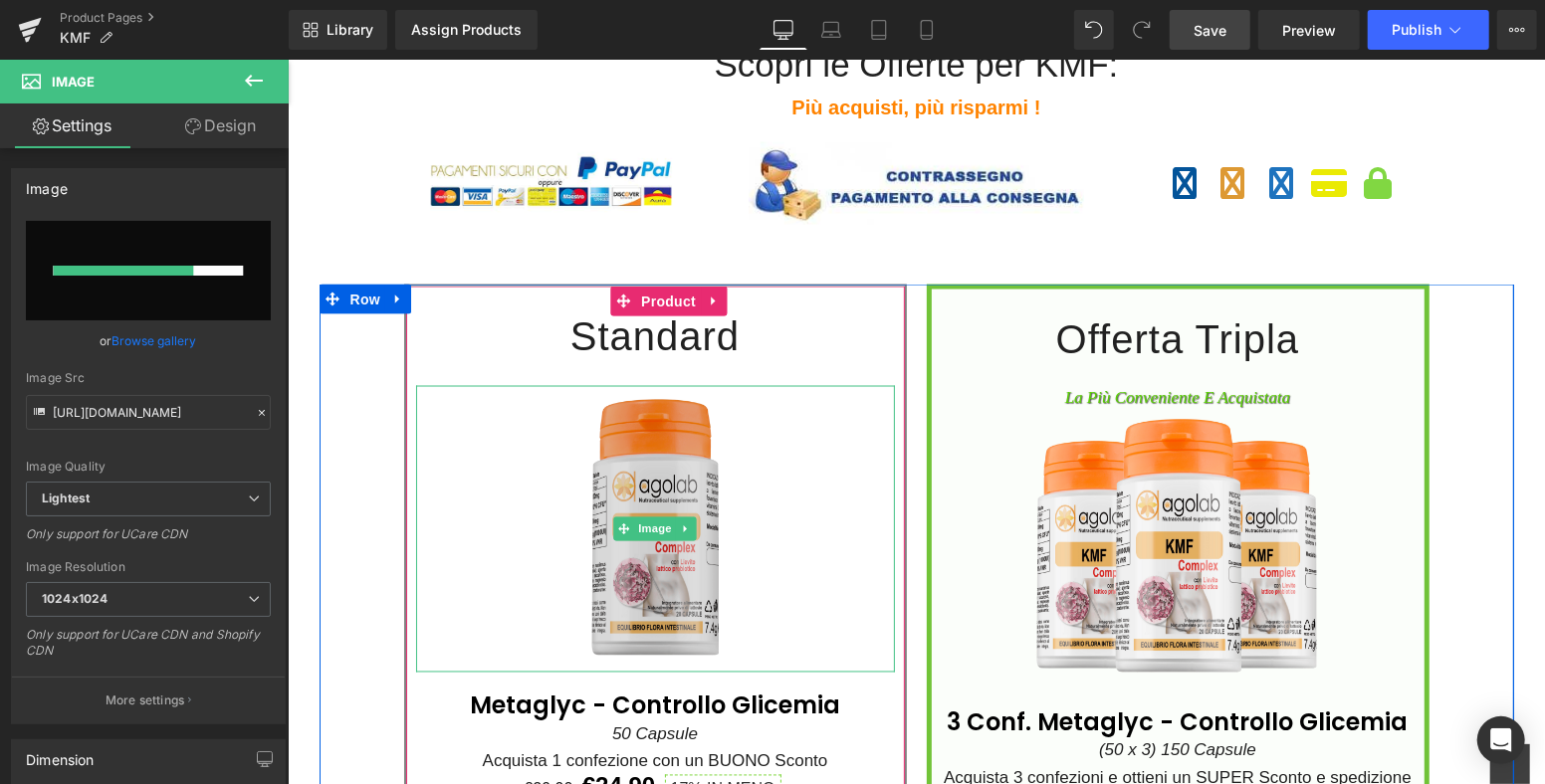 click at bounding box center (654, 528) 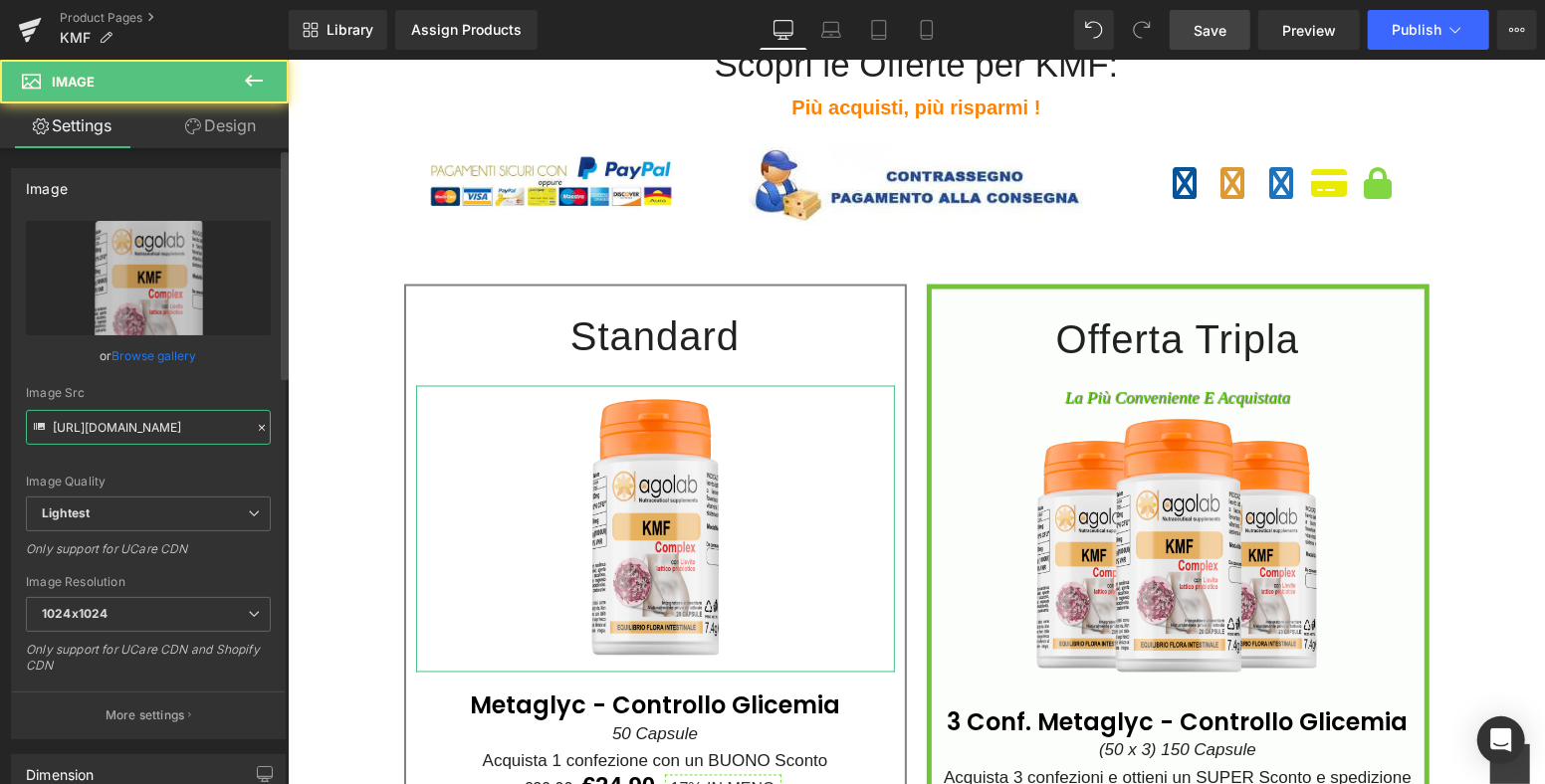 click on "[URL][DOMAIN_NAME]" at bounding box center [148, 427] 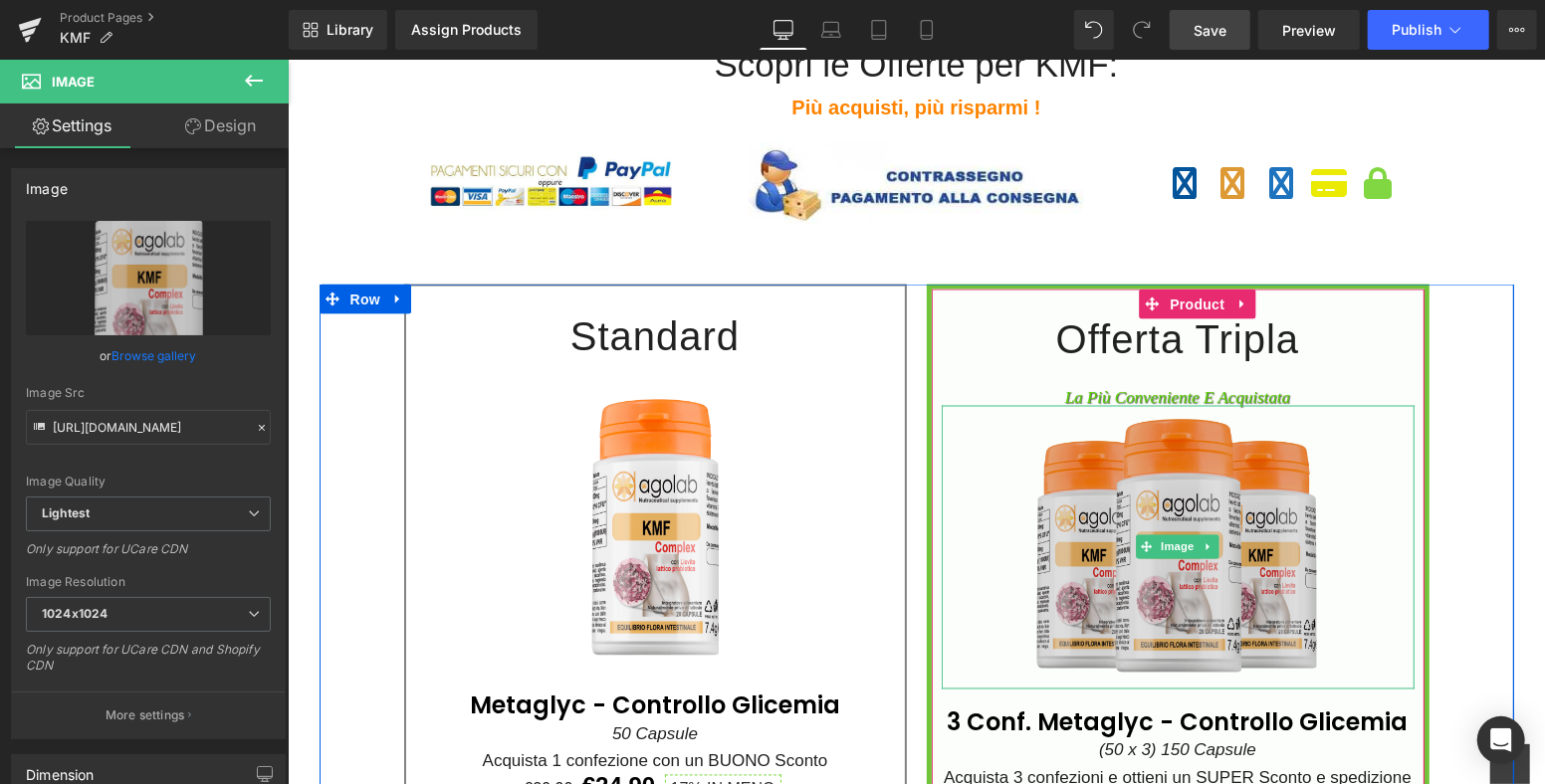 click at bounding box center (1177, 546) 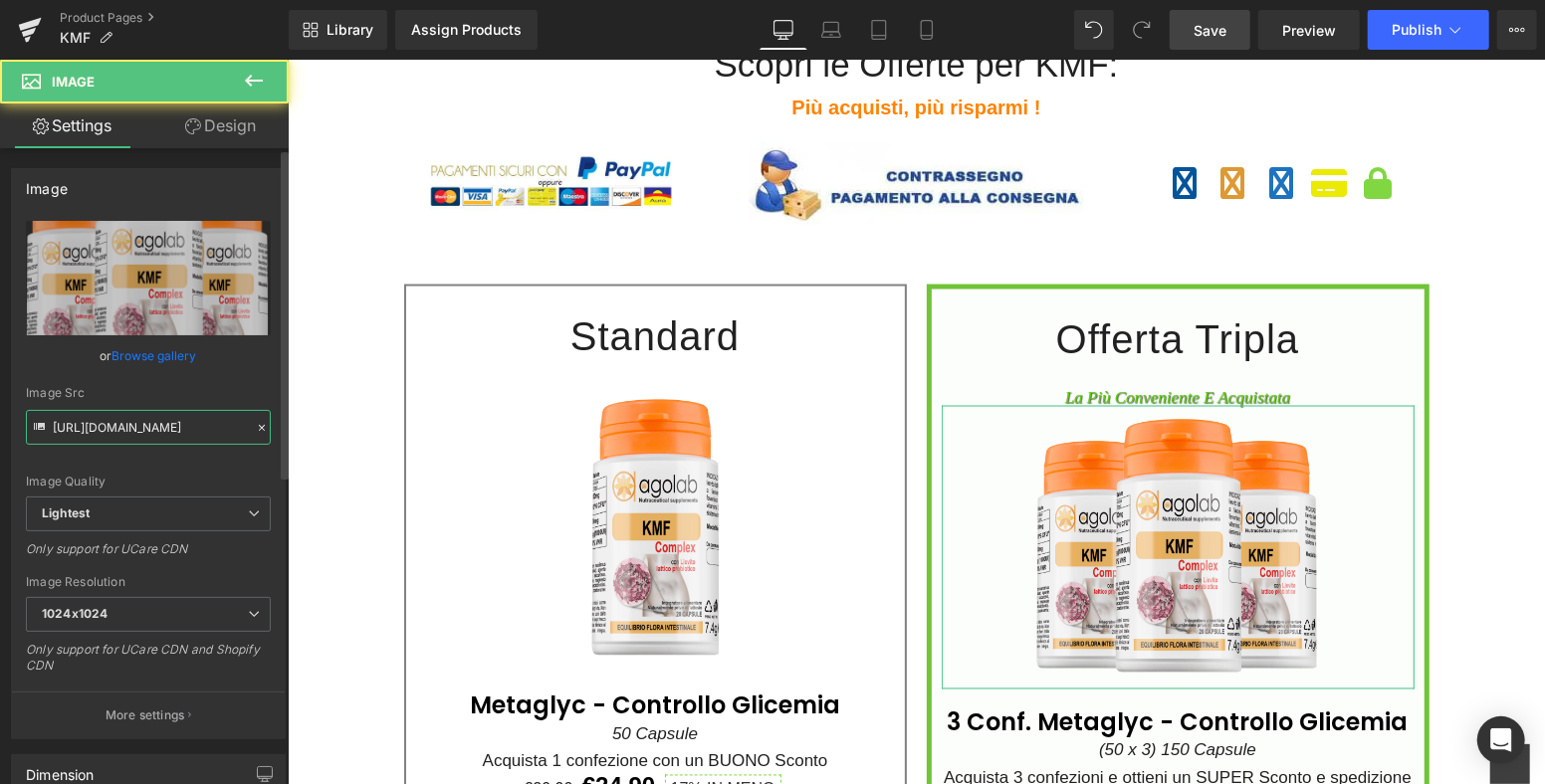 click on "[URL][DOMAIN_NAME]" at bounding box center [148, 427] 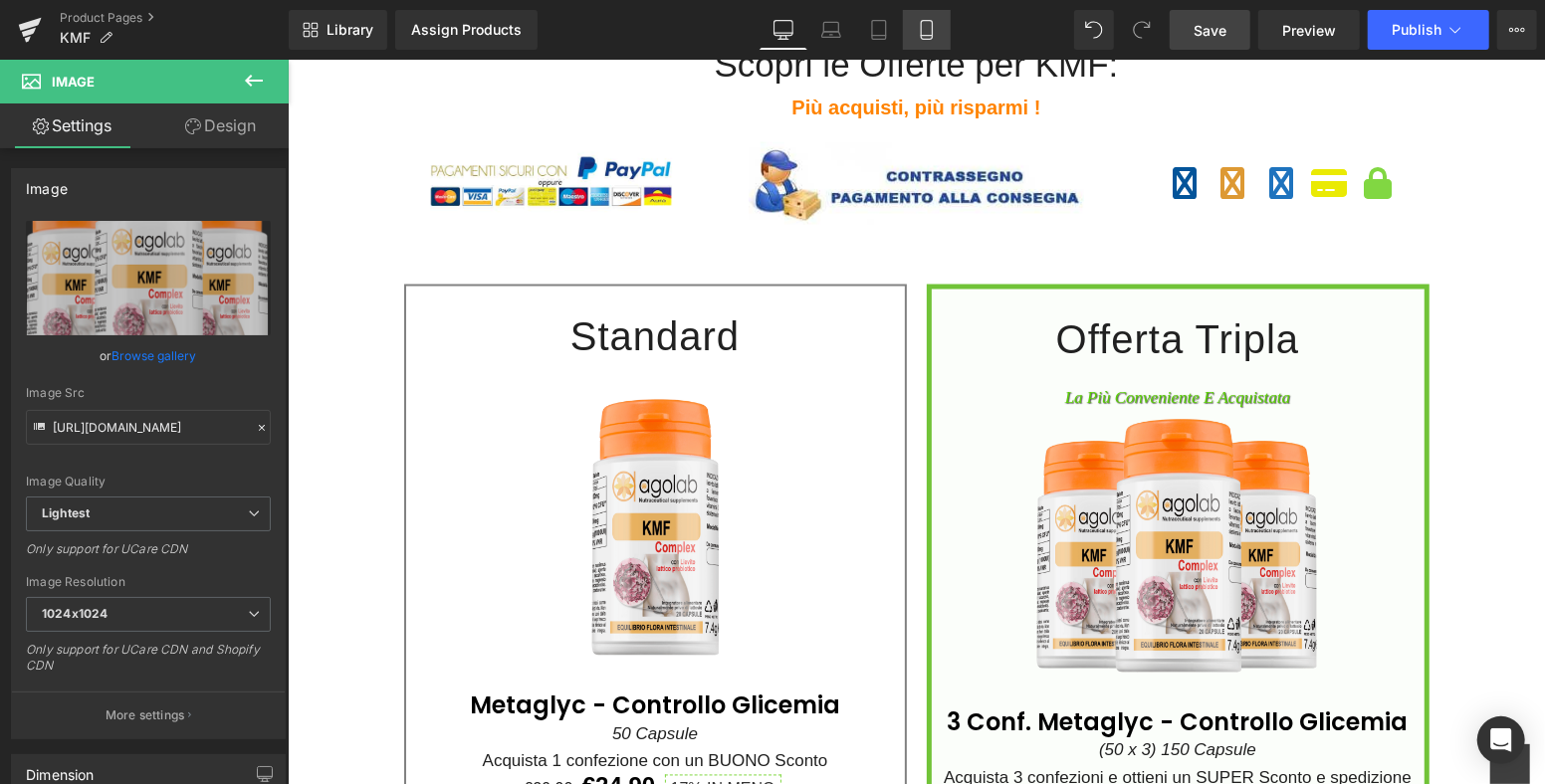 click on "Mobile" at bounding box center [927, 30] 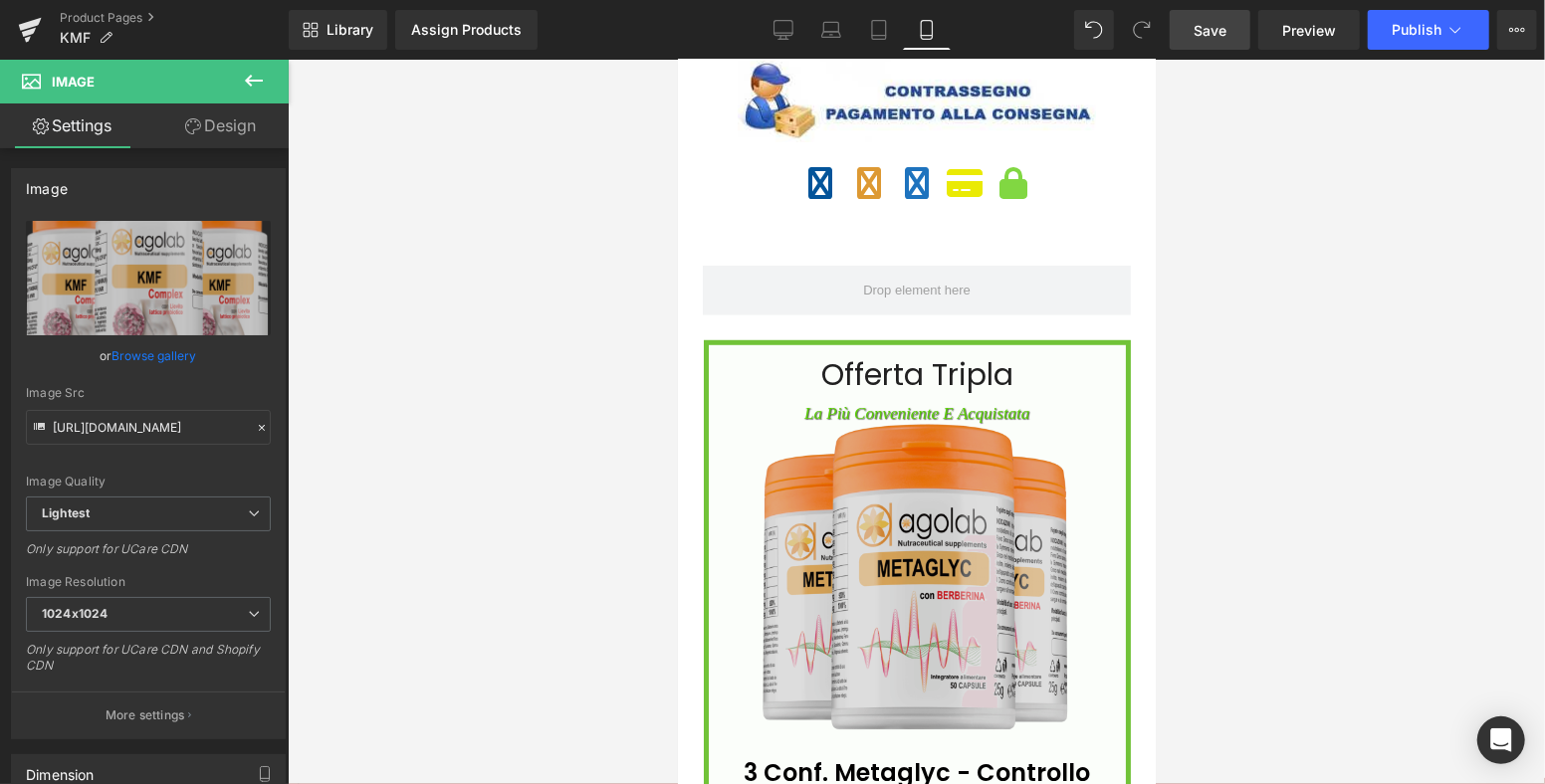 scroll, scrollTop: 10244, scrollLeft: 0, axis: vertical 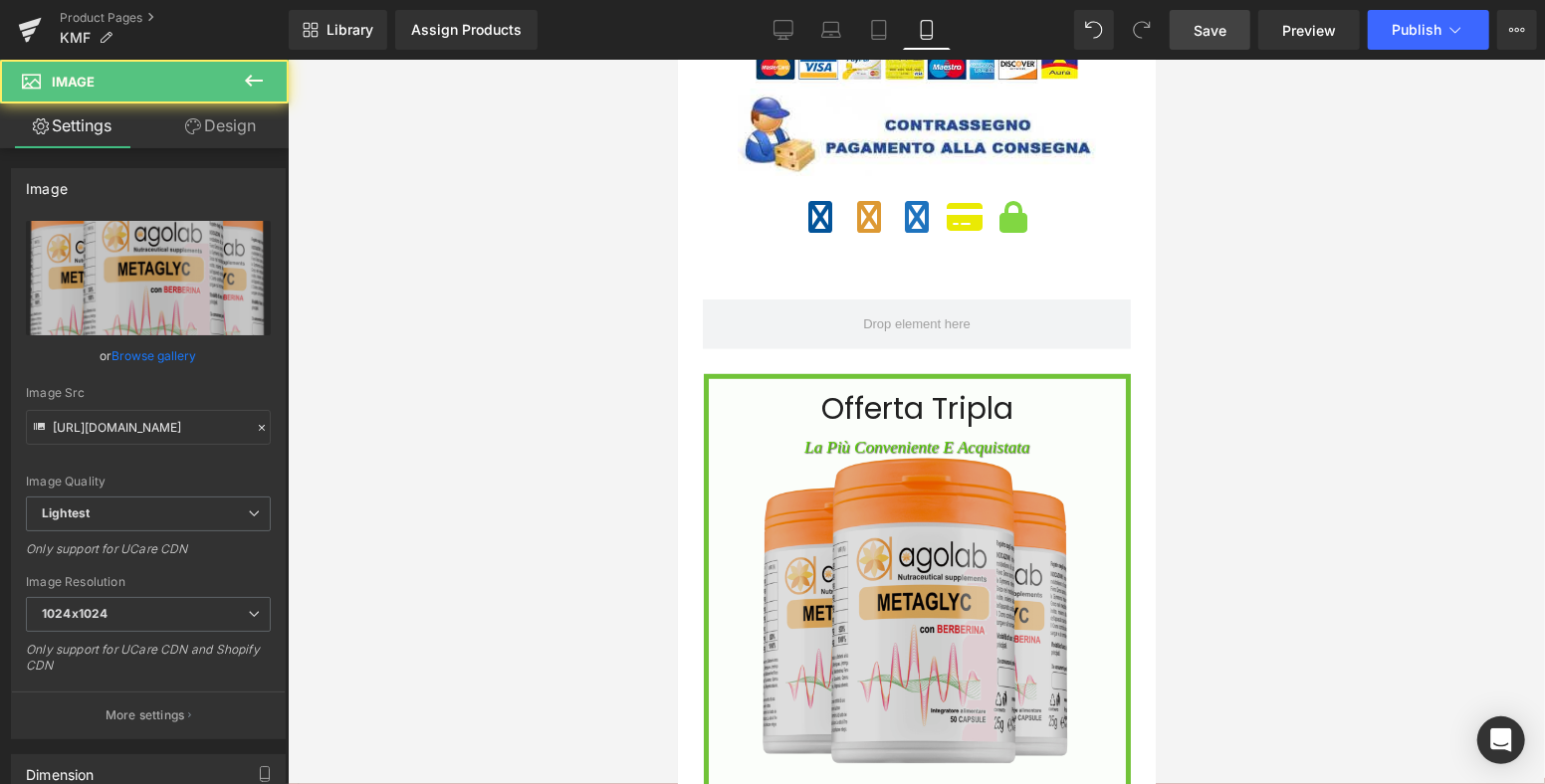 click at bounding box center (916, 614) 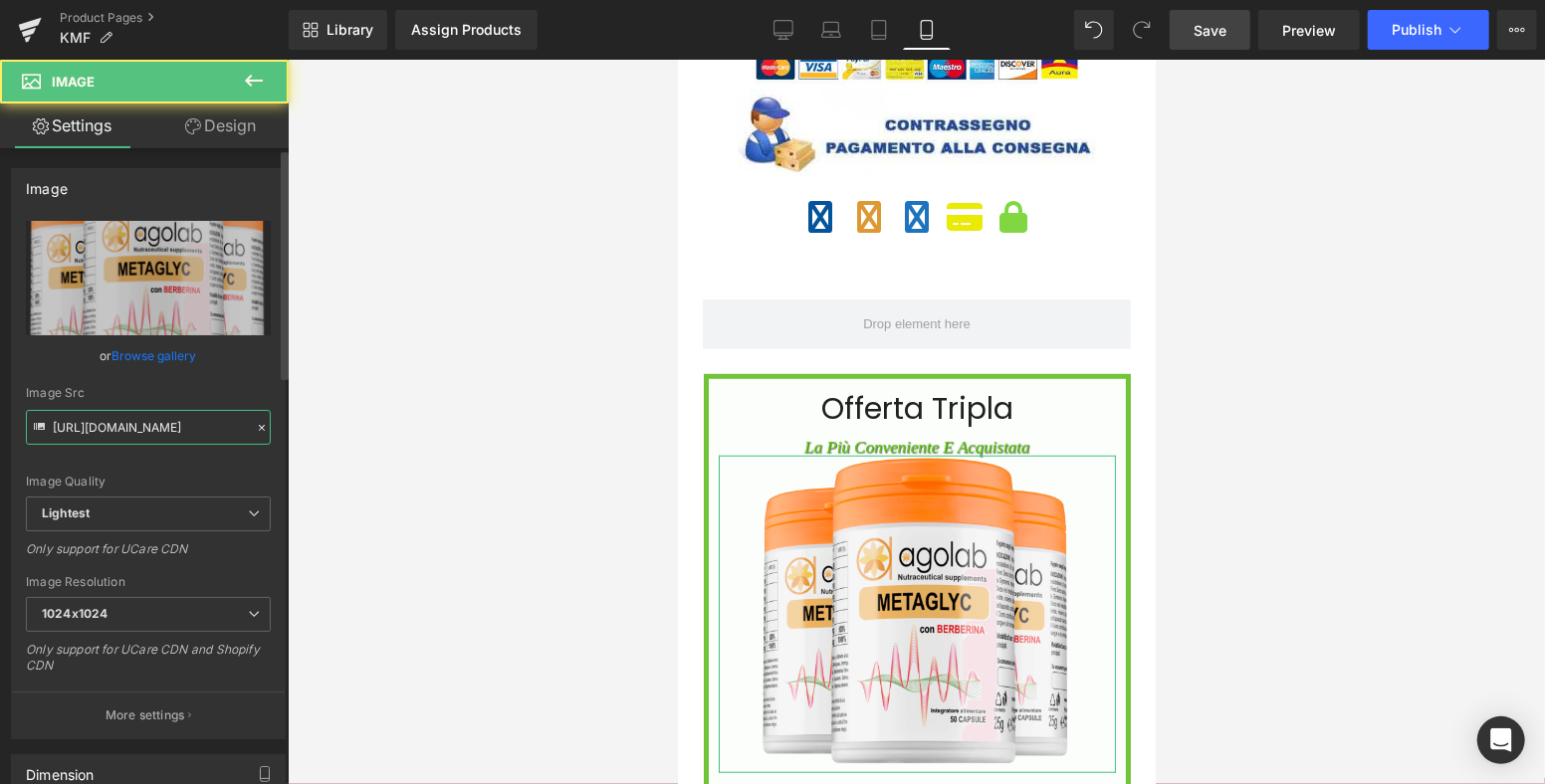 click on "[URL][DOMAIN_NAME]" at bounding box center (148, 427) 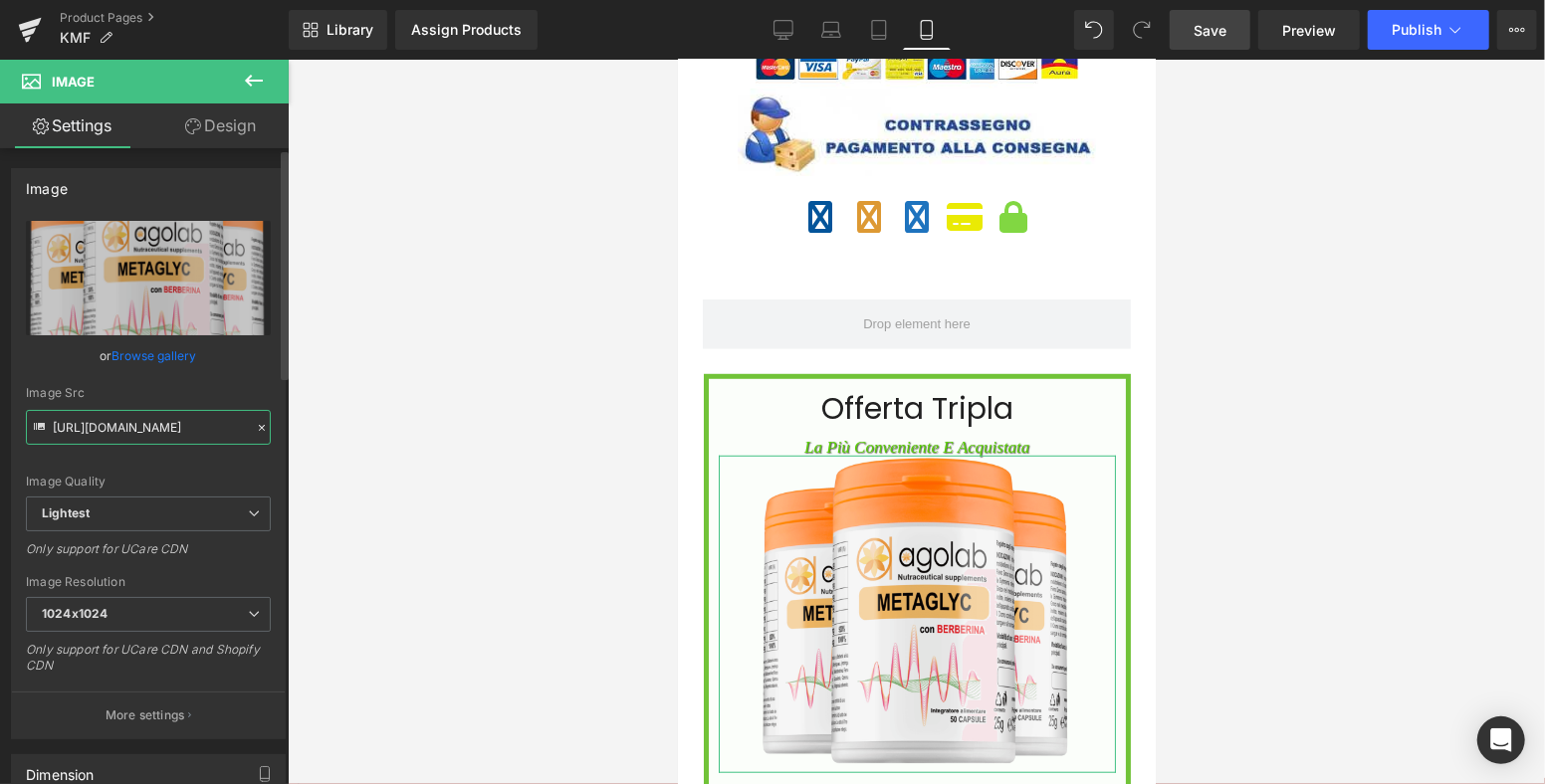 paste on "c6d485aa-2d9b-4f8f-a939-b2a7e2c07fe5/-/format/auto/-/preview/1024x1024/-/quality/lightest/Copia%20di%20Copia%20di%20Progetto%20senza%20titolo%20_4_-min" 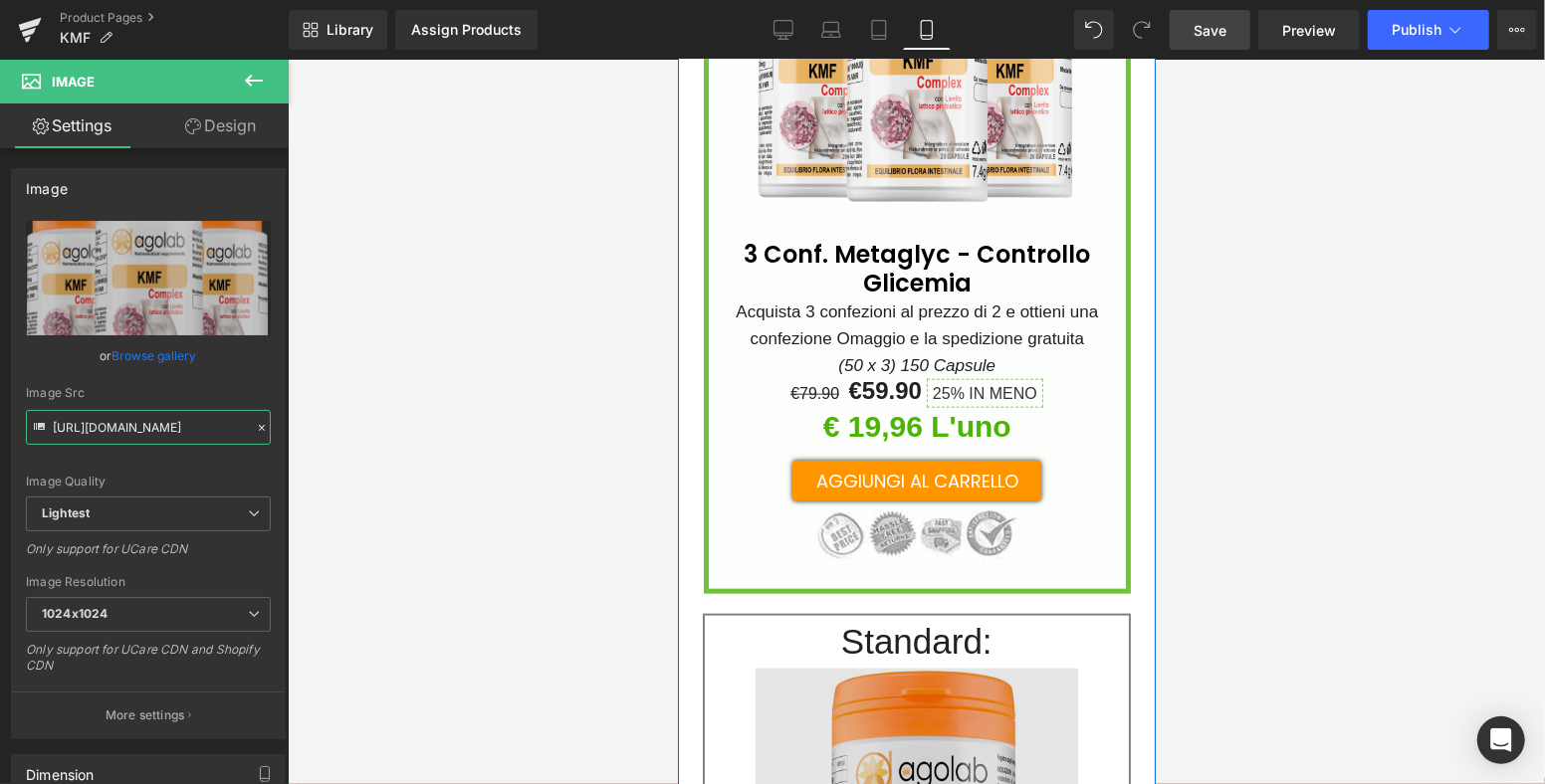 scroll, scrollTop: 11017, scrollLeft: 0, axis: vertical 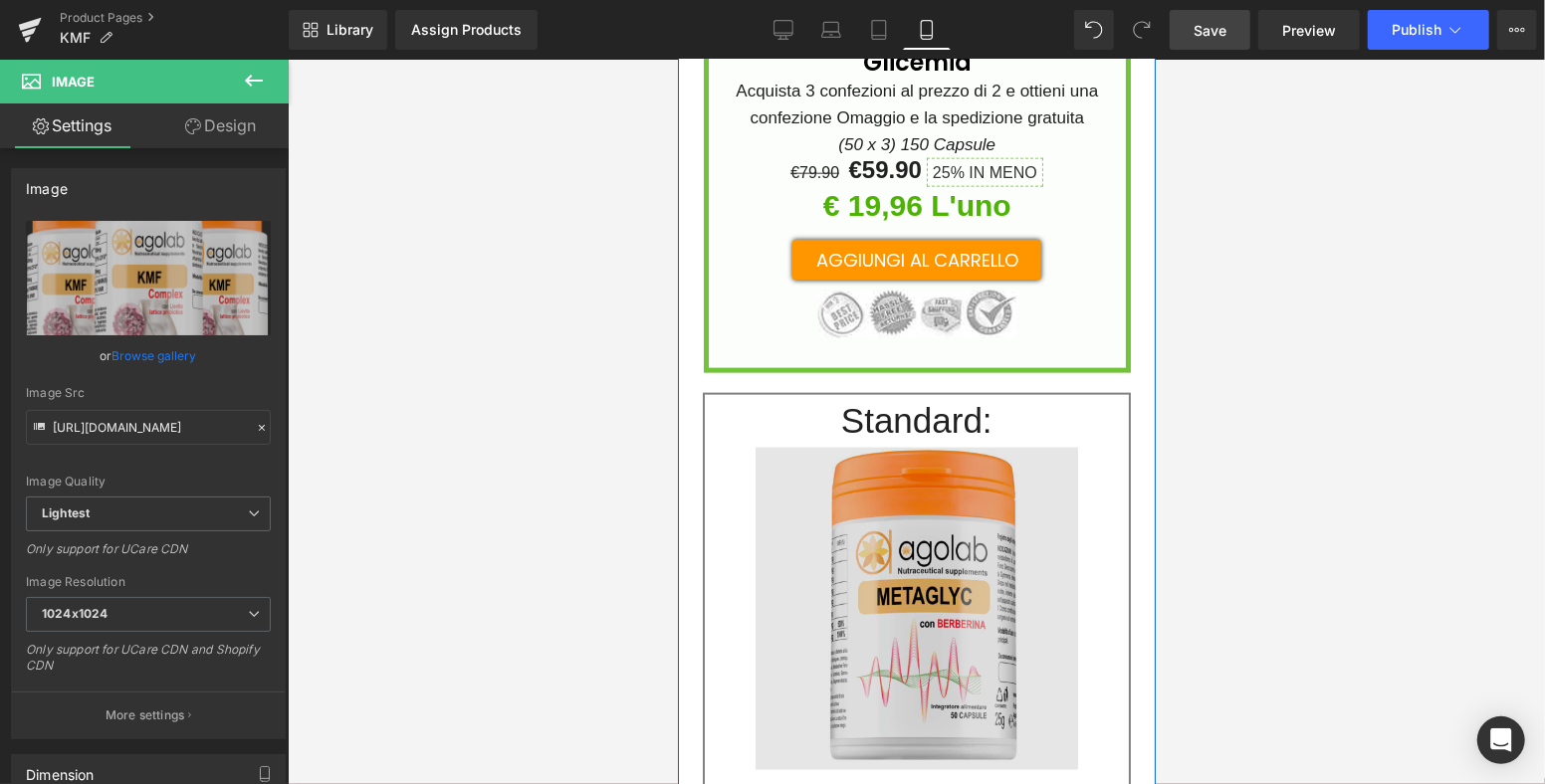 click on "Image" at bounding box center (916, 608) 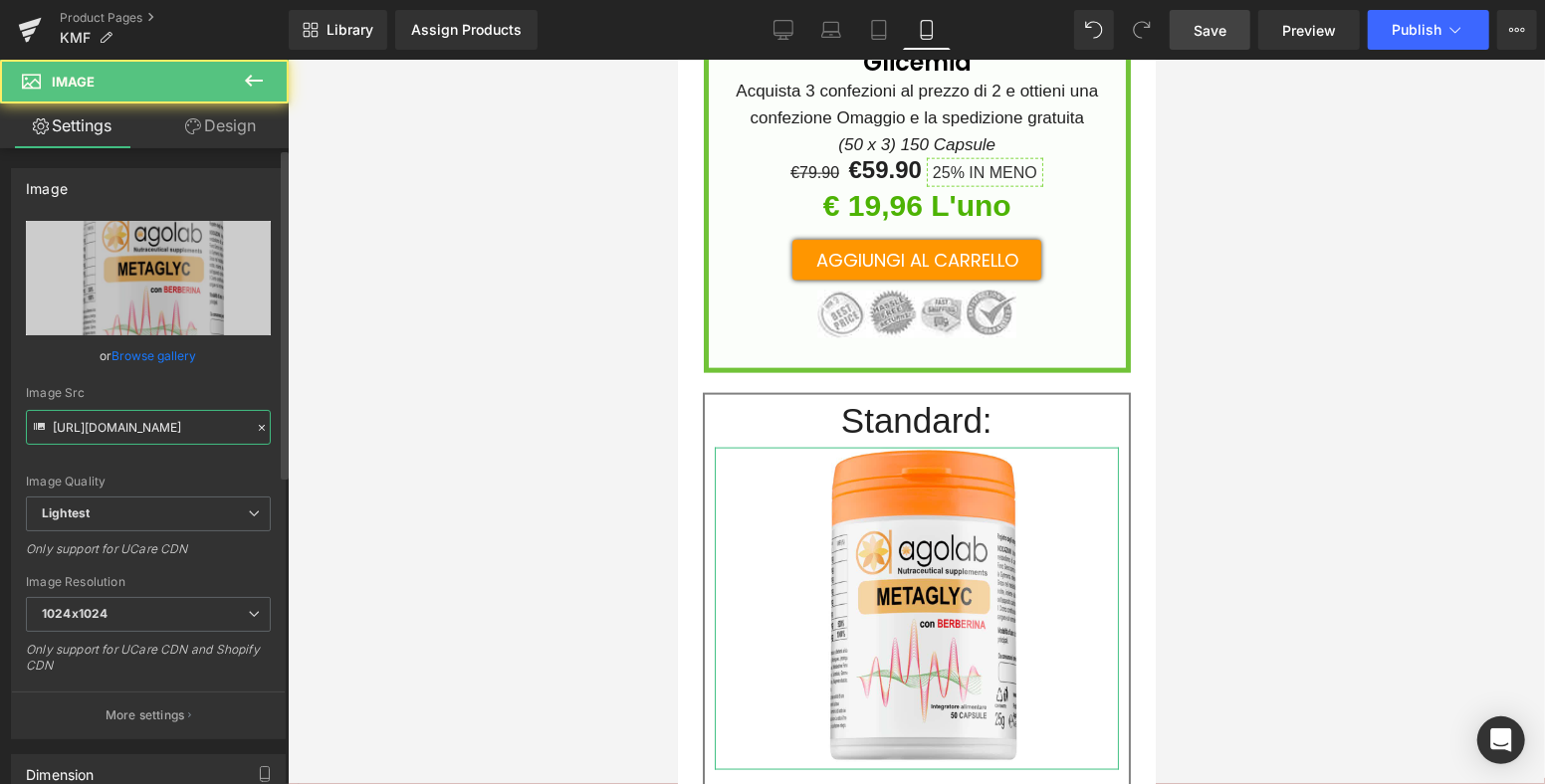 click on "[URL][DOMAIN_NAME]" at bounding box center (148, 427) 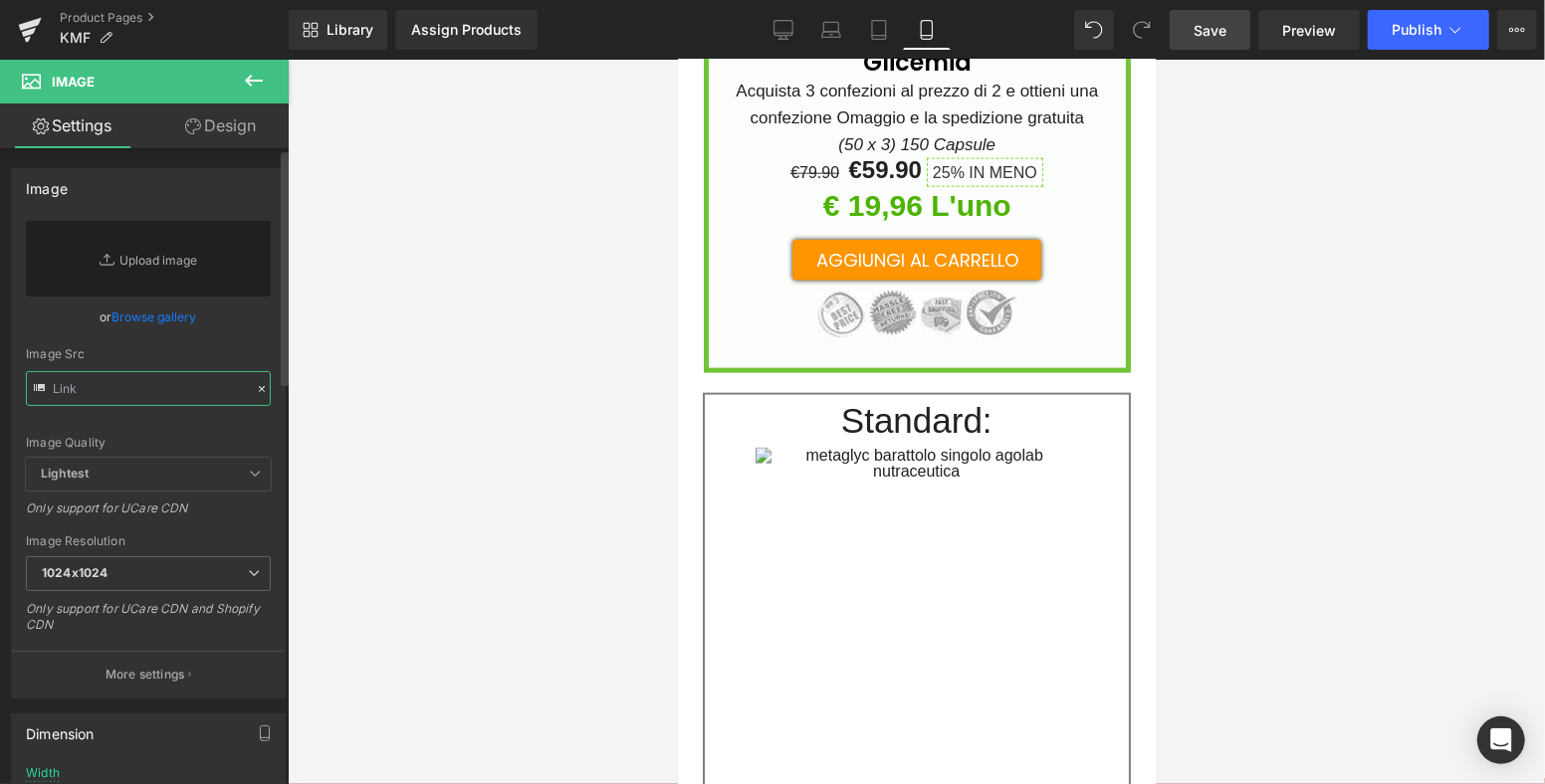 paste on "[URL][DOMAIN_NAME]" 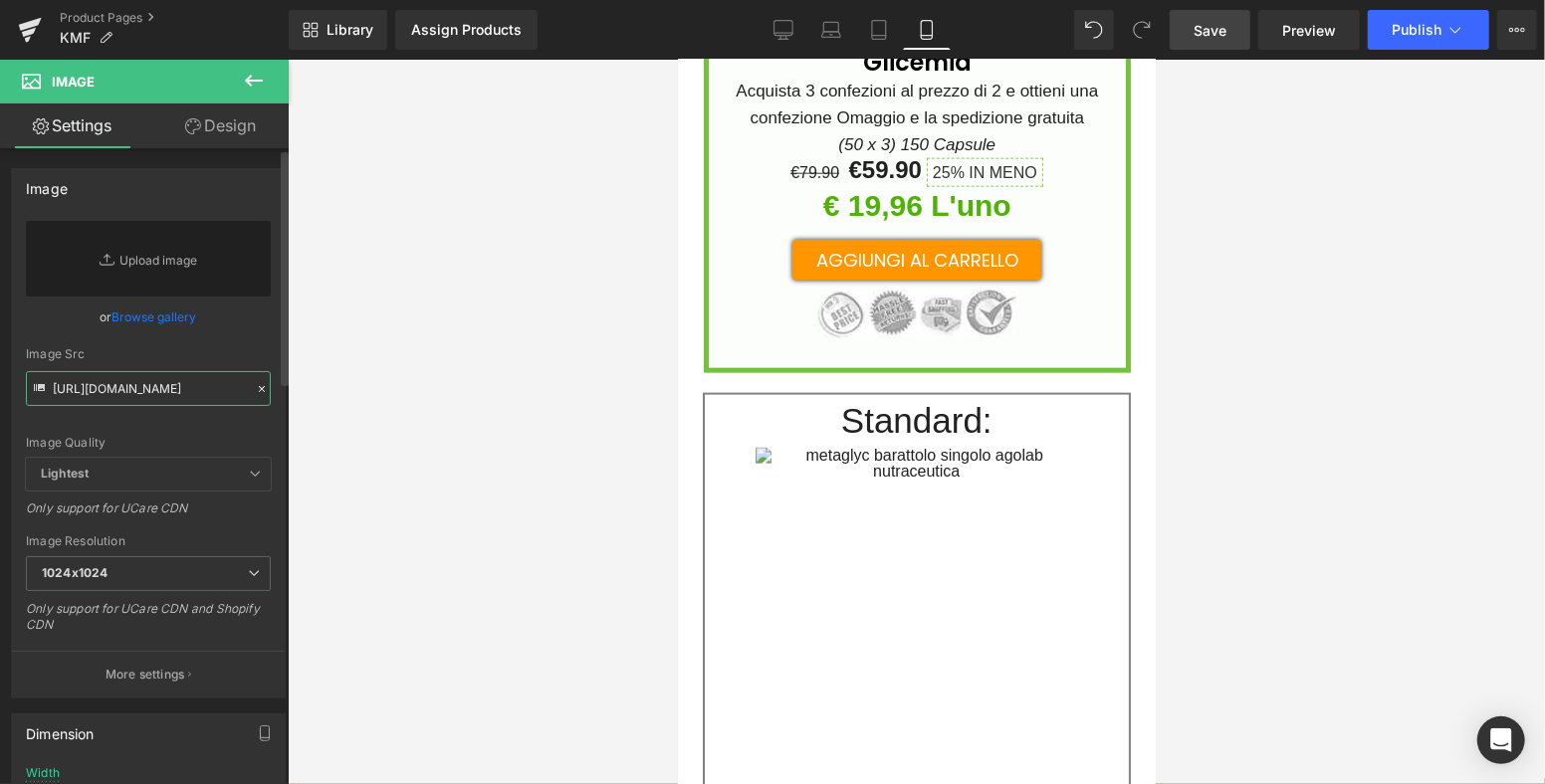 scroll, scrollTop: 0, scrollLeft: 940, axis: horizontal 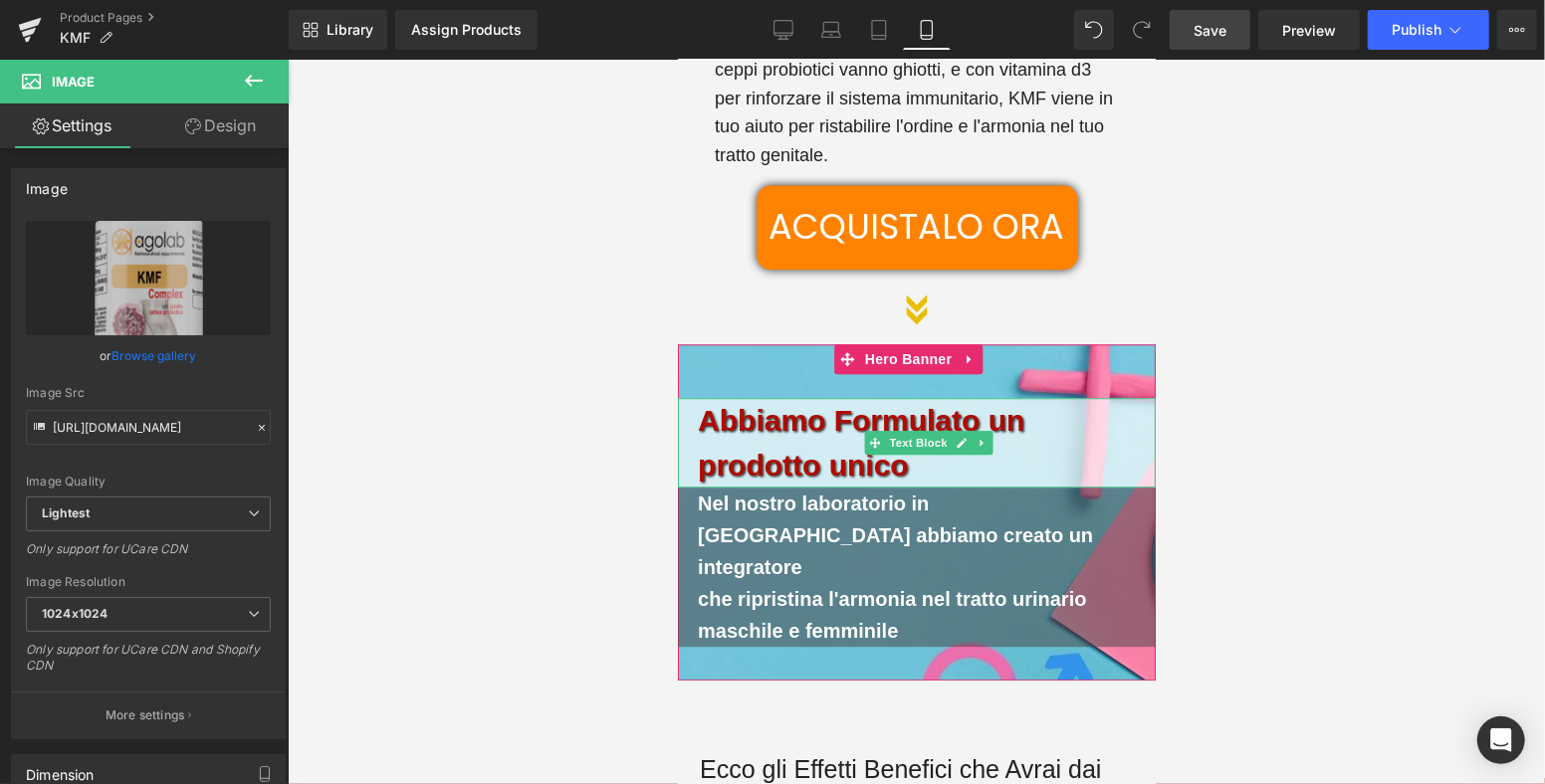 click on "Abbiamo Formulato un prodotto unico" at bounding box center (916, 442) 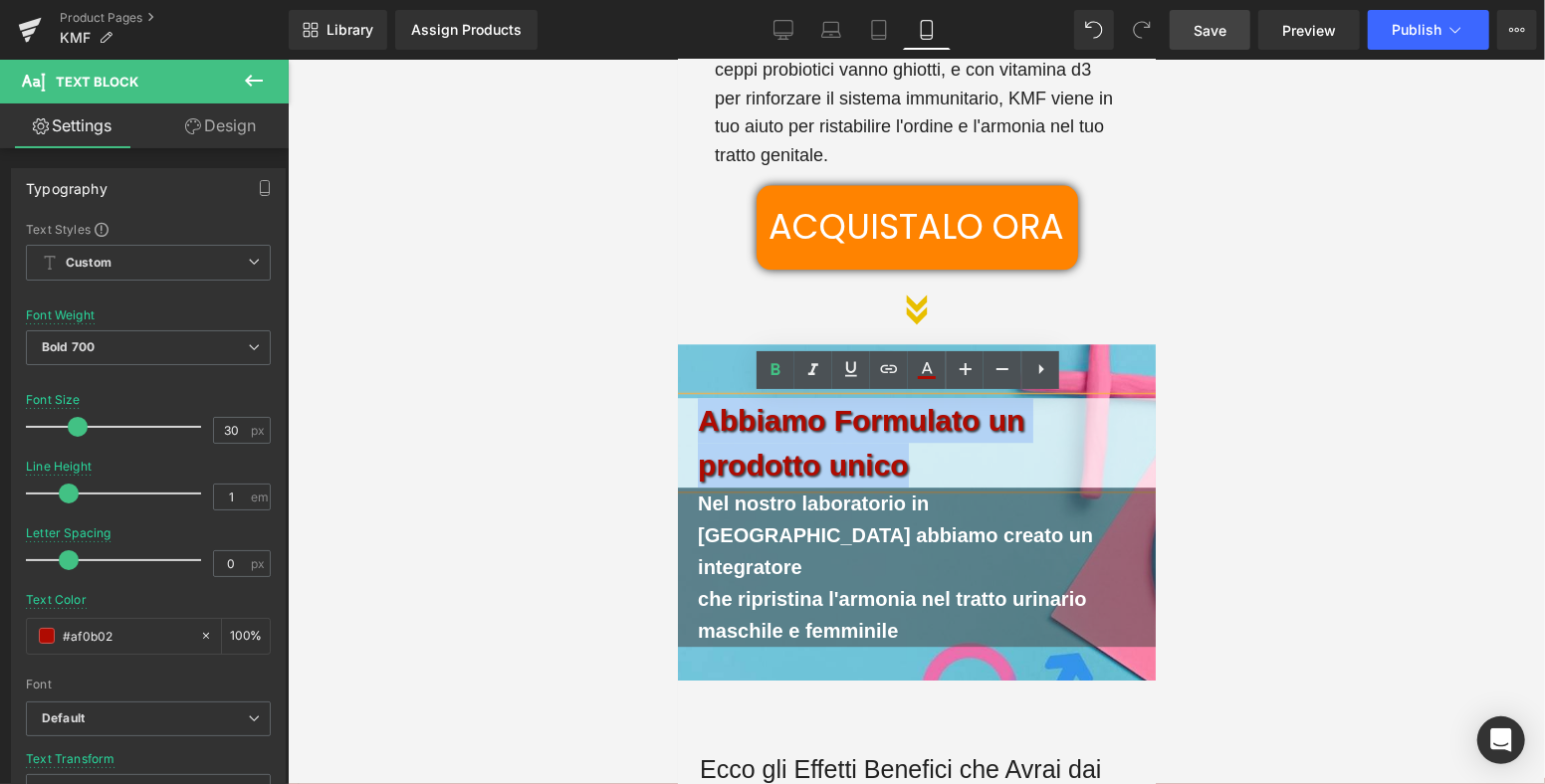 drag, startPoint x: 918, startPoint y: 462, endPoint x: 707, endPoint y: 421, distance: 214.9465 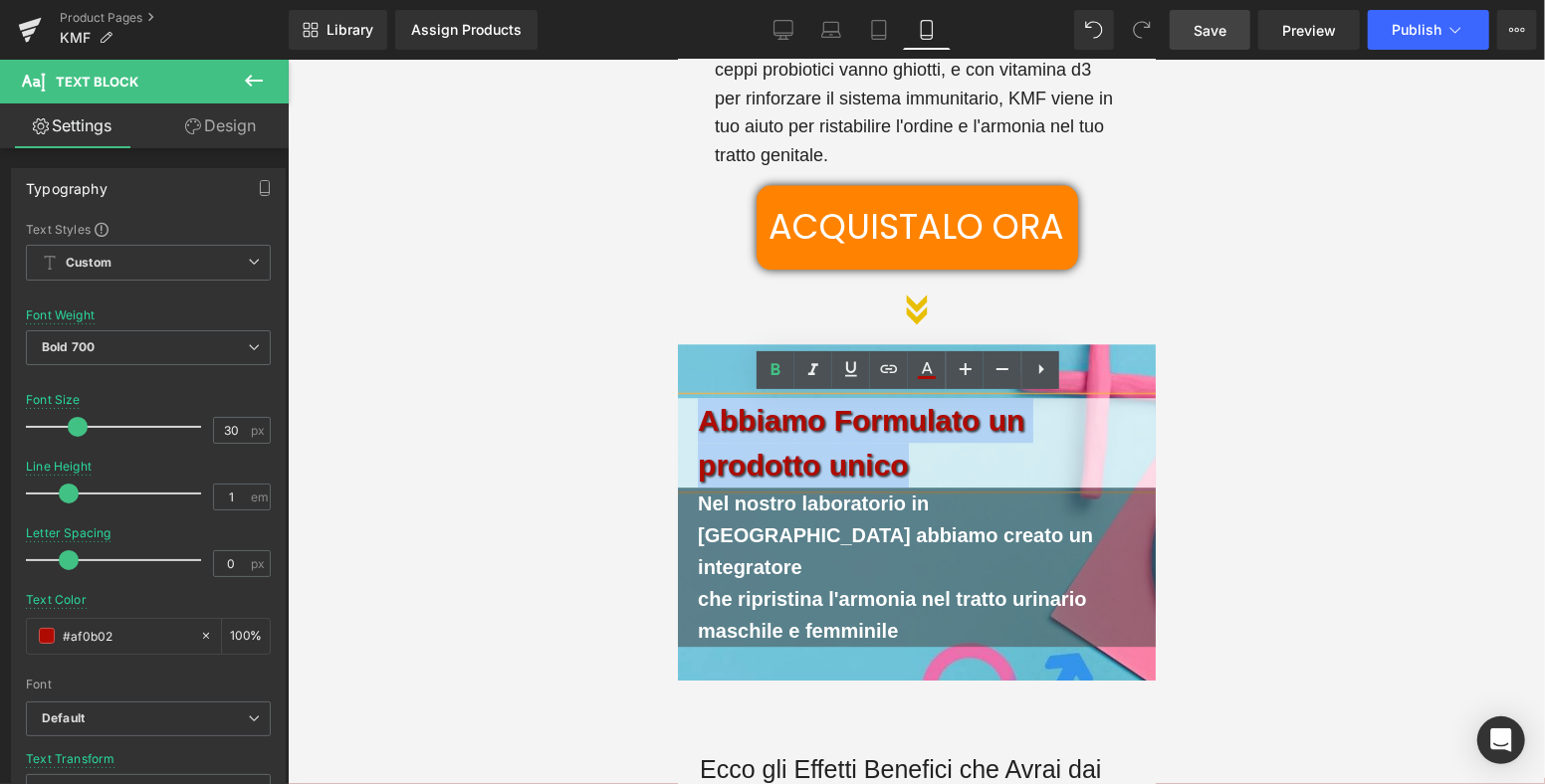 click on "Abbiamo Formulato un prodotto unico" at bounding box center (916, 442) 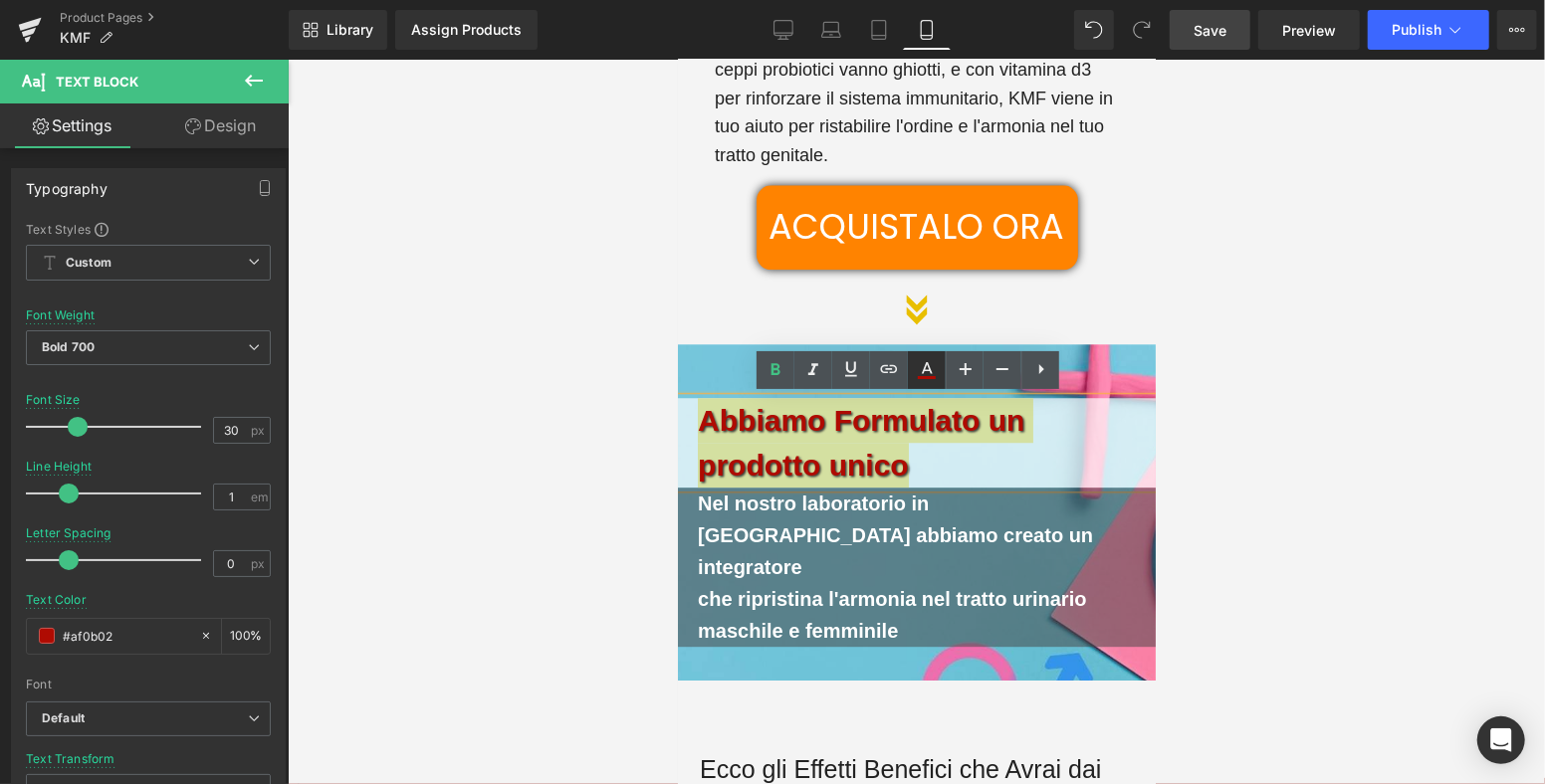 click 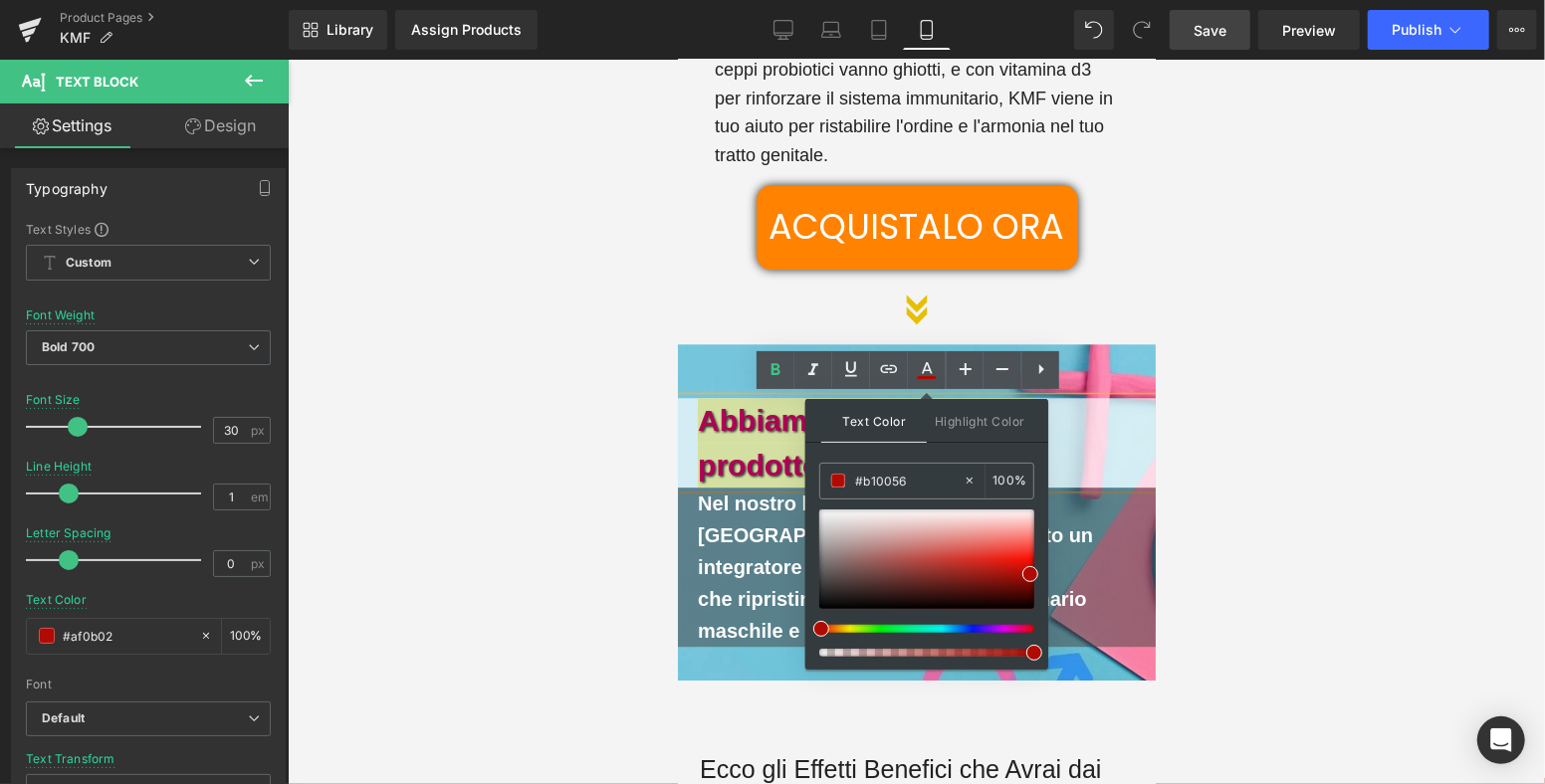 click at bounding box center (919, 629) 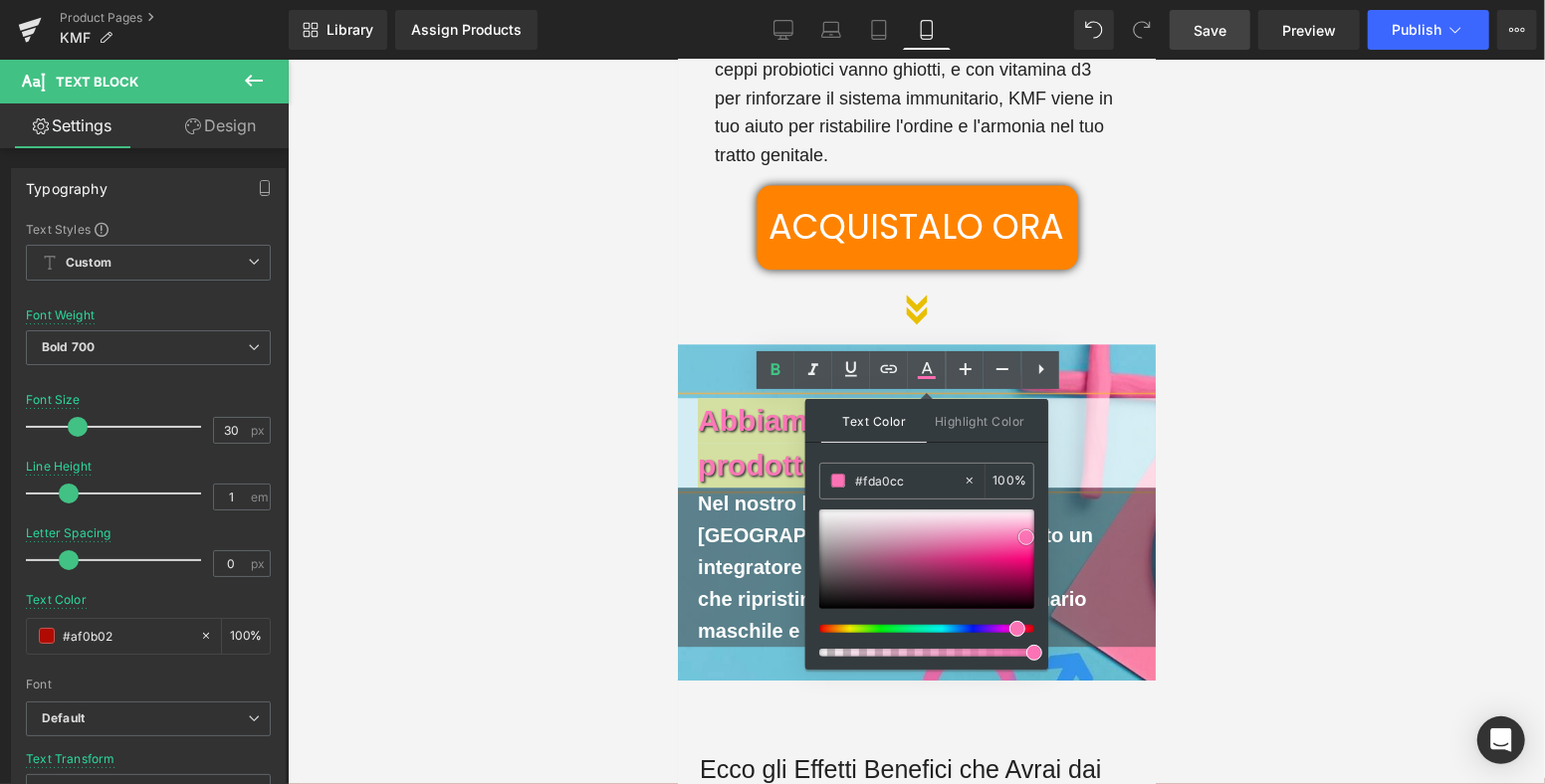 type on "#fea9d0" 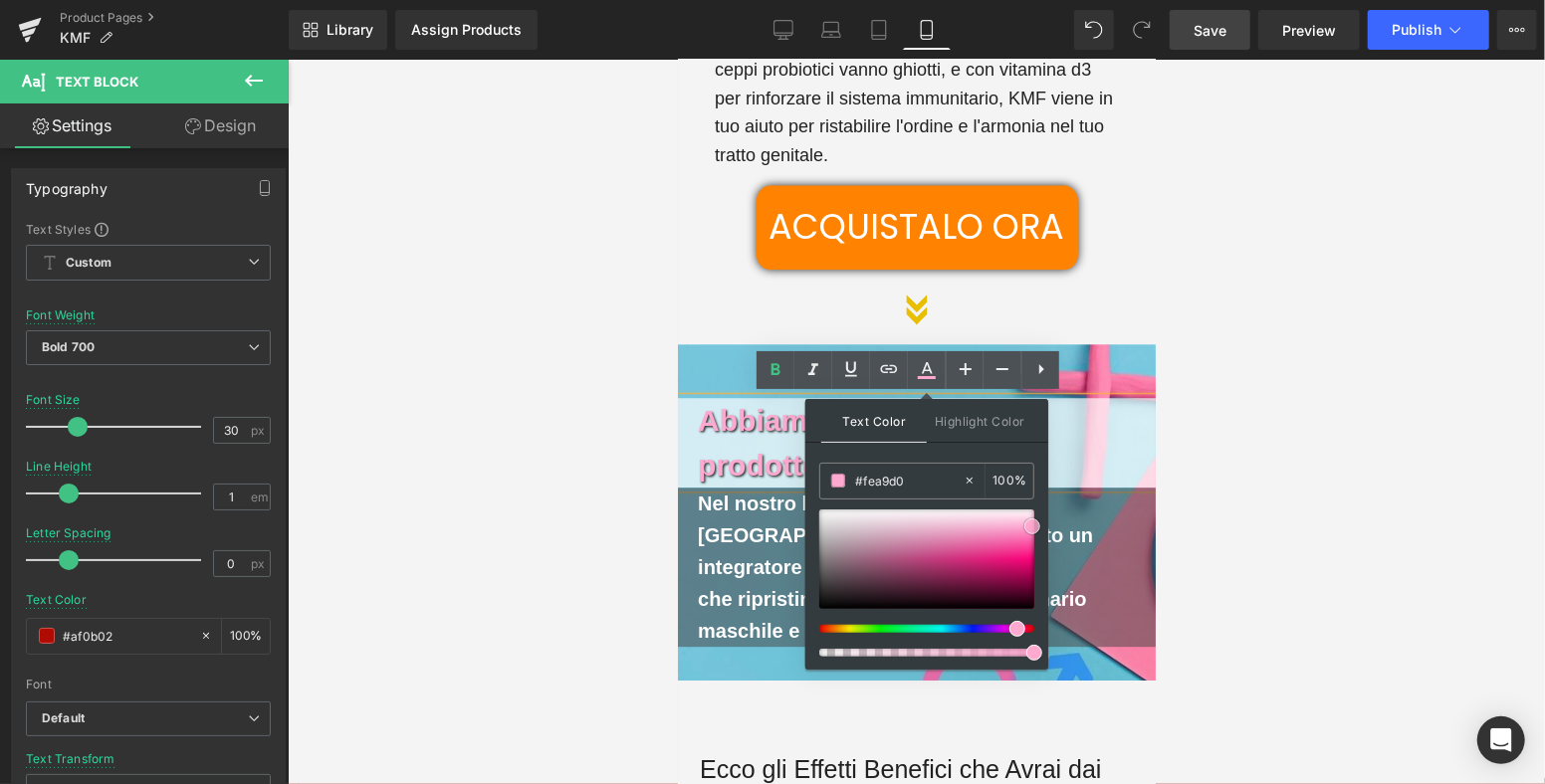 drag, startPoint x: 1026, startPoint y: 536, endPoint x: 1032, endPoint y: 525, distance: 12.529964 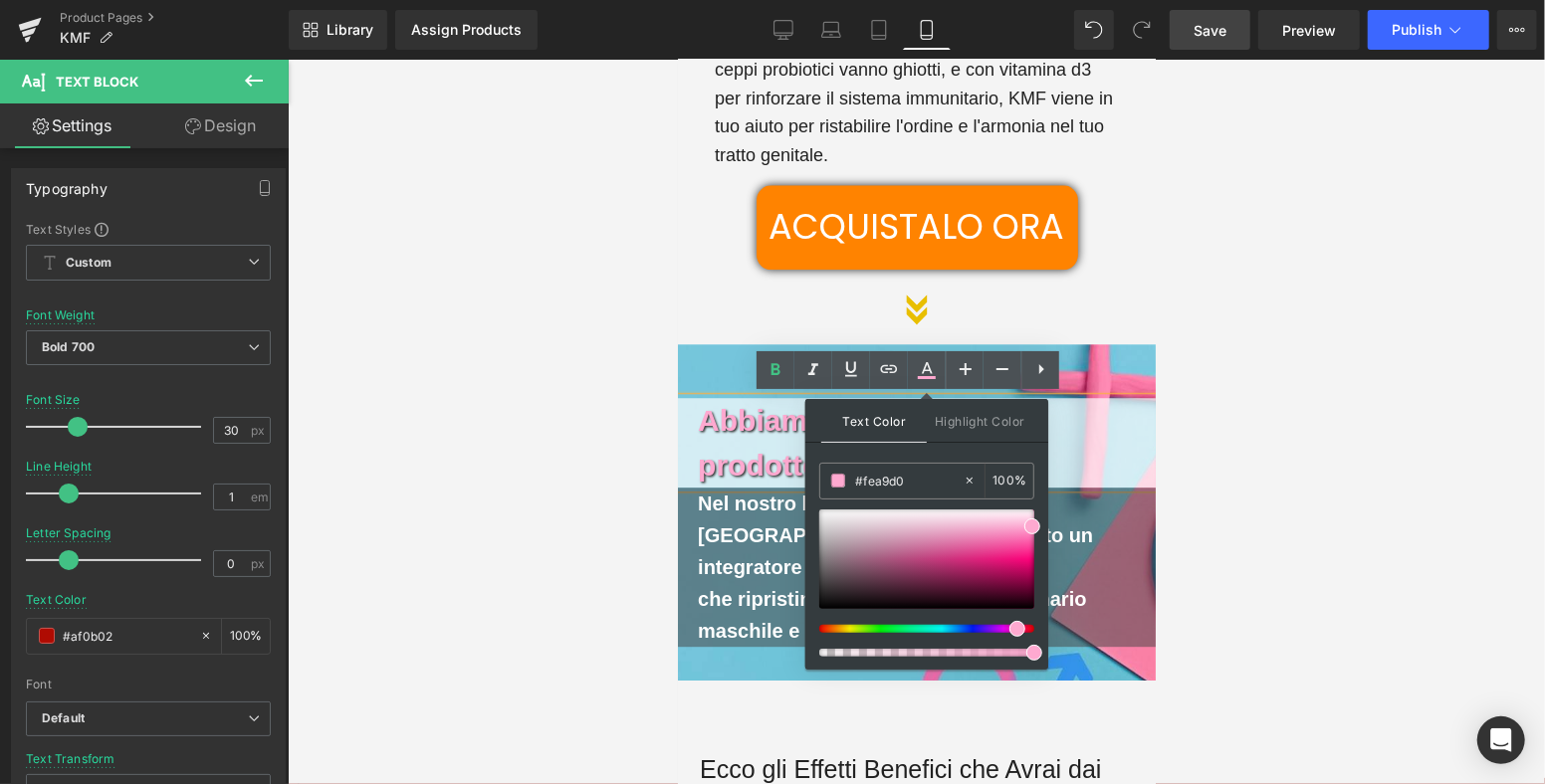 click on "Abbiamo Formulato un prodotto unico" at bounding box center (916, 442) 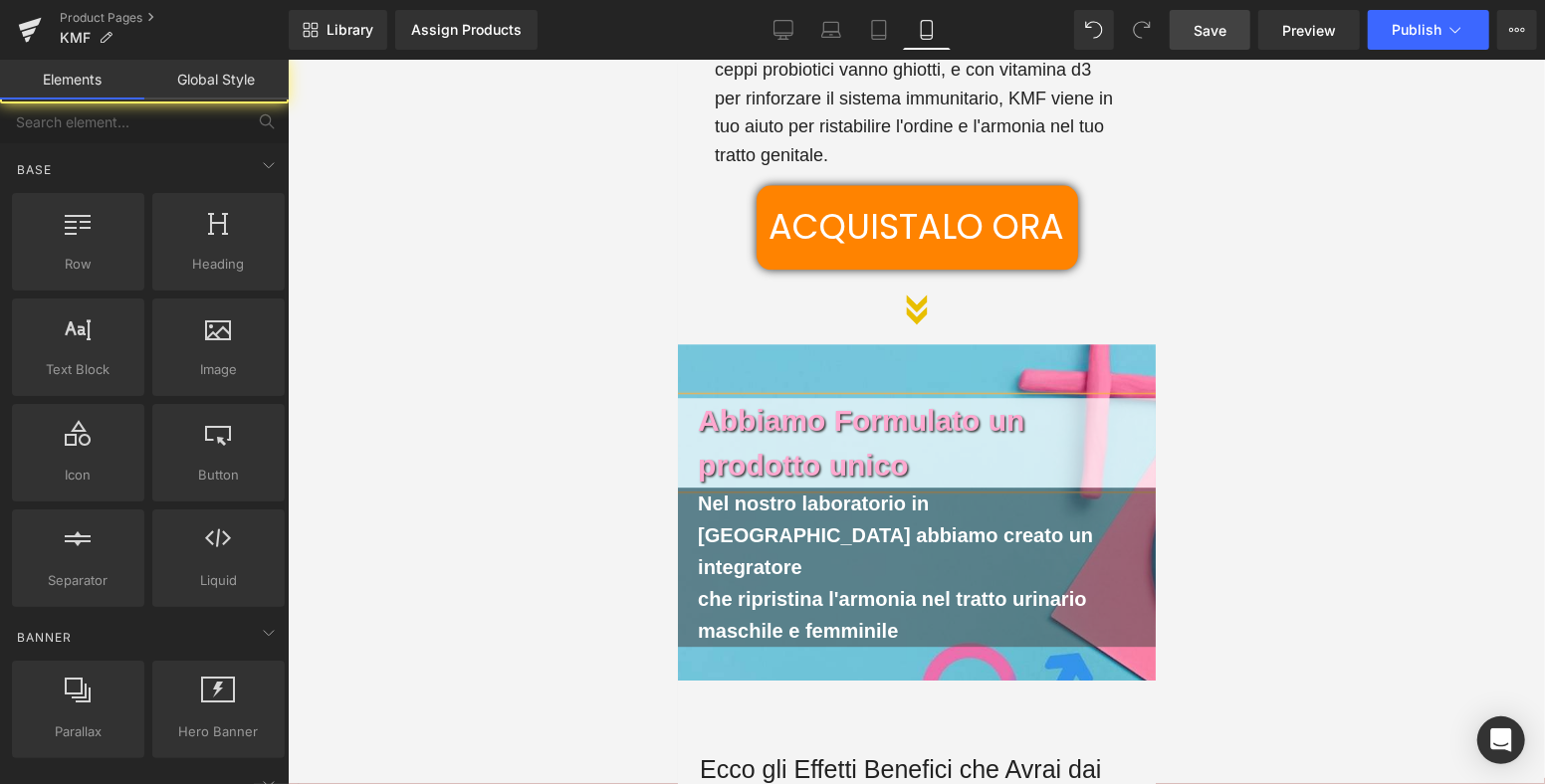 click at bounding box center (916, 422) 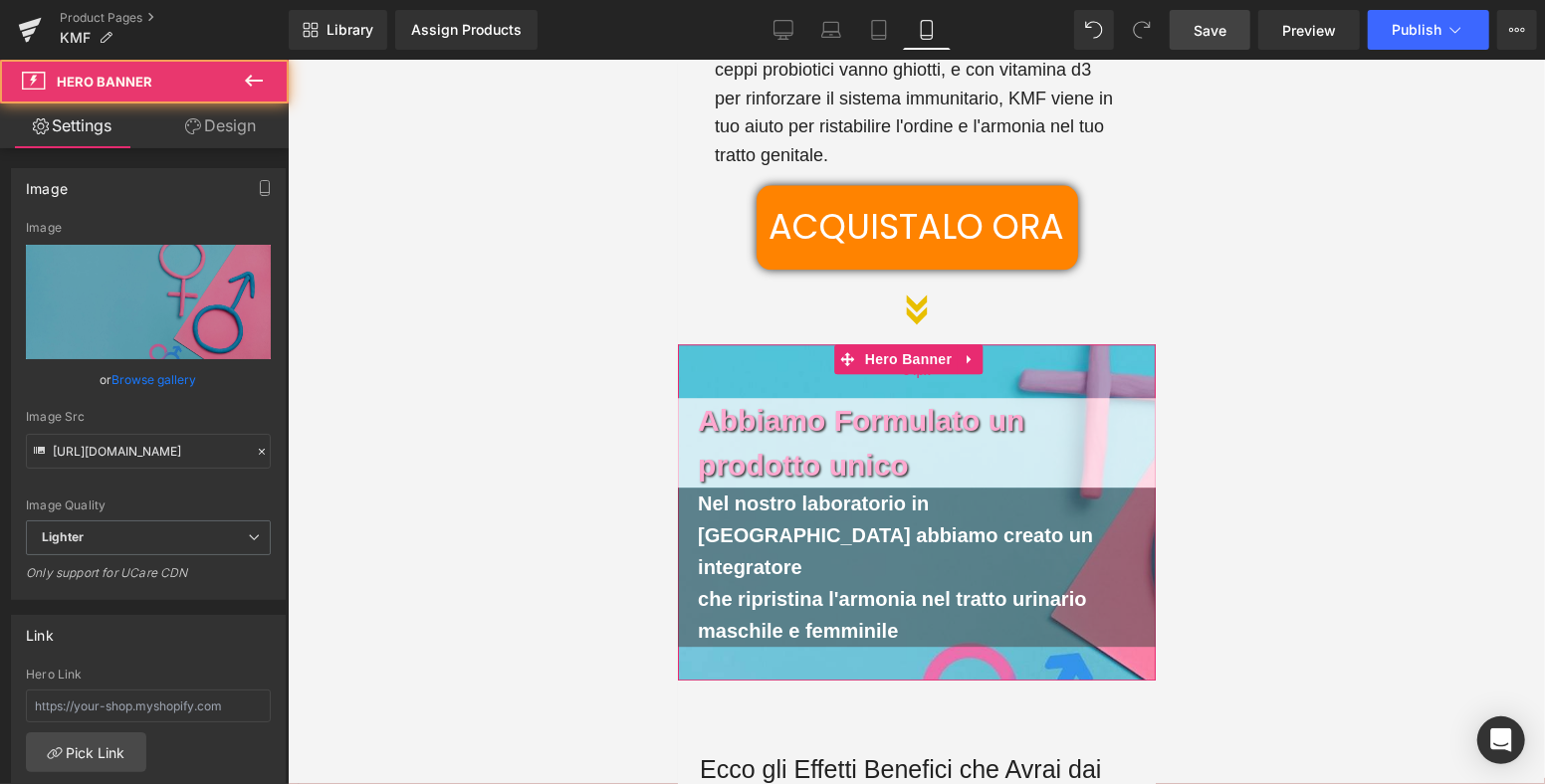 click on "54px" at bounding box center [916, 370] 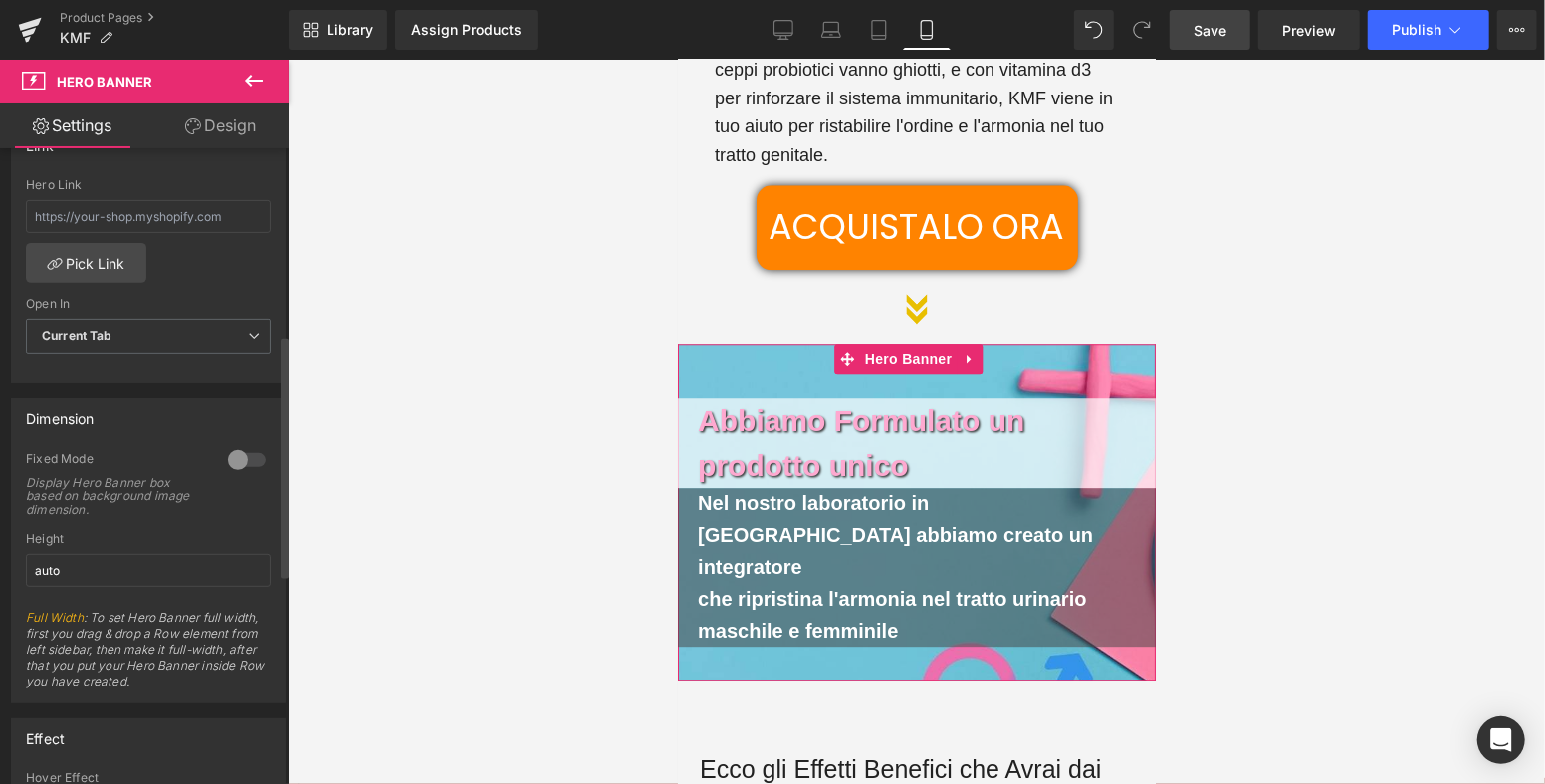 scroll, scrollTop: 378, scrollLeft: 0, axis: vertical 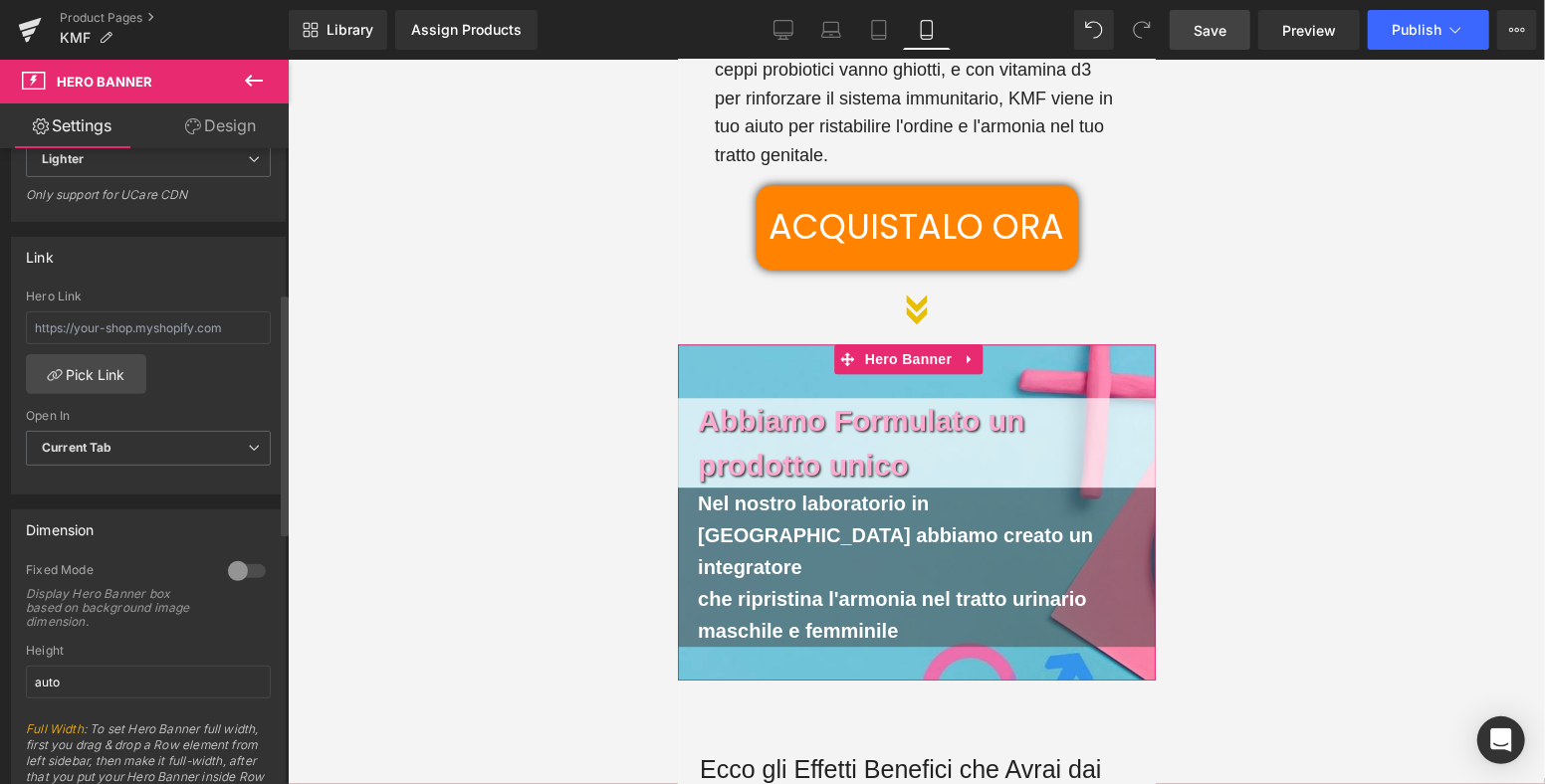 click at bounding box center [247, 571] 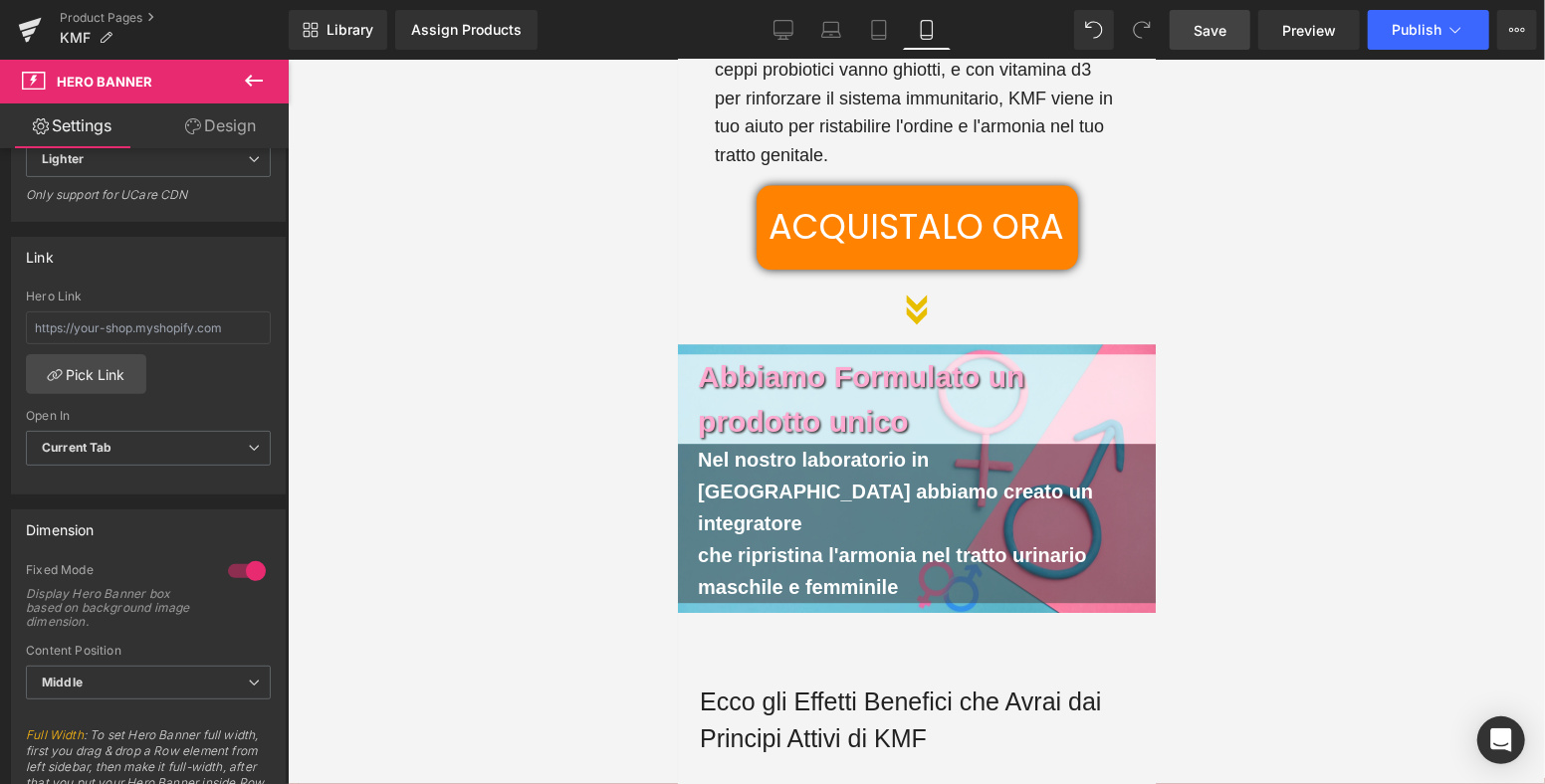 click at bounding box center [916, 422] 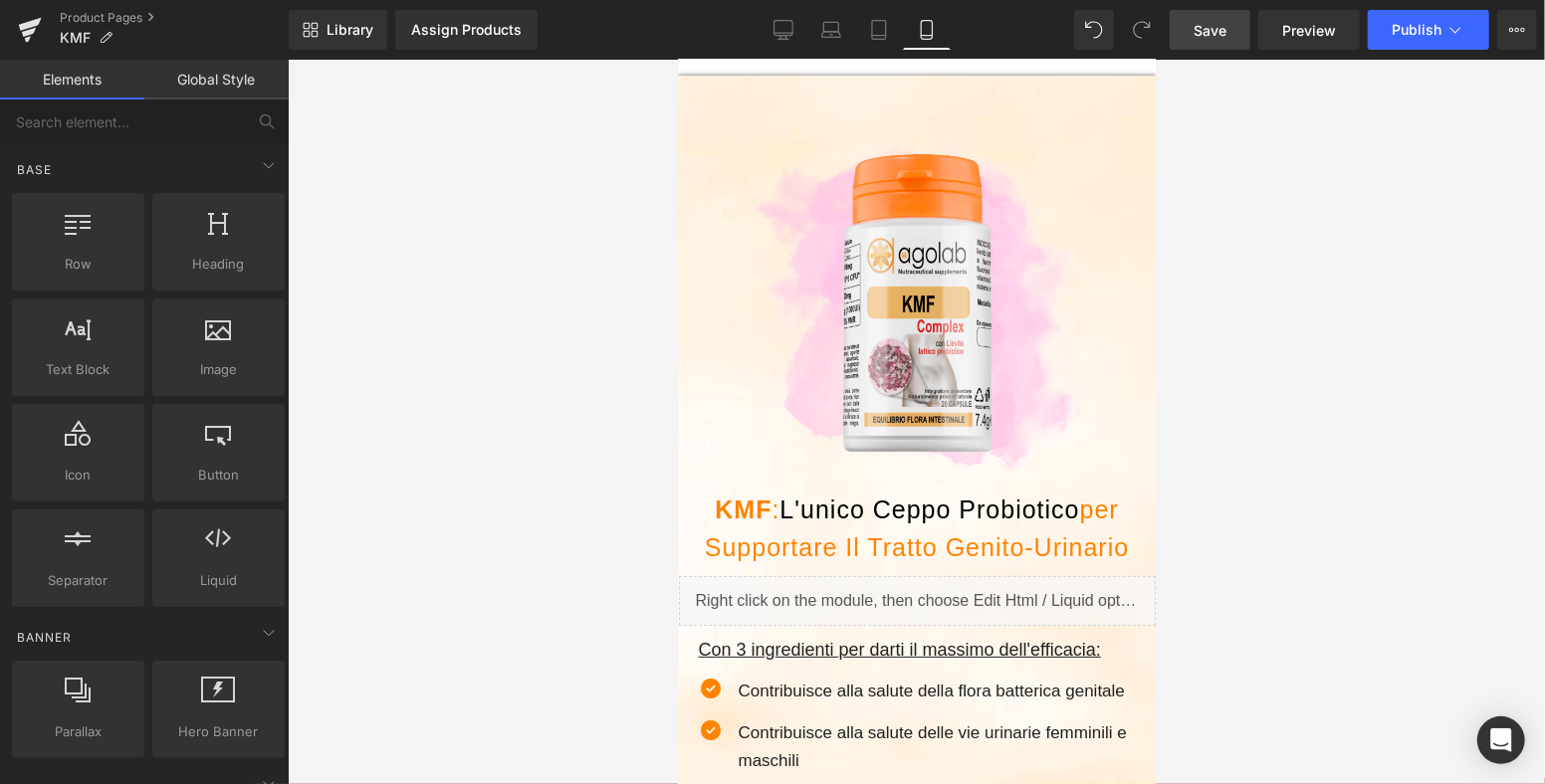 scroll, scrollTop: 0, scrollLeft: 0, axis: both 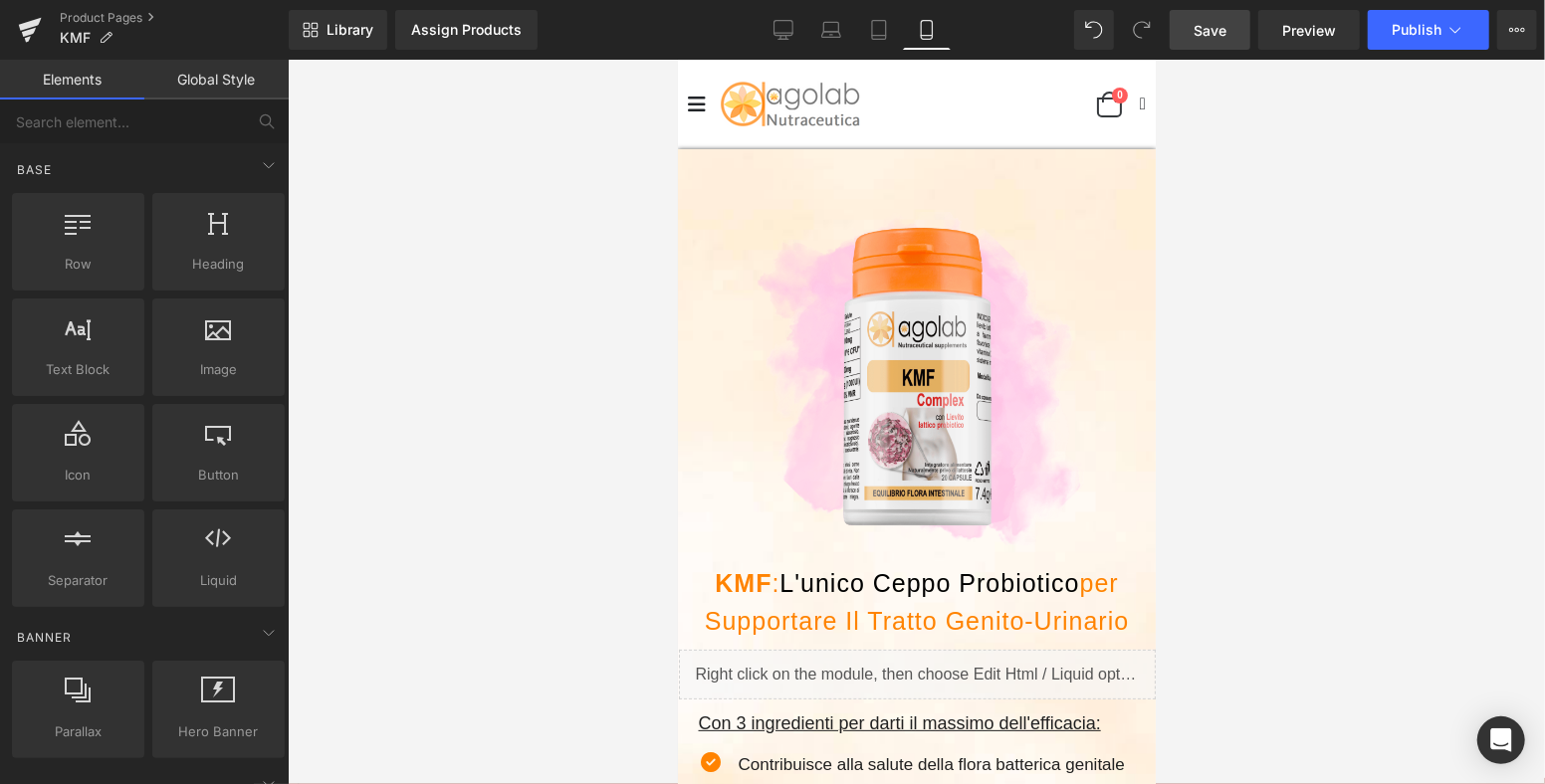 click on "Save" at bounding box center (1210, 30) 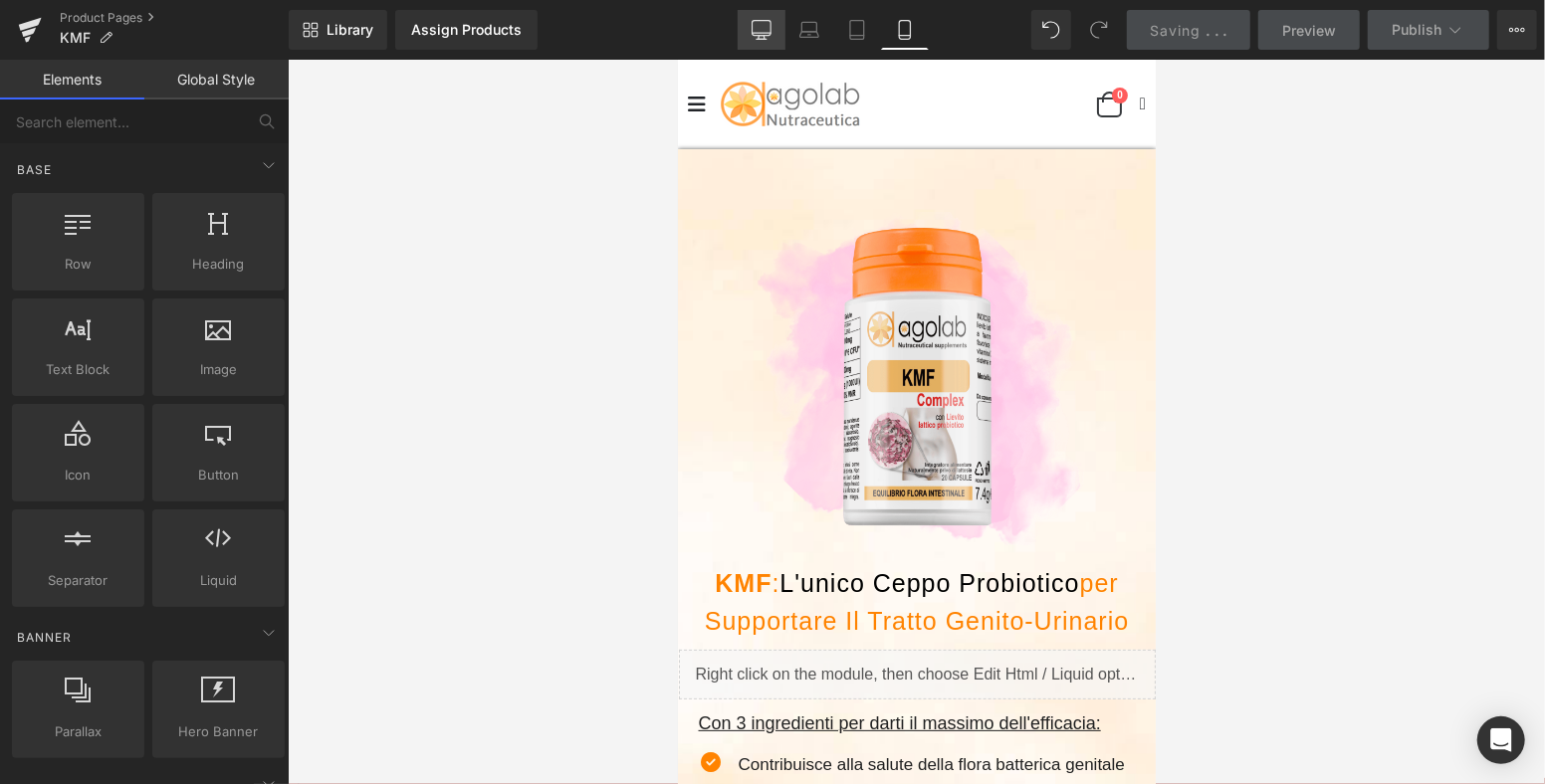 click 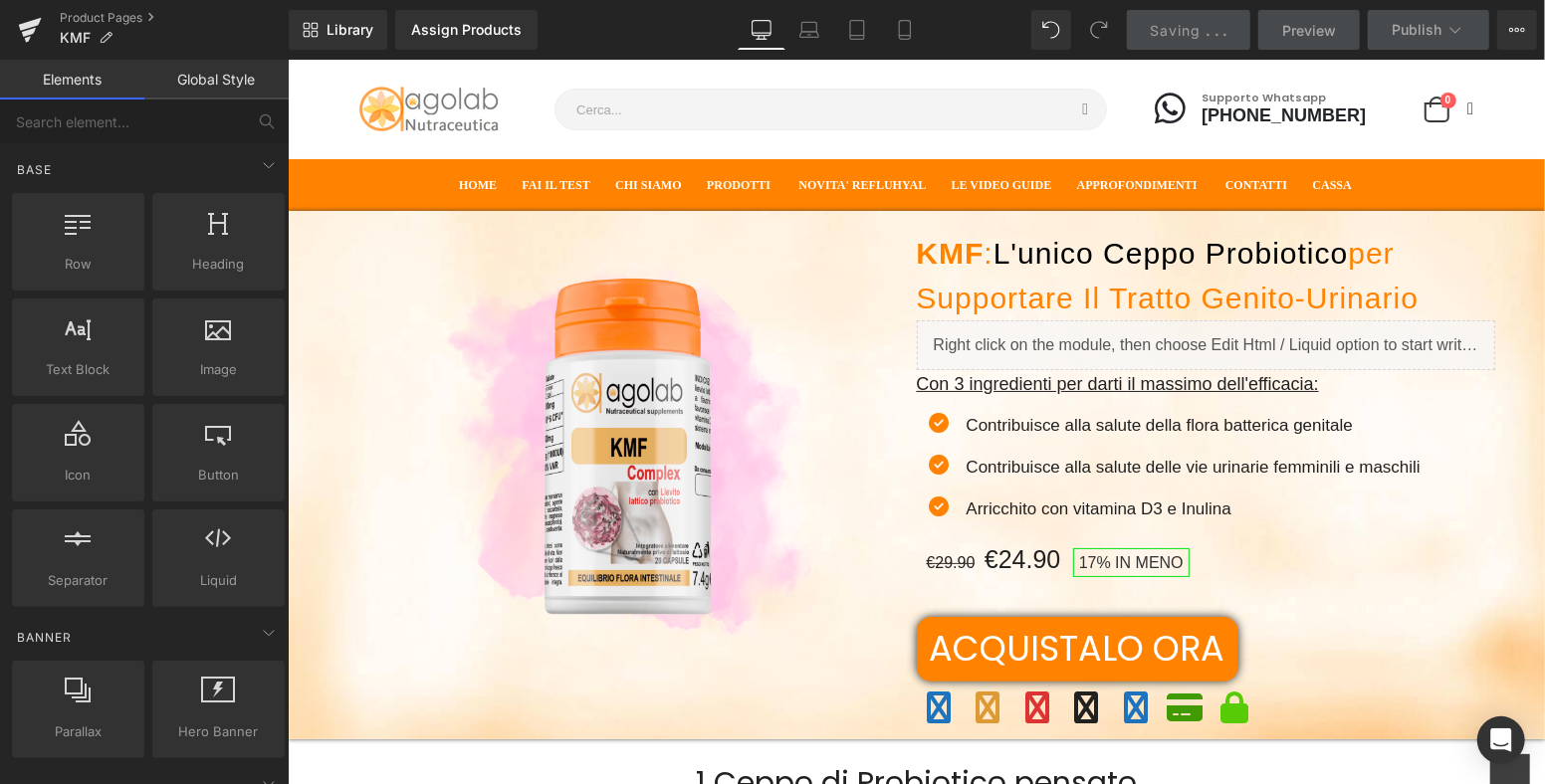 scroll, scrollTop: 150, scrollLeft: 0, axis: vertical 